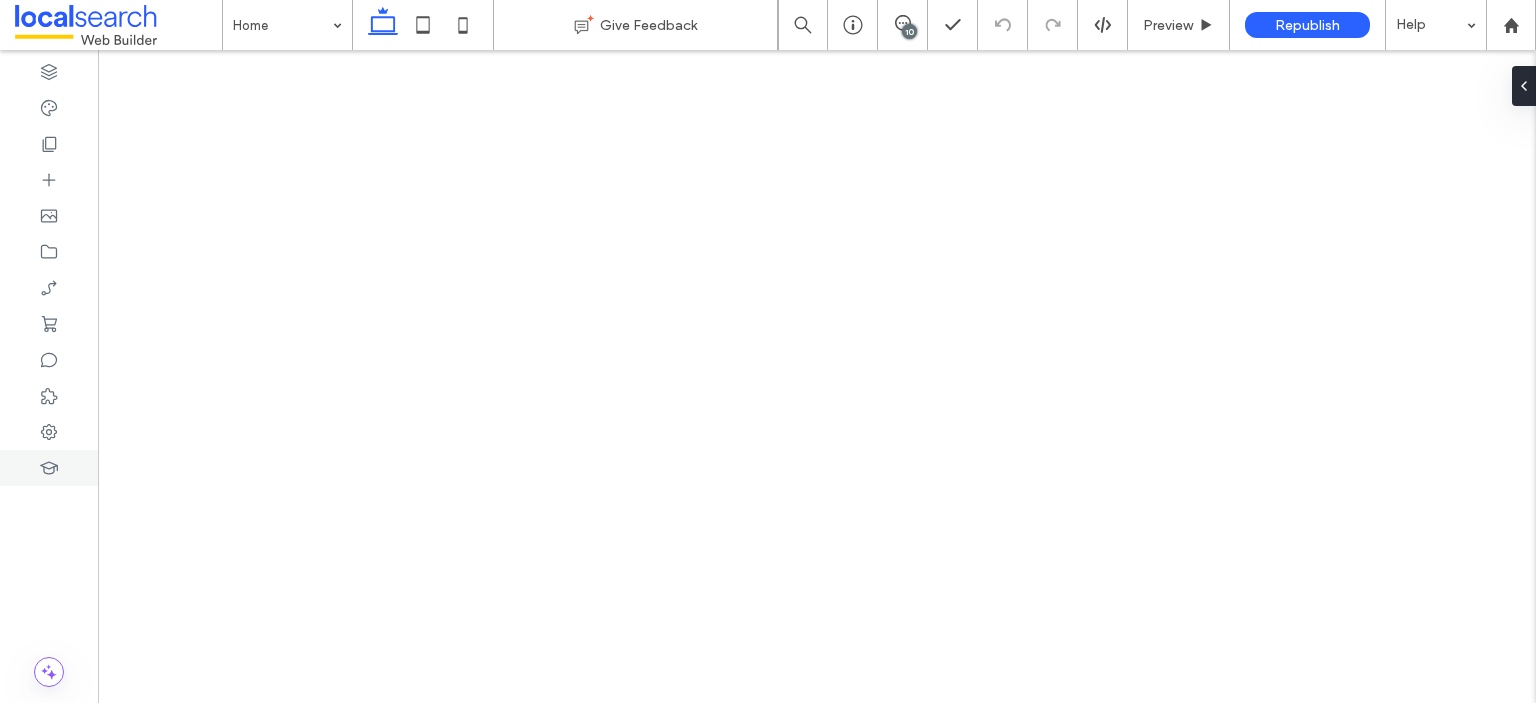 scroll, scrollTop: 0, scrollLeft: 0, axis: both 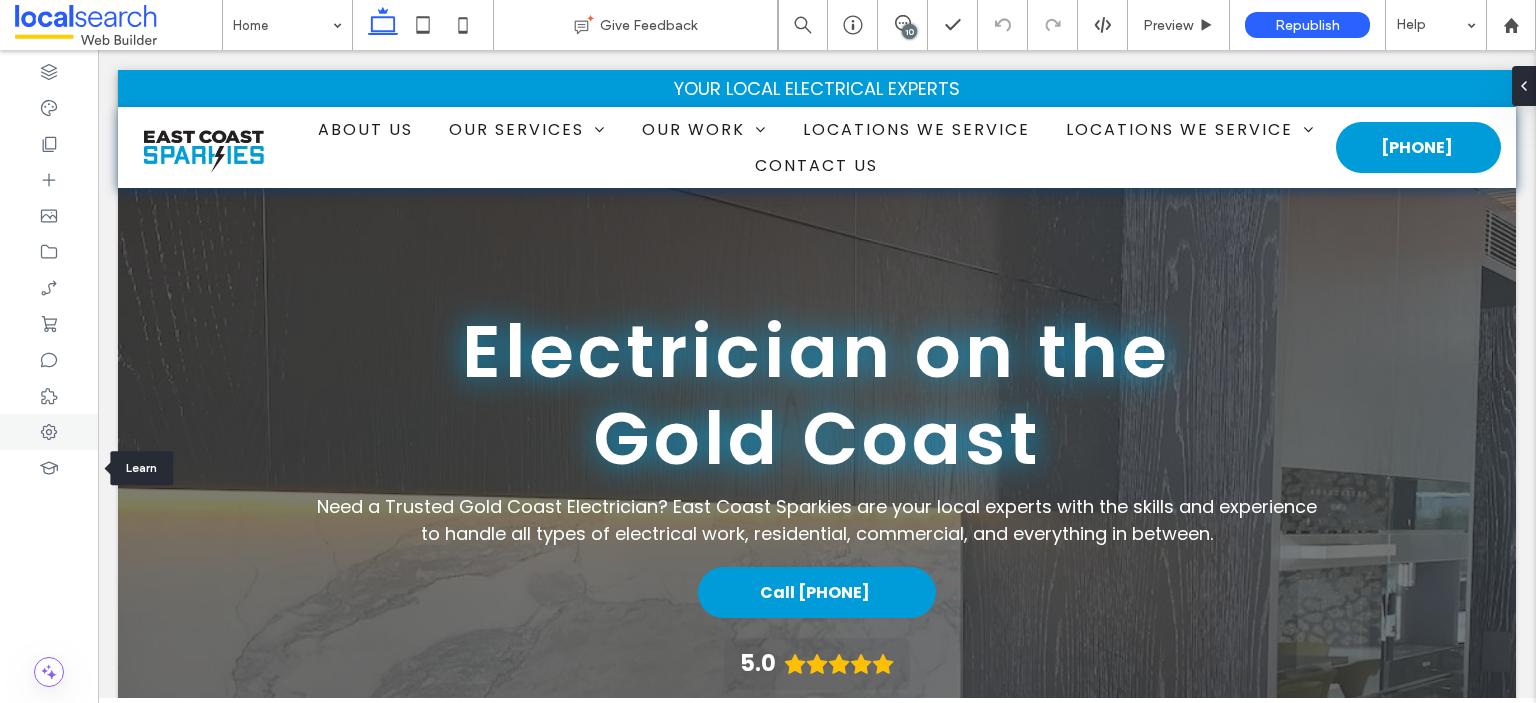 click 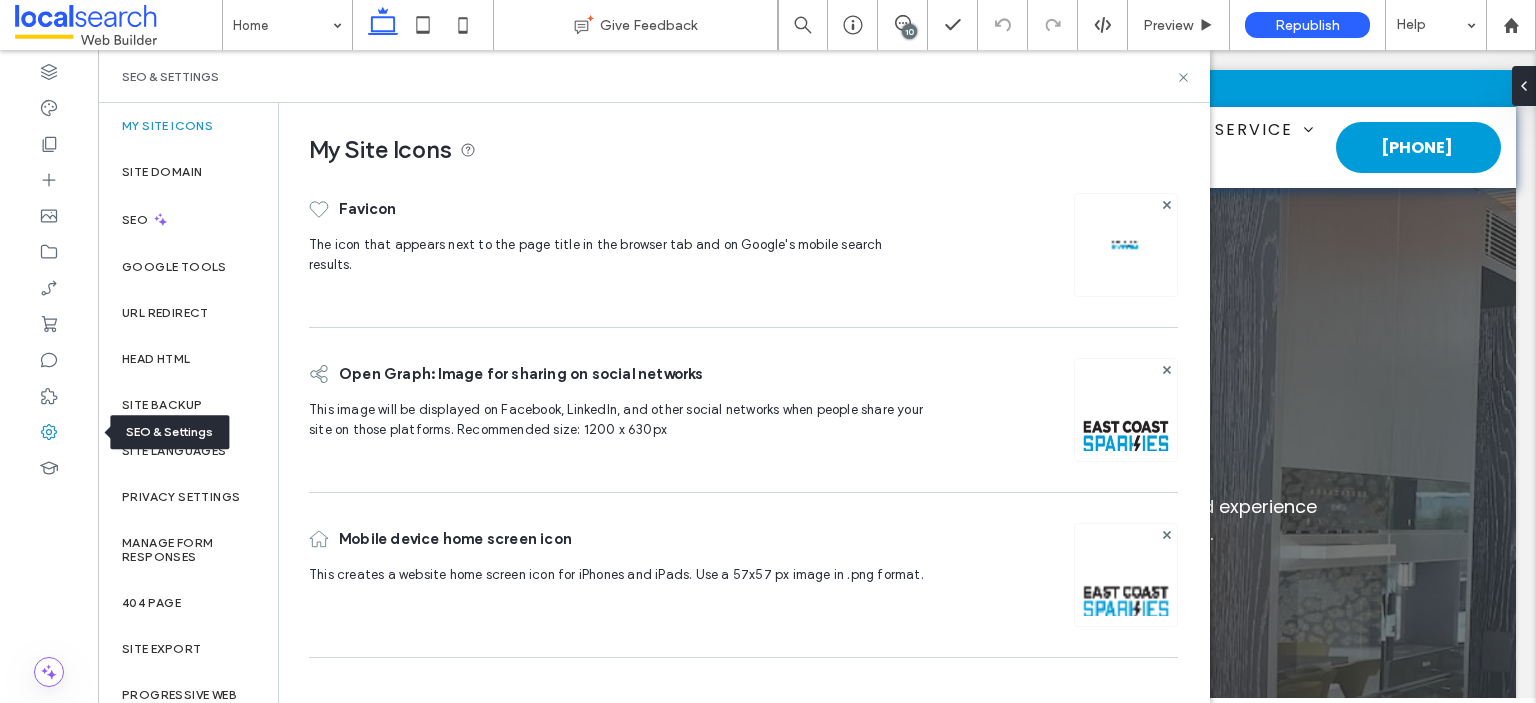 scroll, scrollTop: 0, scrollLeft: 0, axis: both 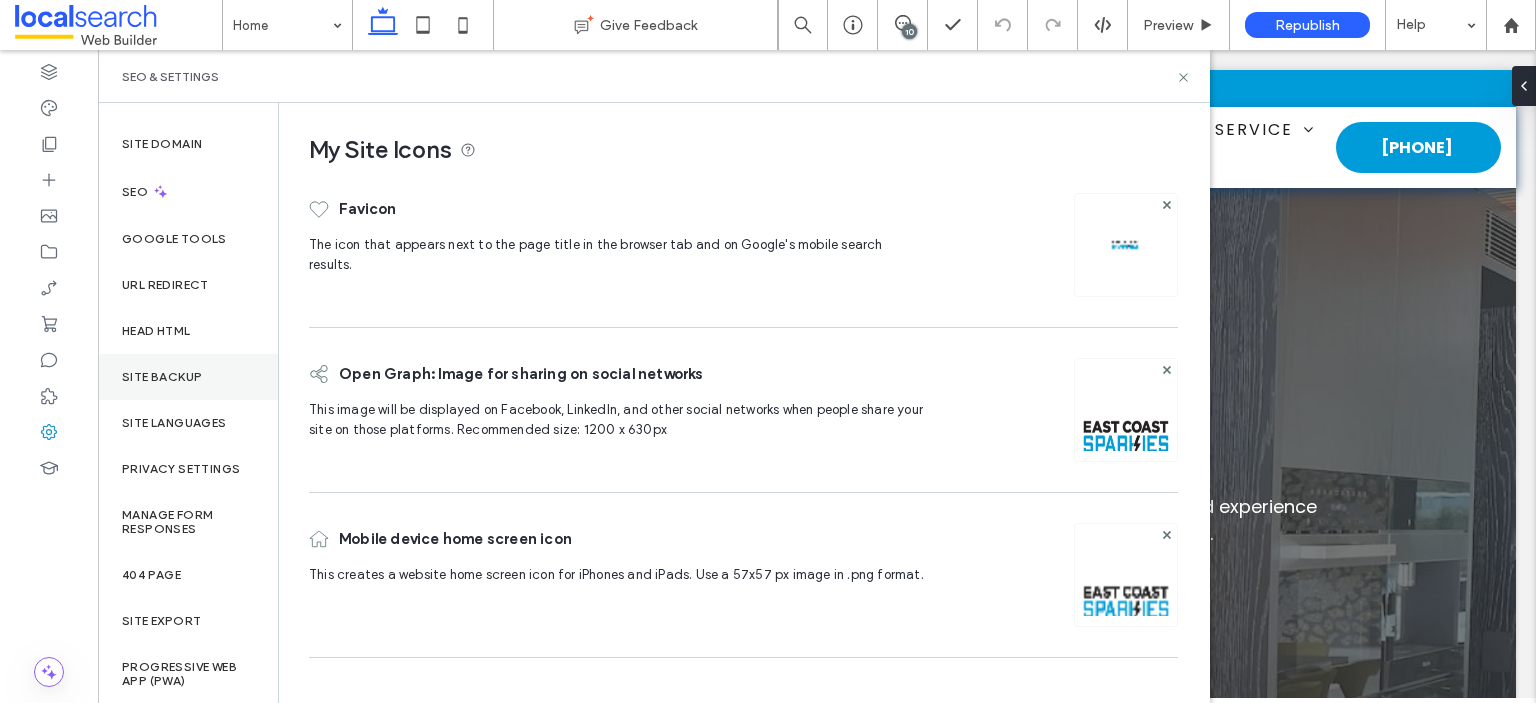click on "Site Backup" at bounding box center [188, 377] 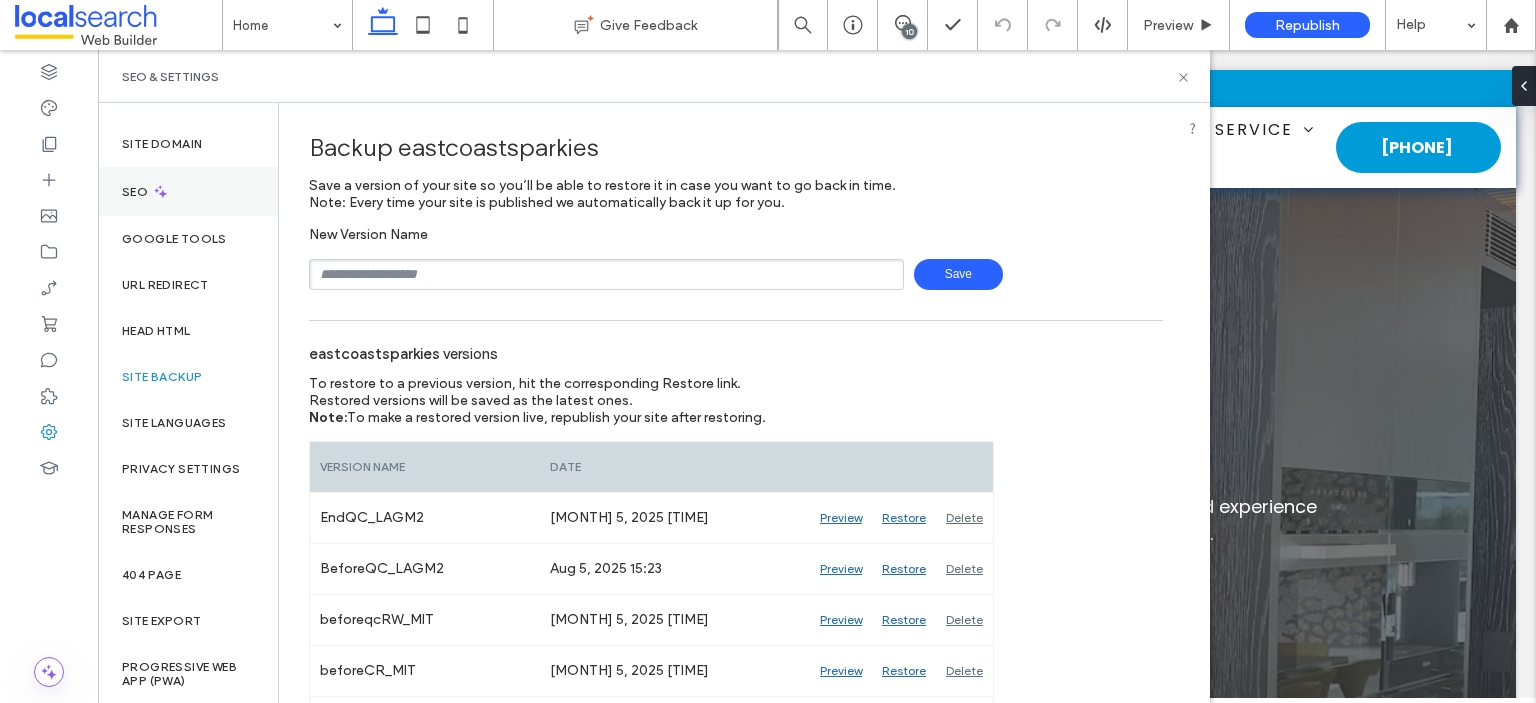 click on "SEO" at bounding box center (188, 191) 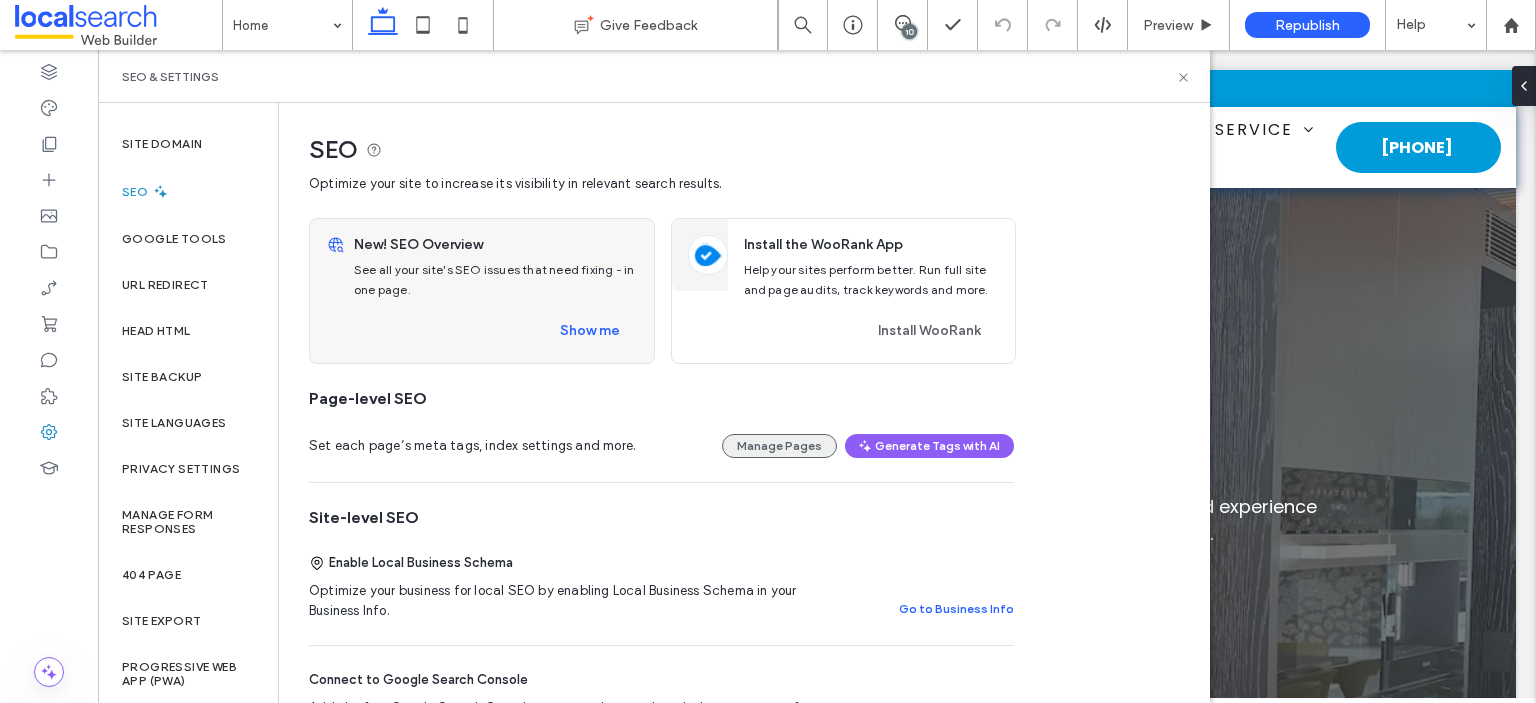 click on "Manage Pages" at bounding box center (779, 446) 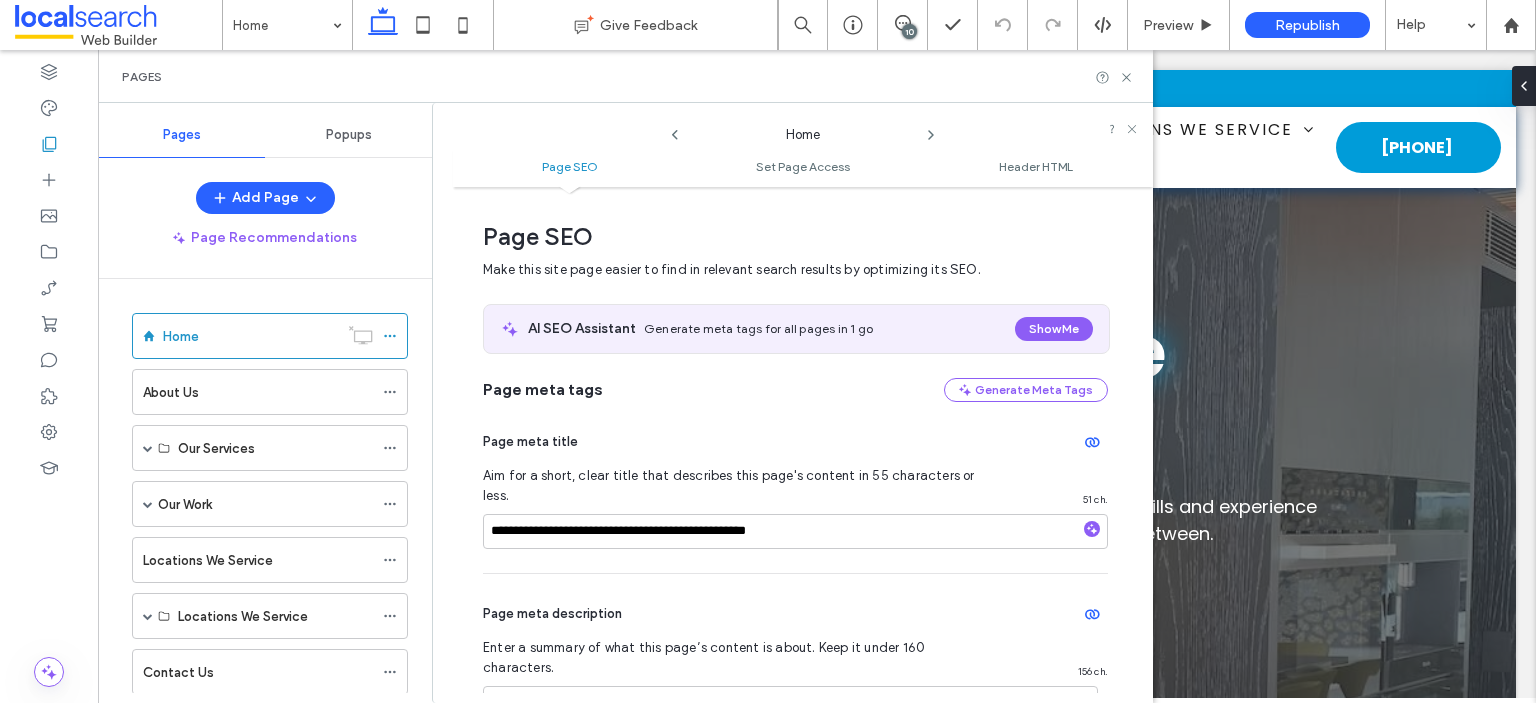scroll, scrollTop: 10, scrollLeft: 0, axis: vertical 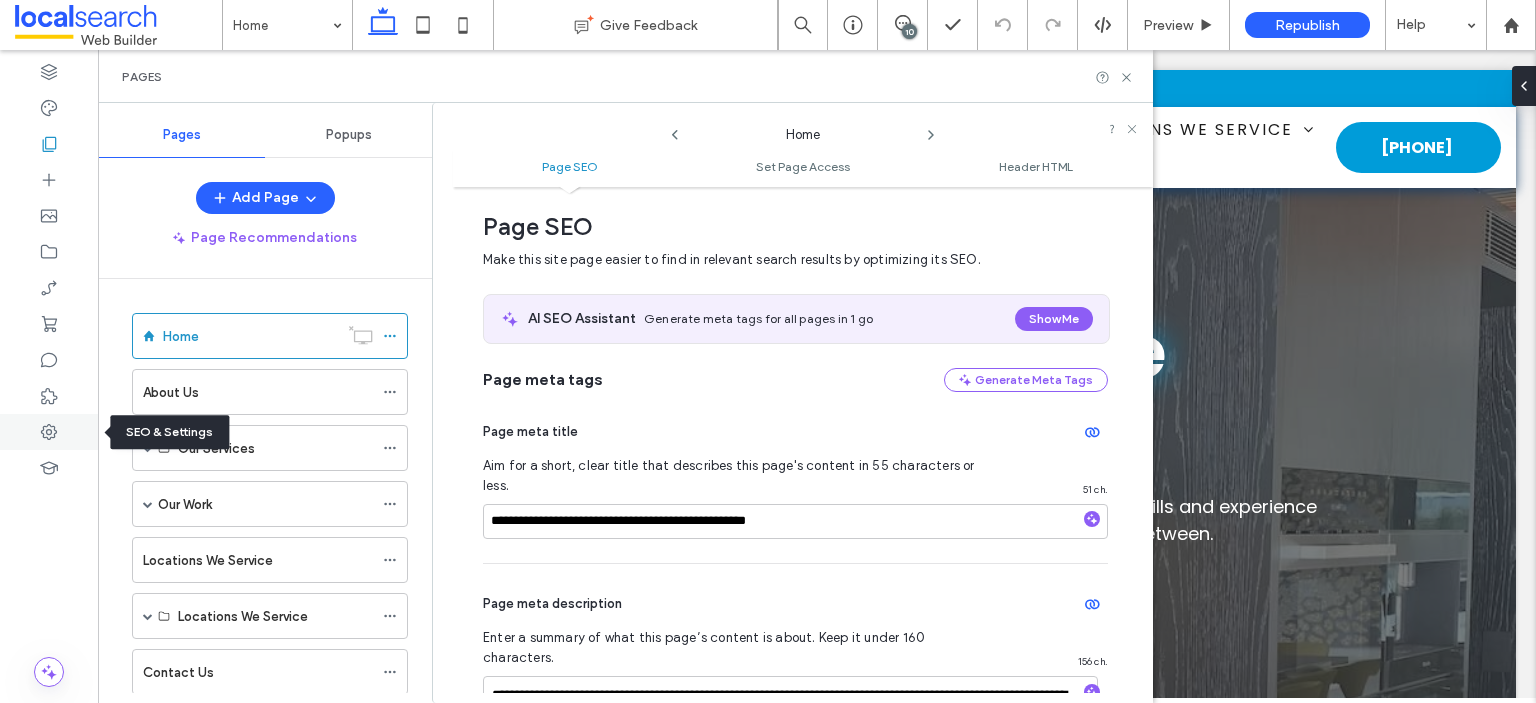 click 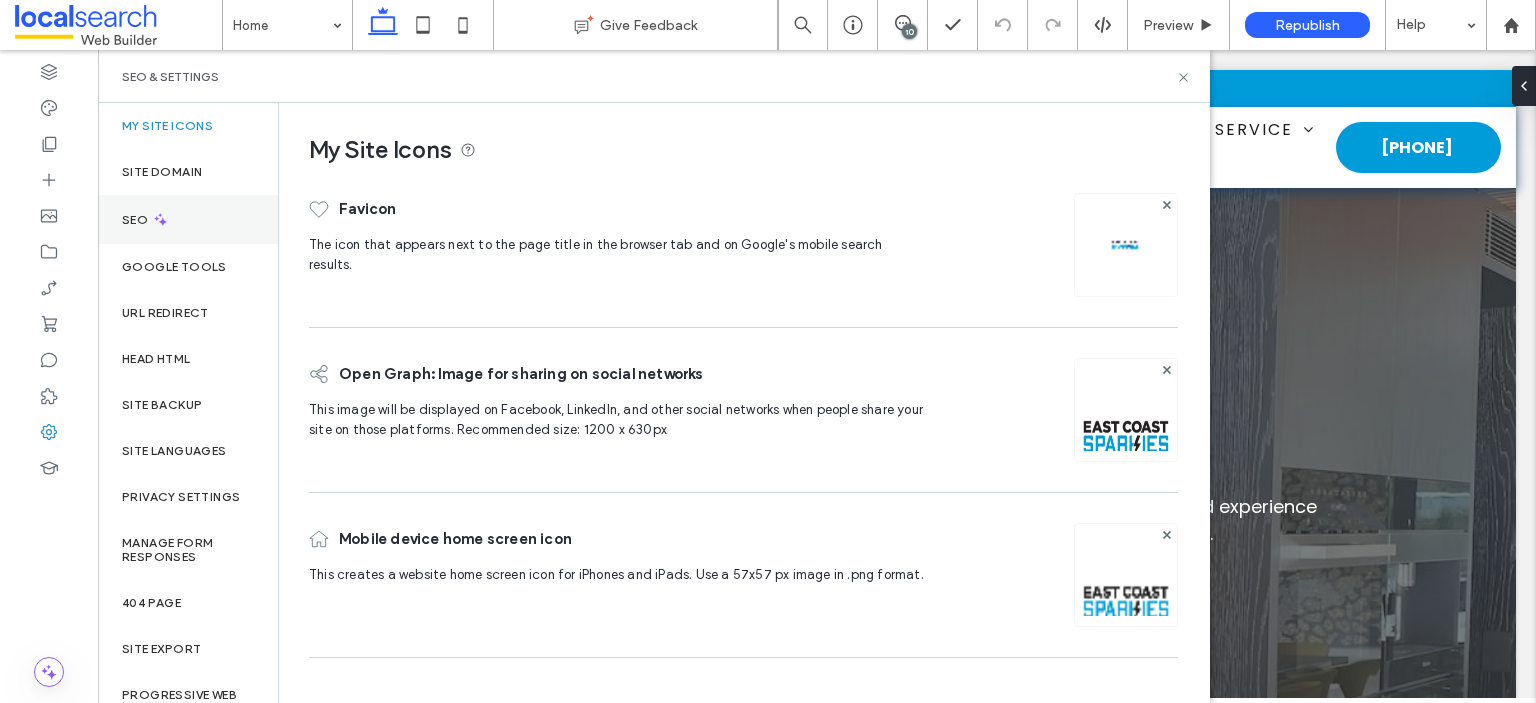 click on "SEO" at bounding box center (188, 219) 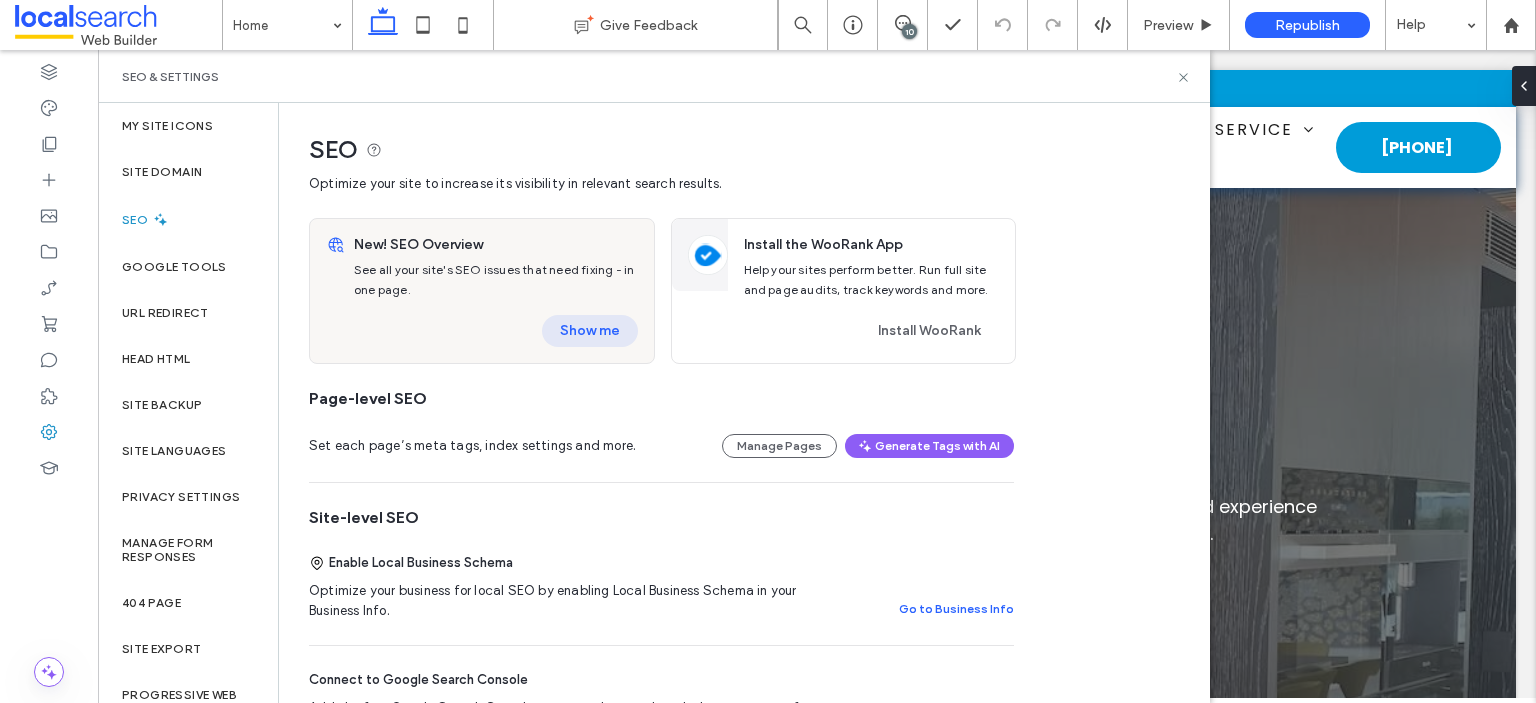 click on "Show me" at bounding box center (590, 331) 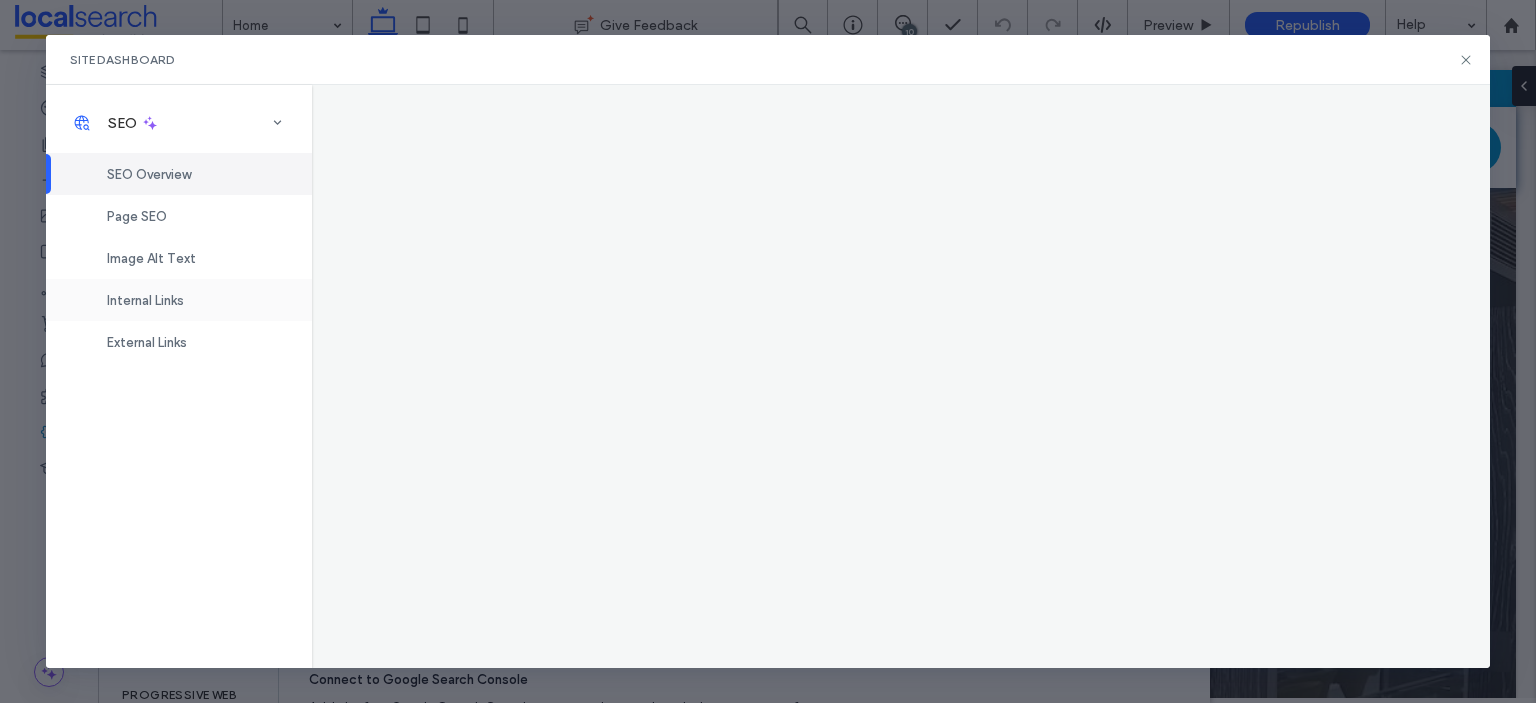 click on "Internal Links" at bounding box center [145, 300] 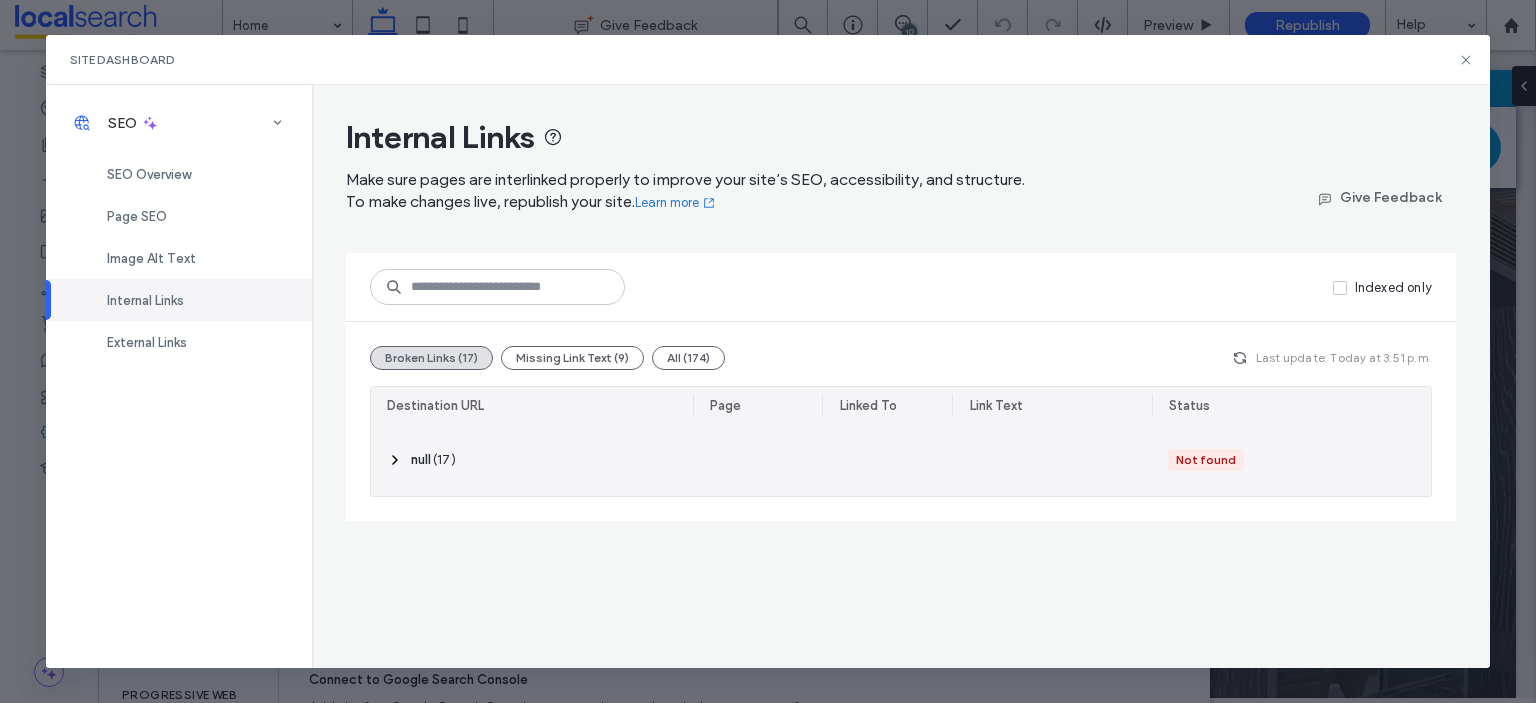 click 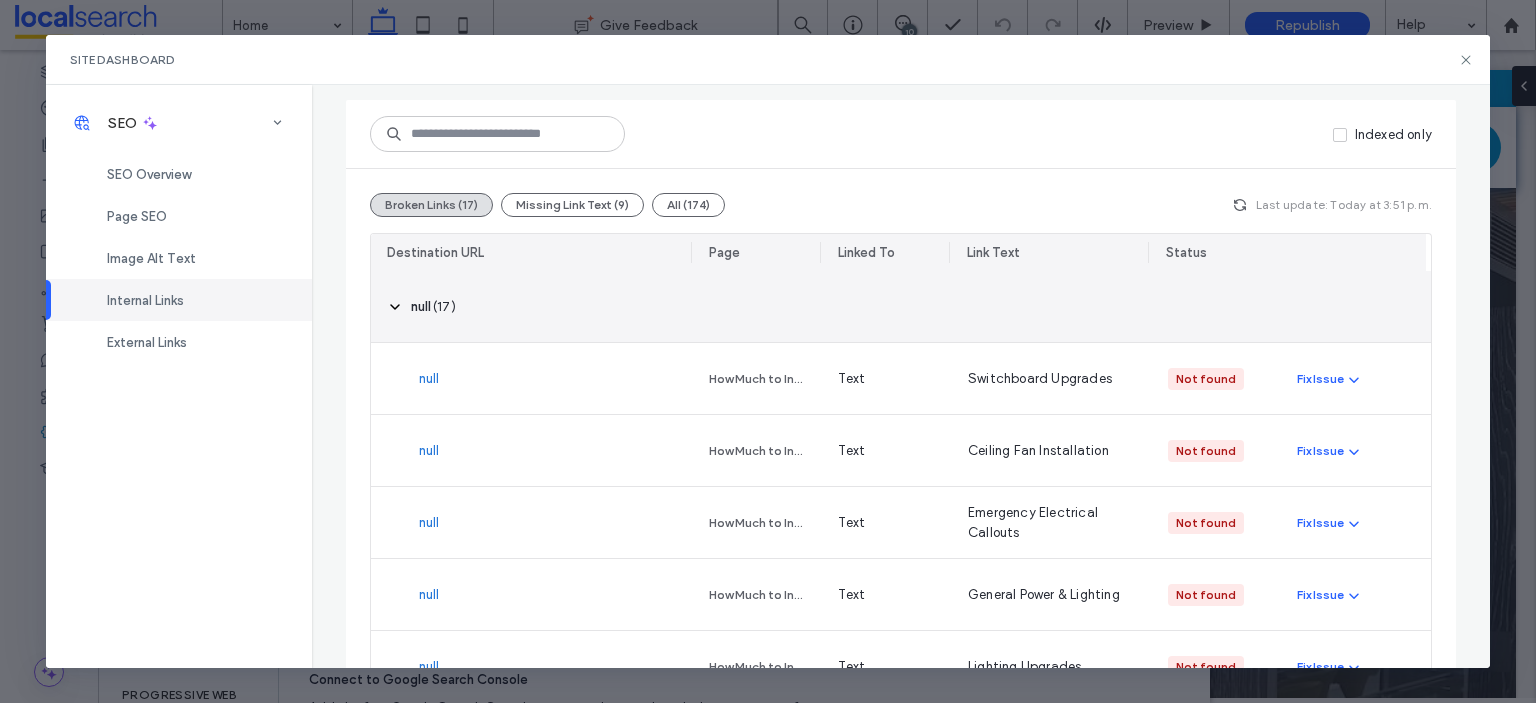 scroll, scrollTop: 200, scrollLeft: 0, axis: vertical 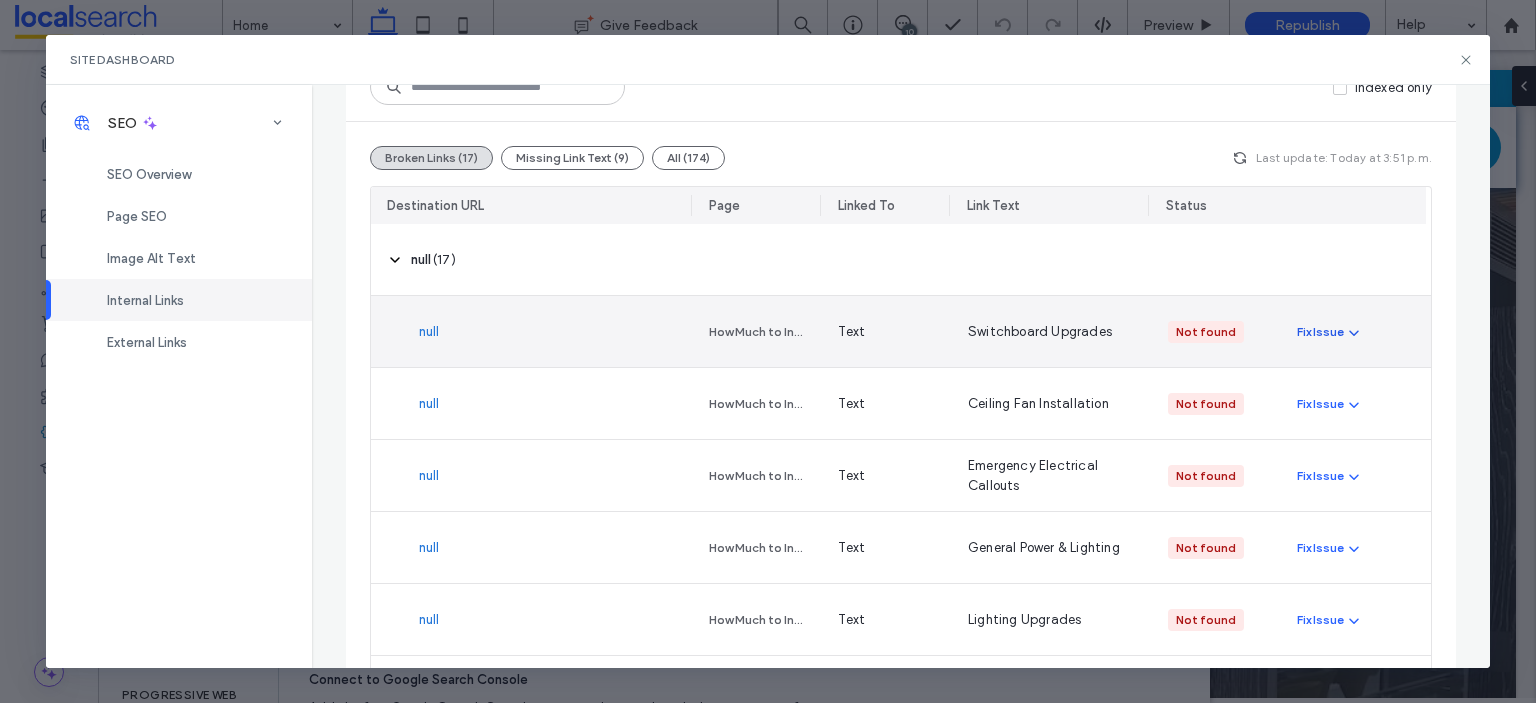 click on "Fix Issue" at bounding box center [1320, 332] 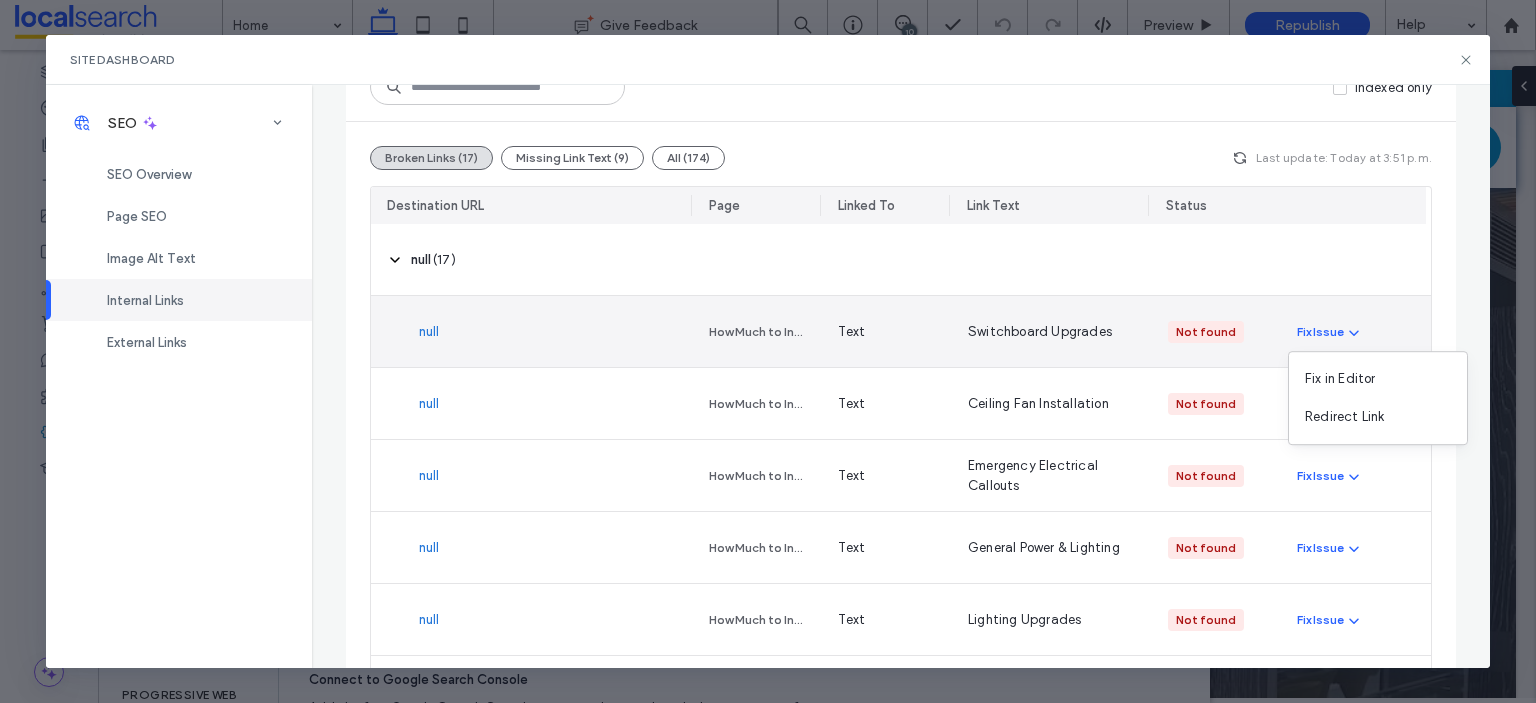 drag, startPoint x: 1341, startPoint y: 372, endPoint x: 630, endPoint y: 343, distance: 711.5912 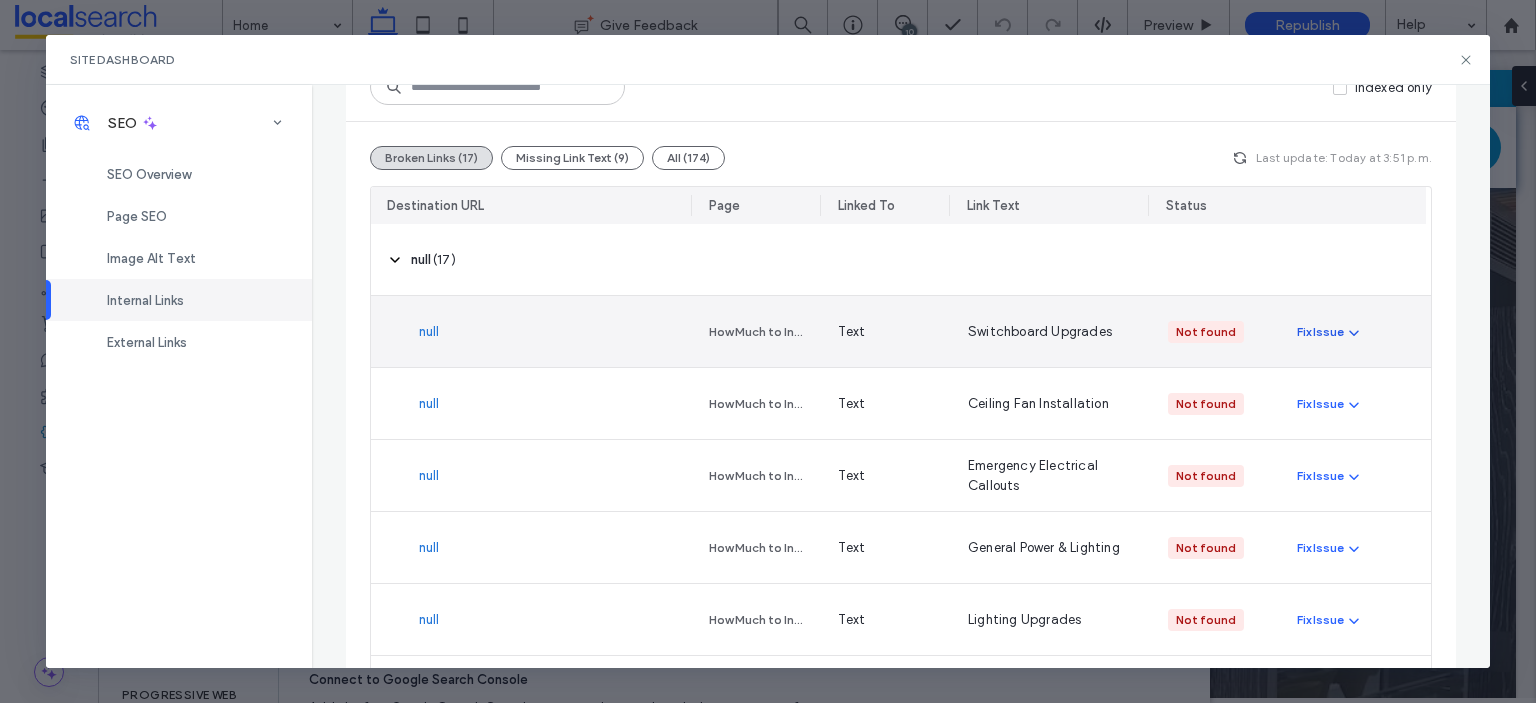 click 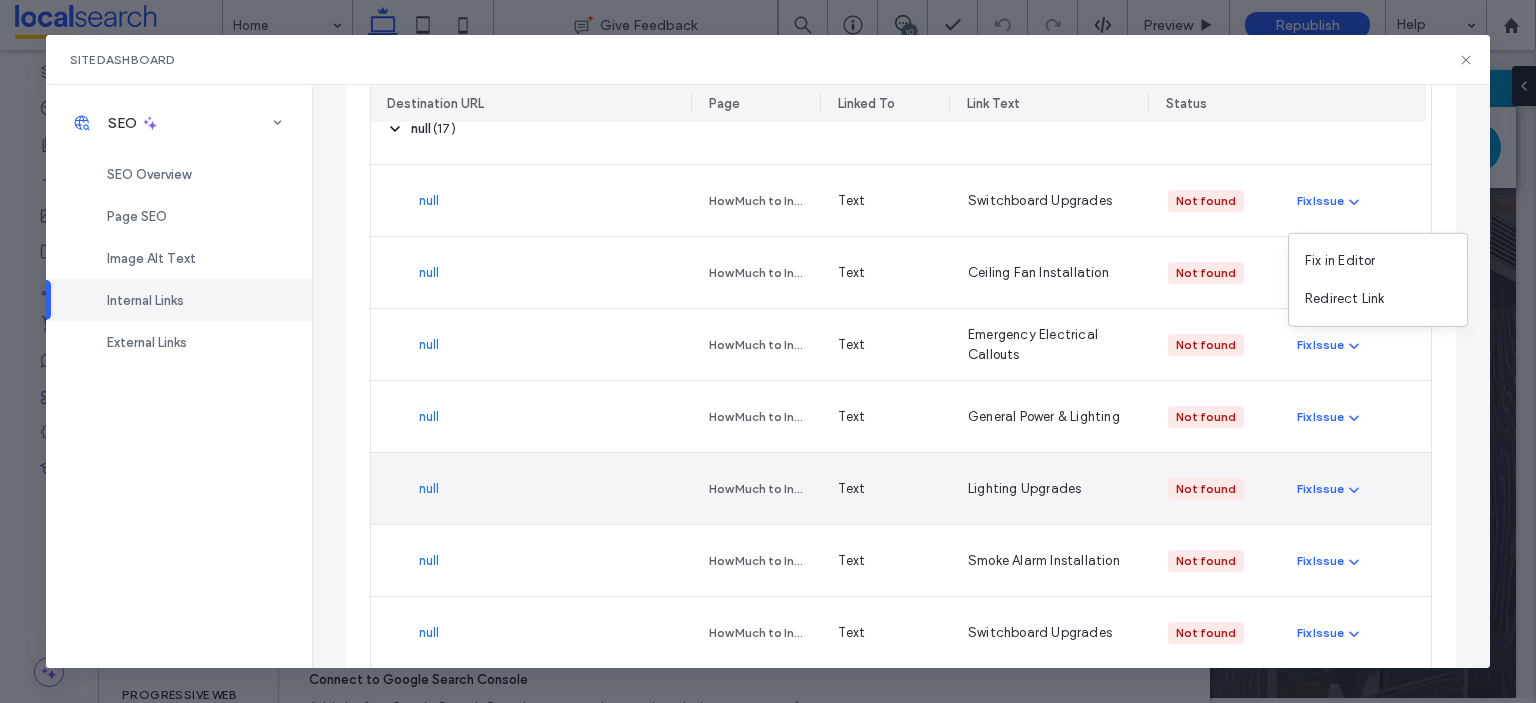 scroll, scrollTop: 300, scrollLeft: 0, axis: vertical 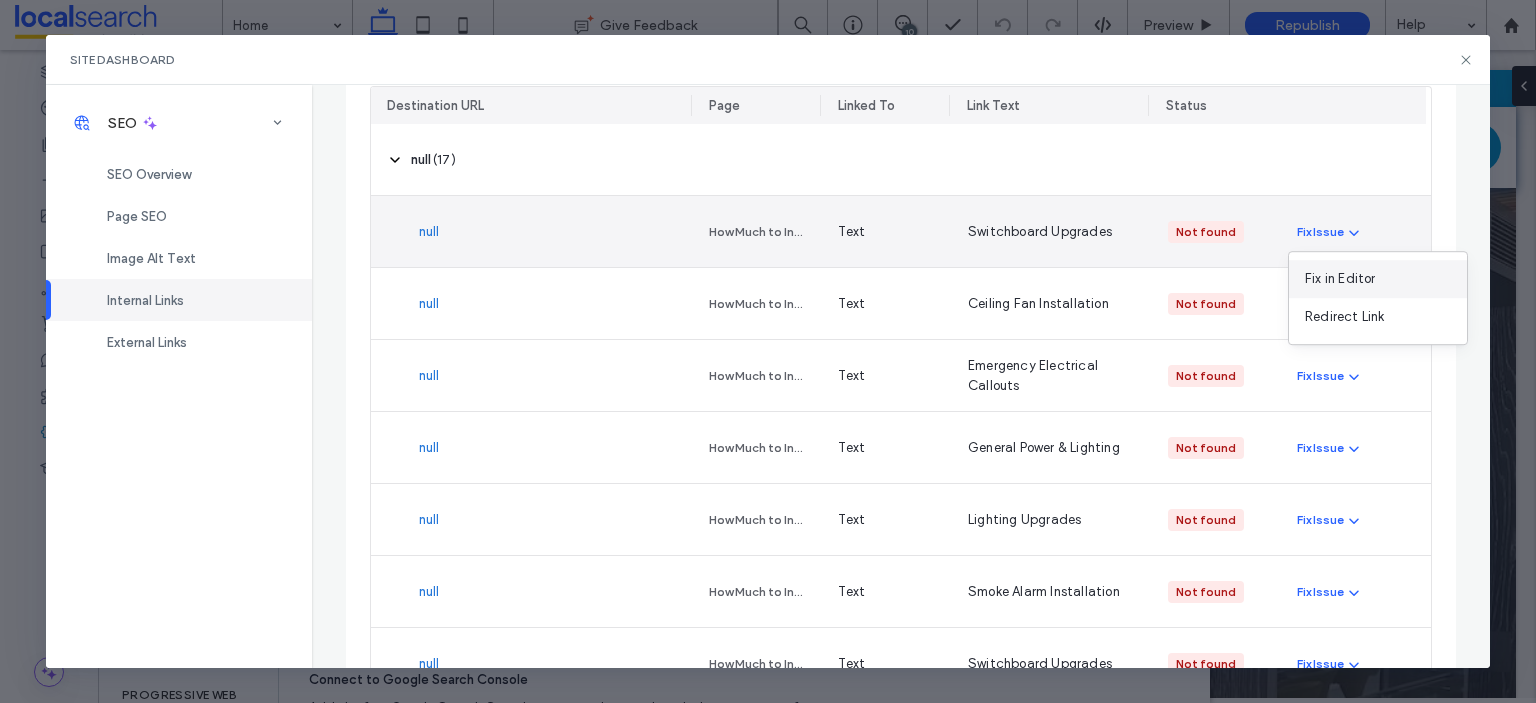 click on "Fix in Editor" at bounding box center (1340, 279) 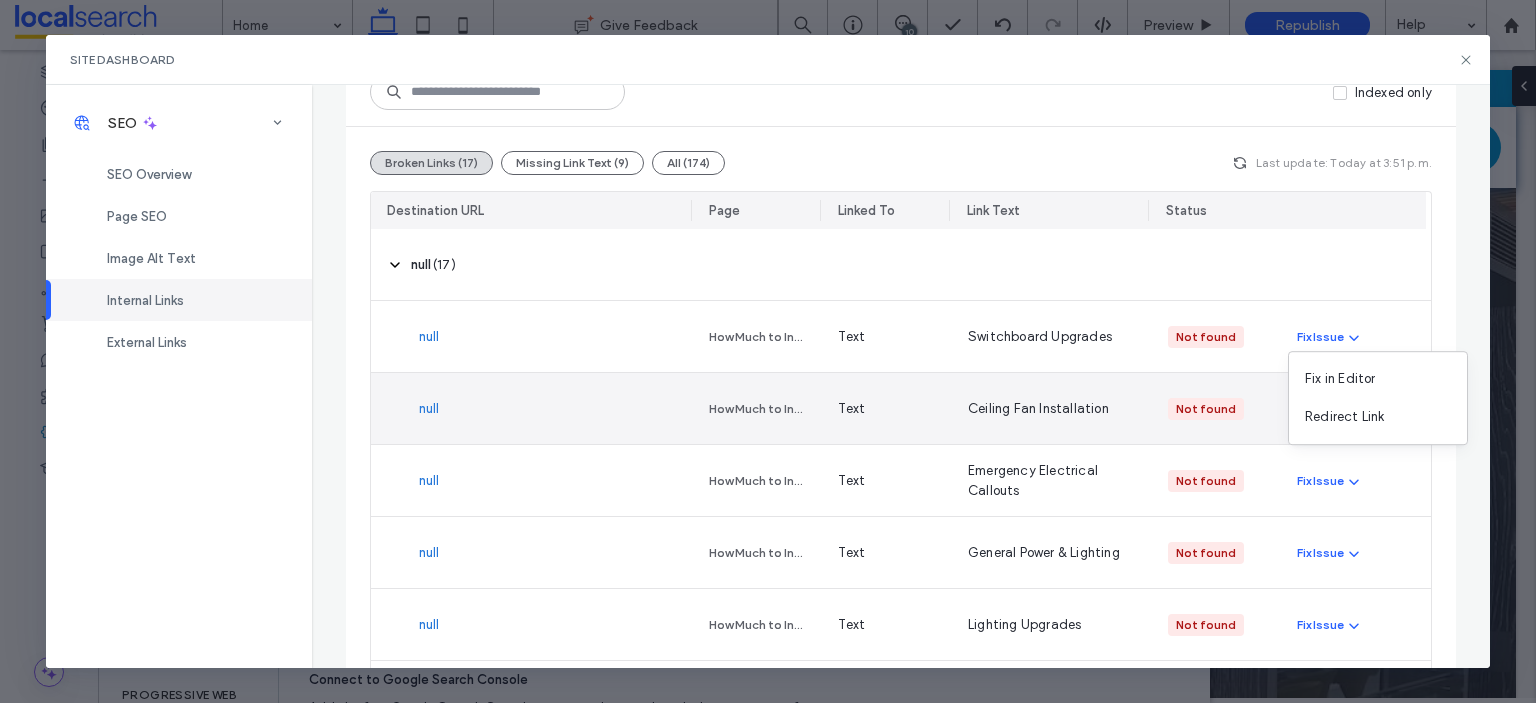 scroll, scrollTop: 200, scrollLeft: 0, axis: vertical 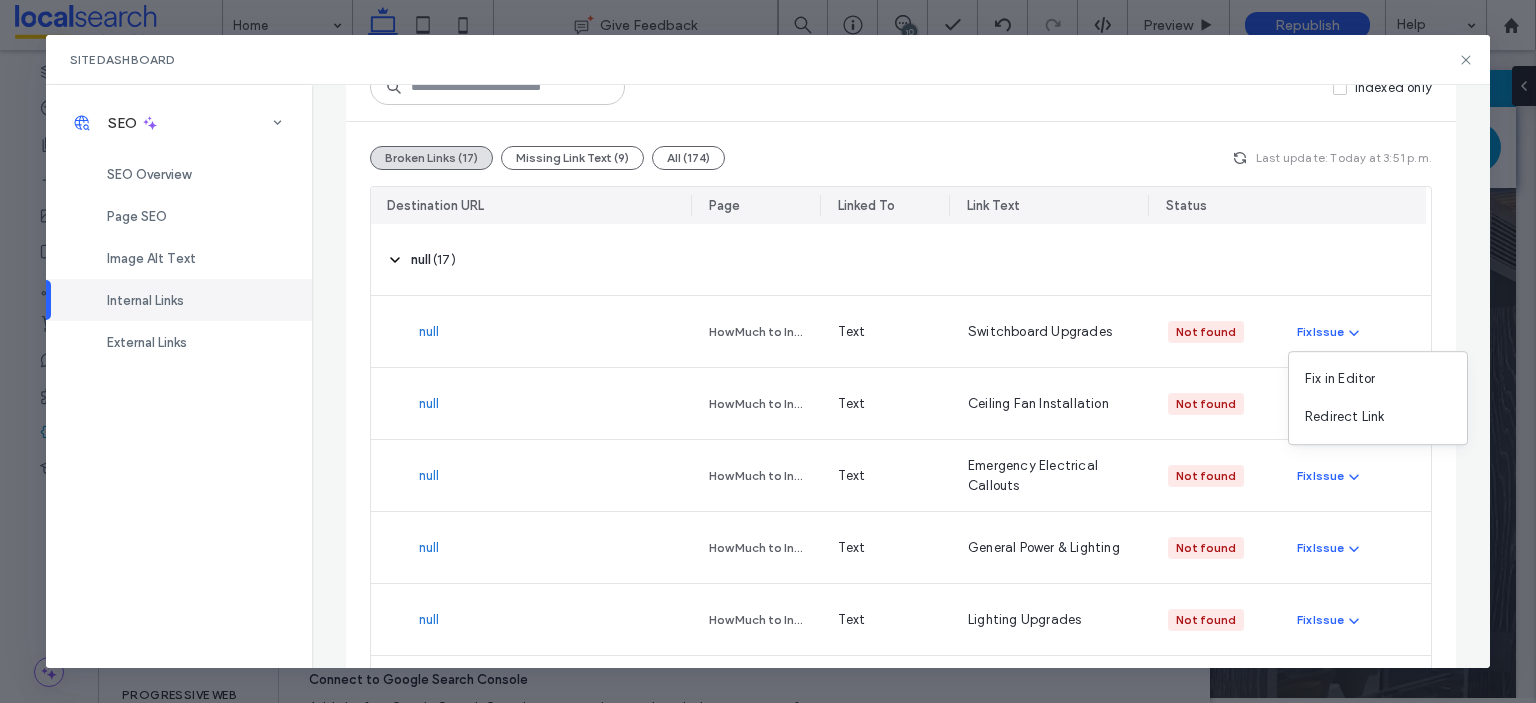click on "Internal Links" at bounding box center [179, 300] 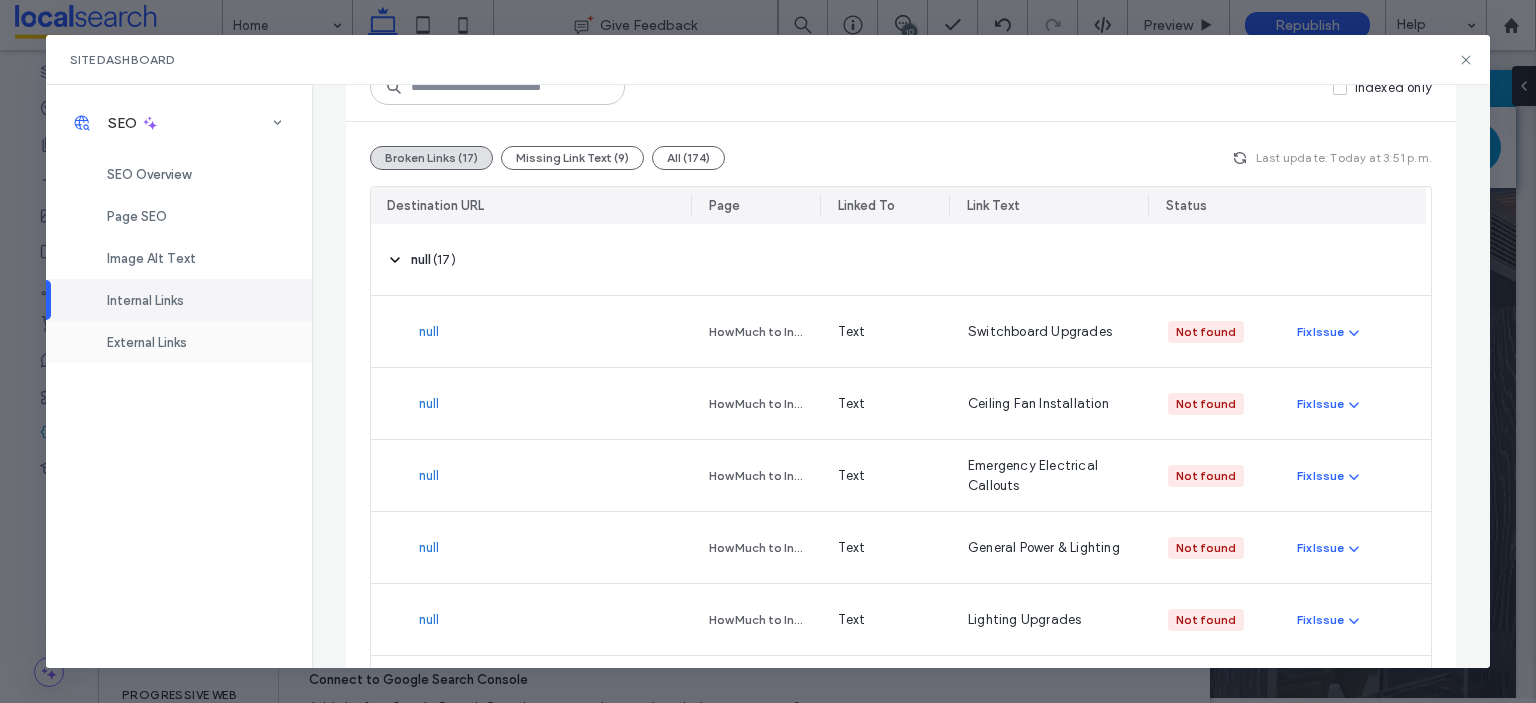 click on "External Links" at bounding box center (179, 342) 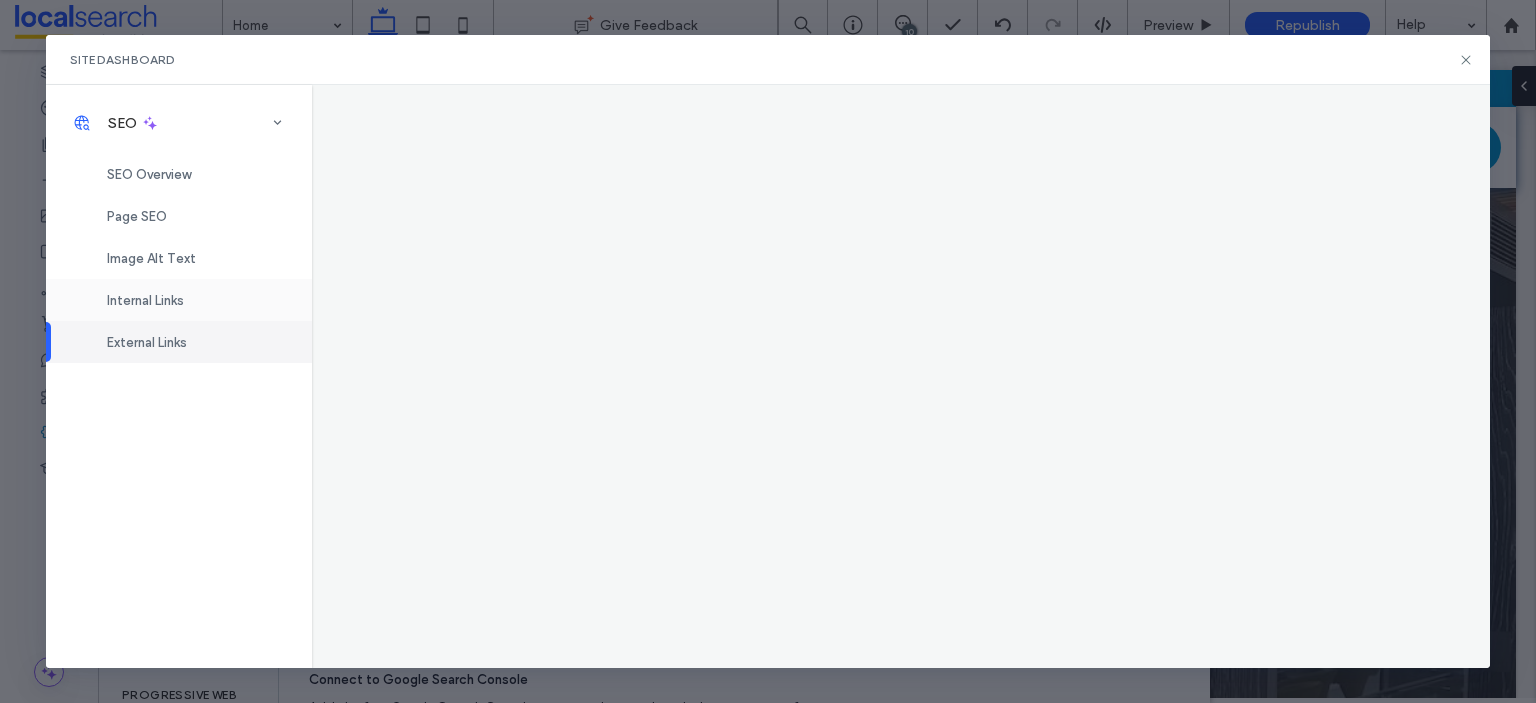scroll, scrollTop: 0, scrollLeft: 0, axis: both 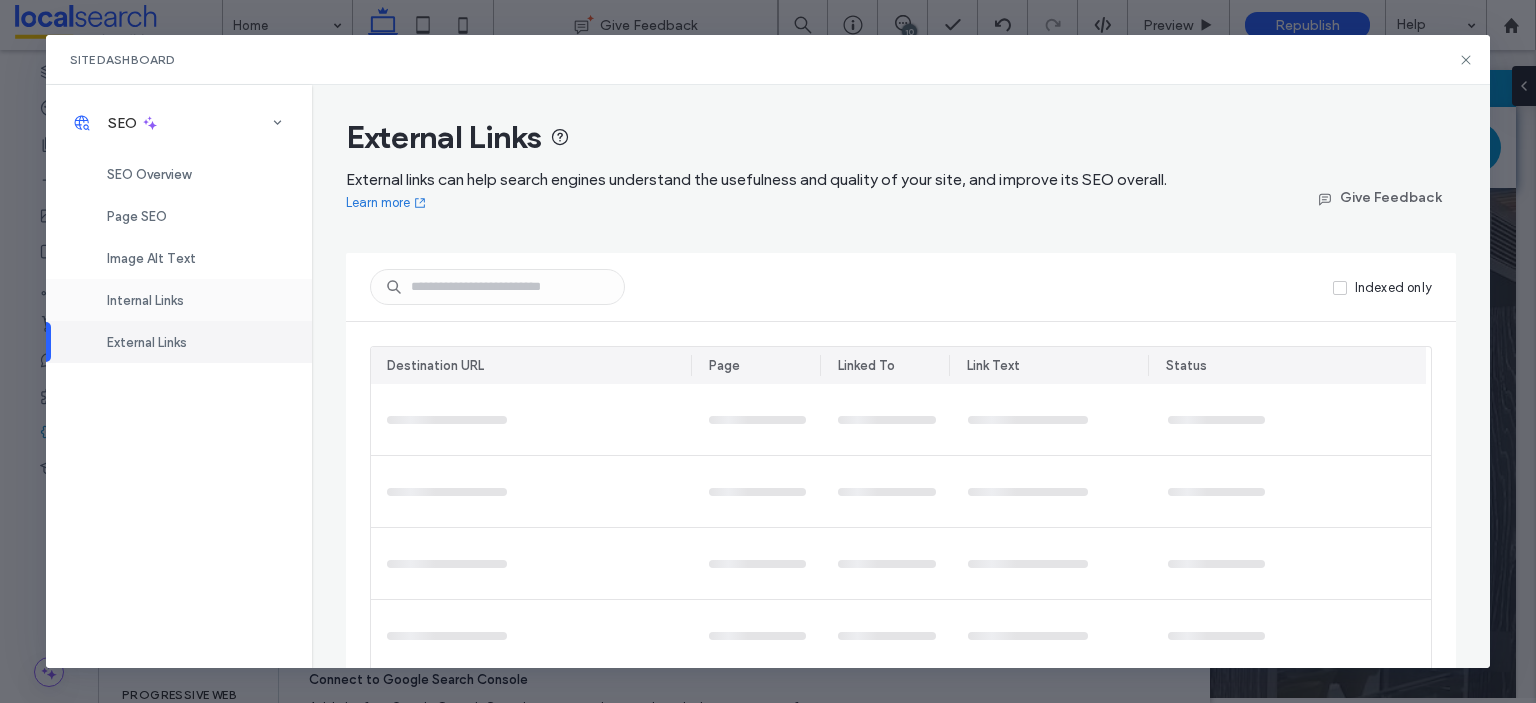 click on "Internal Links" at bounding box center [179, 300] 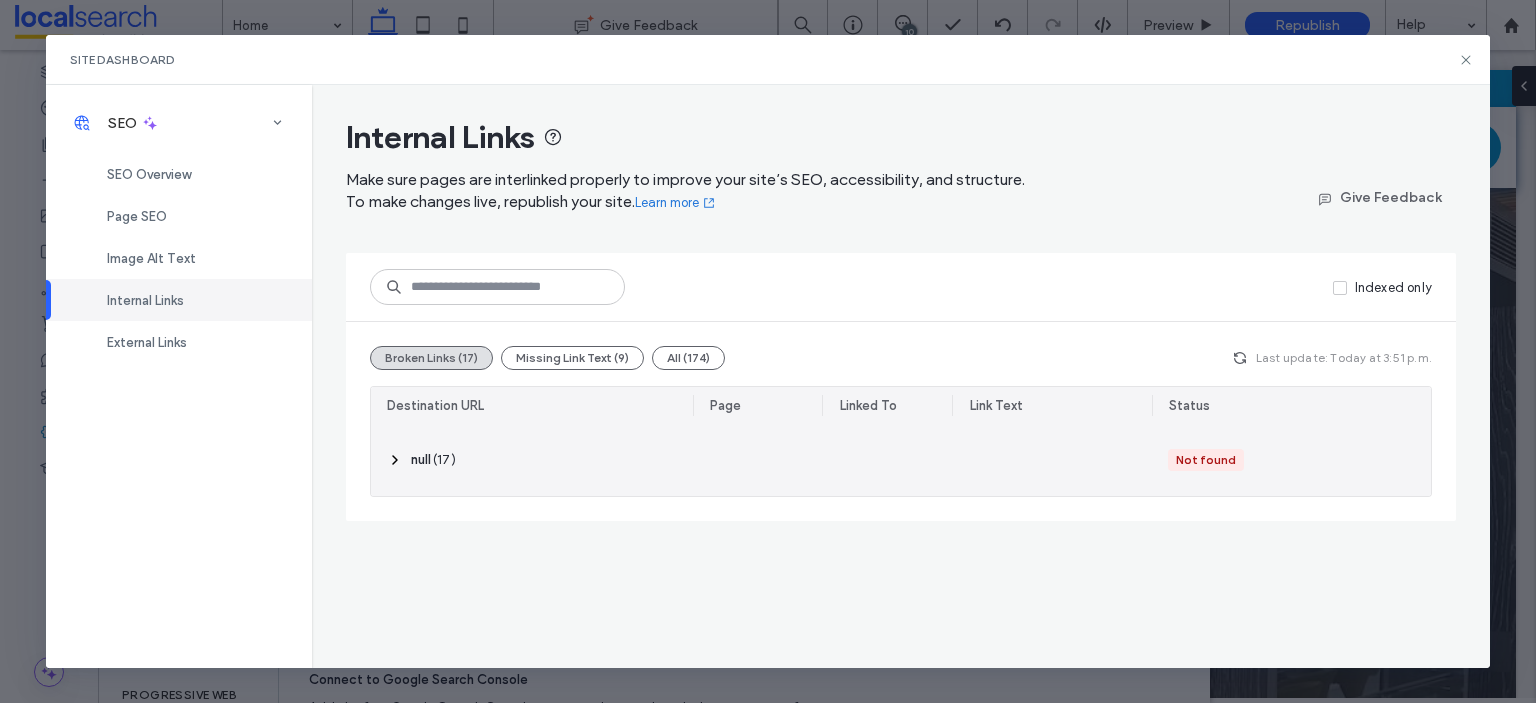 click on "‎ null ‎" at bounding box center [421, 460] 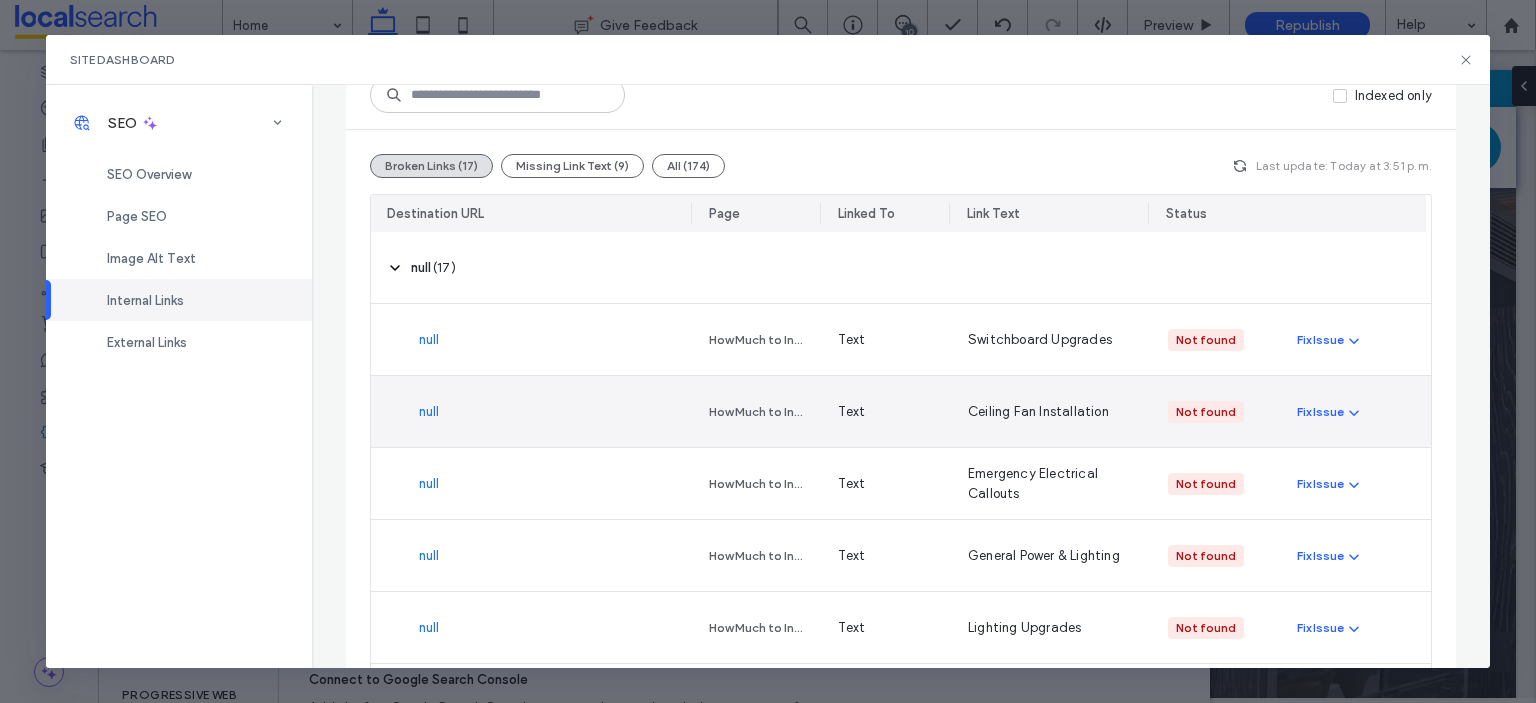 scroll, scrollTop: 300, scrollLeft: 0, axis: vertical 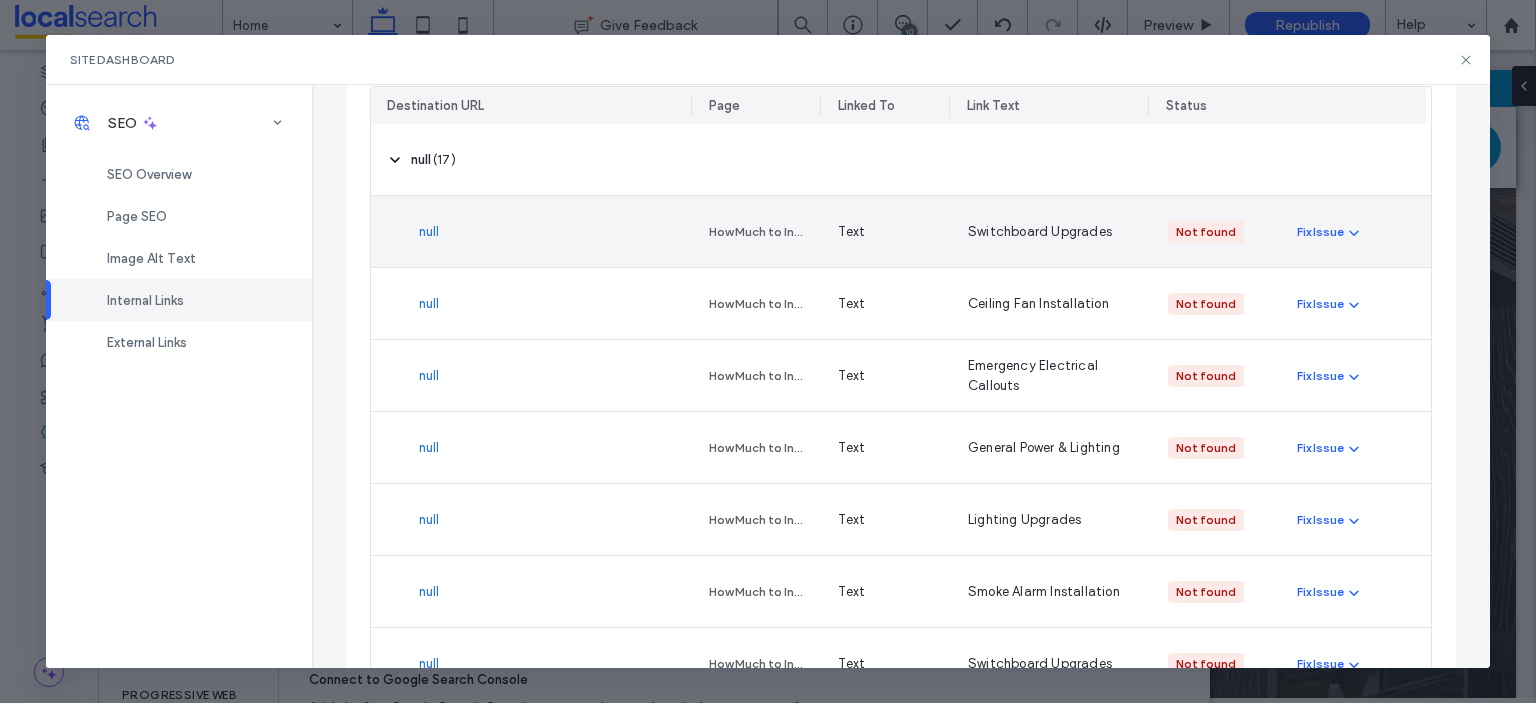 click on "null" at bounding box center [429, 232] 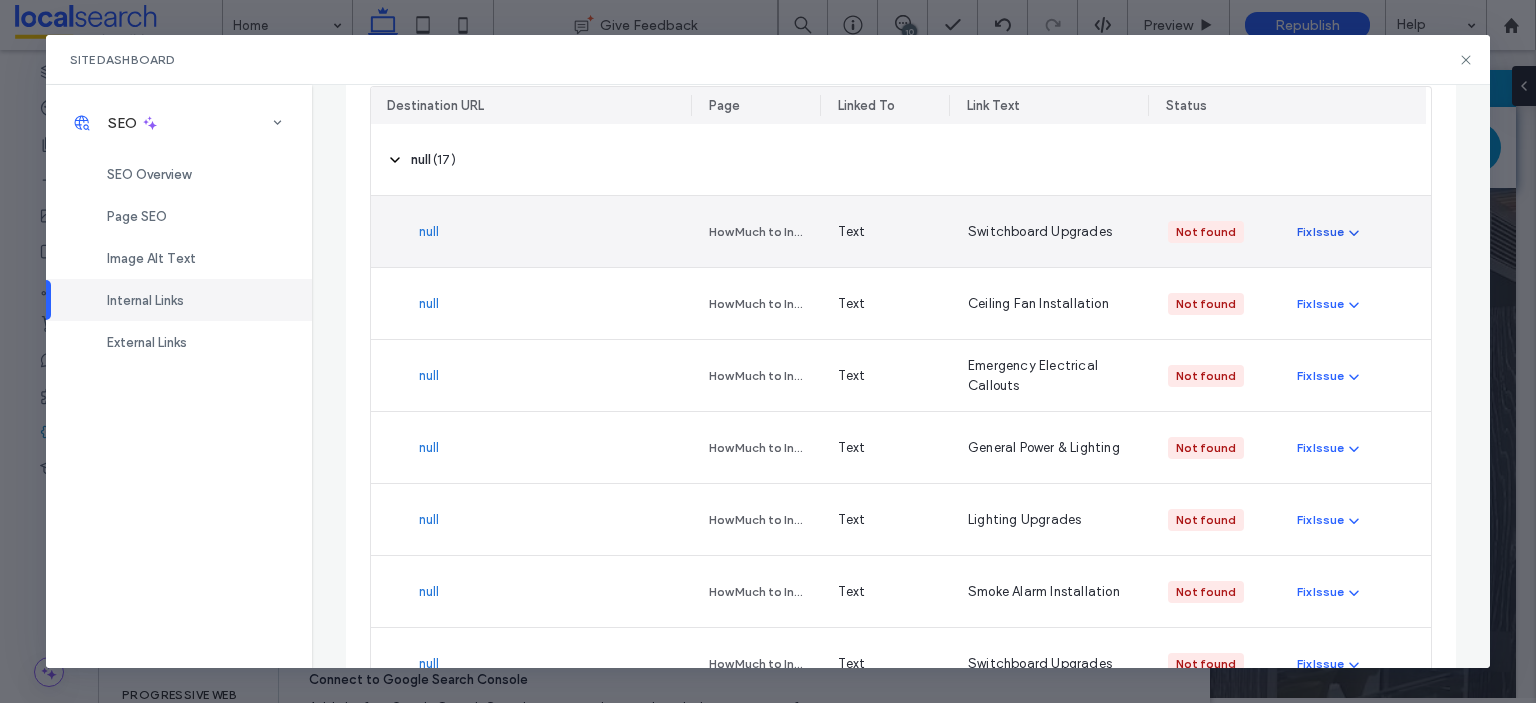 click 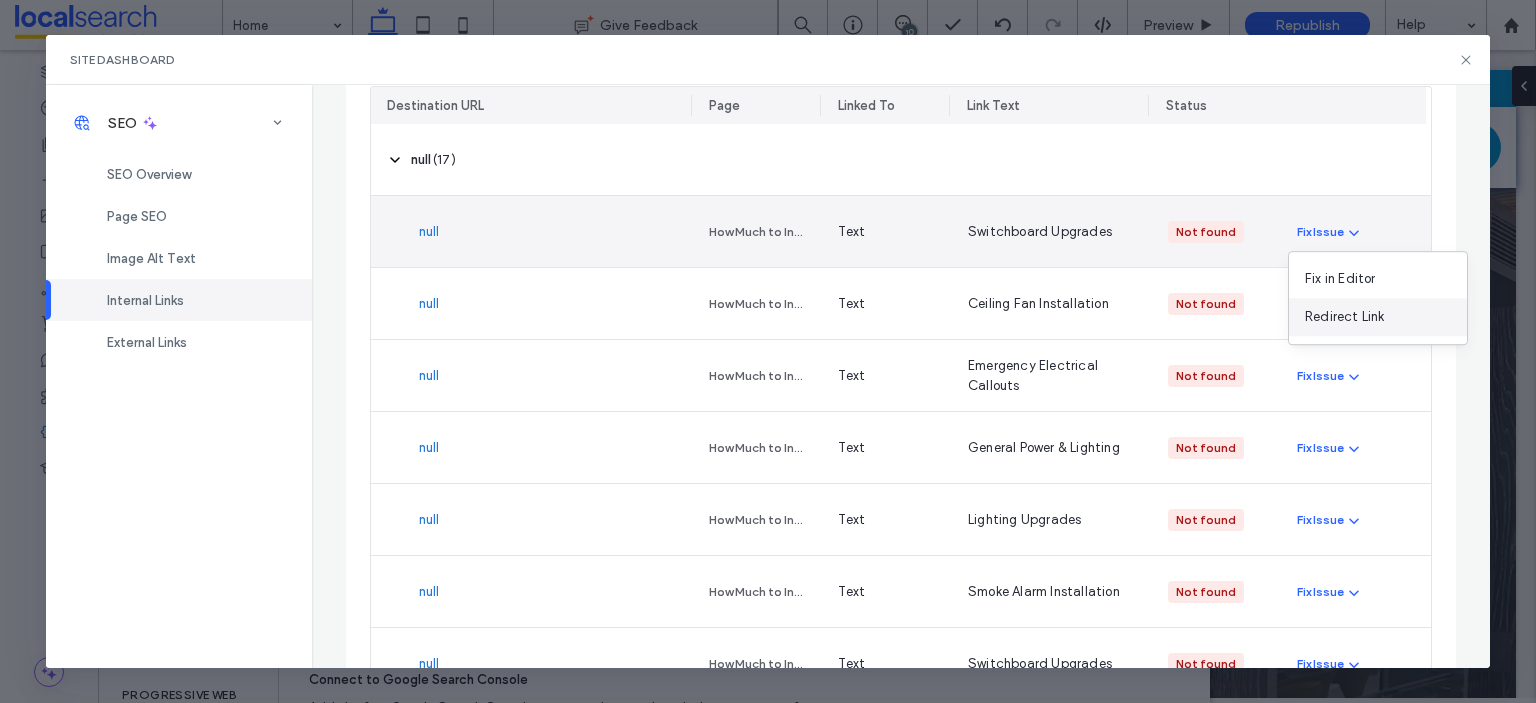 click on "Redirect Link" at bounding box center (1345, 317) 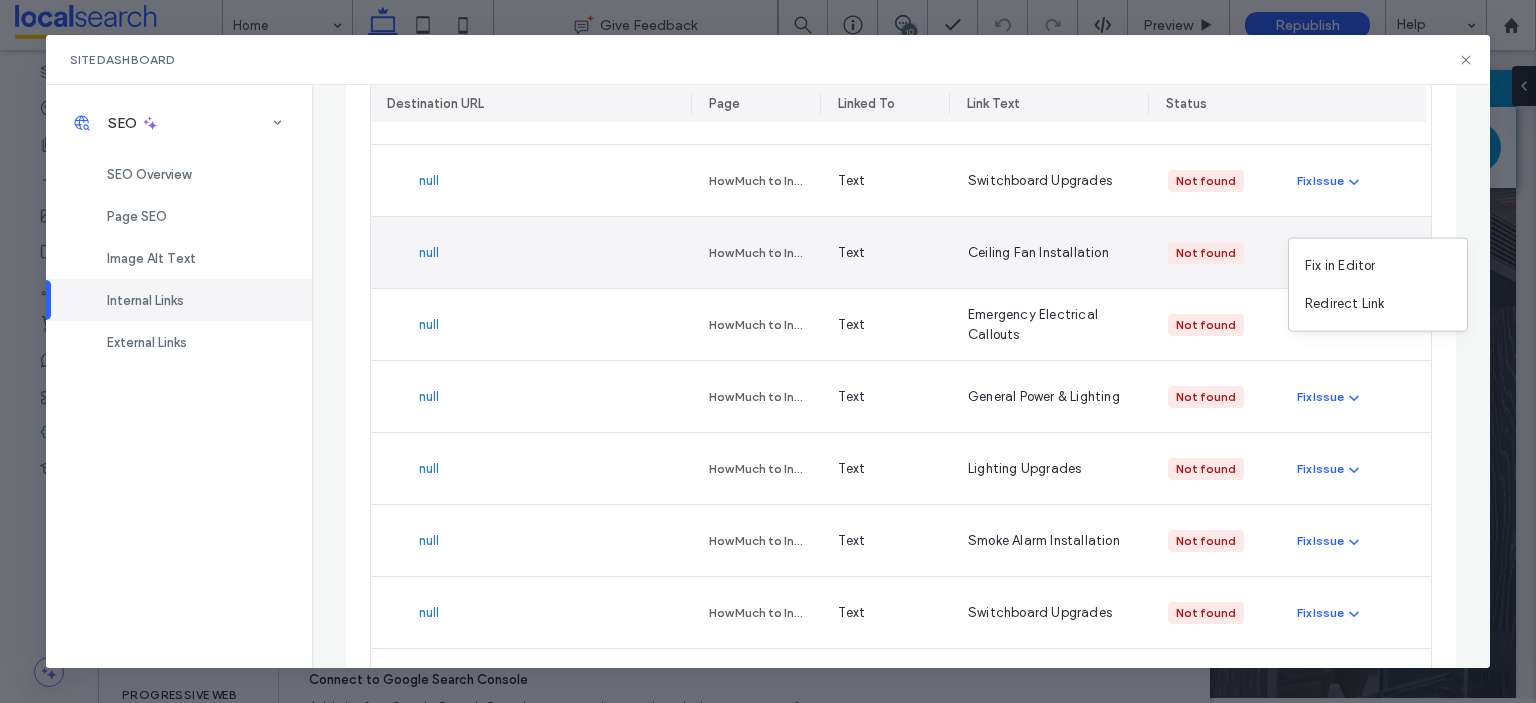 scroll, scrollTop: 400, scrollLeft: 0, axis: vertical 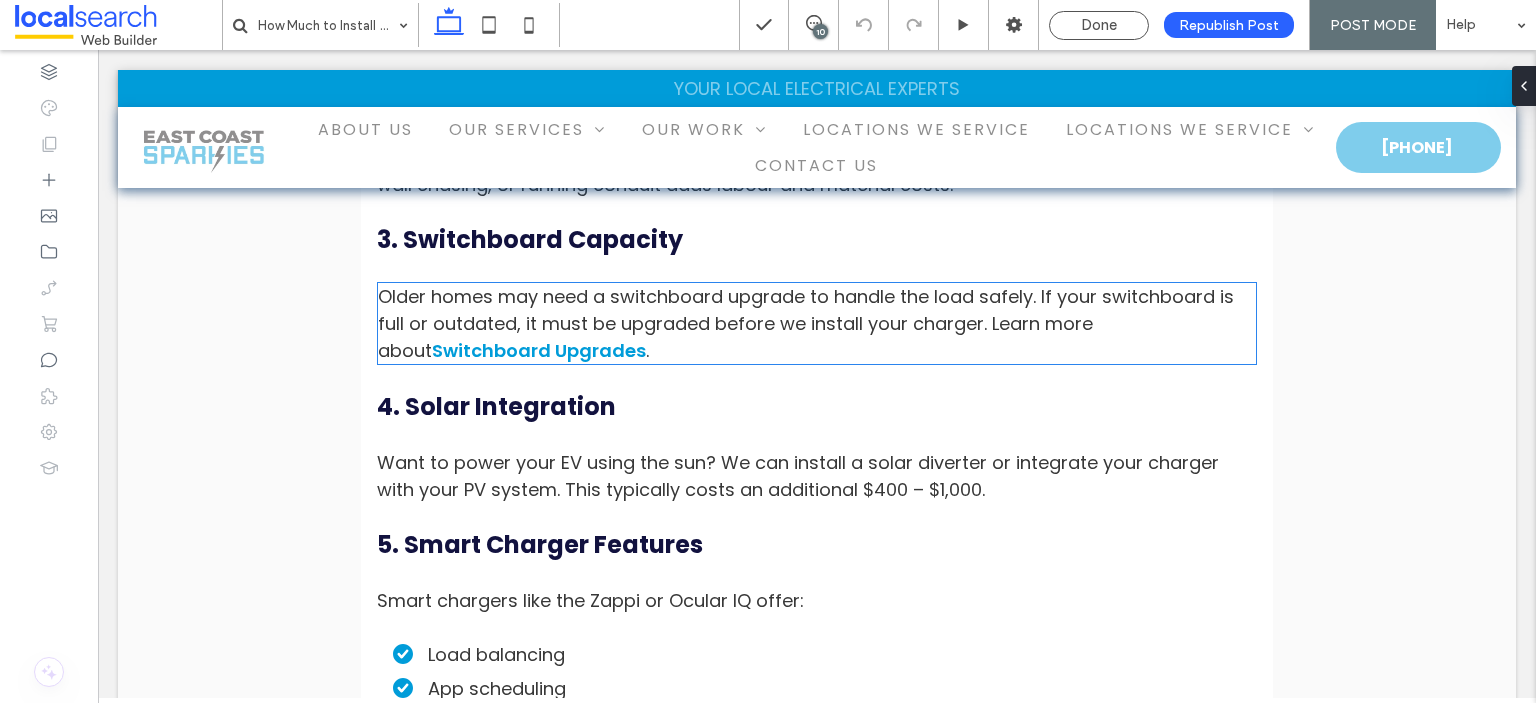 click on "How Much to Install EV Charger at Home
June 10, 2025
Section + Add Section
Divider
.st0-1546118842-1546118842 {
fill-rule: evenodd;
}
Section
How Much to Install EV Charger at Home: The Full Guide for Australian Homeowners
Uncategorized  / By
cameron profitt
Thinking About EV Charger Installation at Home?
With electric vehicles becoming a mainstay on Australian roads, homeowners are now asking an essential question:  how much to install EV charger at home ? ﻿ Whether you’re switching to a Tesla, BYD, Polestar, or Hyundai Ioniq, the next logical step is getting your home ready for reliable and fast EV charging. This guide walks you through the real costs, installation types, available rebates, and what influences your final quote.
Here’s the quick summary: ﻿" at bounding box center (817, 680) 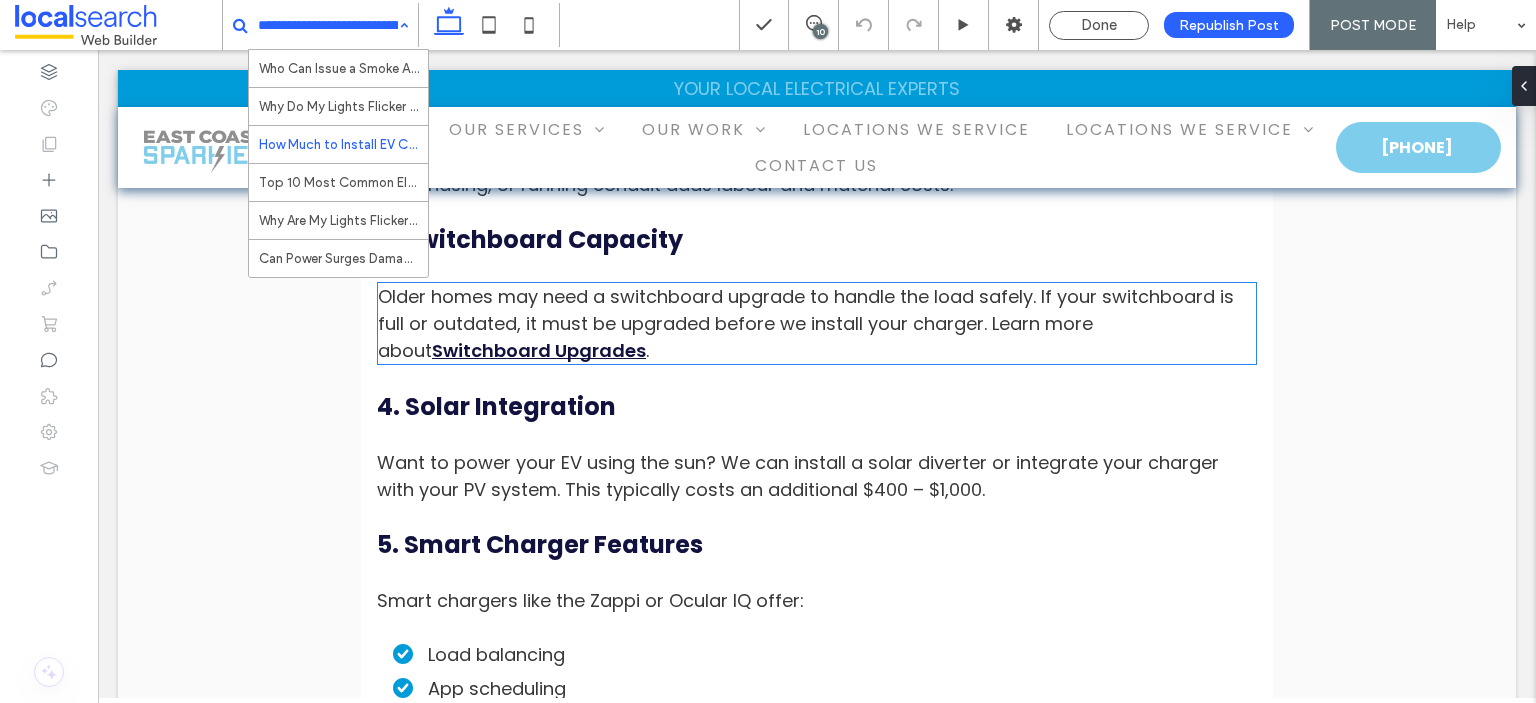 click on "Switchboard Upgrades" at bounding box center (539, 350) 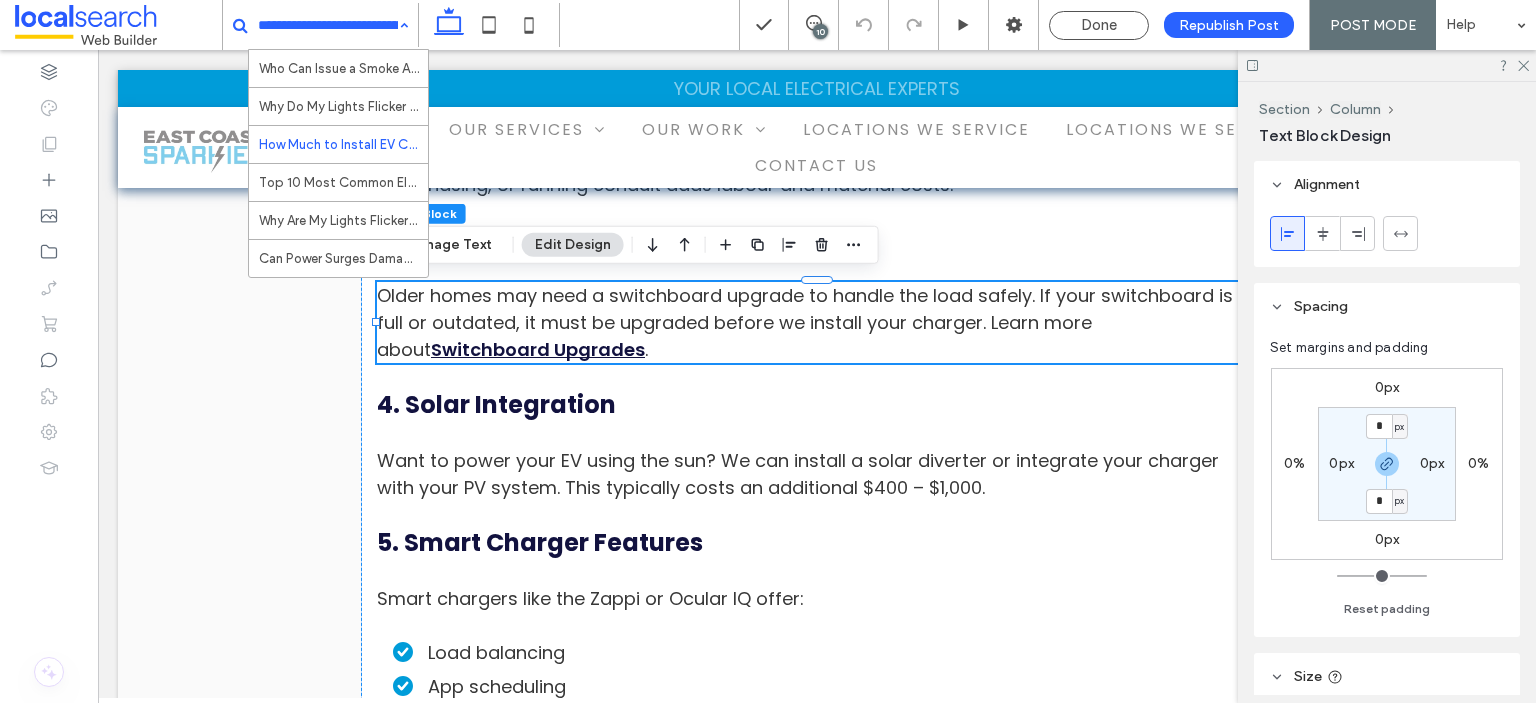 click on "Switchboard Upgrades" at bounding box center (538, 349) 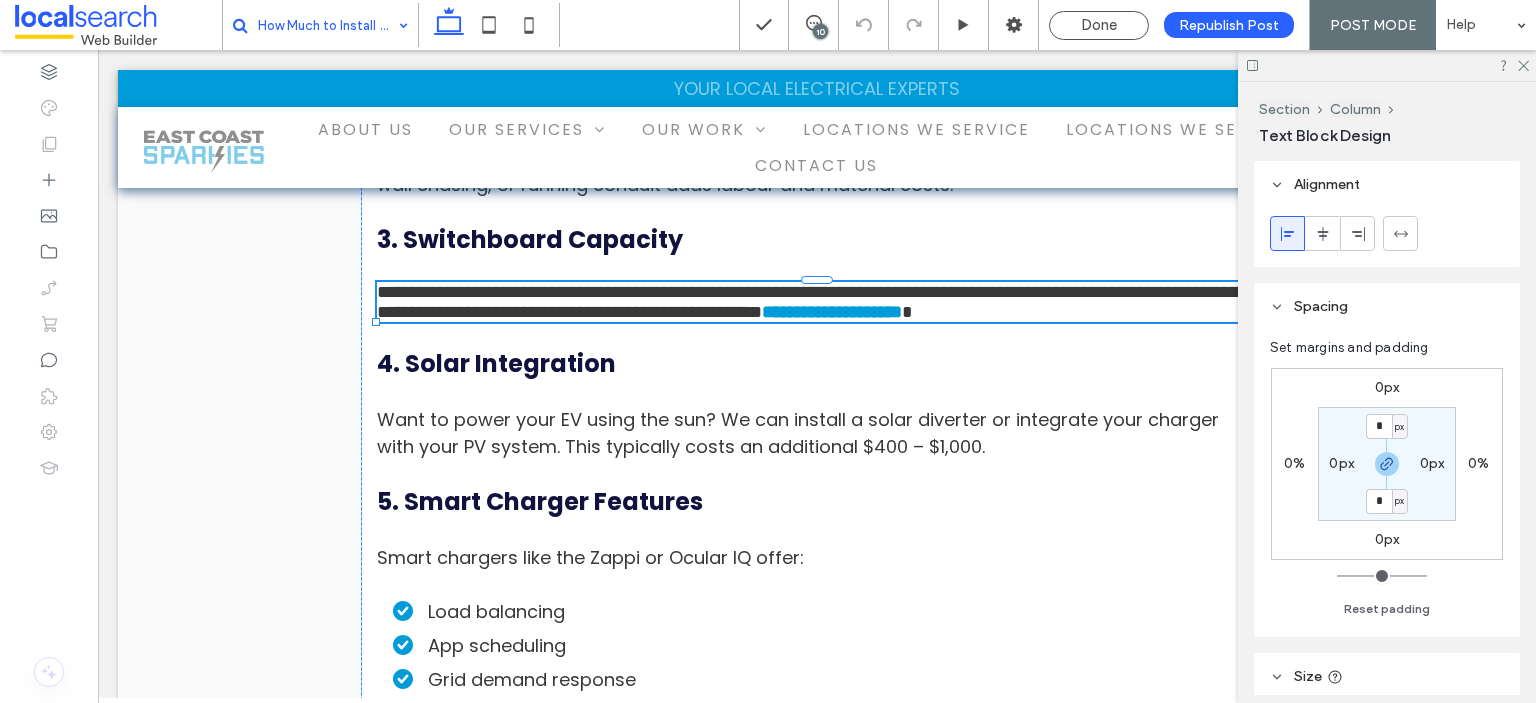 click on "**********" at bounding box center [832, 312] 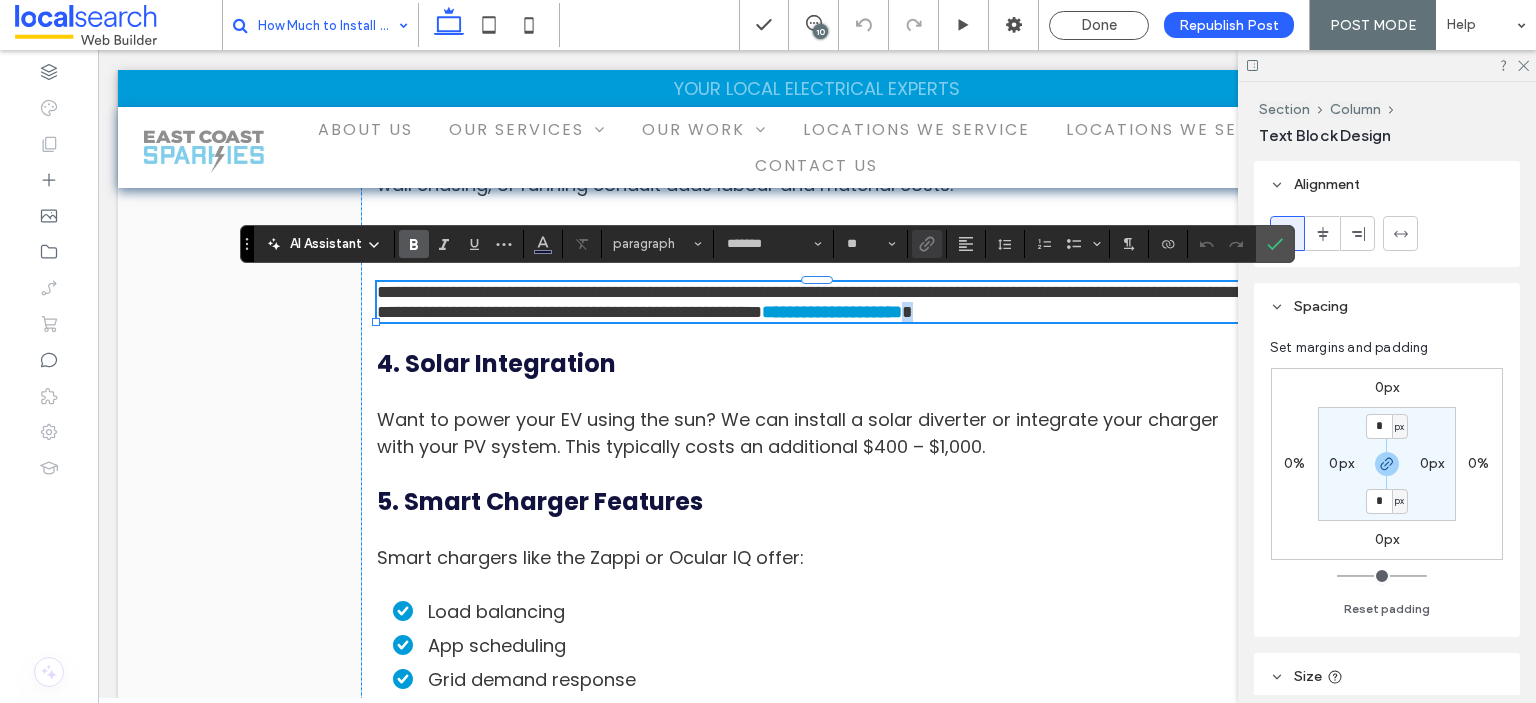 click on "**********" at bounding box center [832, 312] 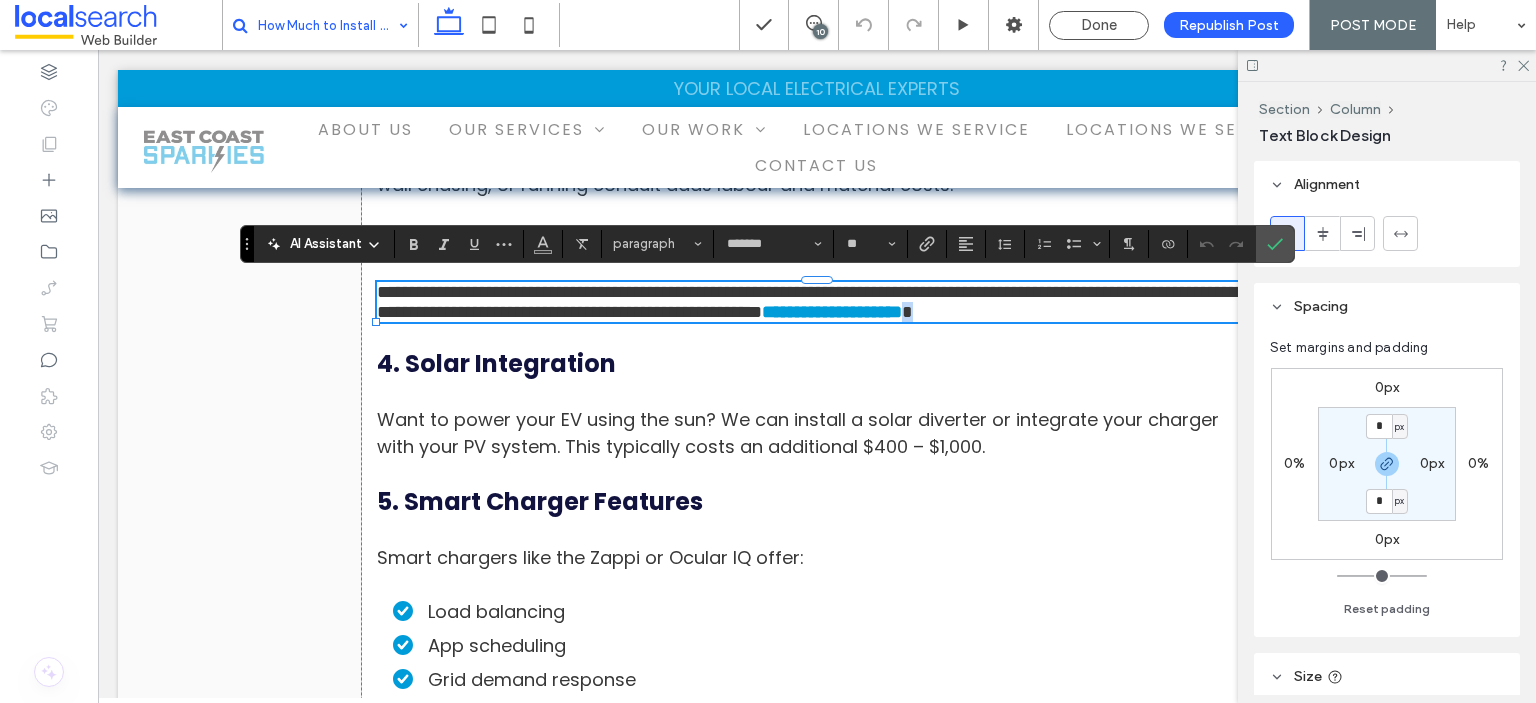 click on "**********" at bounding box center [832, 312] 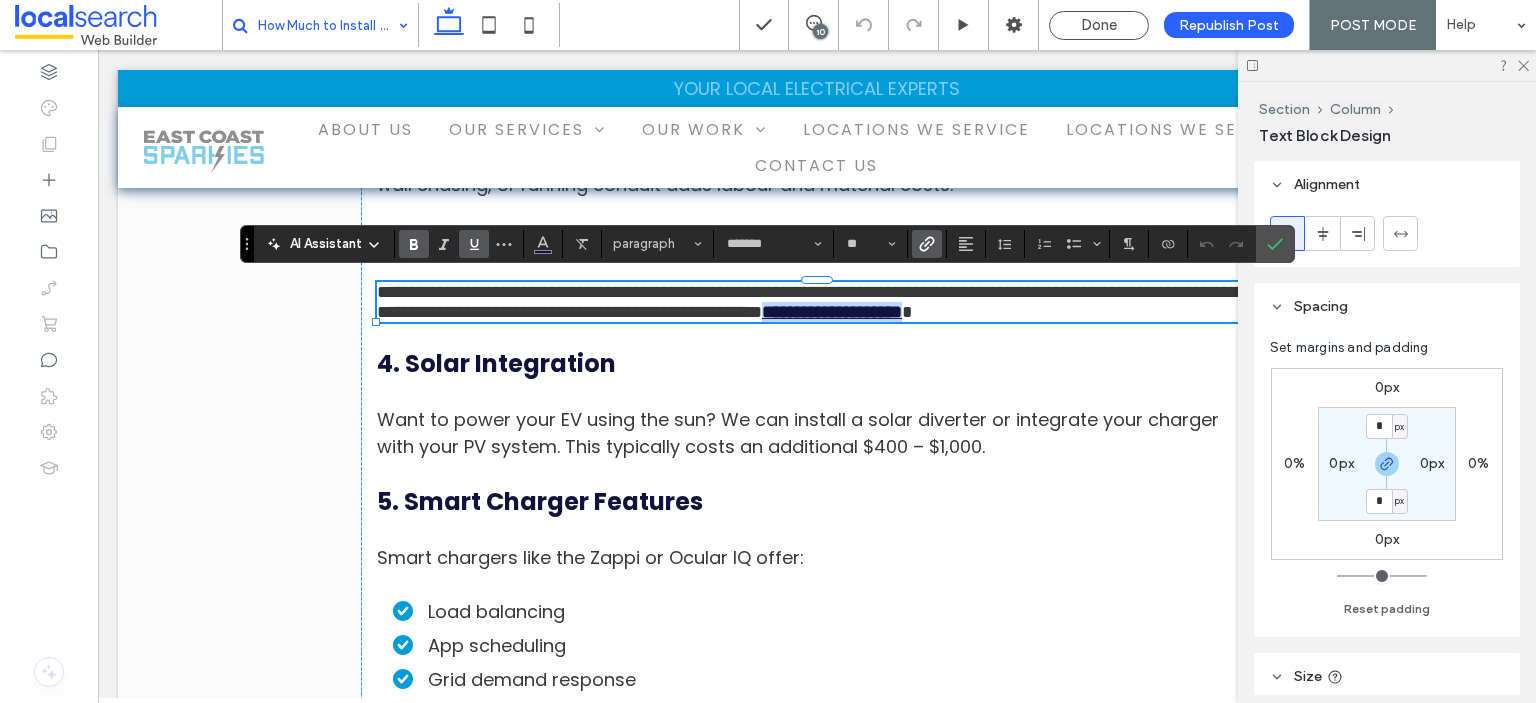 drag, startPoint x: 634, startPoint y: 347, endPoint x: 428, endPoint y: 349, distance: 206.0097 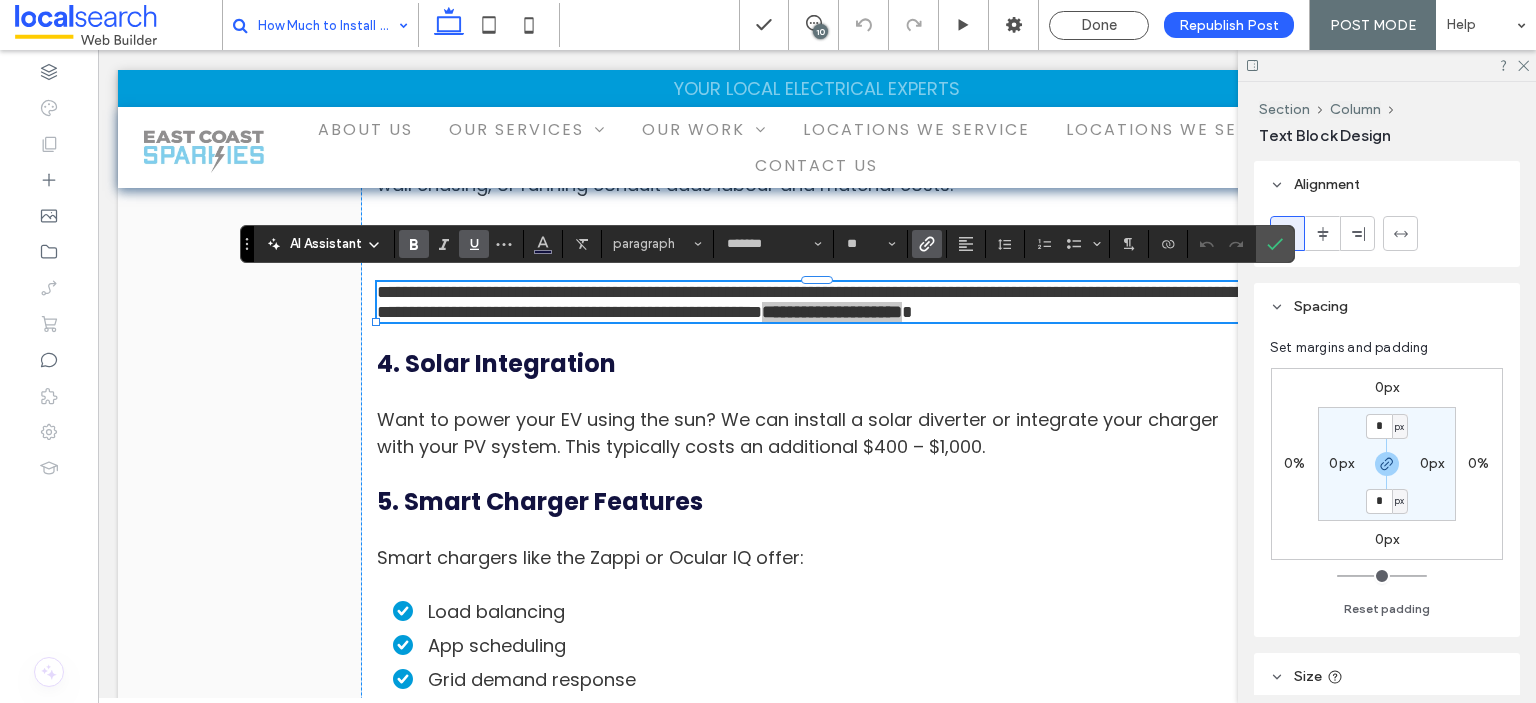 click 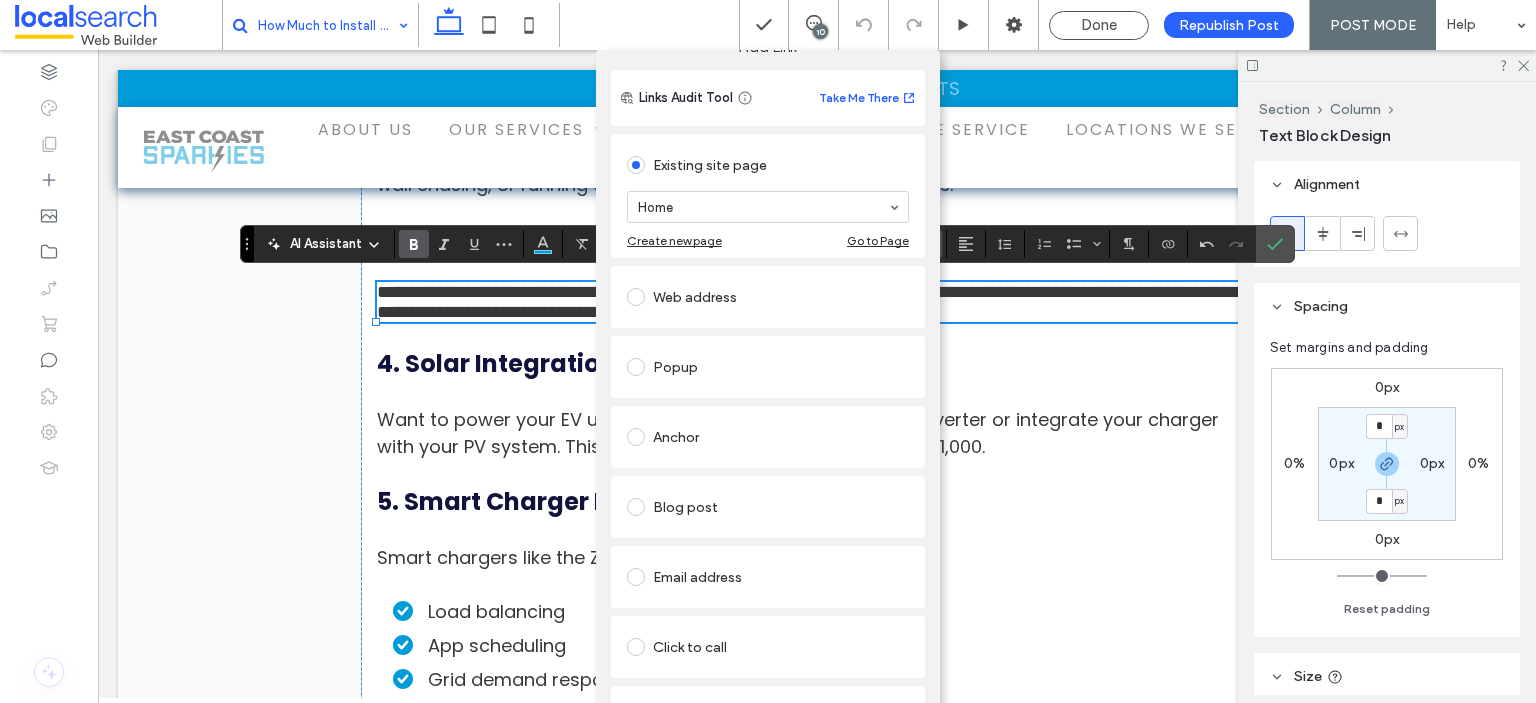 scroll, scrollTop: 0, scrollLeft: 0, axis: both 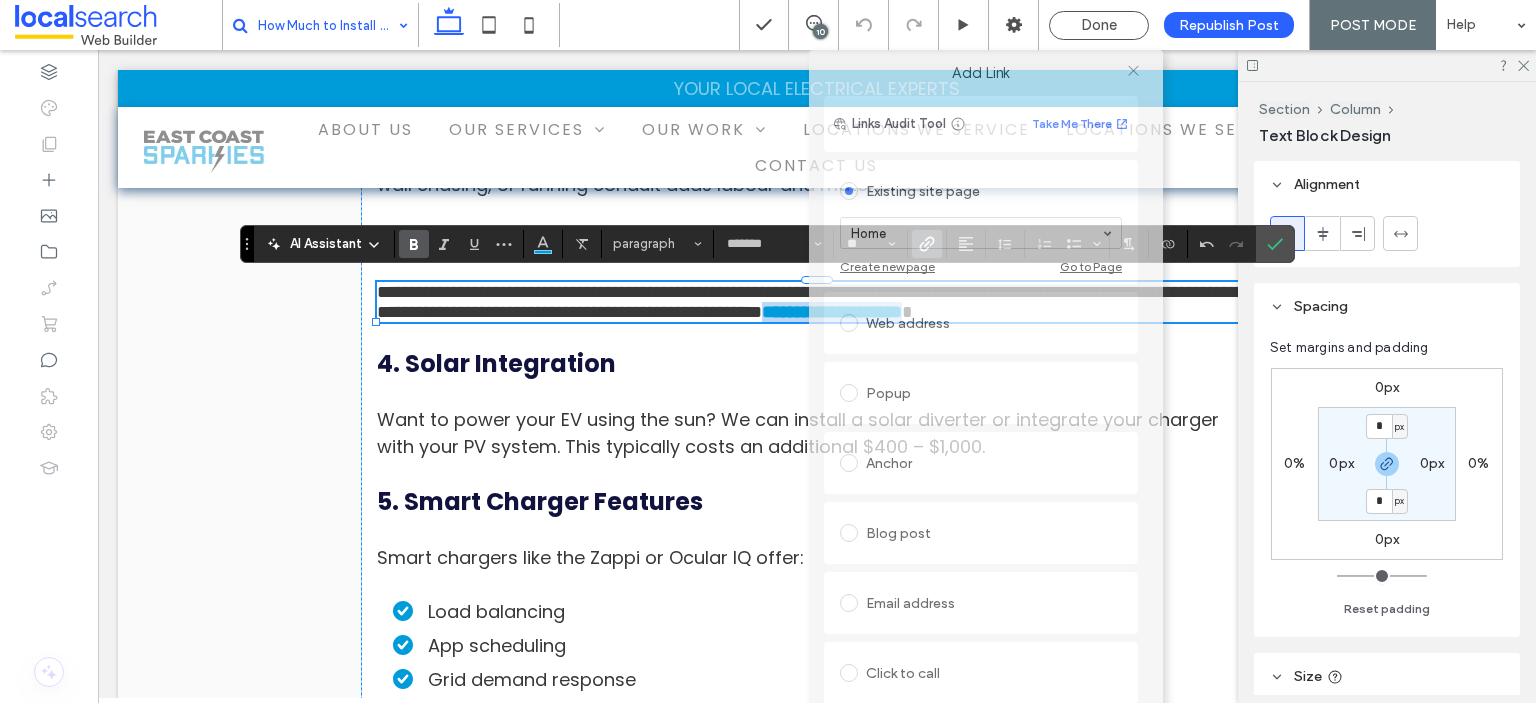 drag, startPoint x: 683, startPoint y: 80, endPoint x: 901, endPoint y: -43, distance: 250.30582 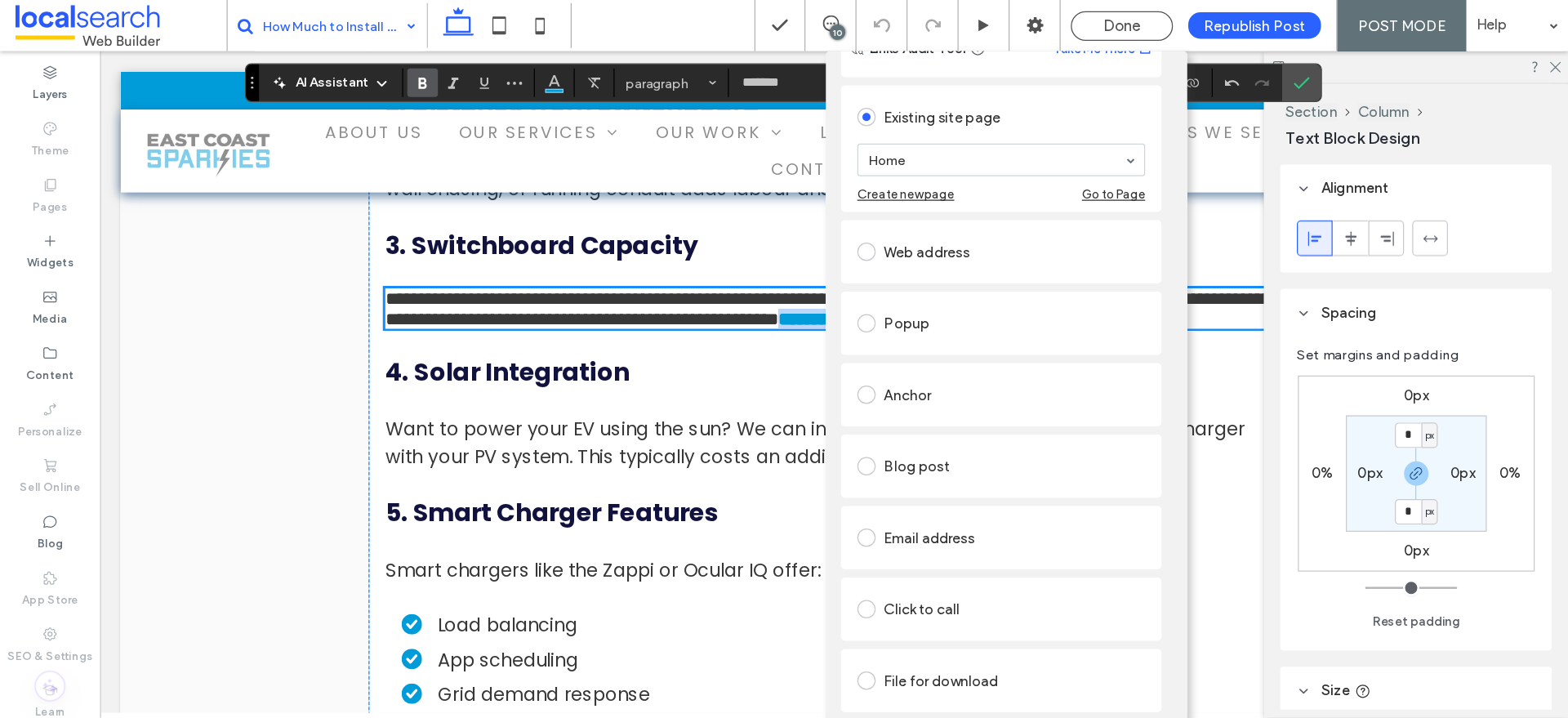 scroll, scrollTop: 0, scrollLeft: 0, axis: both 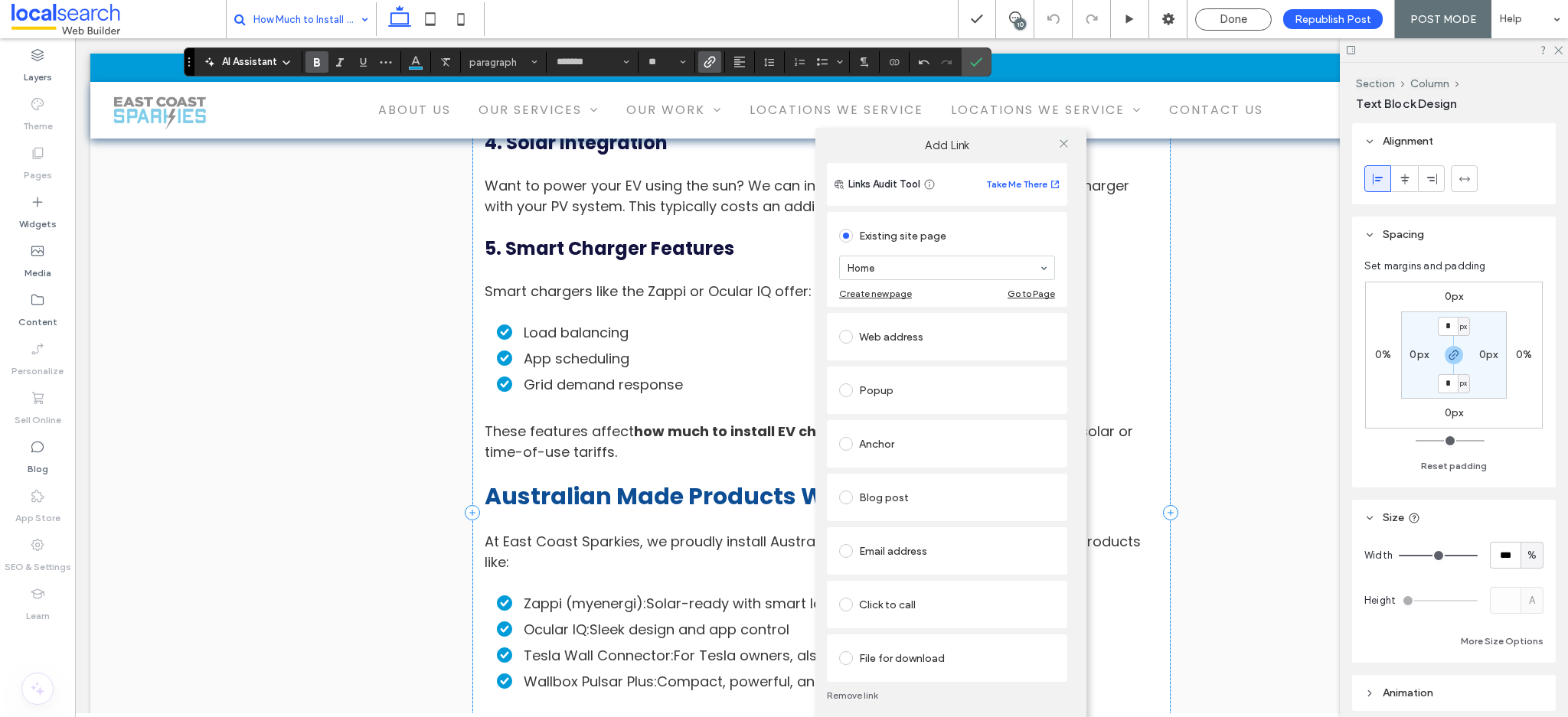 click on "Remove link" at bounding box center (947, 696) 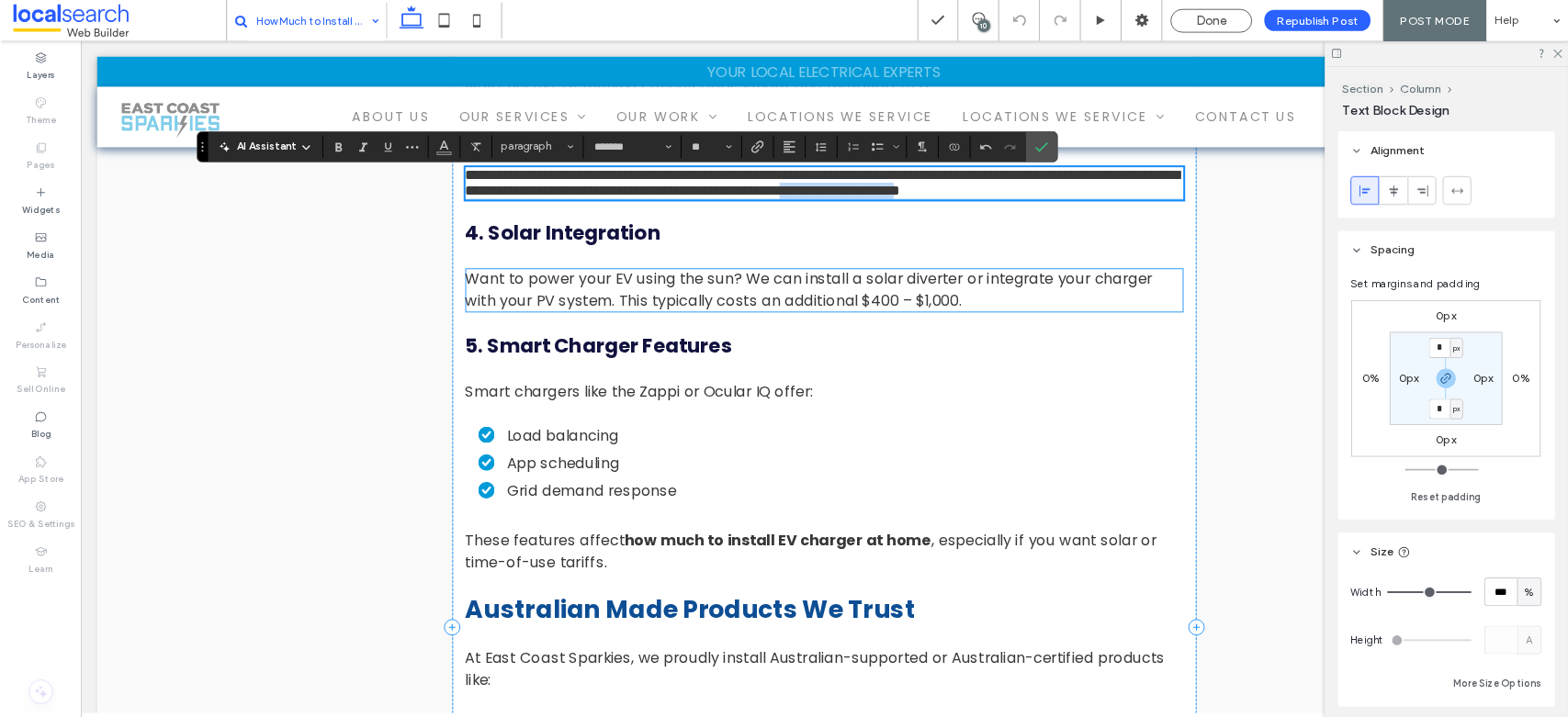scroll, scrollTop: 2870, scrollLeft: 0, axis: vertical 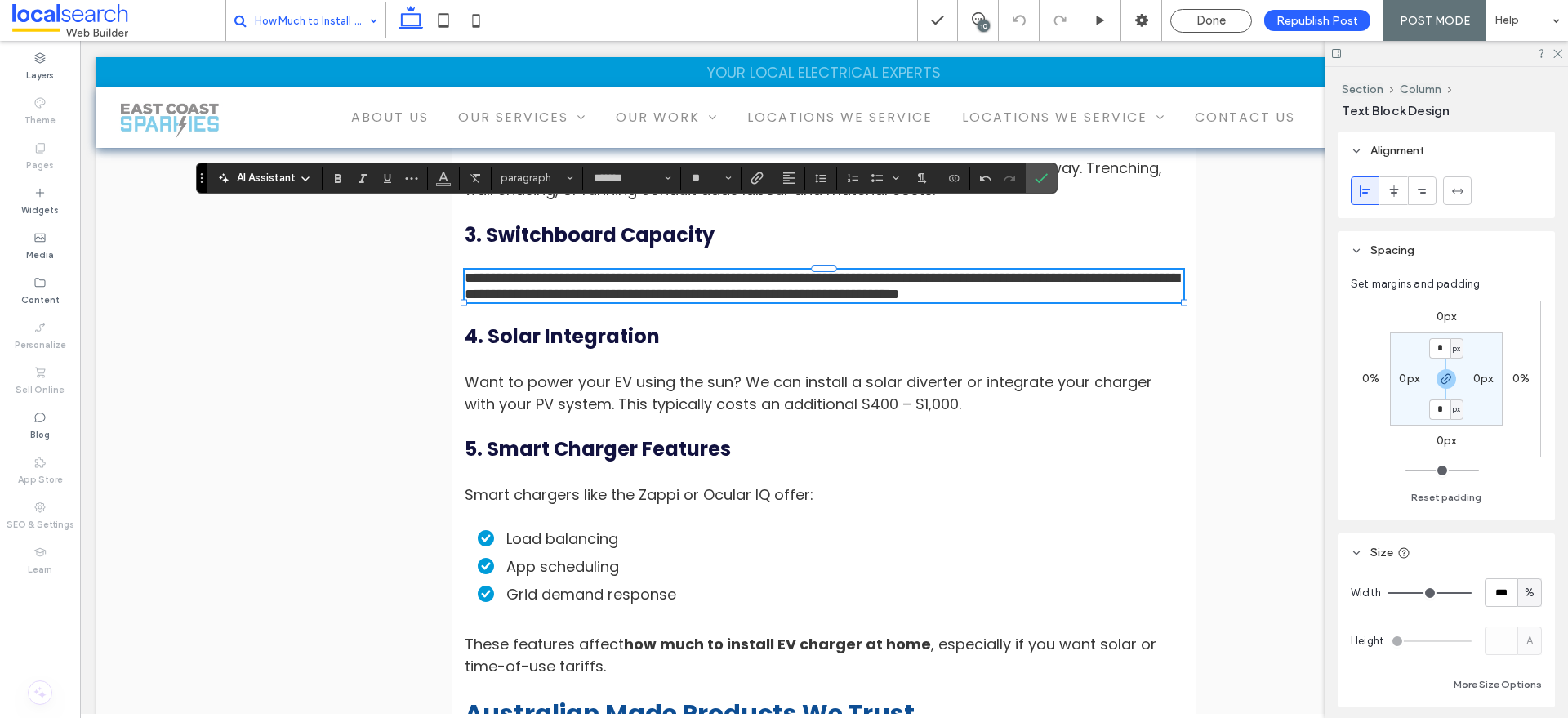 click on "**********" at bounding box center (824, 286) 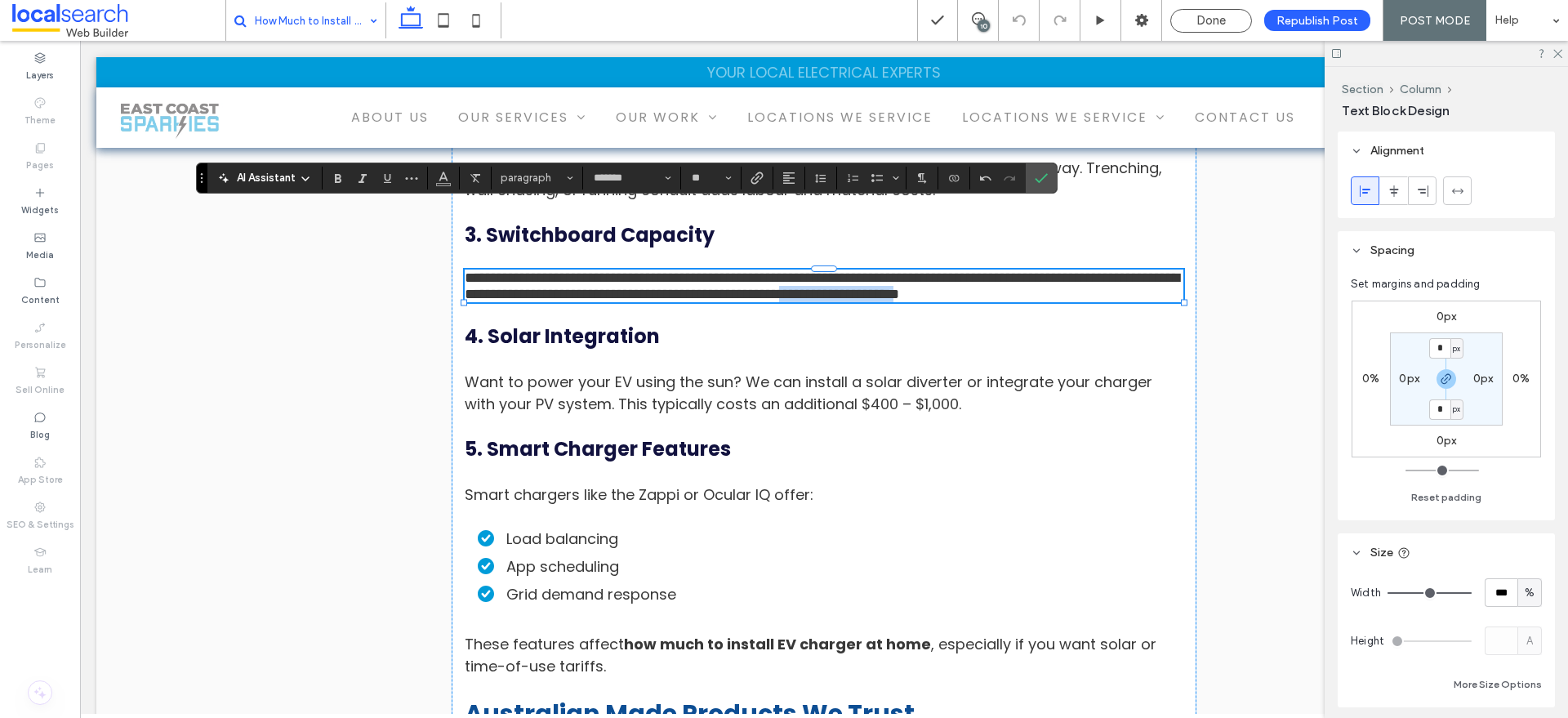 drag, startPoint x: 625, startPoint y: 318, endPoint x: 460, endPoint y: 322, distance: 165.04848 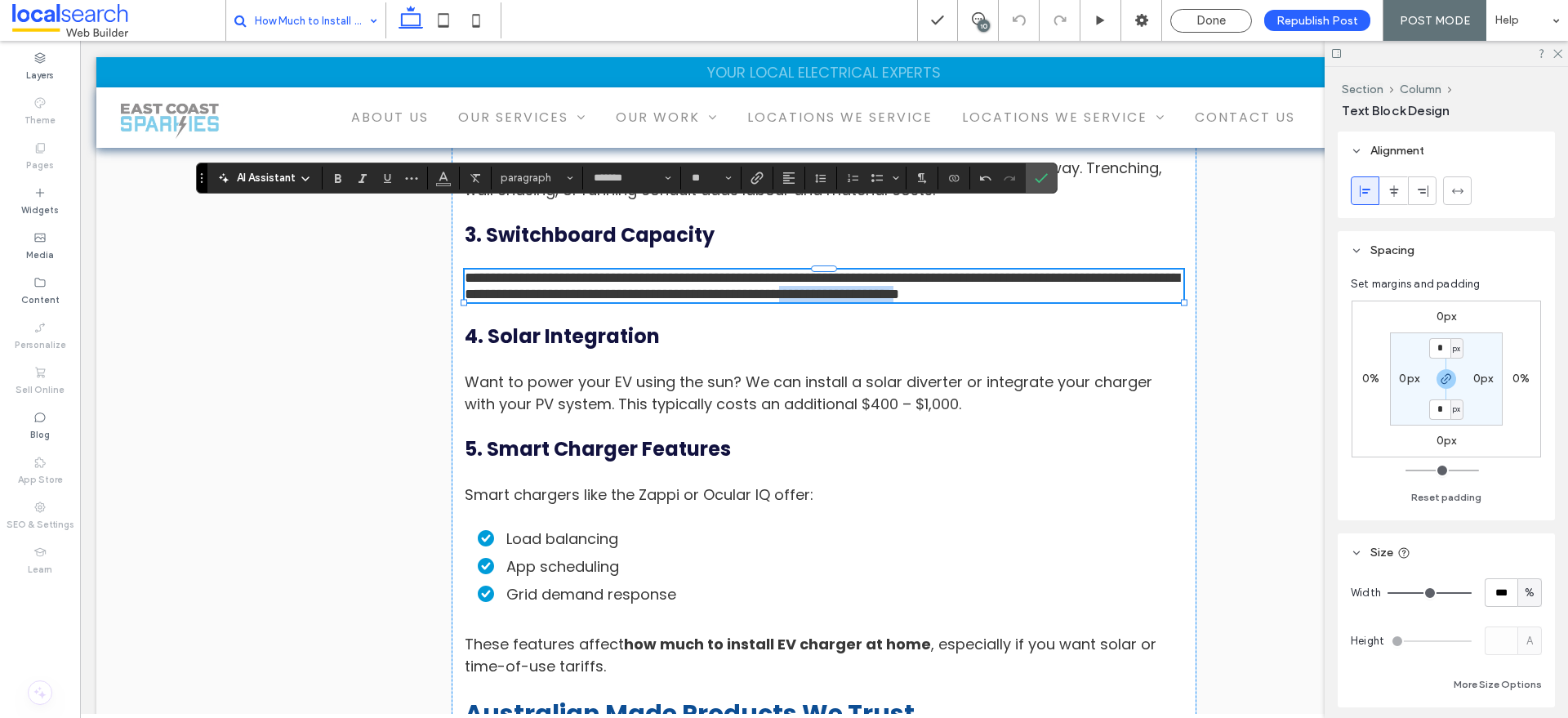 click on "**********" at bounding box center [822, 286] 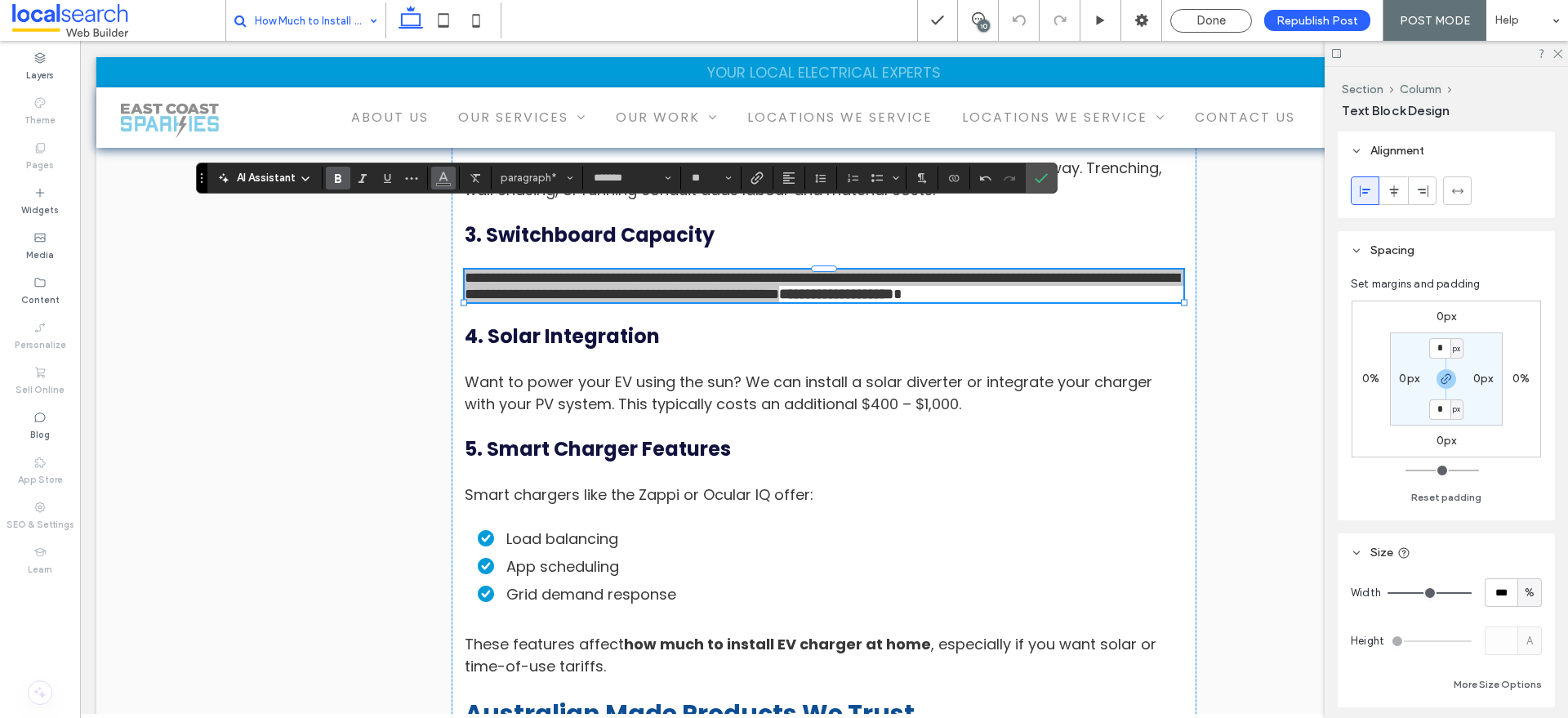 click at bounding box center [443, 178] 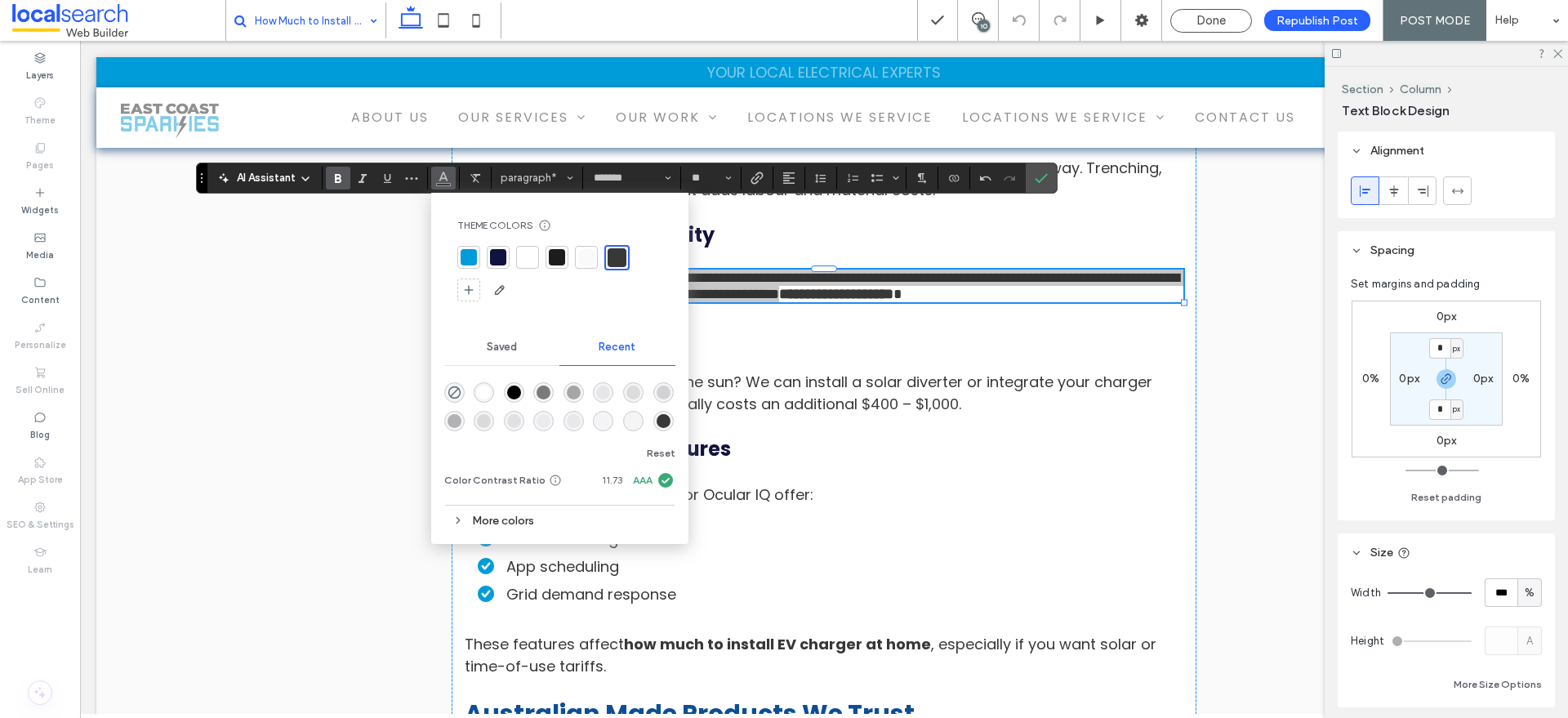click at bounding box center (469, 257) 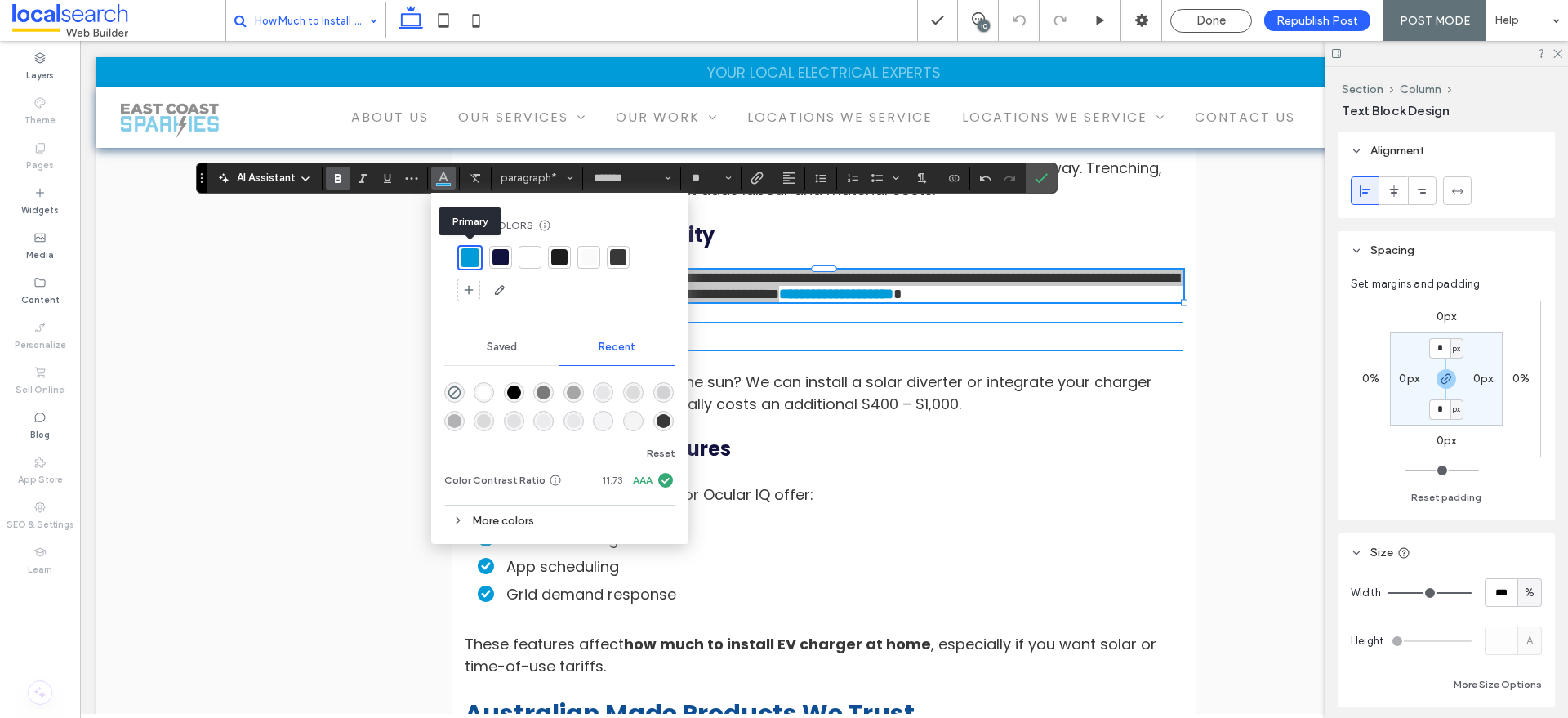 click on "4. Solar Integration" at bounding box center (824, 337) 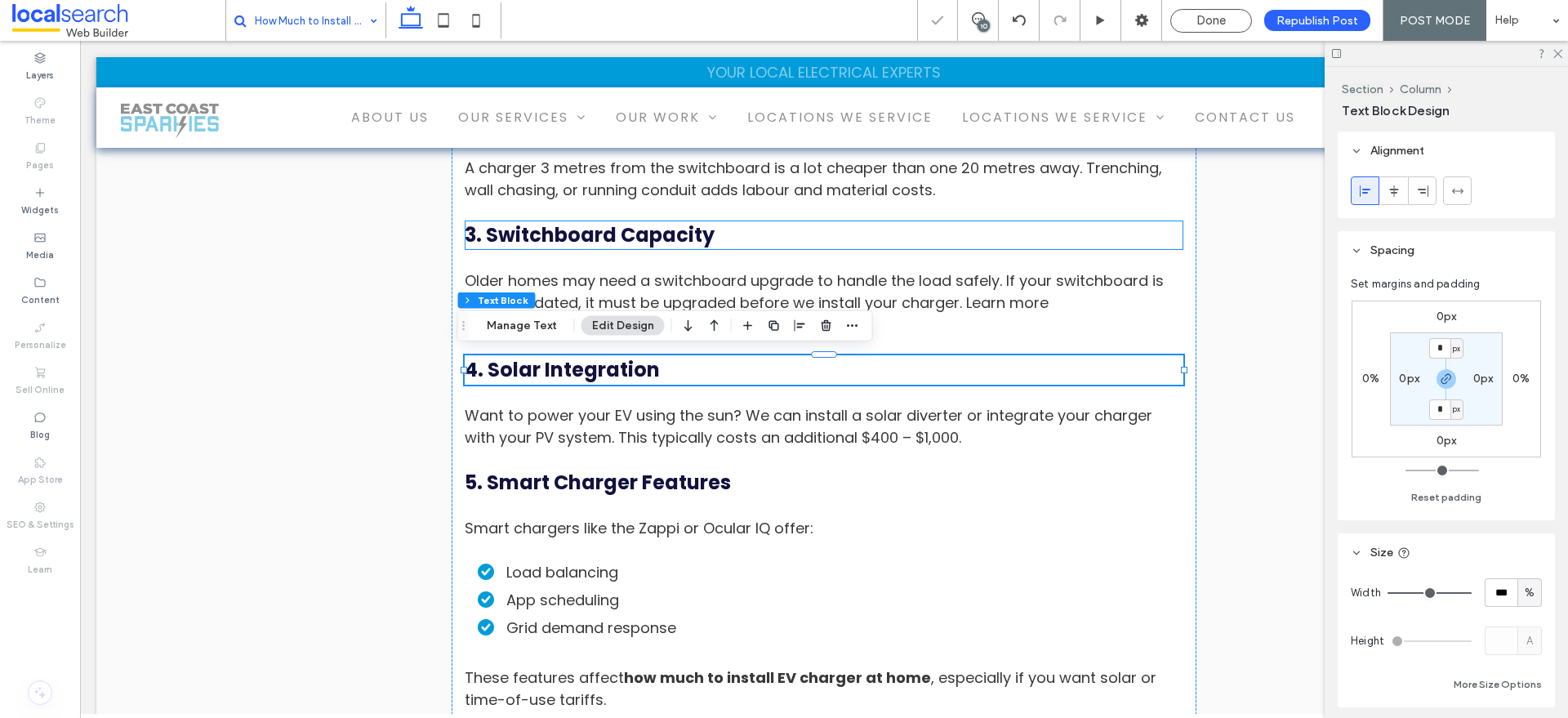 click on "3. Switchboard Capacity" at bounding box center (824, 235) 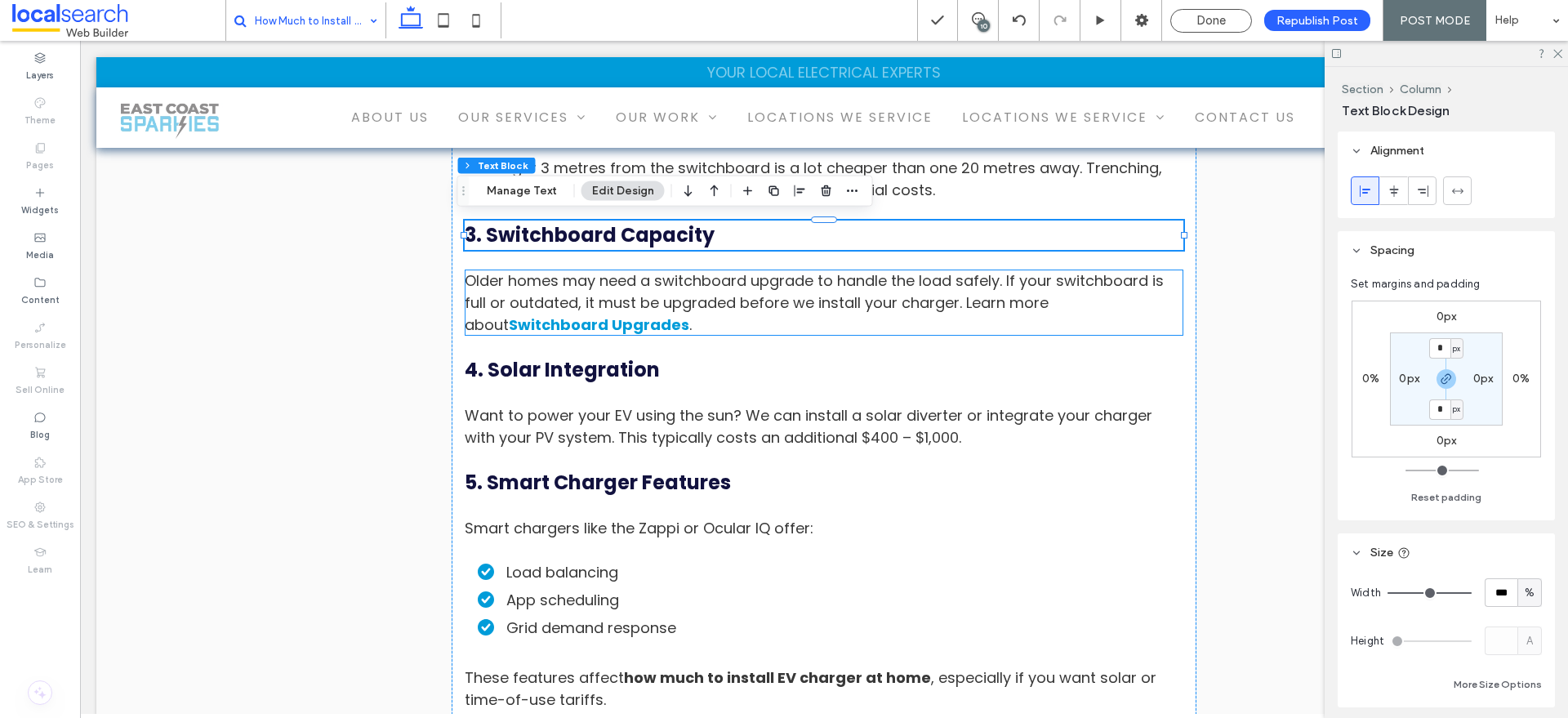 click on "Switchboard Upgrades" at bounding box center (599, 324) 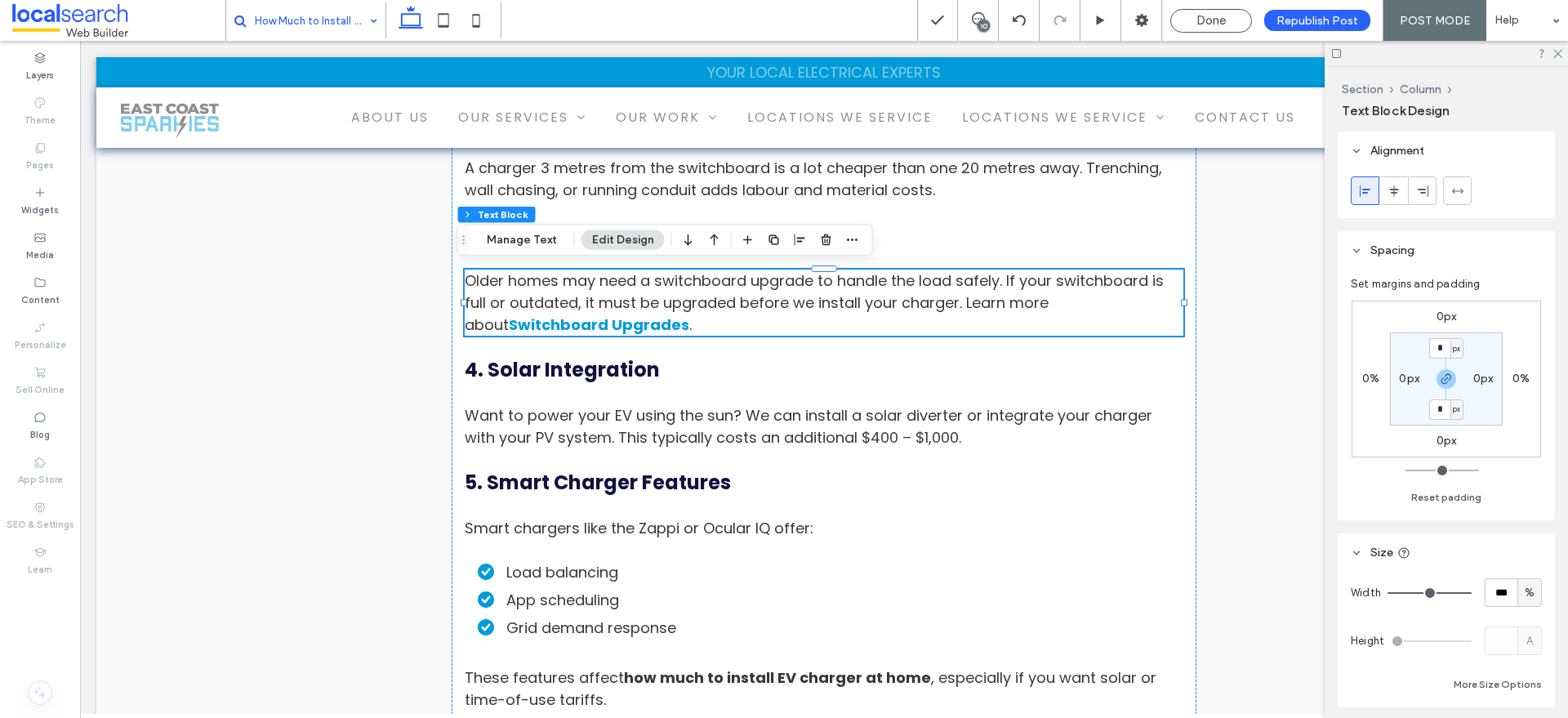 click on "Switchboard Upgrades" at bounding box center [599, 324] 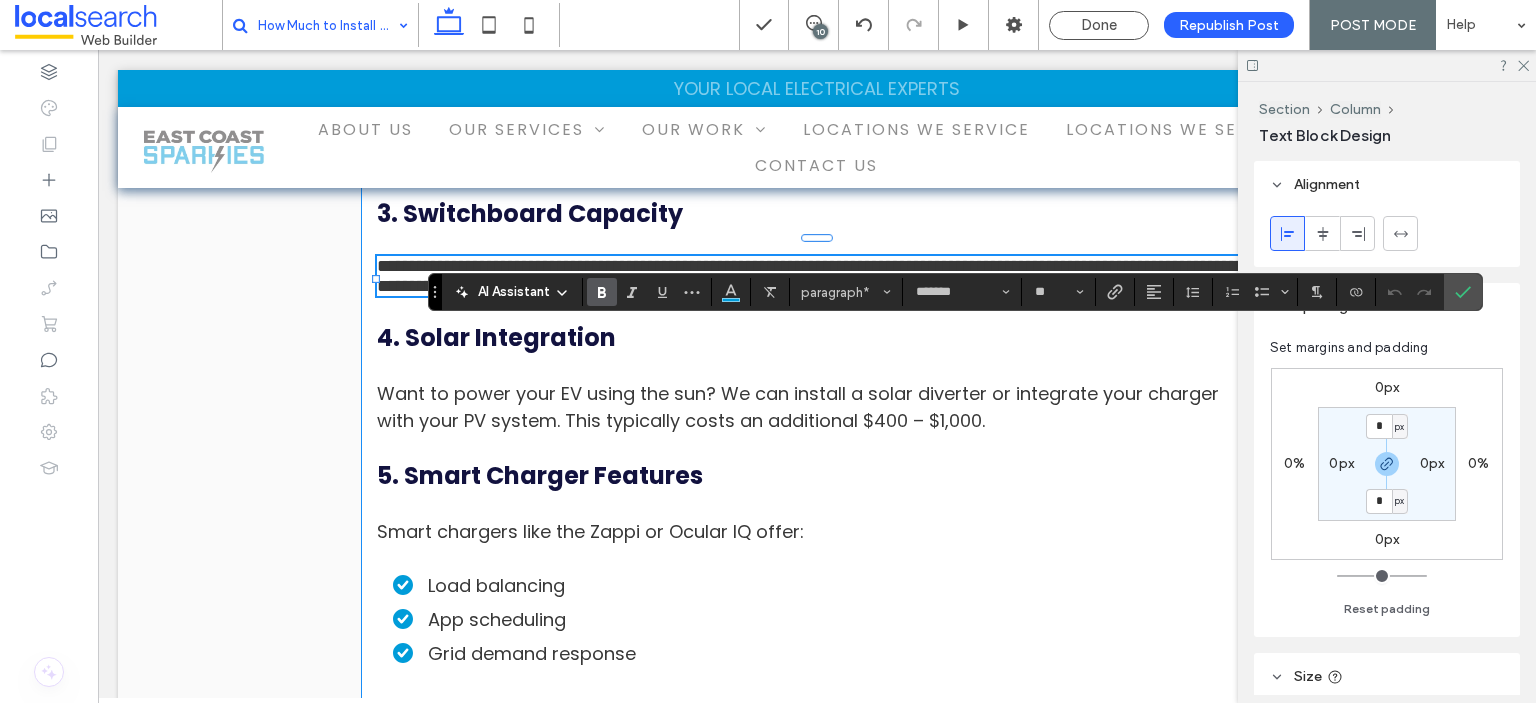 scroll, scrollTop: 3126, scrollLeft: 0, axis: vertical 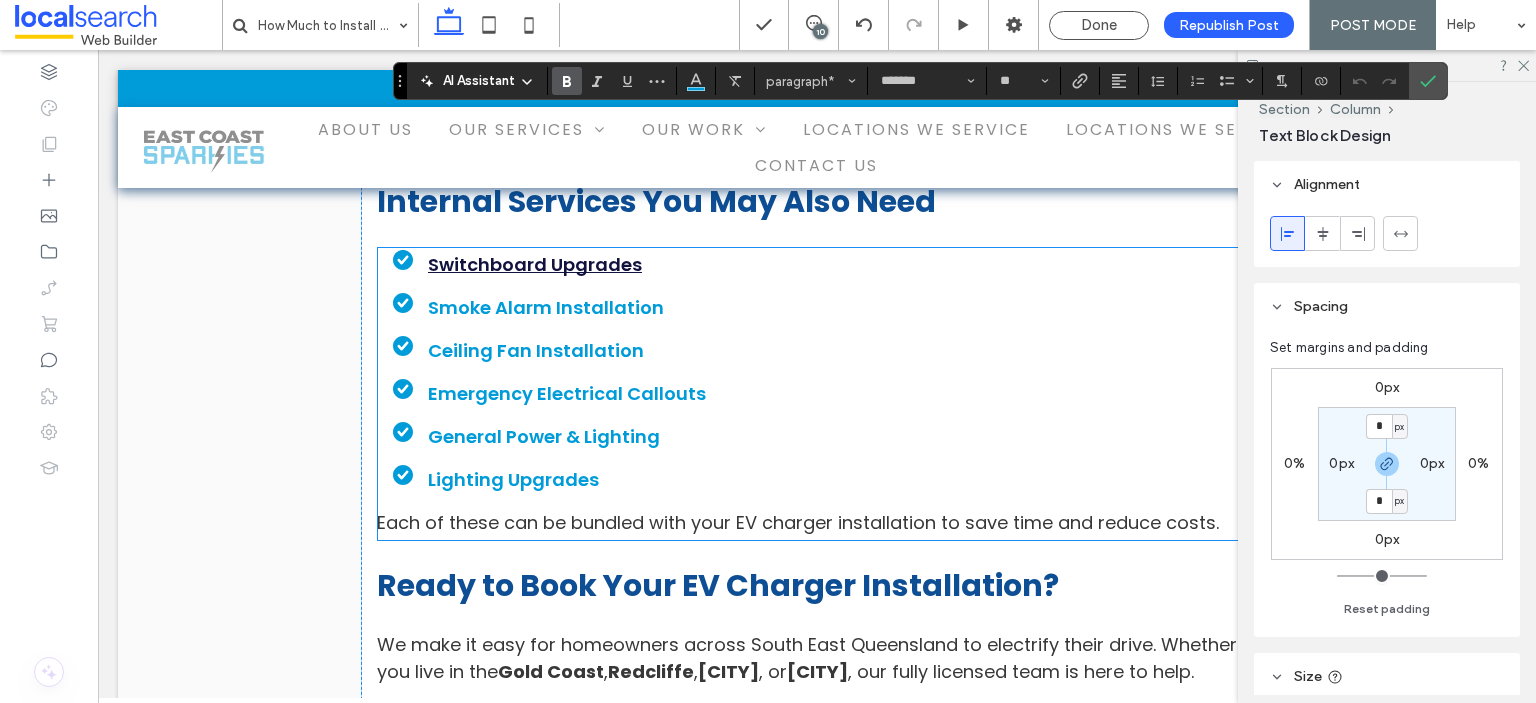 click on "Switchboard Upgrades" at bounding box center (535, 264) 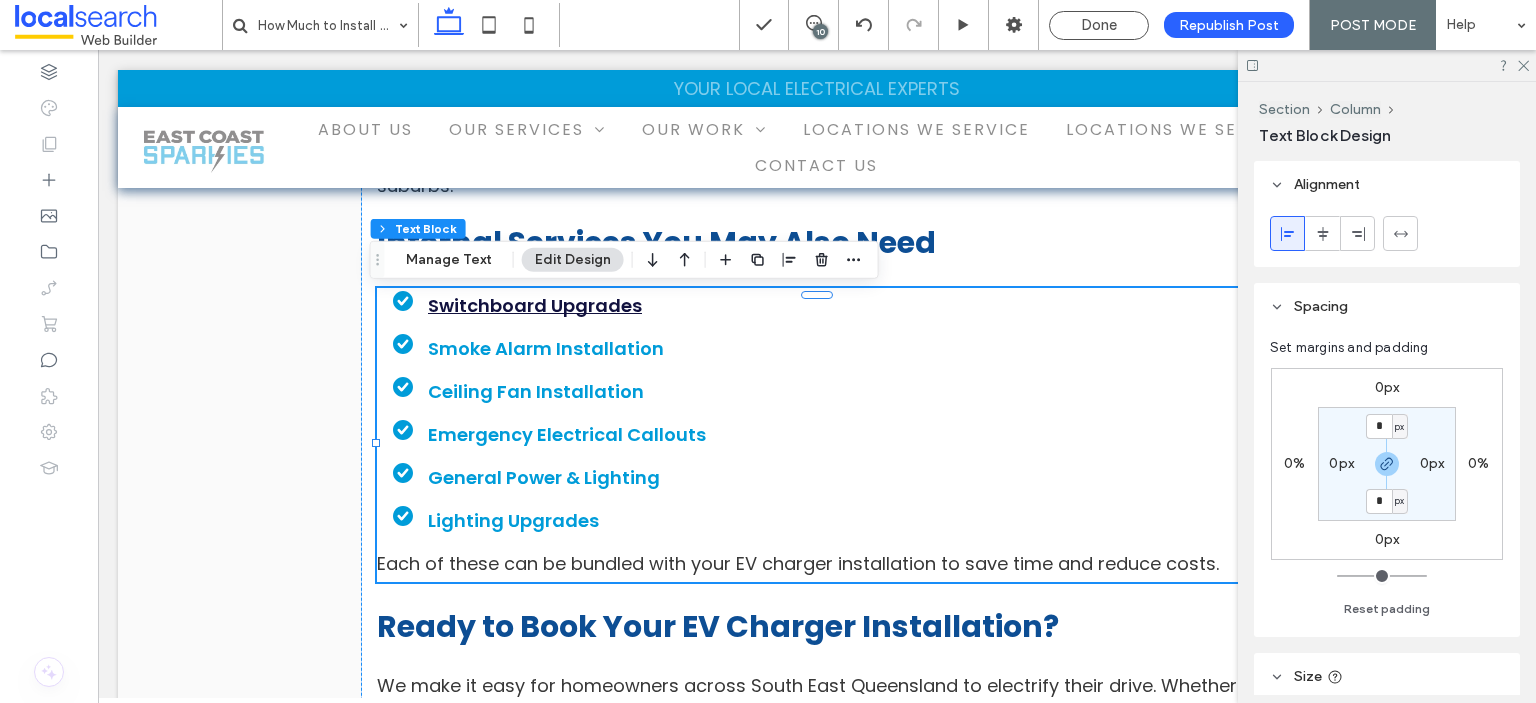 click on "Switchboard Upgrades" at bounding box center (535, 305) 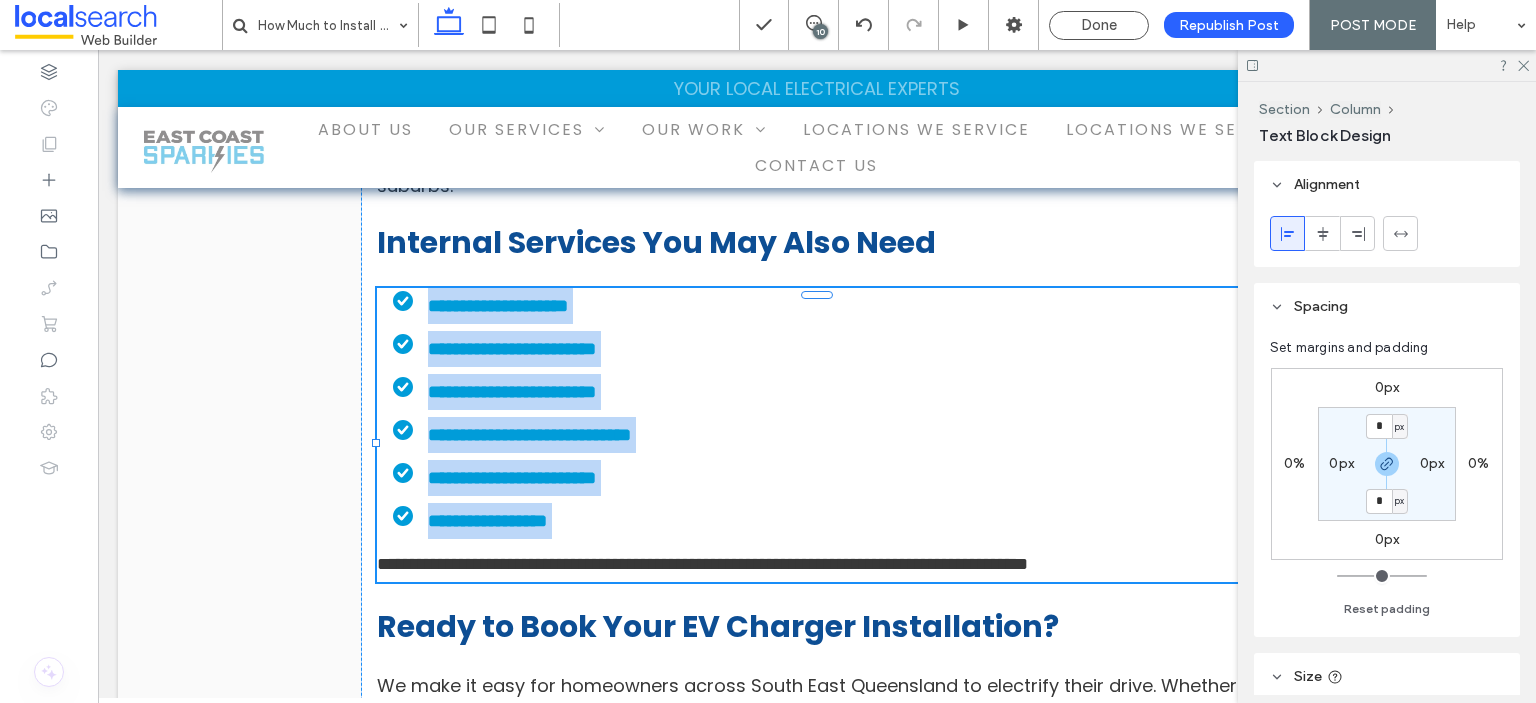 click on "**********" at bounding box center [498, 306] 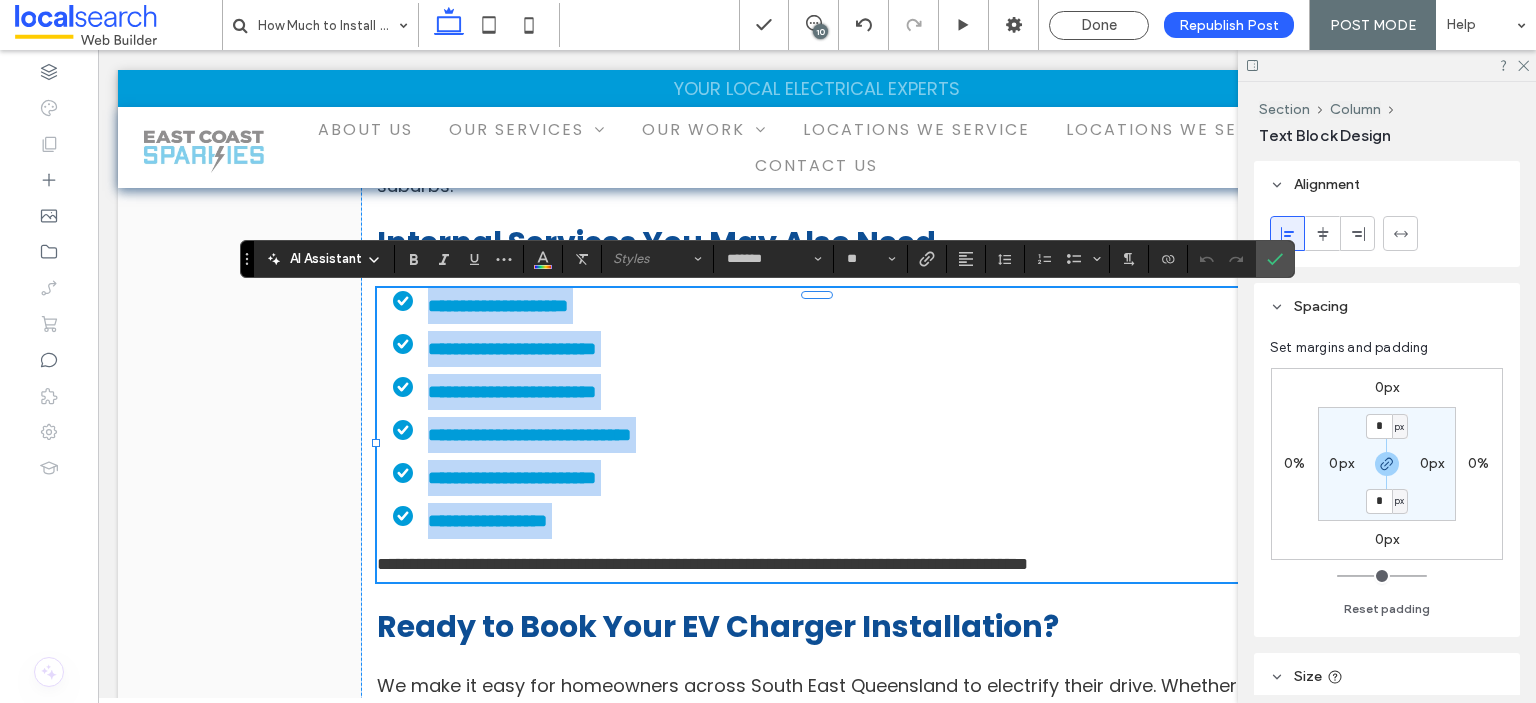 click on "**********" at bounding box center [498, 306] 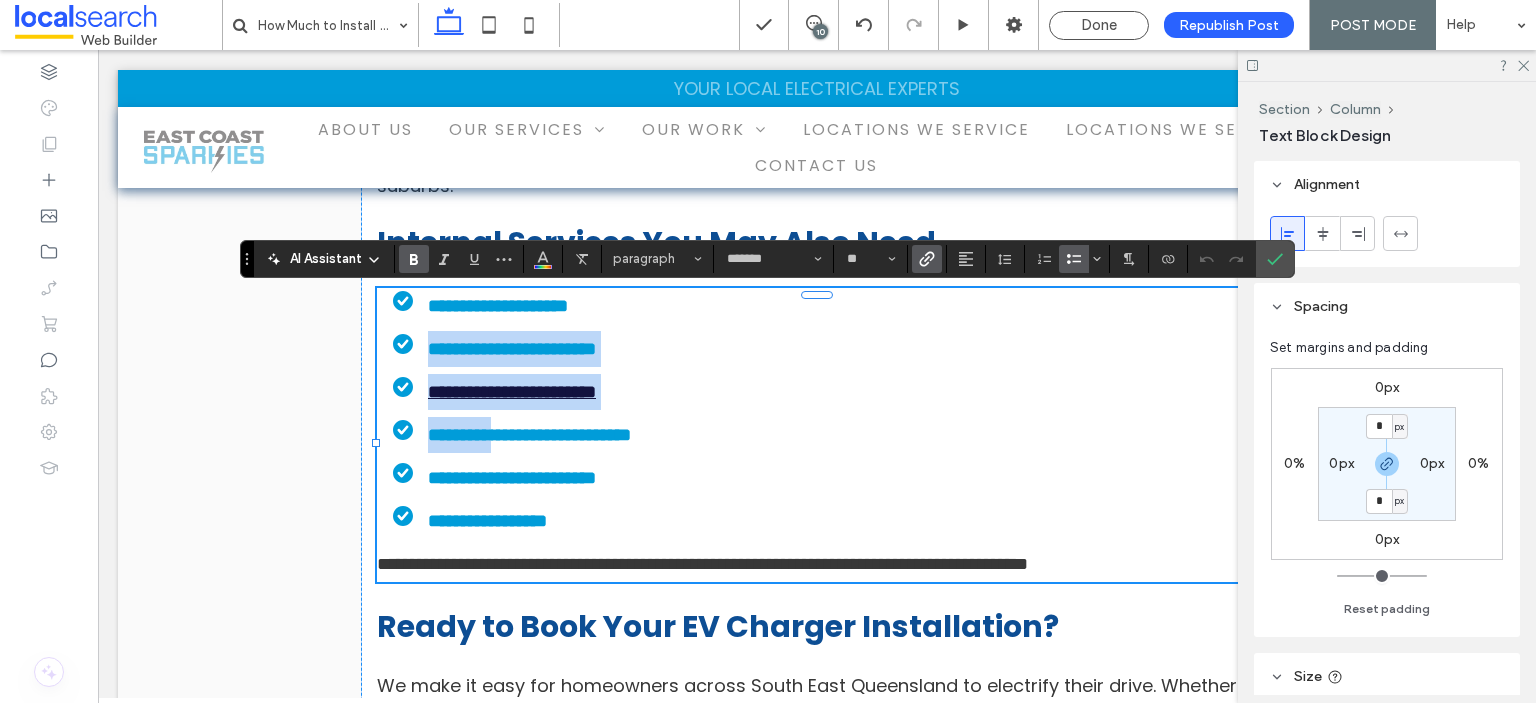 drag, startPoint x: 632, startPoint y: 312, endPoint x: 493, endPoint y: 393, distance: 160.87883 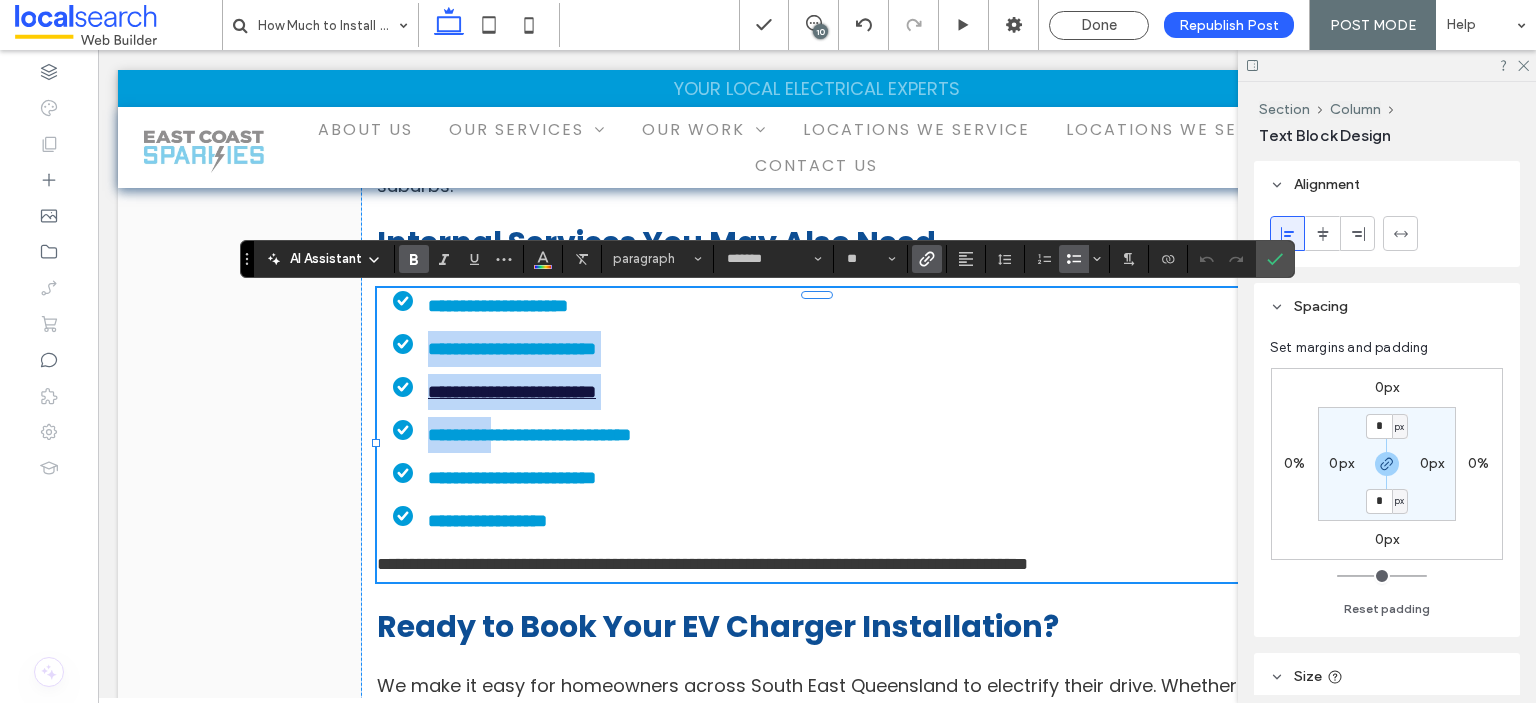 click on "**********" at bounding box center [807, 413] 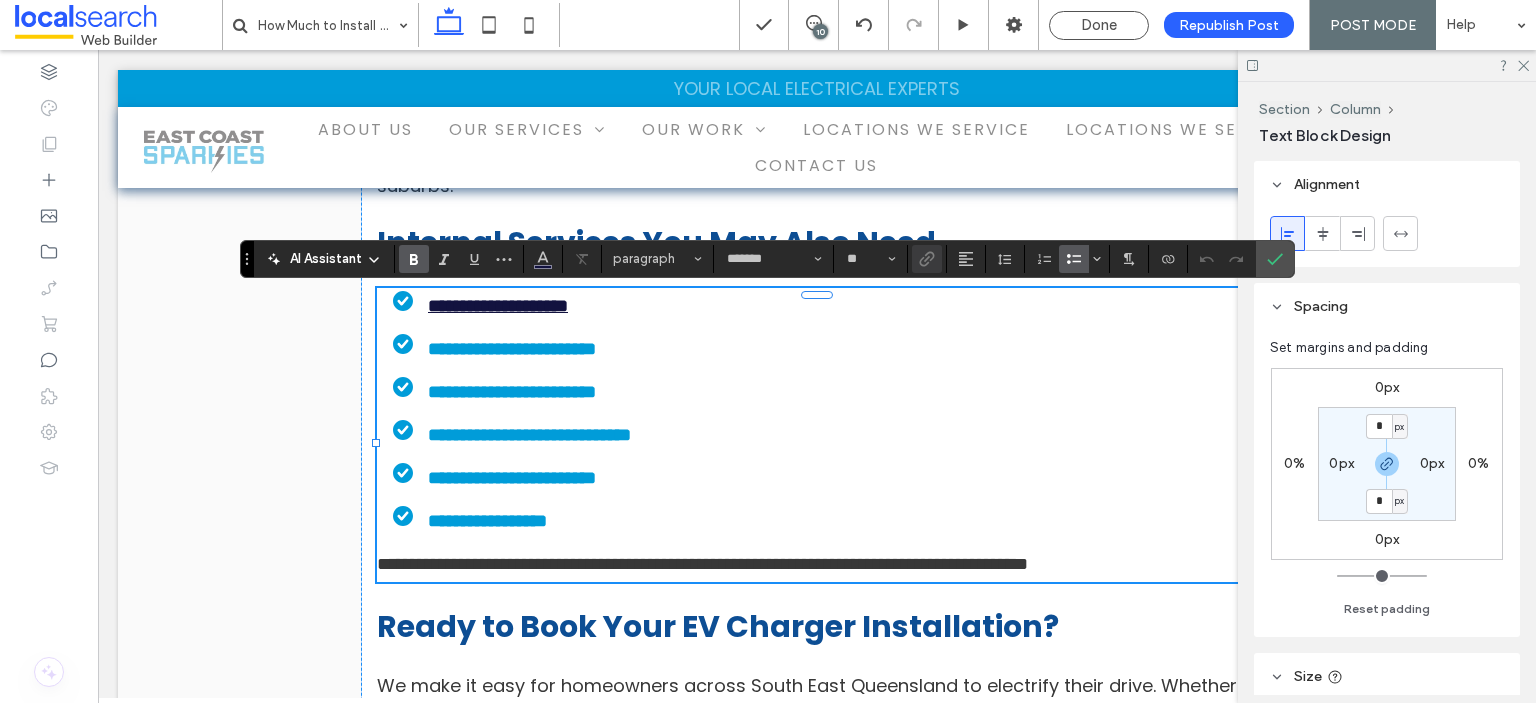 click on "**********" at bounding box center [498, 306] 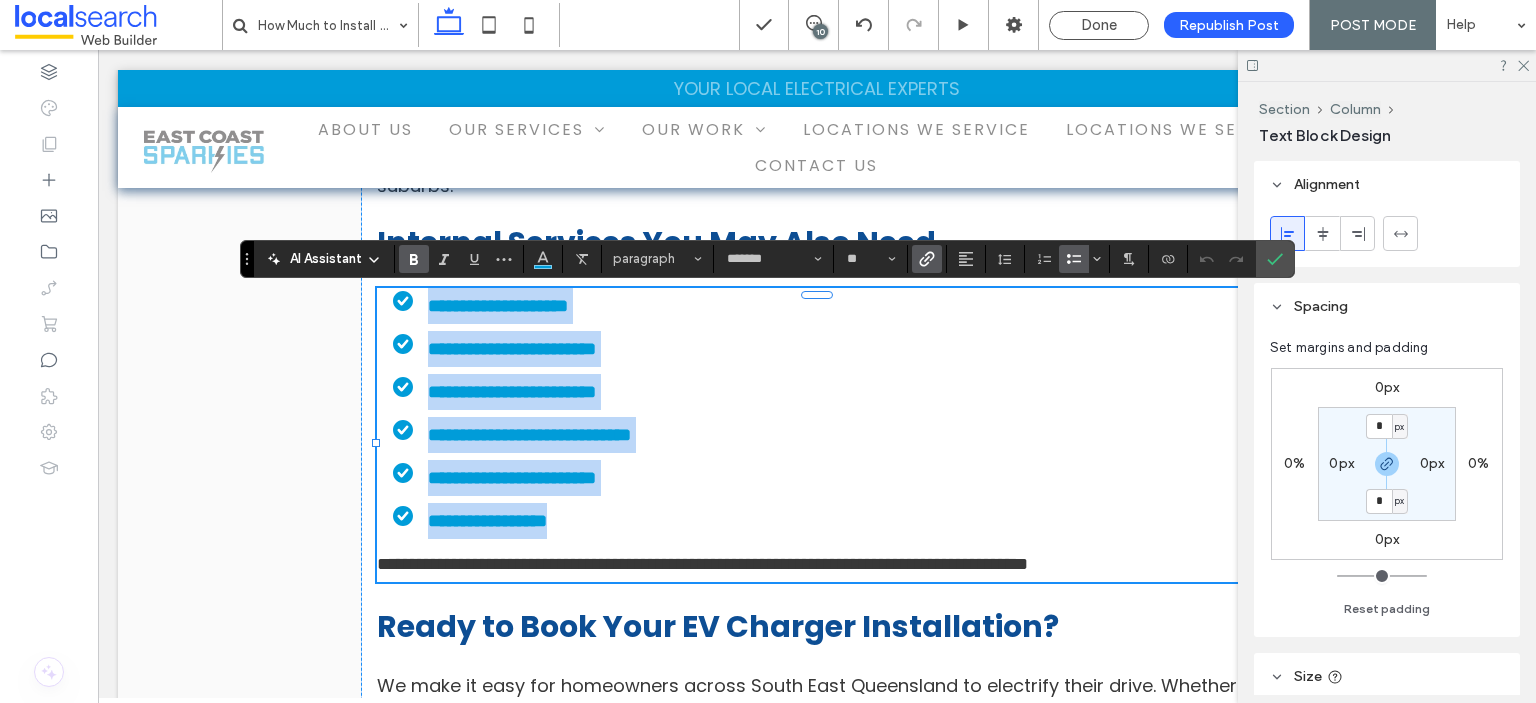 drag, startPoint x: 421, startPoint y: 303, endPoint x: 650, endPoint y: 511, distance: 309.36224 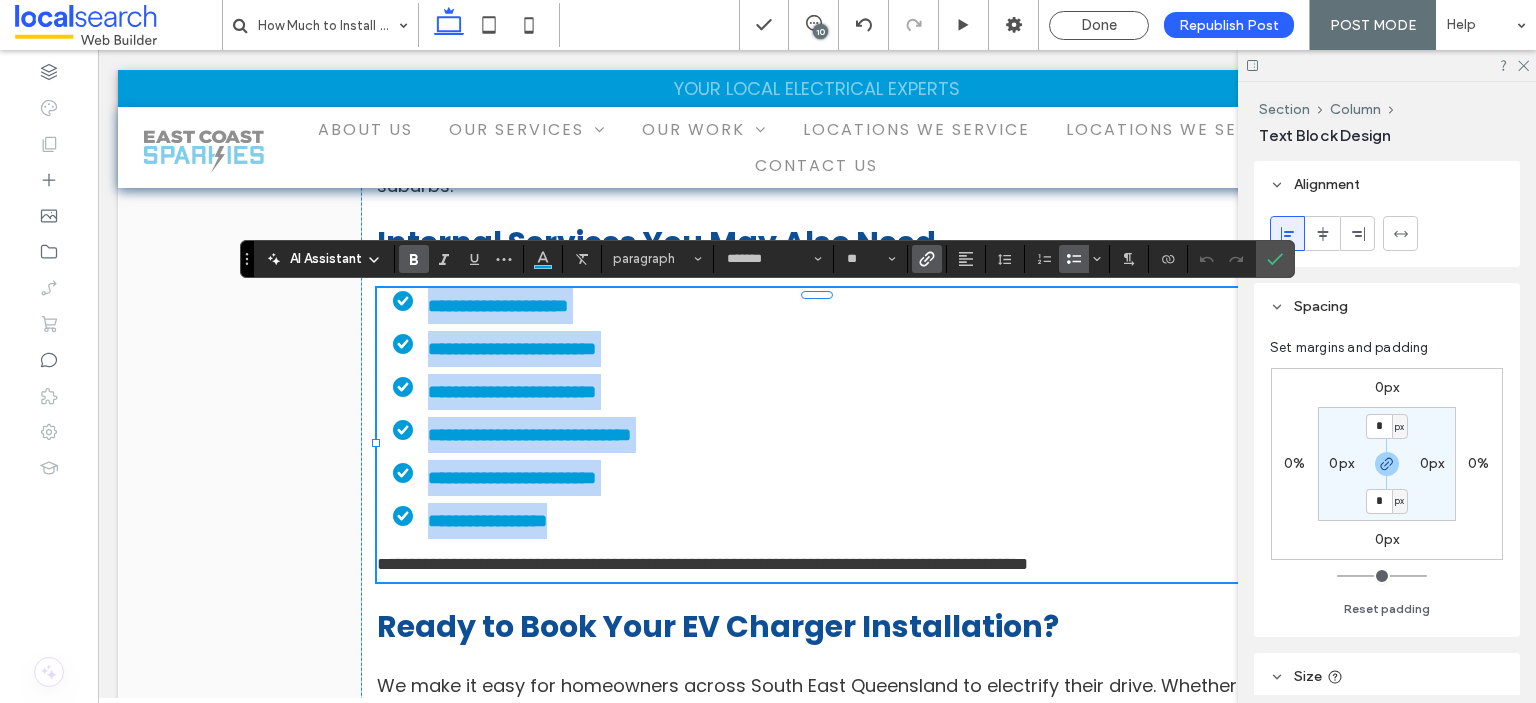 click on "**********" at bounding box center (807, 413) 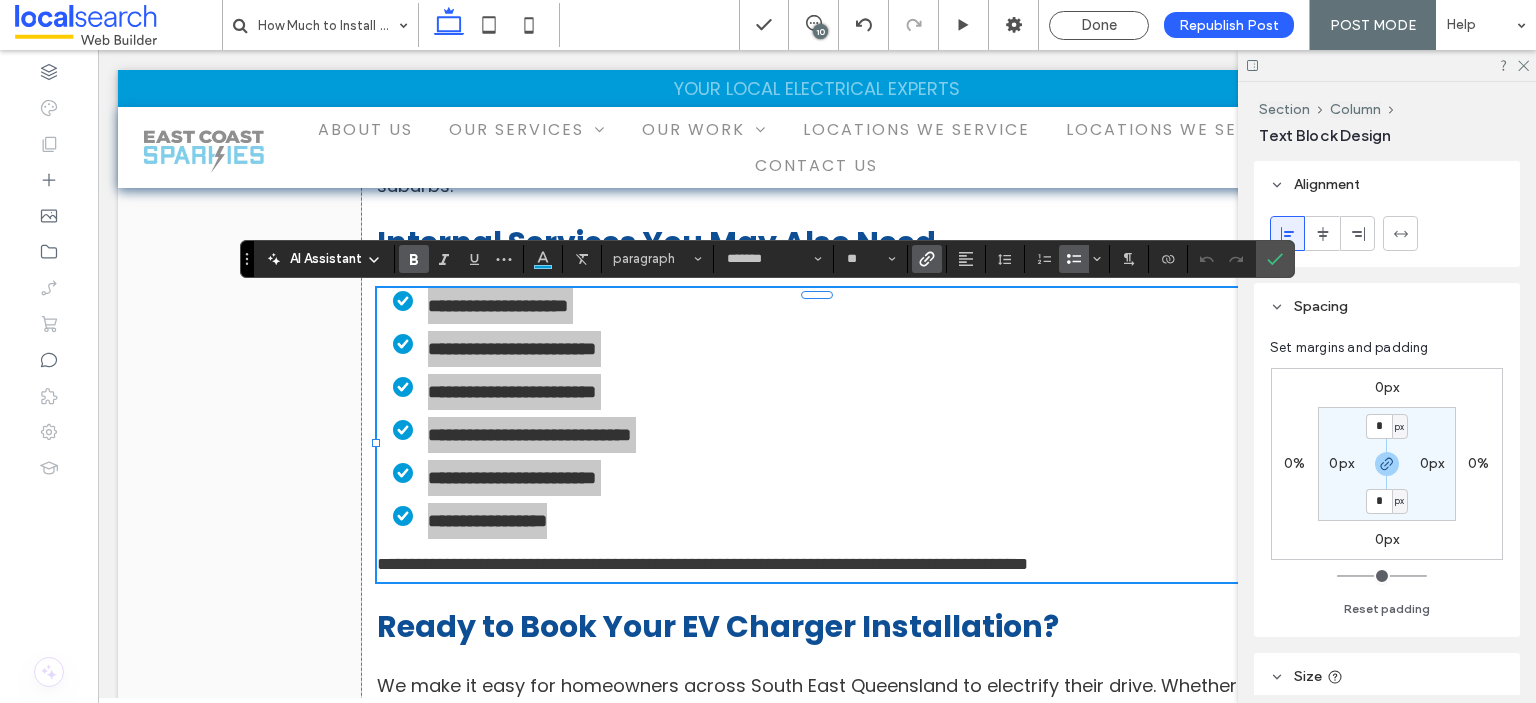 click 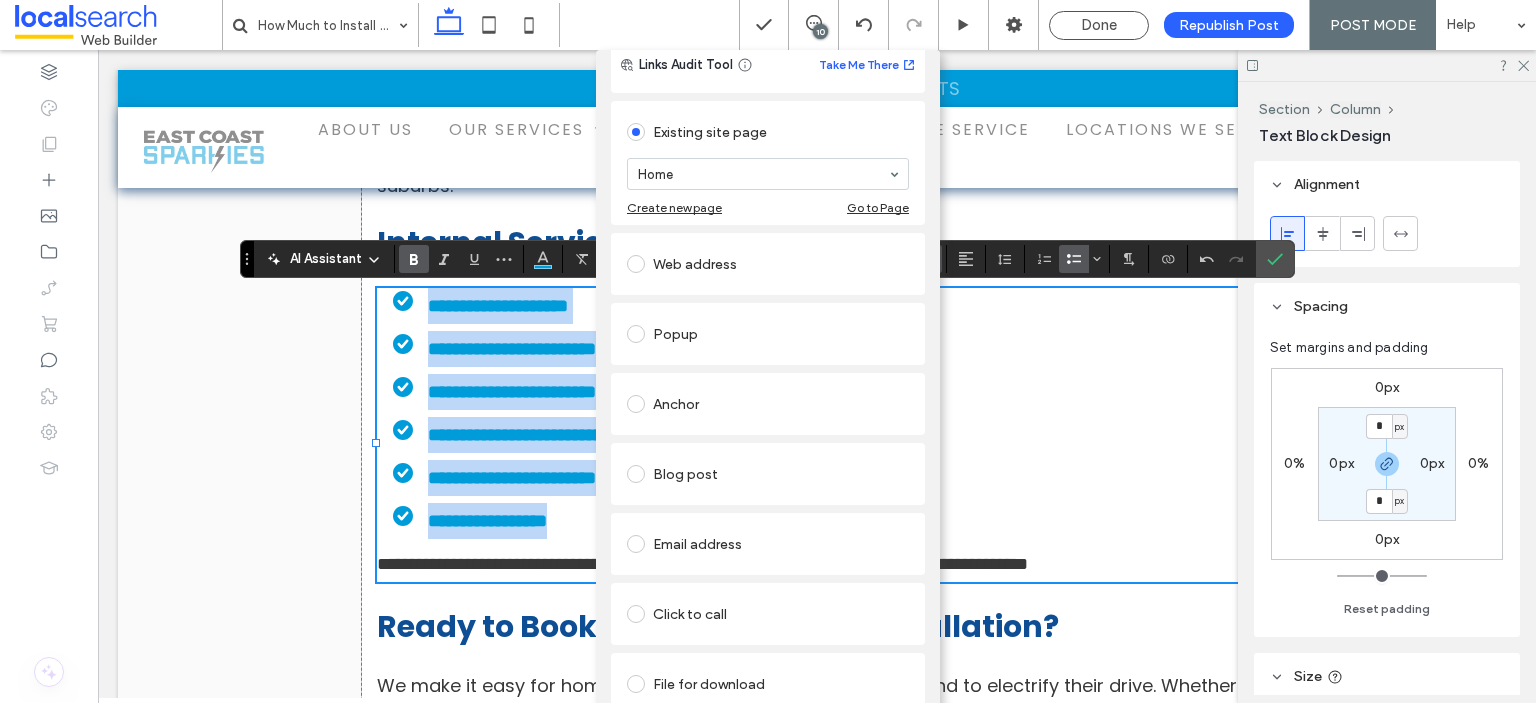 scroll, scrollTop: 91, scrollLeft: 0, axis: vertical 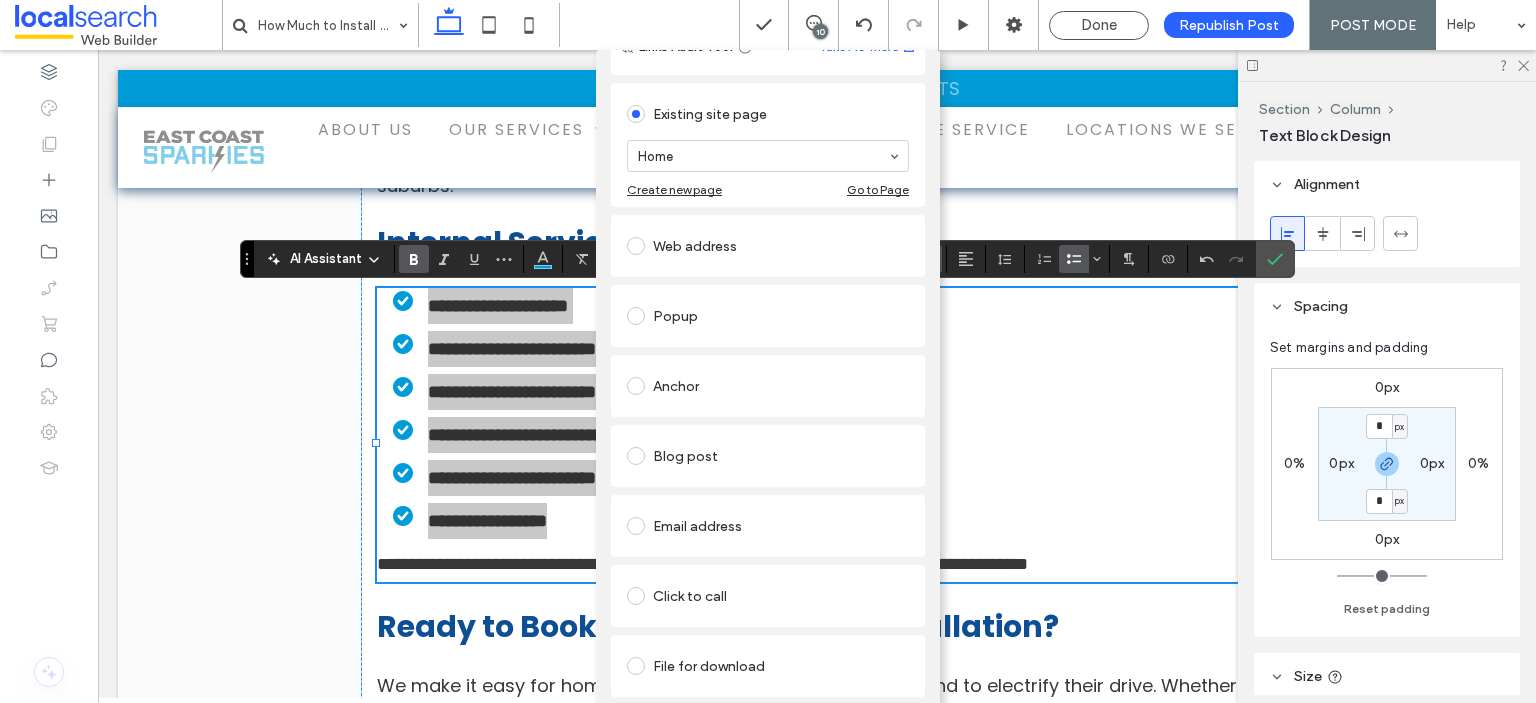 click on "Remove link" at bounding box center (768, 715) 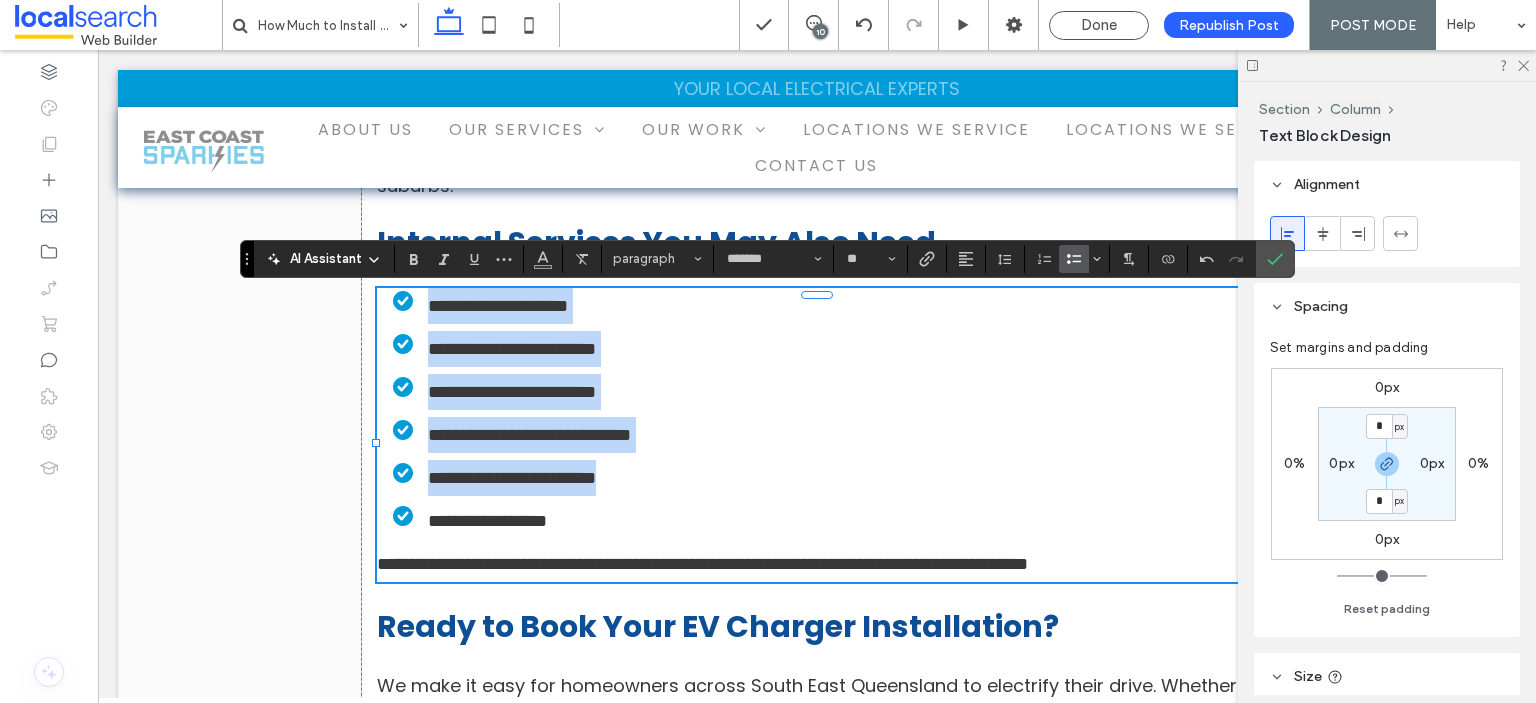 click on "**********" at bounding box center [487, 521] 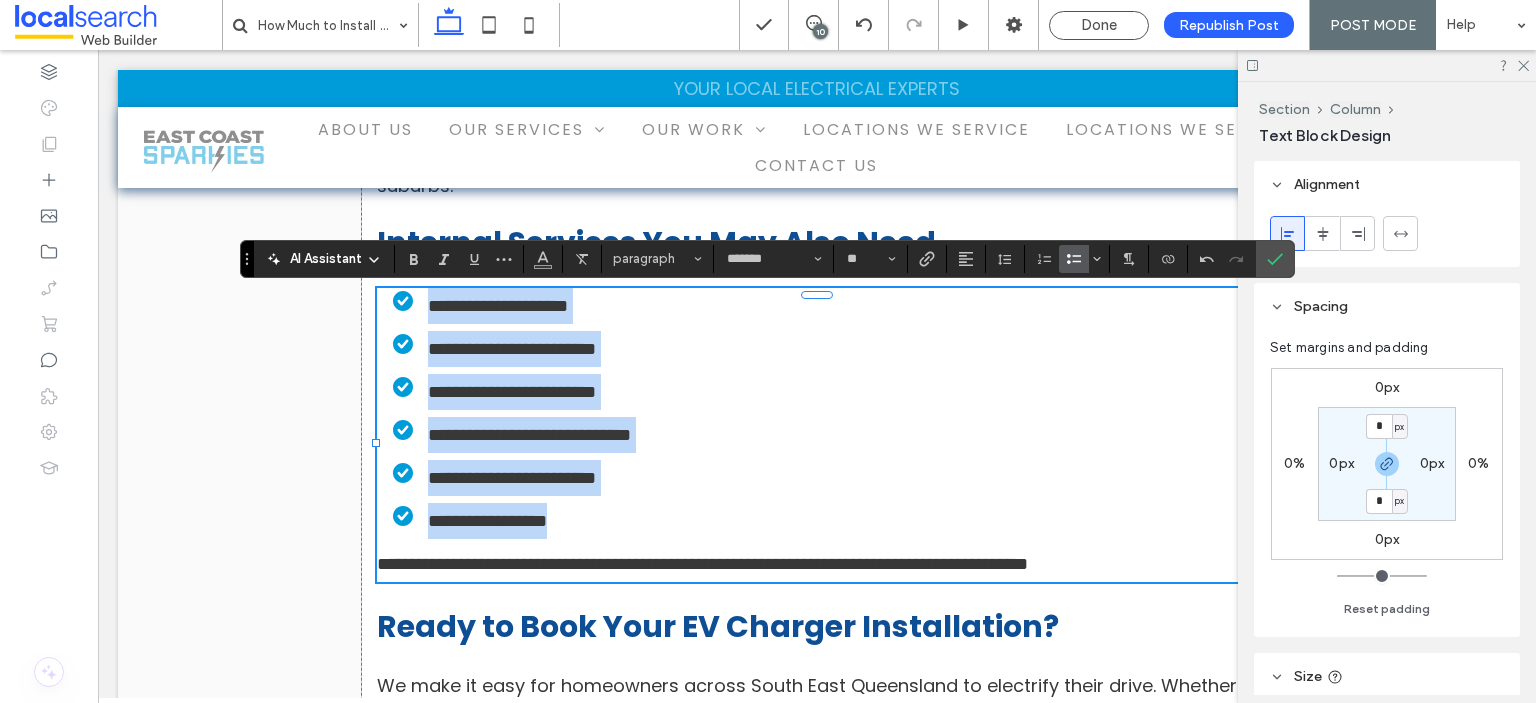 drag, startPoint x: 608, startPoint y: 535, endPoint x: 416, endPoint y: 316, distance: 291.2473 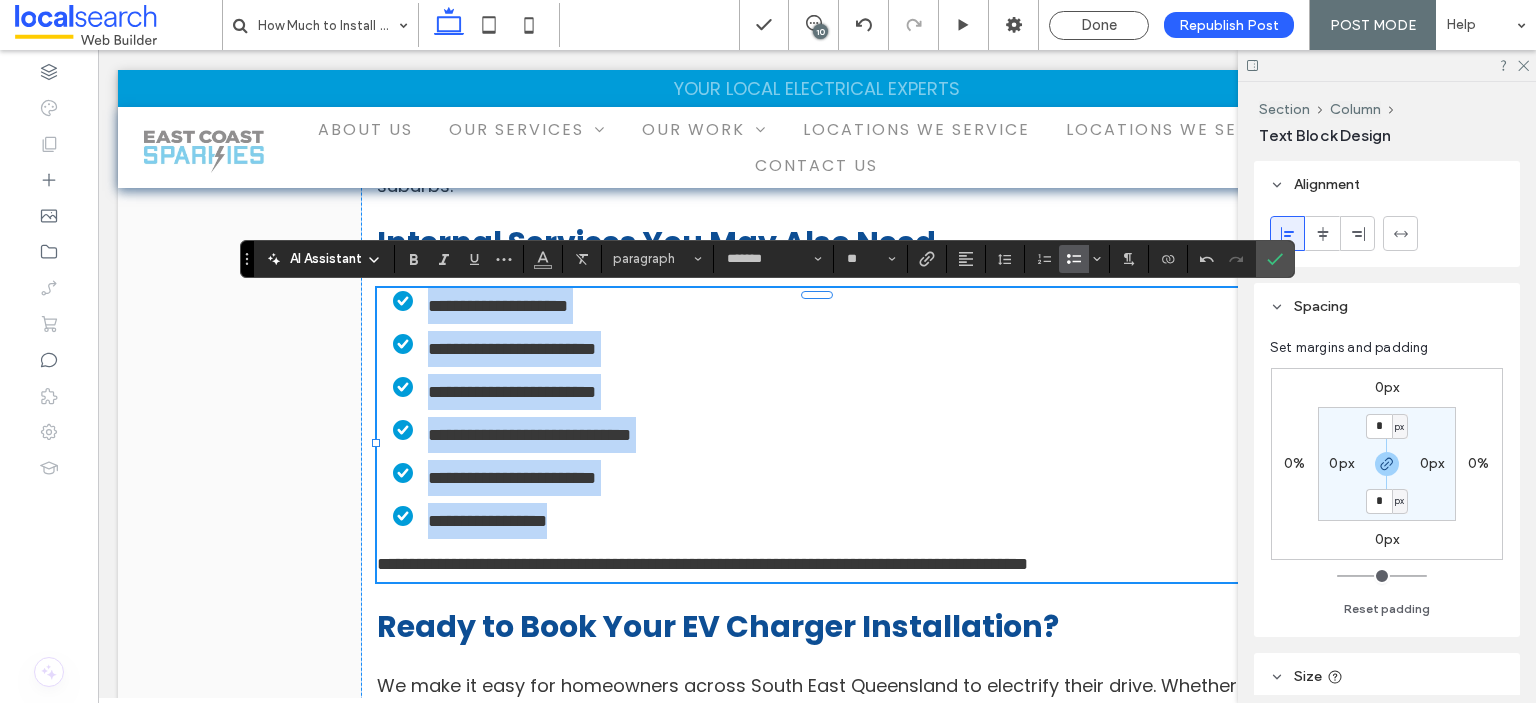 click on "**********" at bounding box center [807, 413] 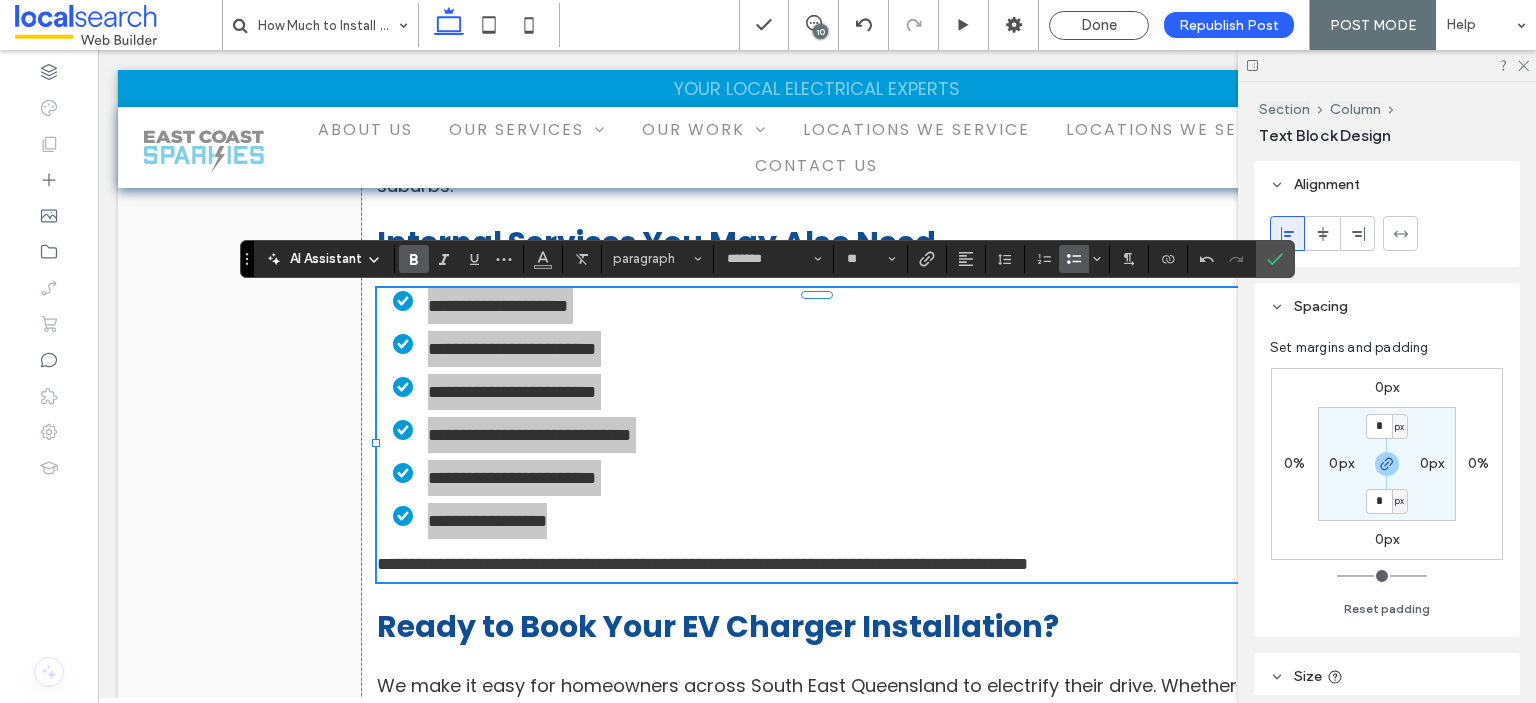 click 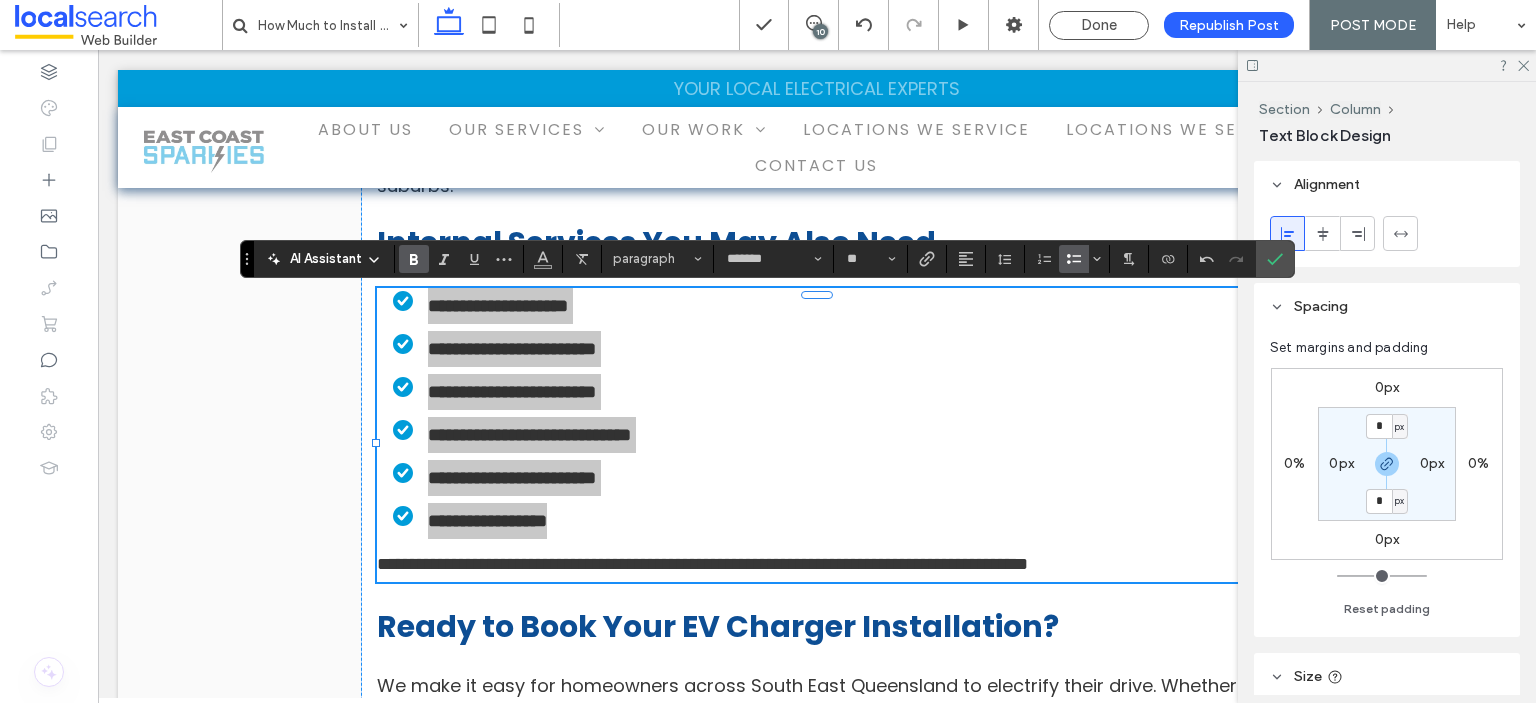 click 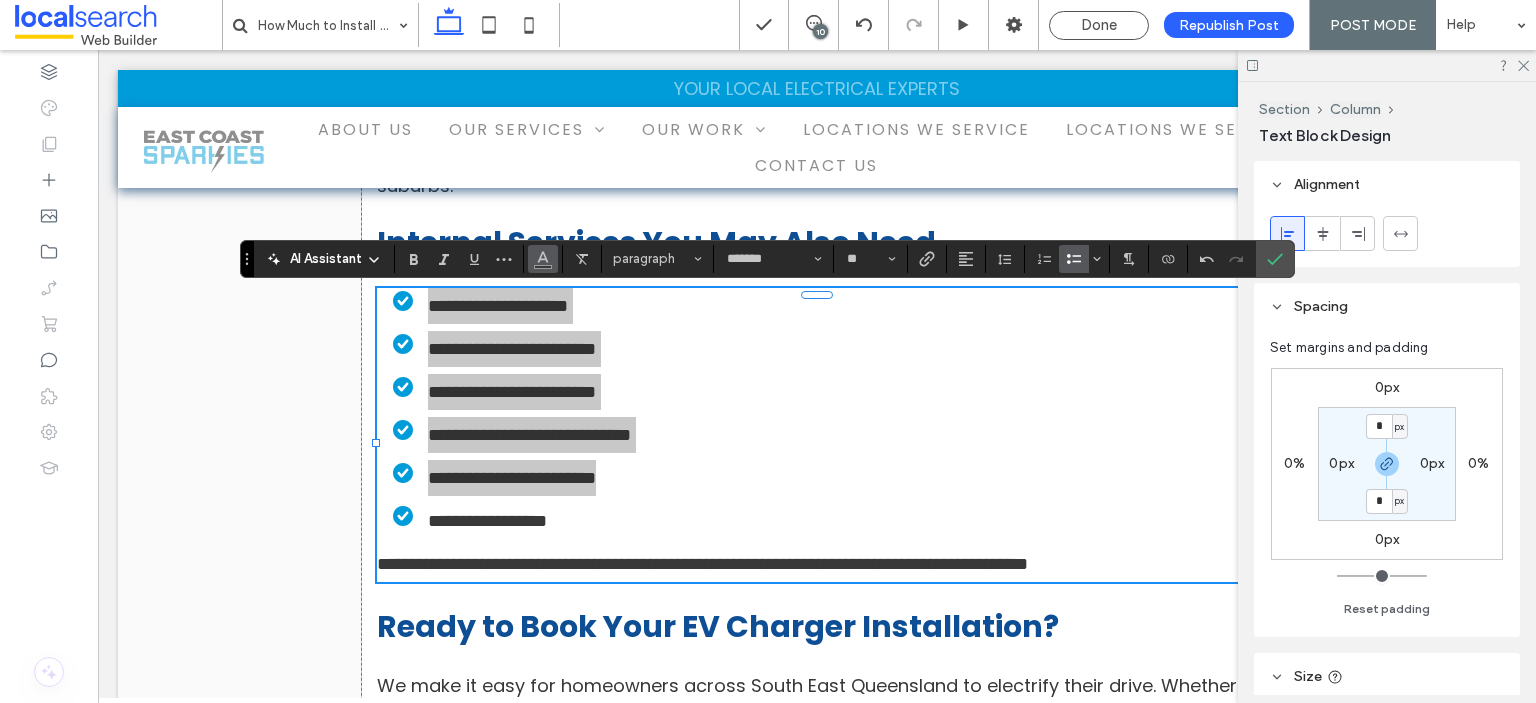 click 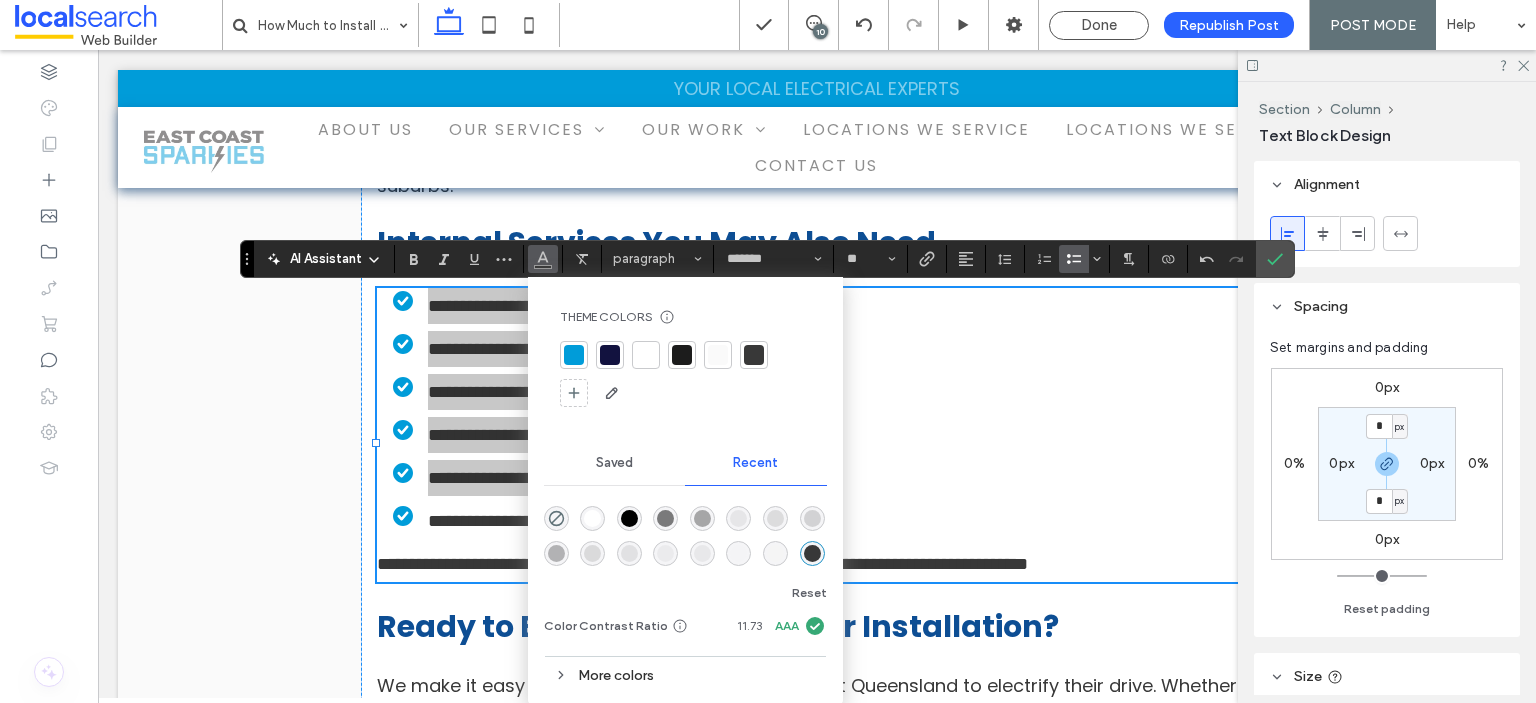 click at bounding box center [574, 355] 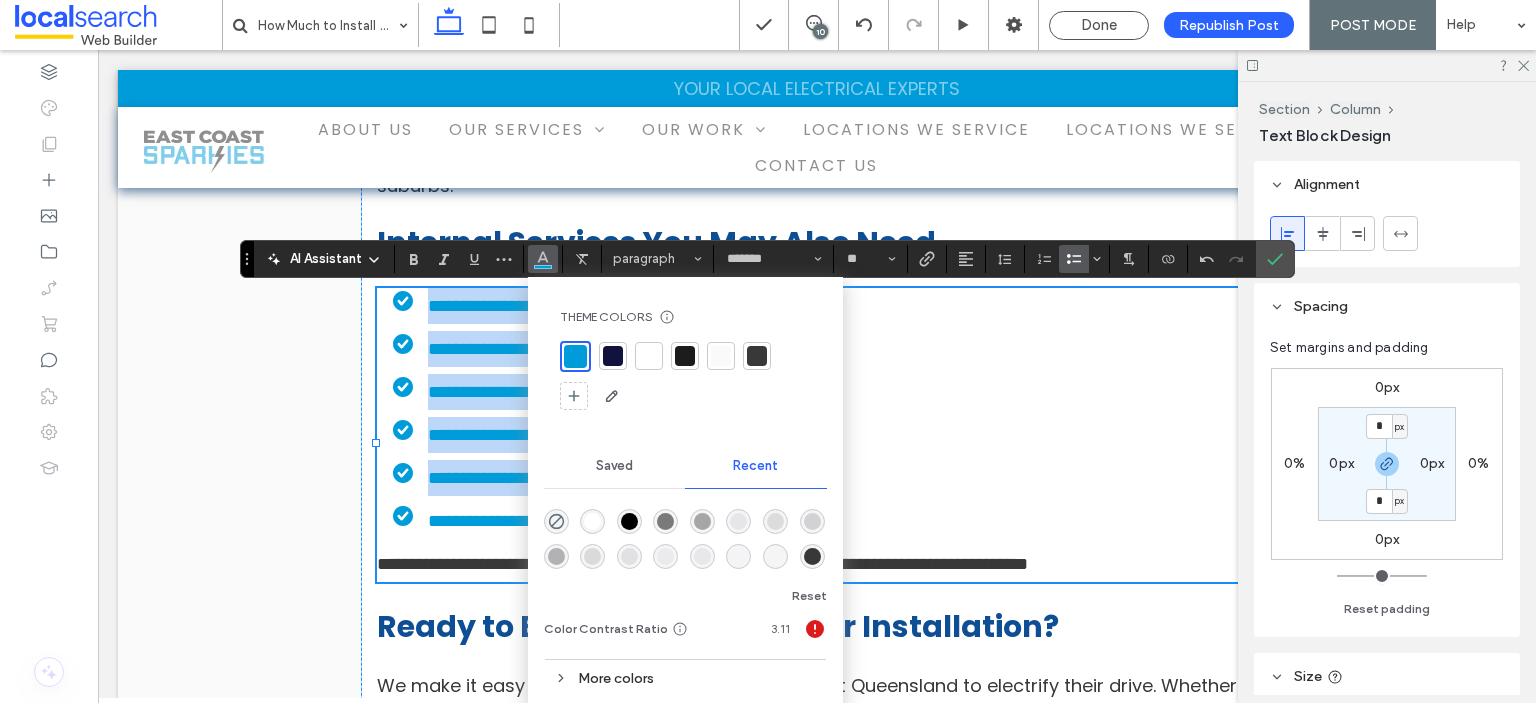 click on "**********" at bounding box center [825, 392] 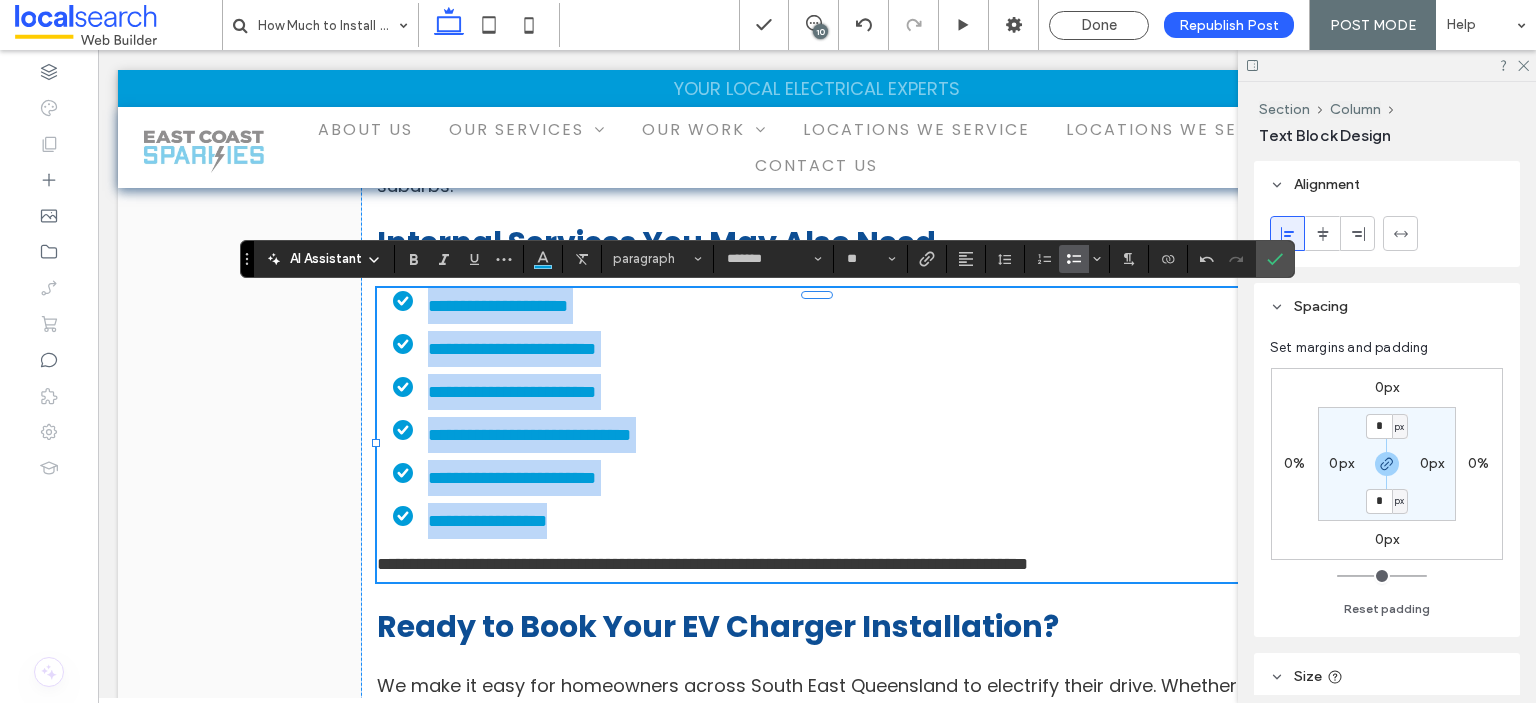 click on "**********" at bounding box center [825, 478] 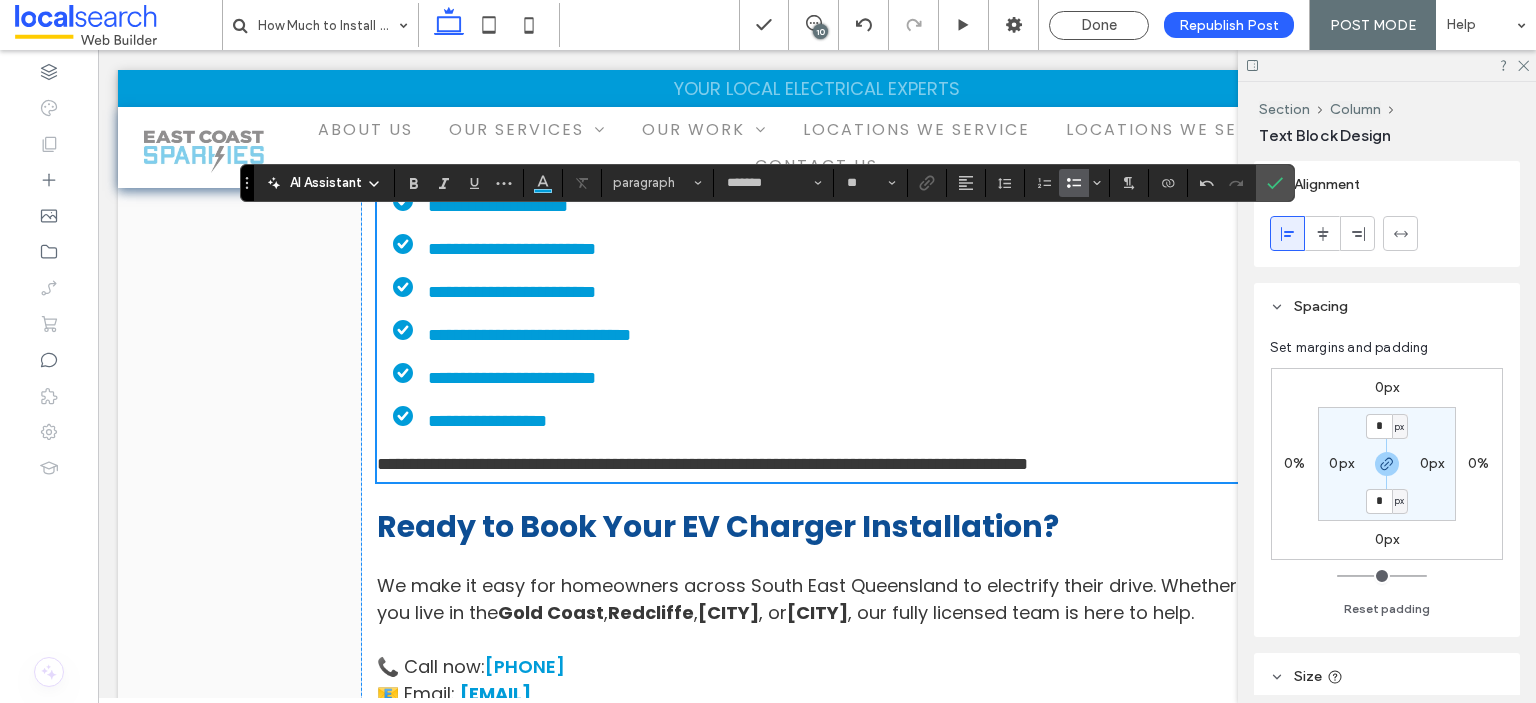 scroll, scrollTop: 5626, scrollLeft: 0, axis: vertical 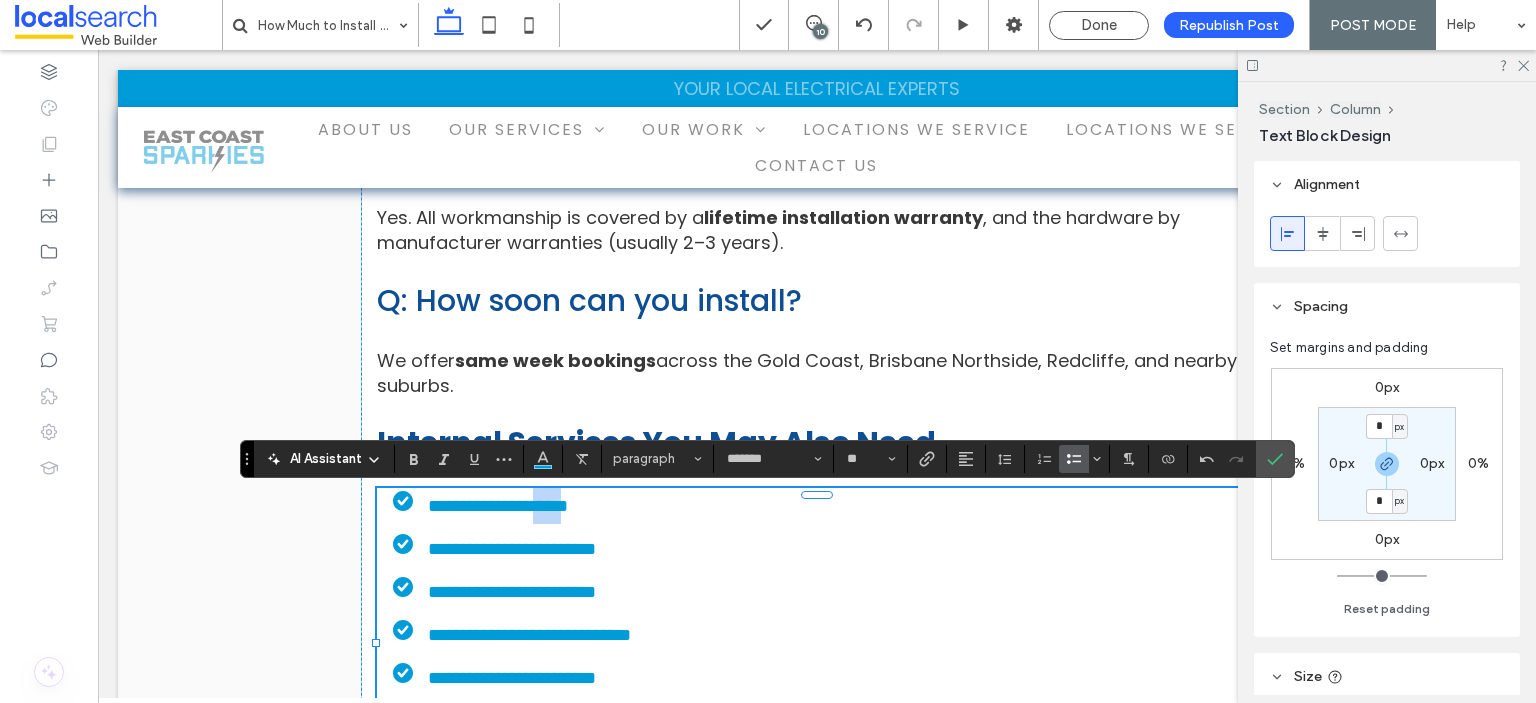 drag, startPoint x: 620, startPoint y: 516, endPoint x: 574, endPoint y: 519, distance: 46.09772 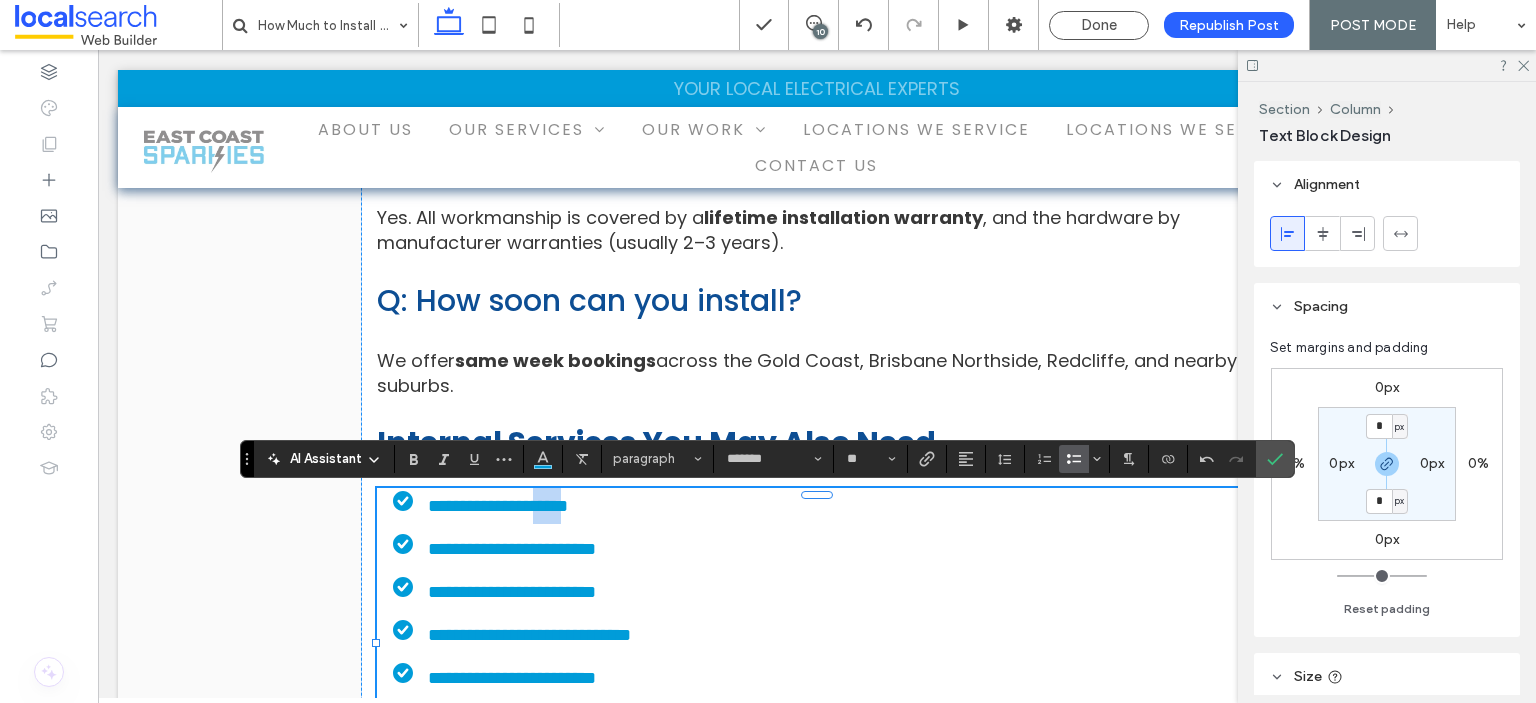 click on "**********" at bounding box center (498, 506) 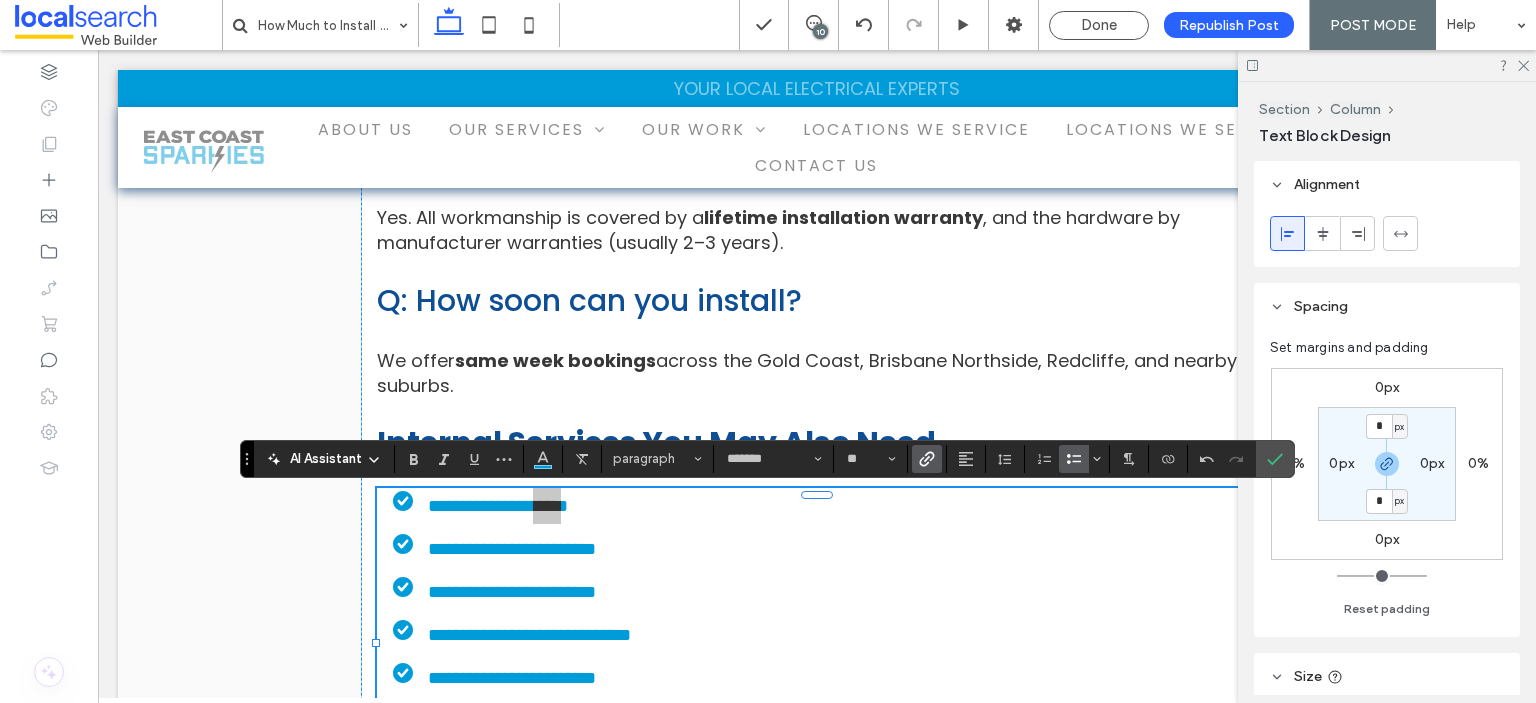 click 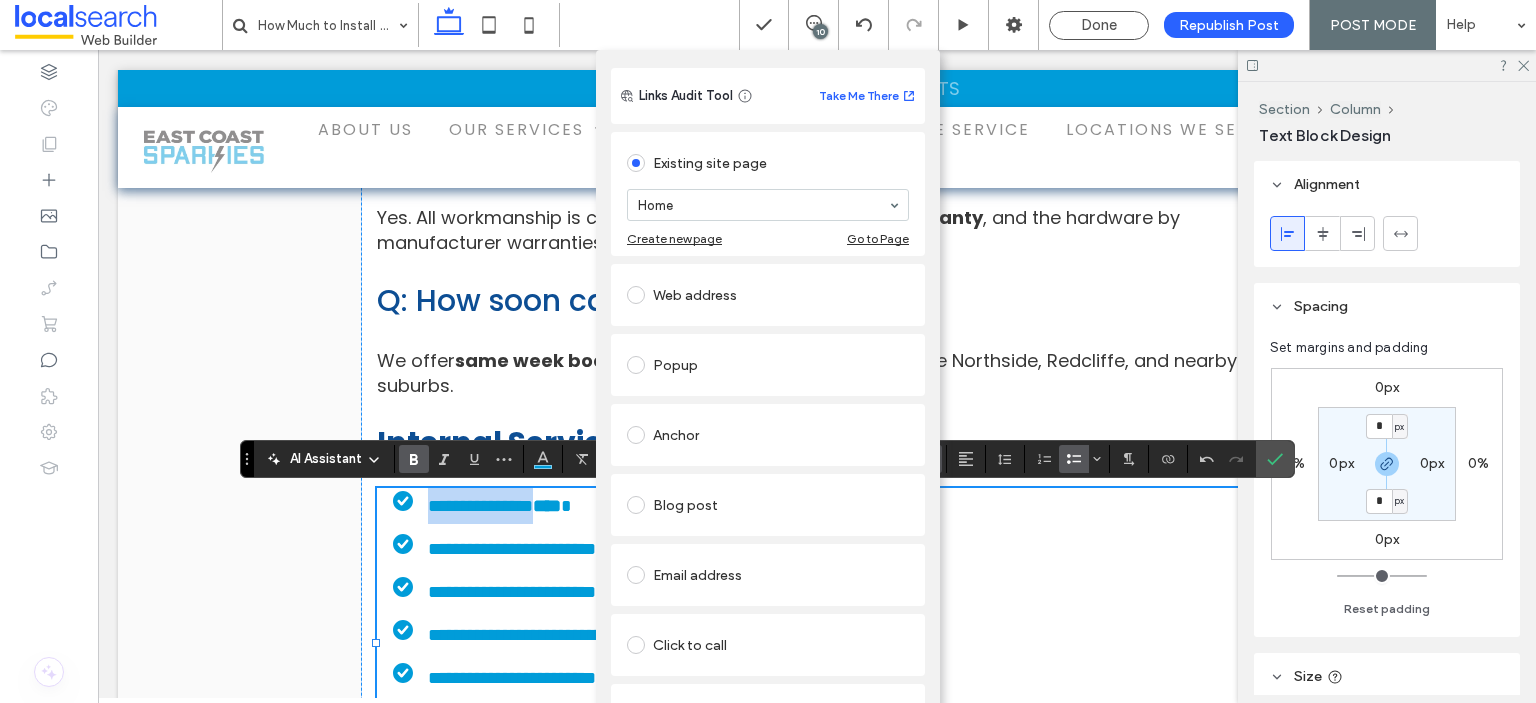 scroll, scrollTop: 0, scrollLeft: 0, axis: both 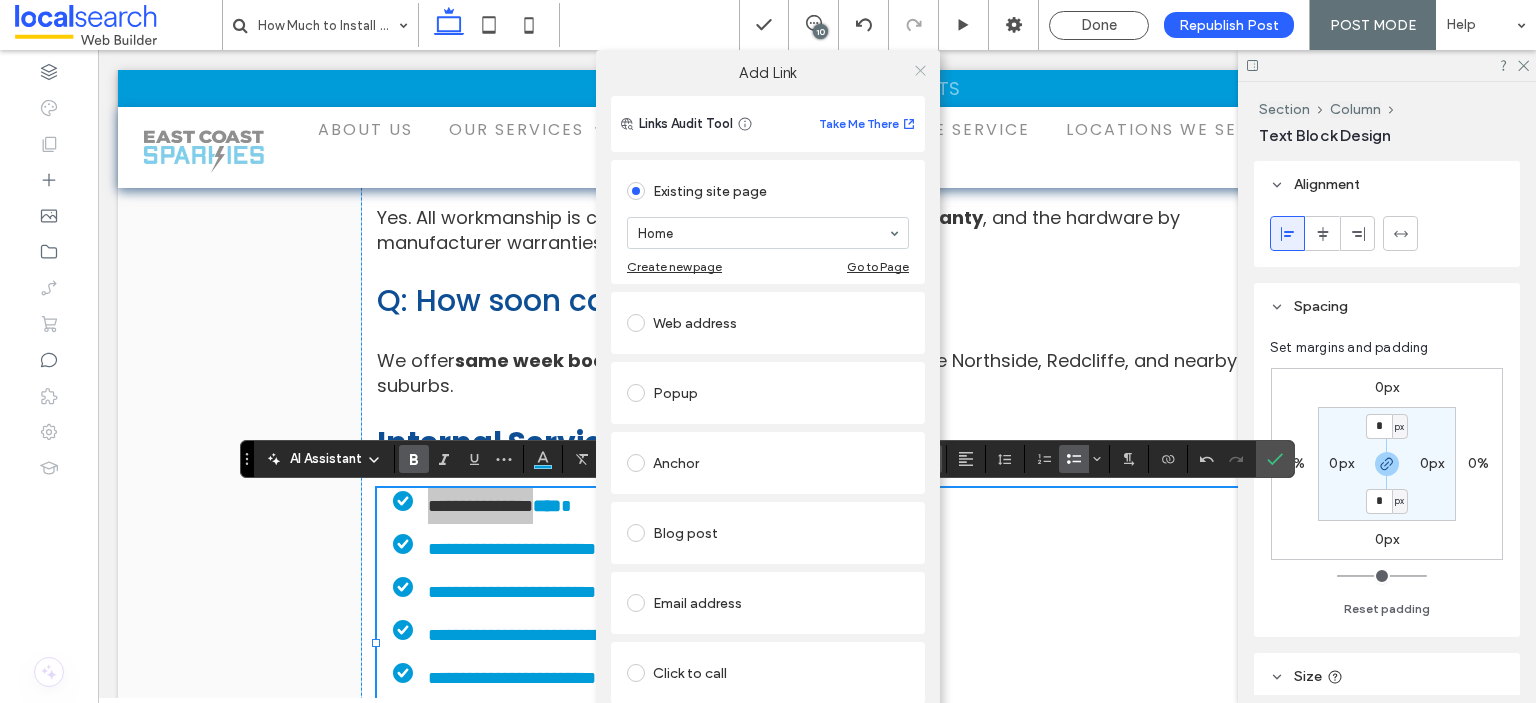 click 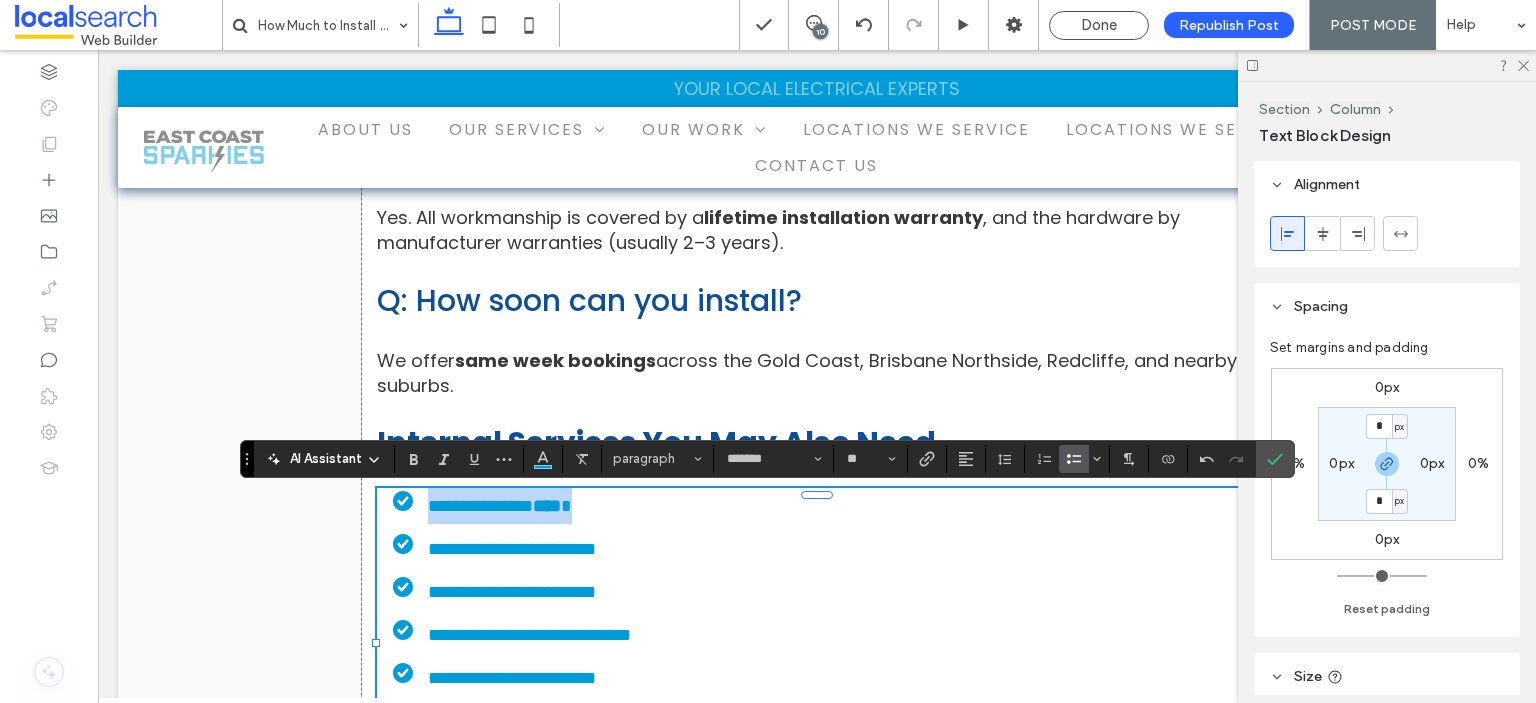 drag, startPoint x: 680, startPoint y: 511, endPoint x: 422, endPoint y: 514, distance: 258.01746 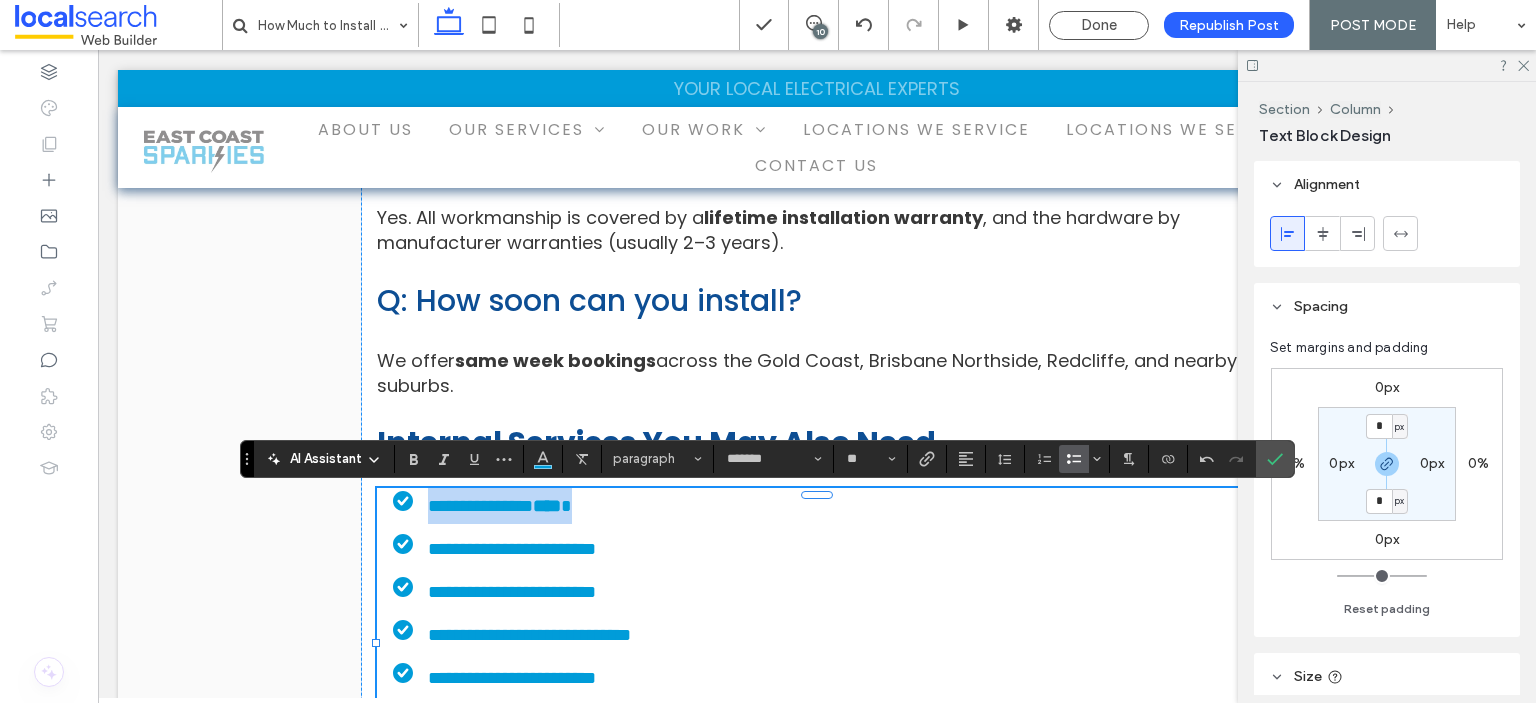 click on "**********" at bounding box center (825, 506) 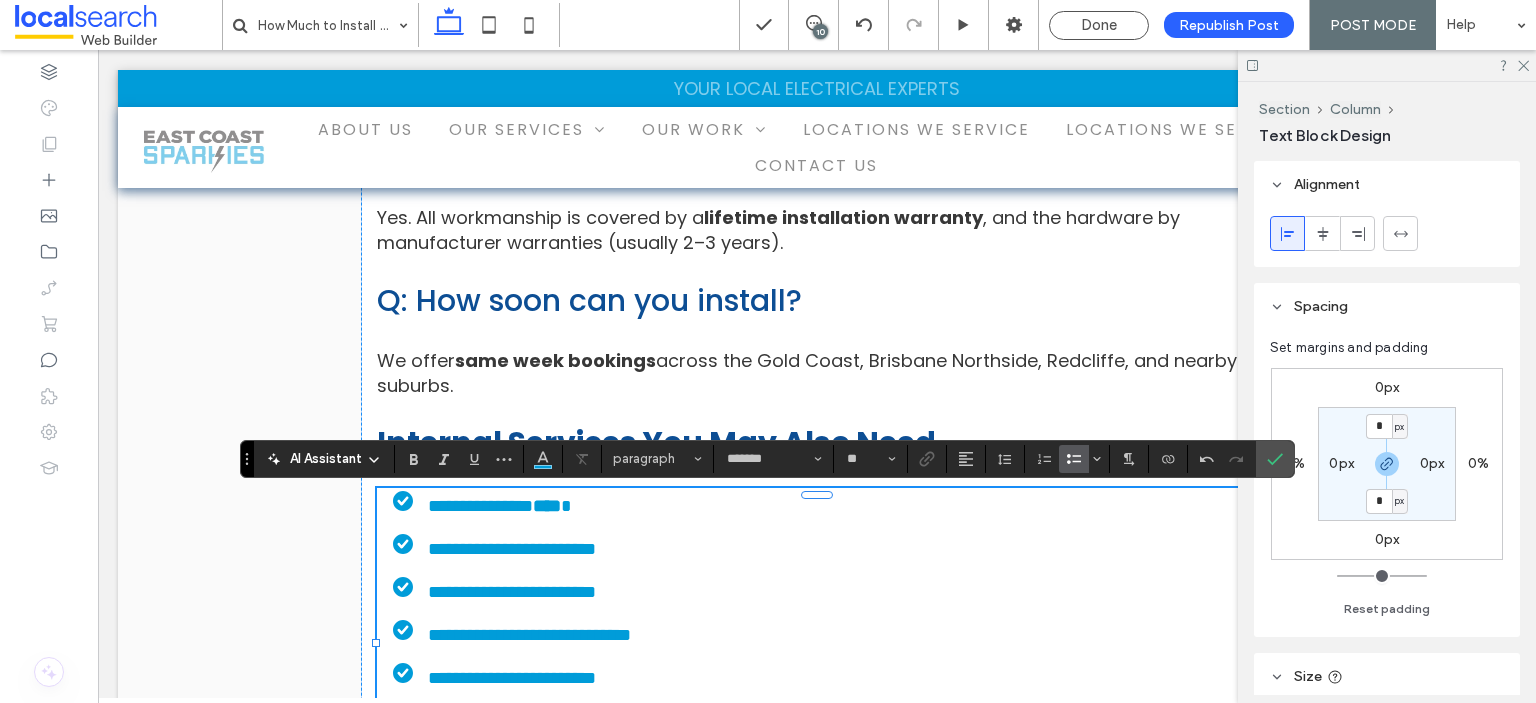 click on "**********" at bounding box center [512, 549] 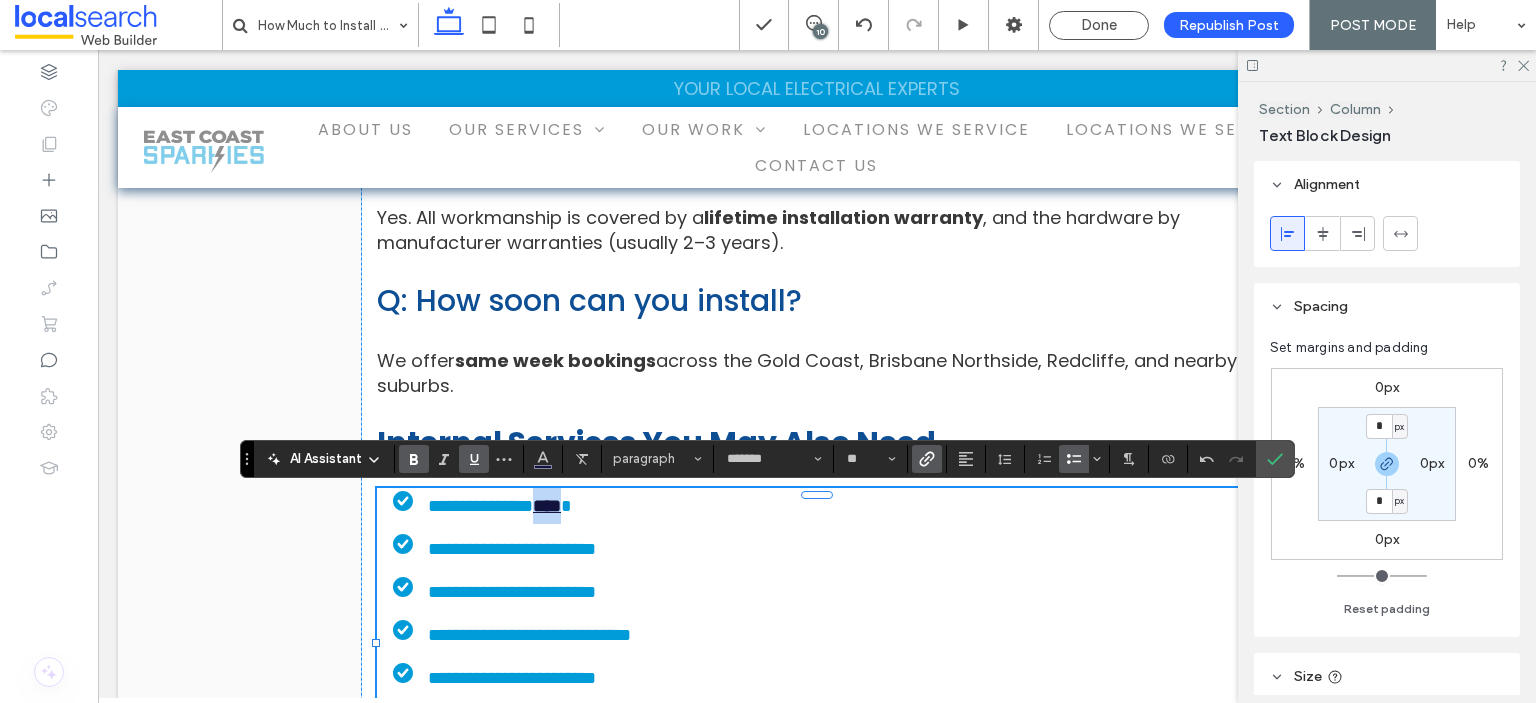 drag, startPoint x: 582, startPoint y: 518, endPoint x: 1022, endPoint y: 489, distance: 440.95465 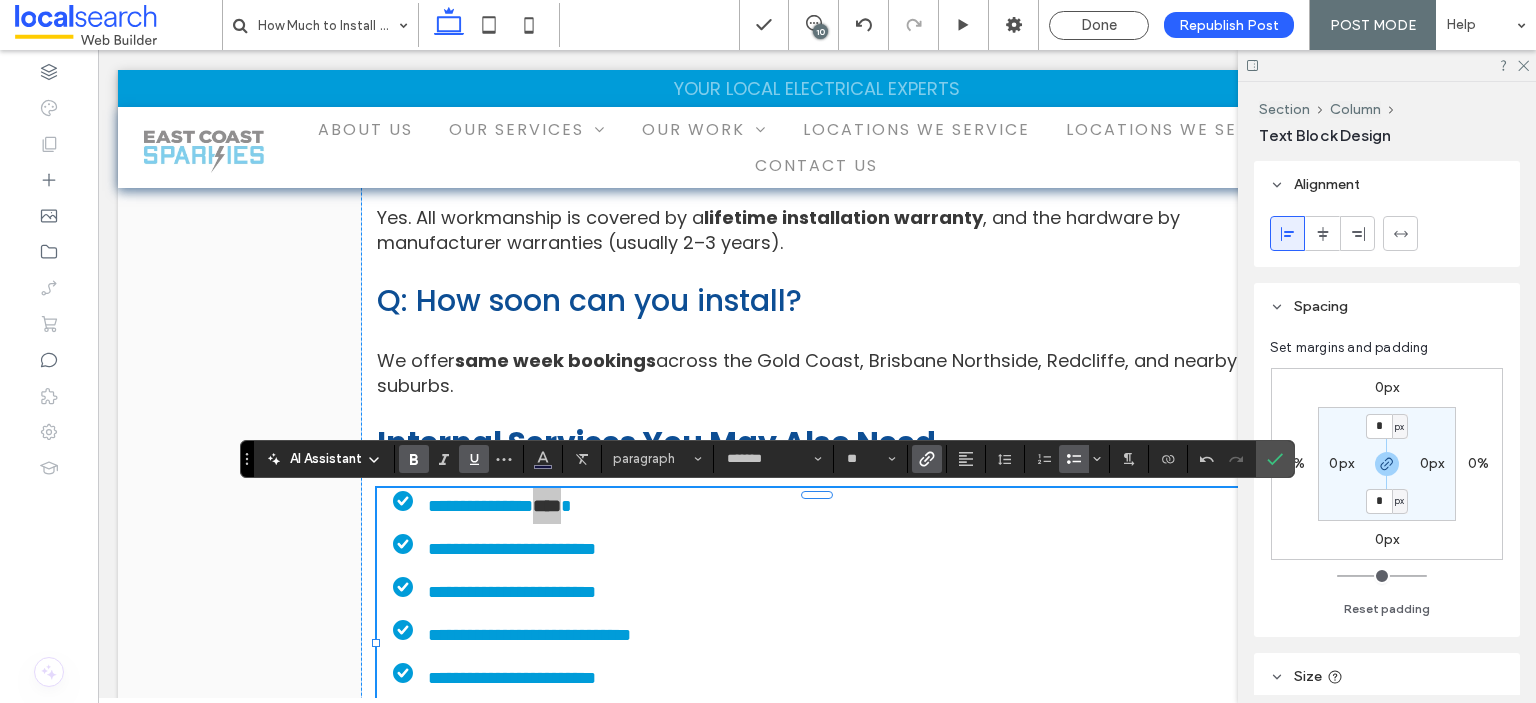 click 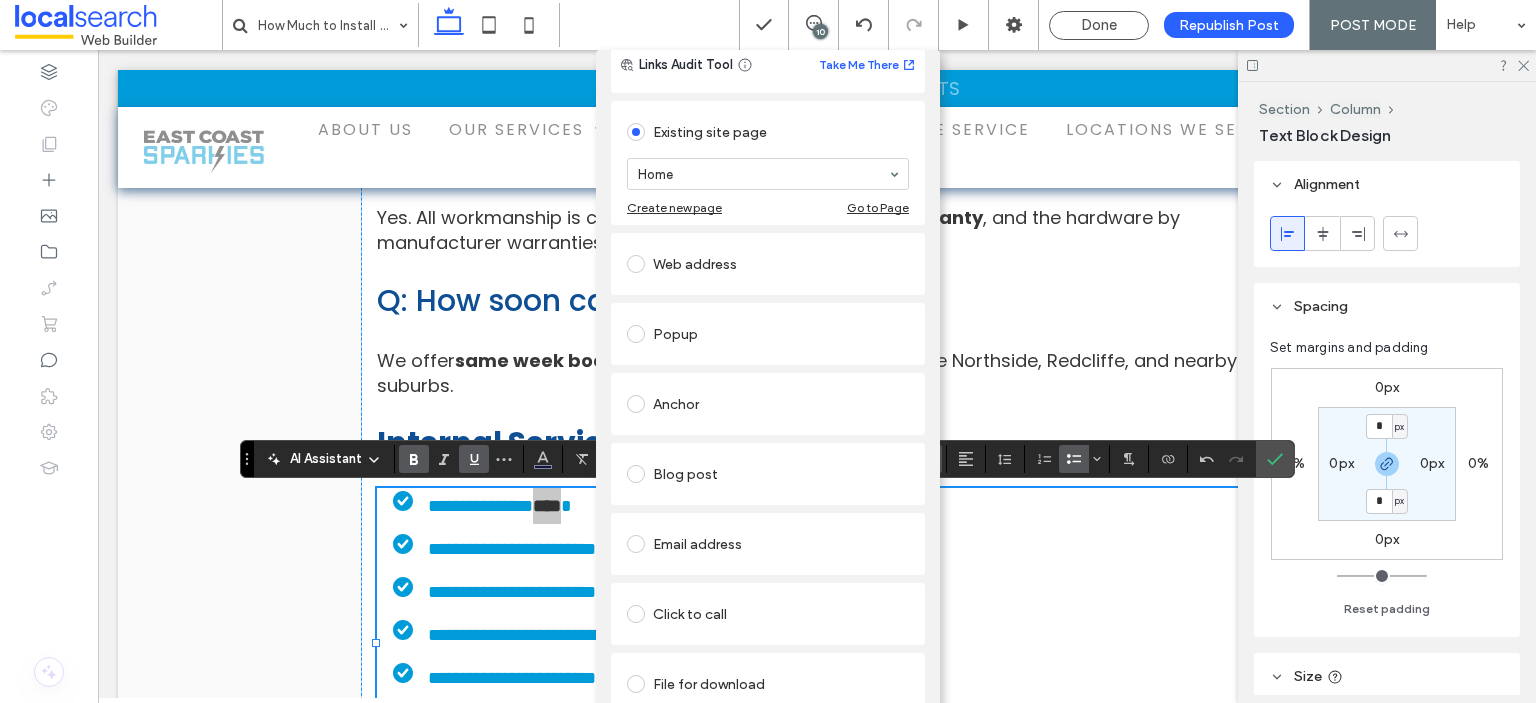 scroll, scrollTop: 91, scrollLeft: 0, axis: vertical 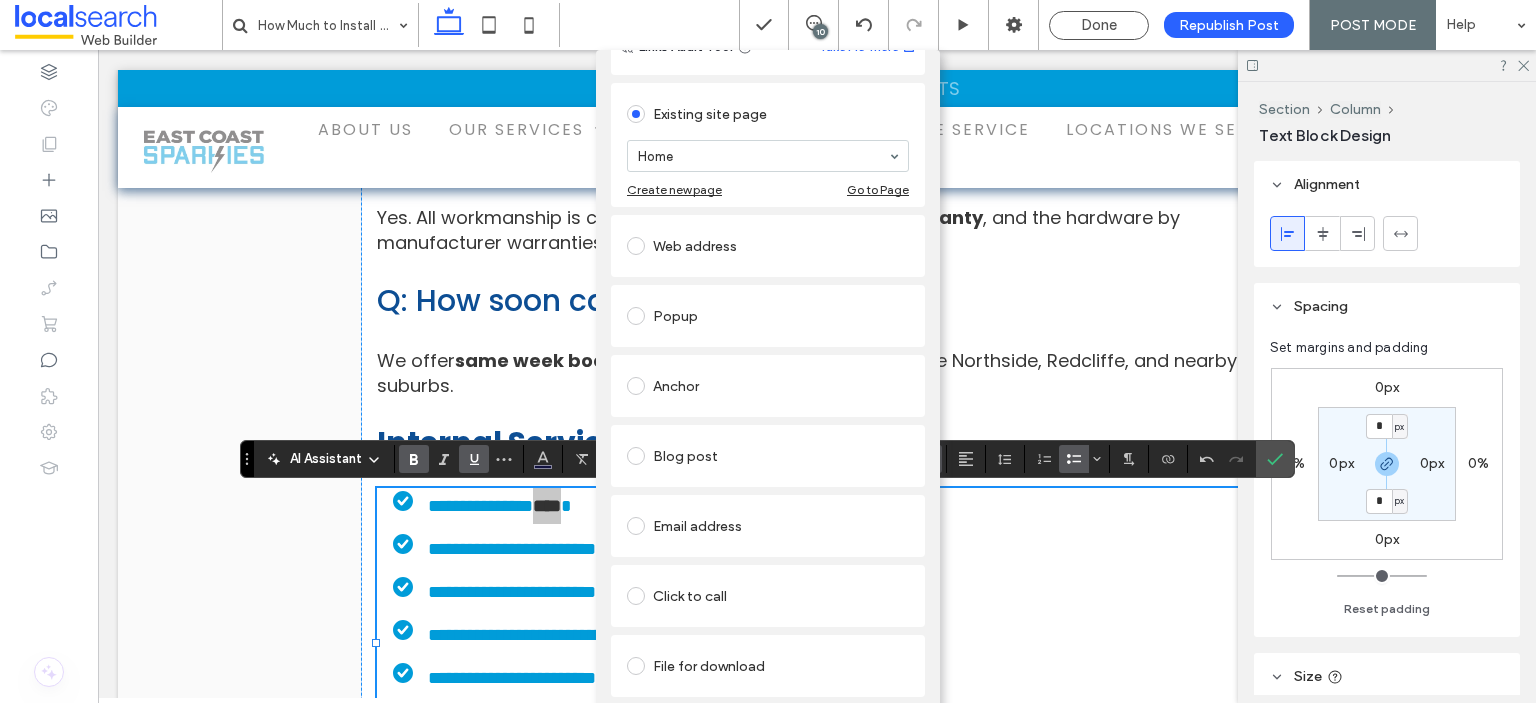 click on "Remove link" at bounding box center [768, 715] 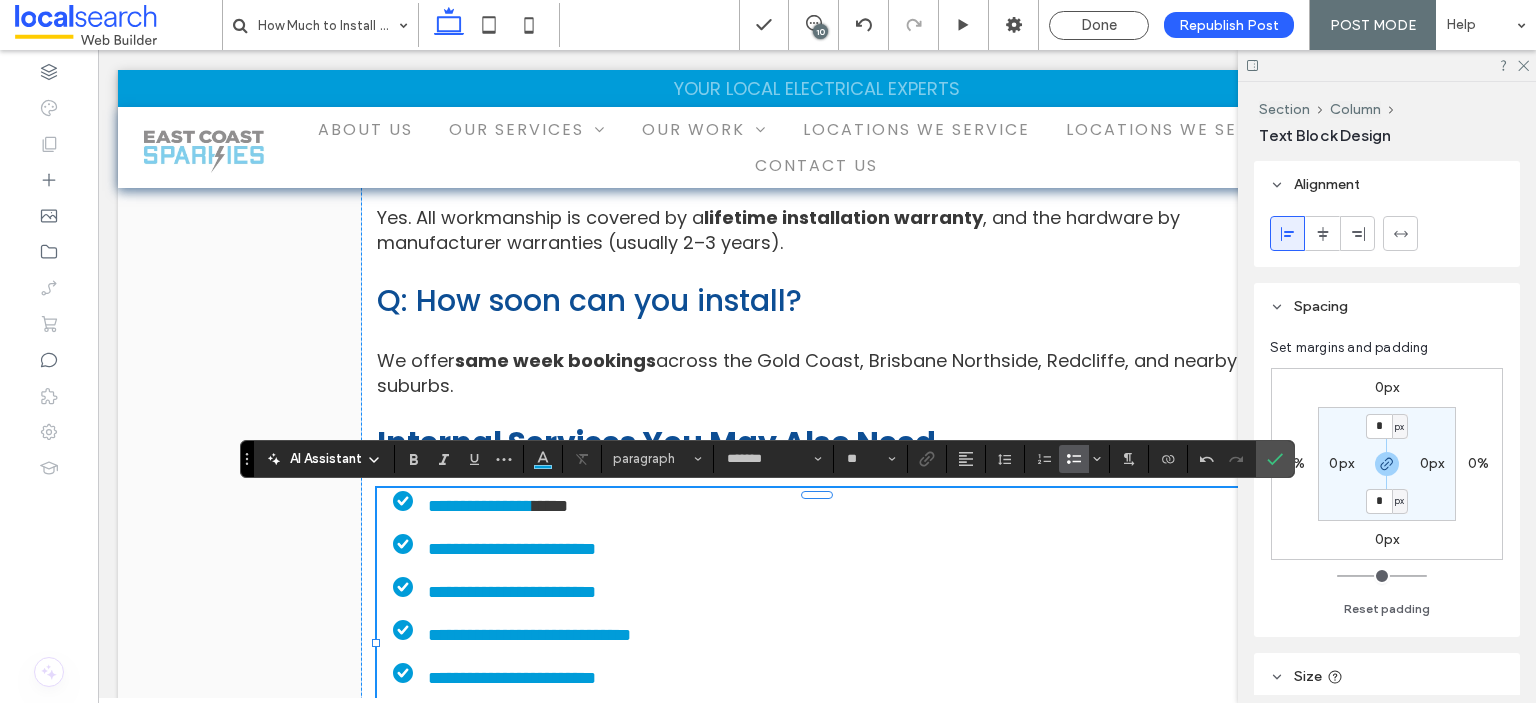 click on "**********" at bounding box center (825, 549) 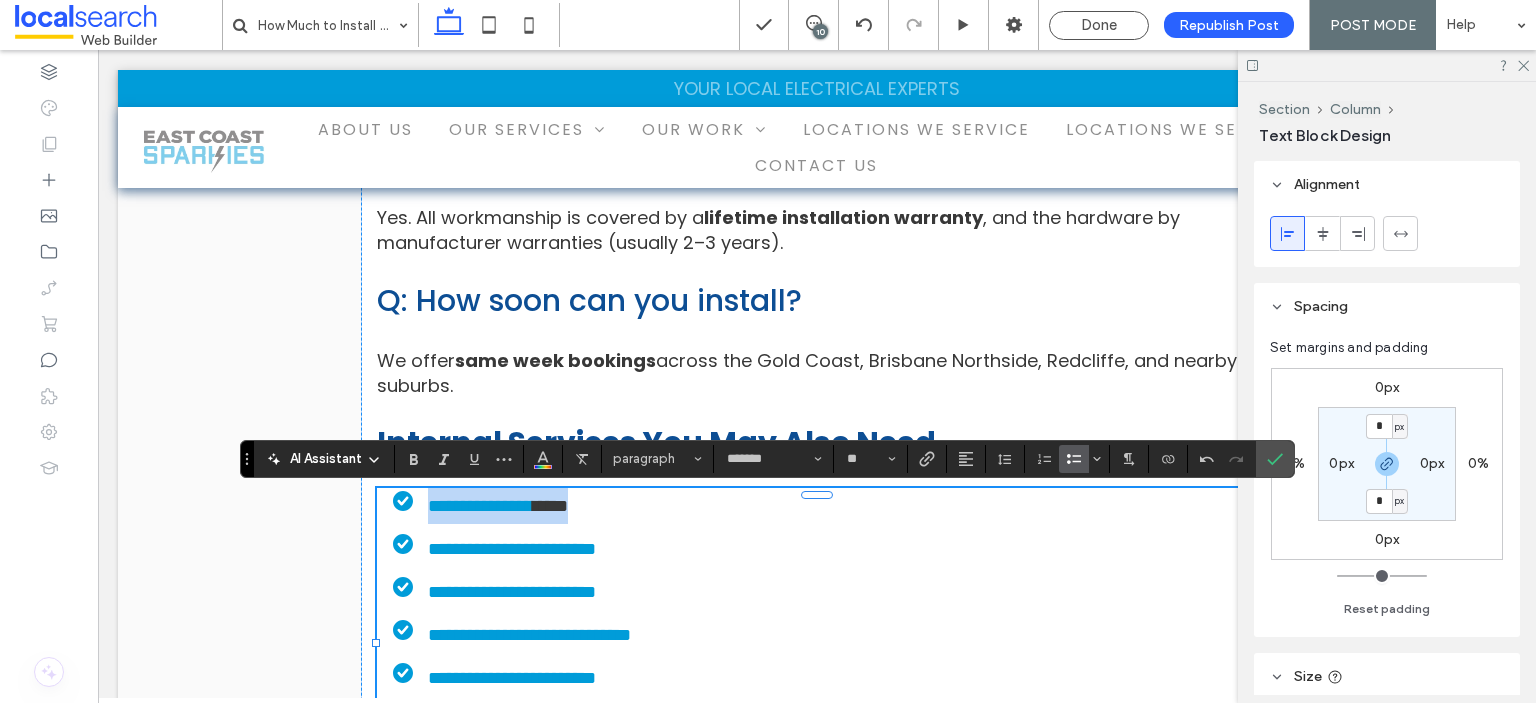 drag, startPoint x: 625, startPoint y: 515, endPoint x: 419, endPoint y: 511, distance: 206.03883 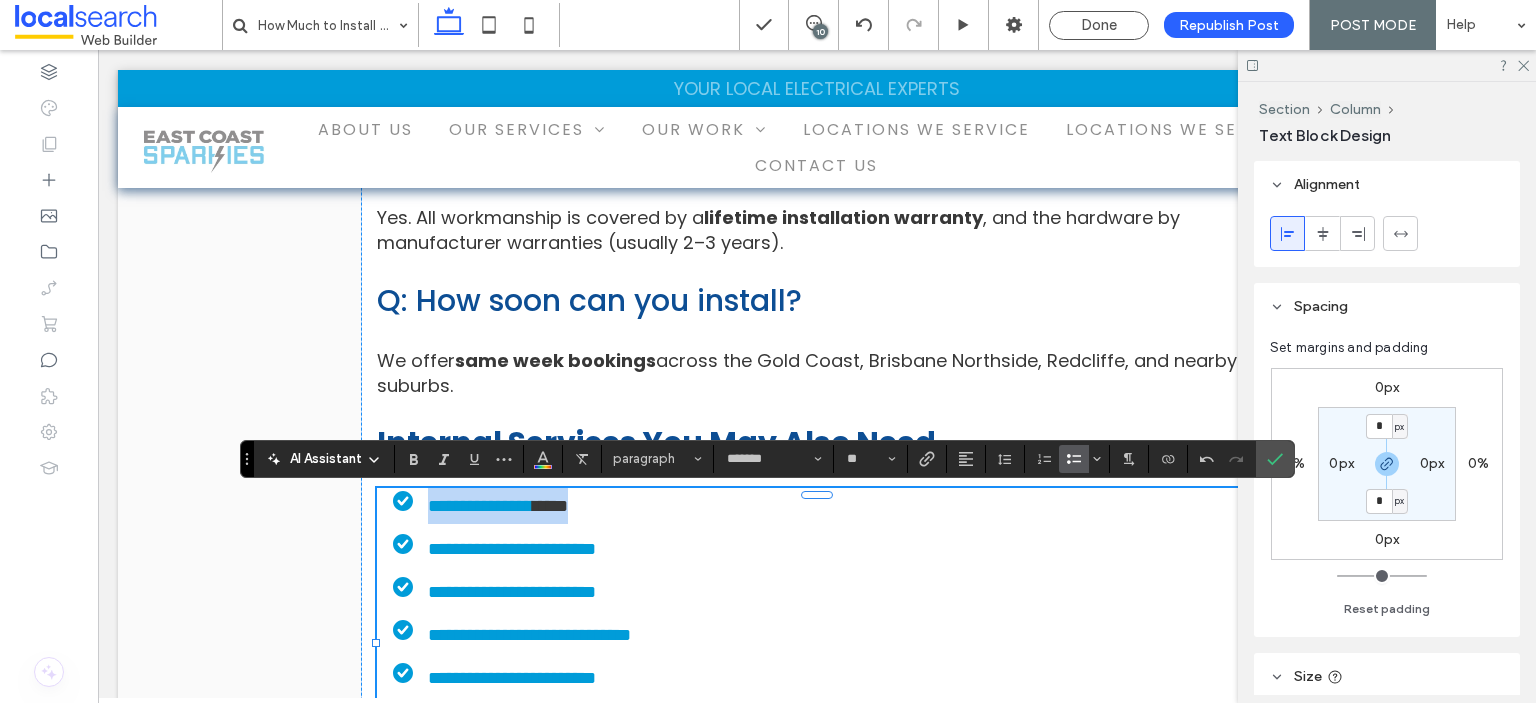 click on "**********" at bounding box center [825, 506] 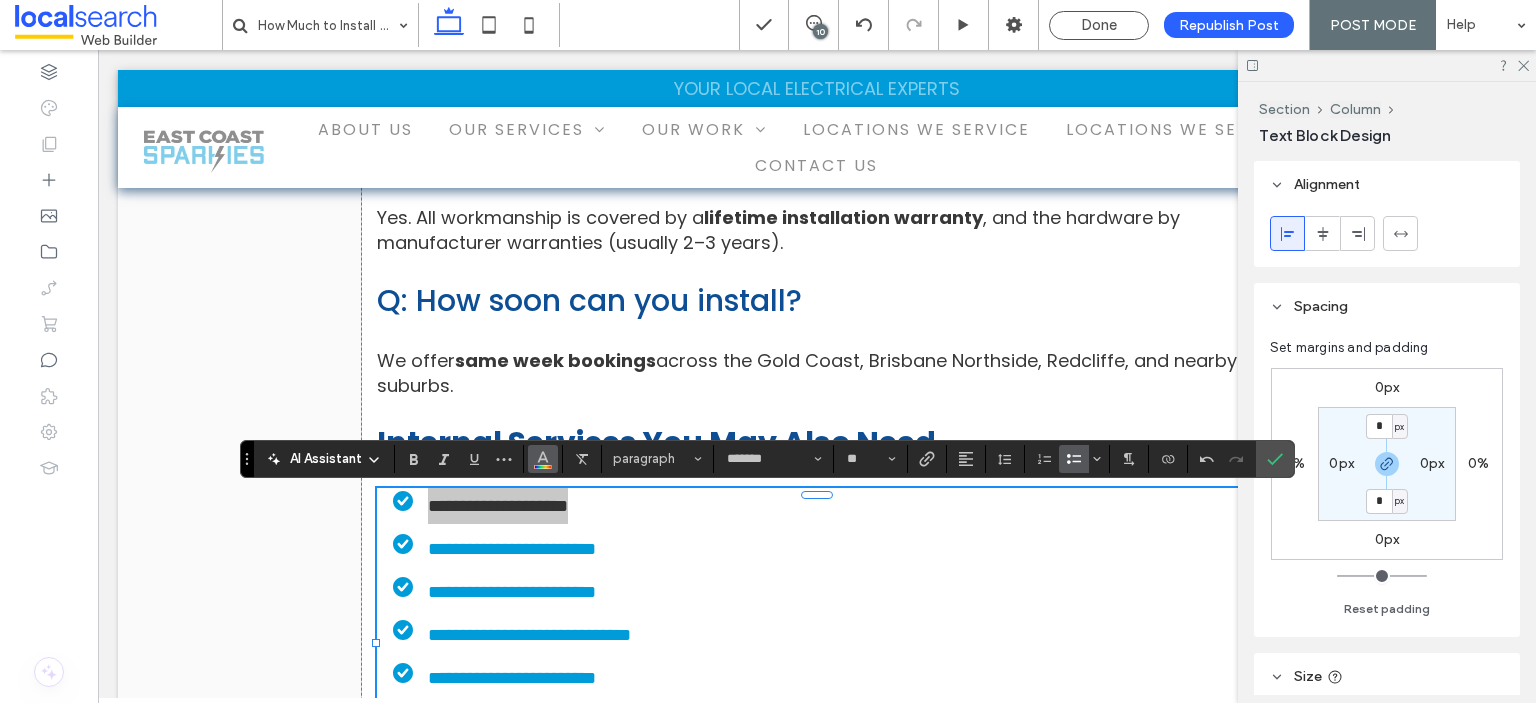 click at bounding box center (543, 457) 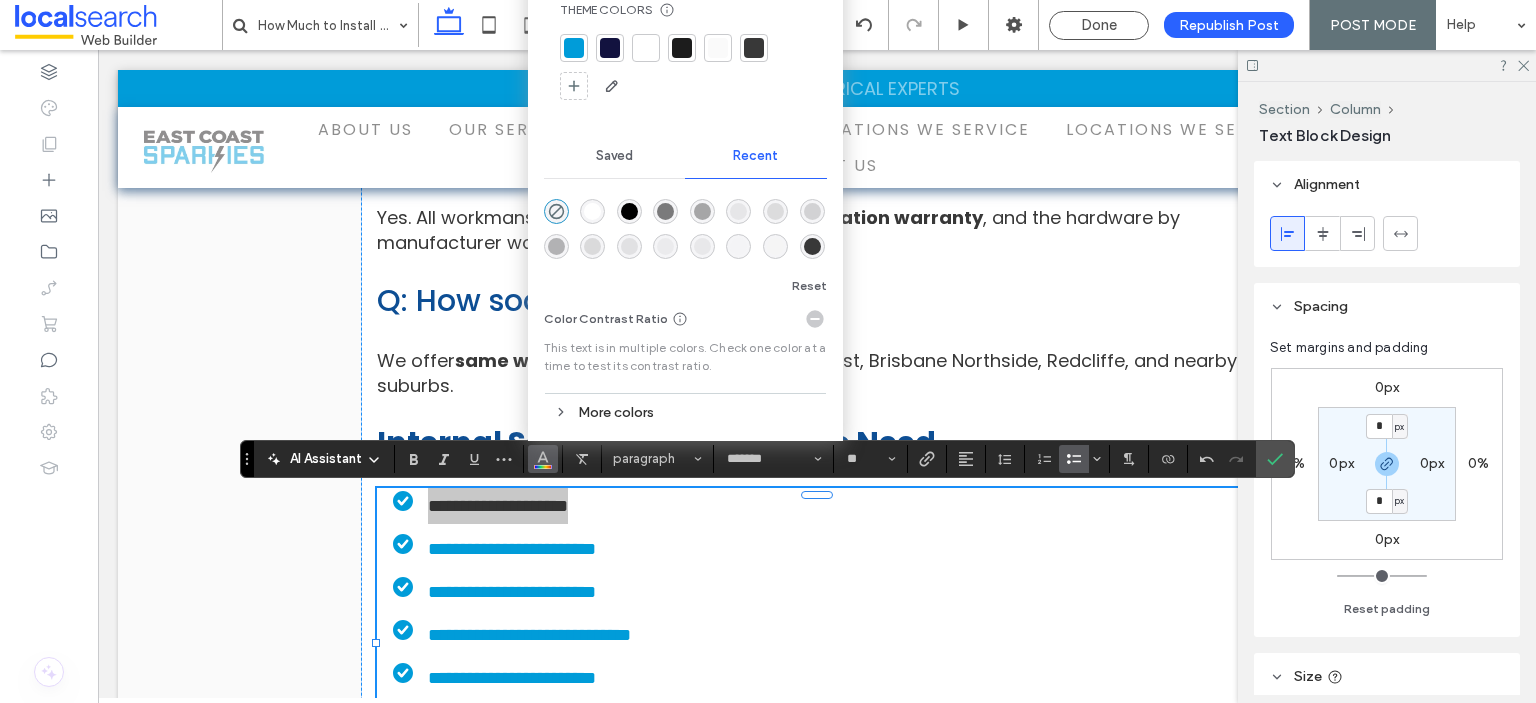click at bounding box center (574, 48) 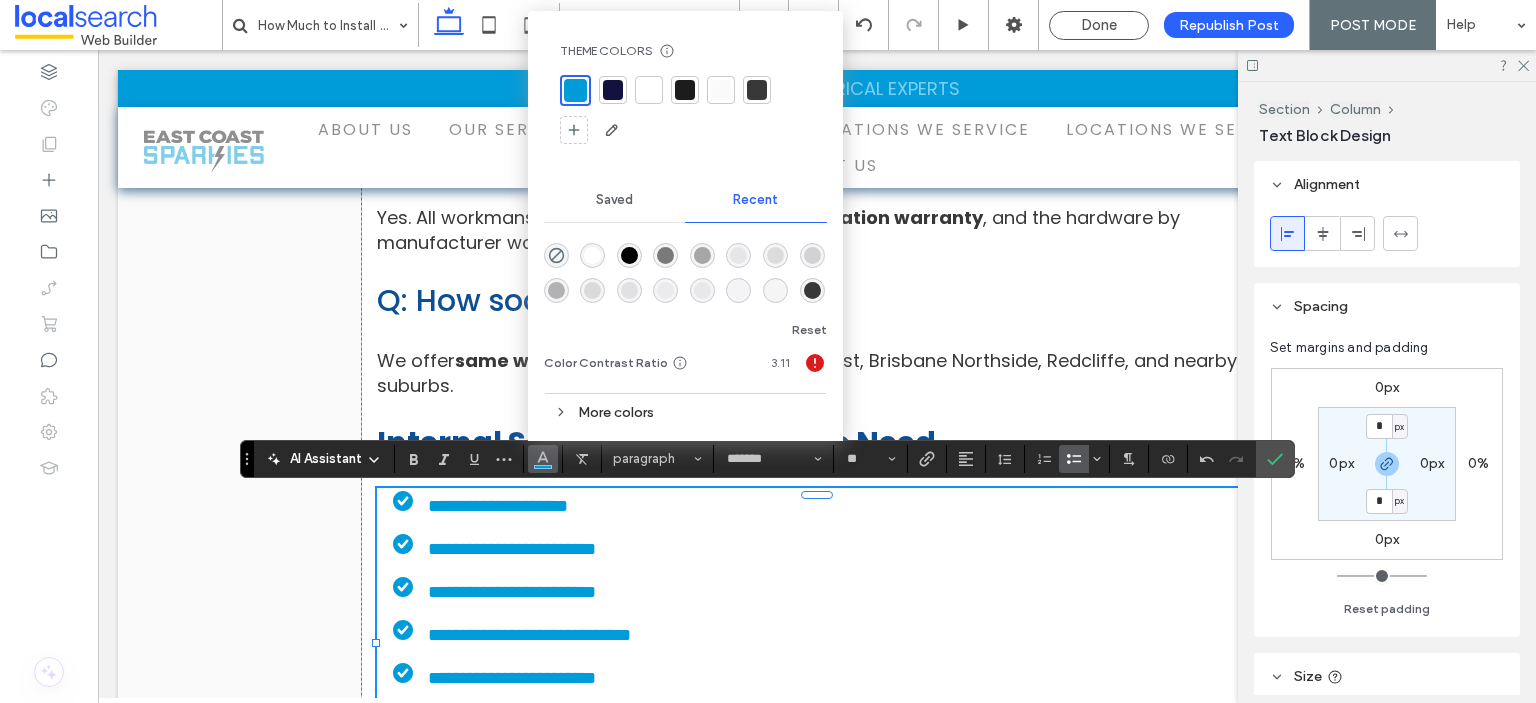 click on "**********" at bounding box center [807, 613] 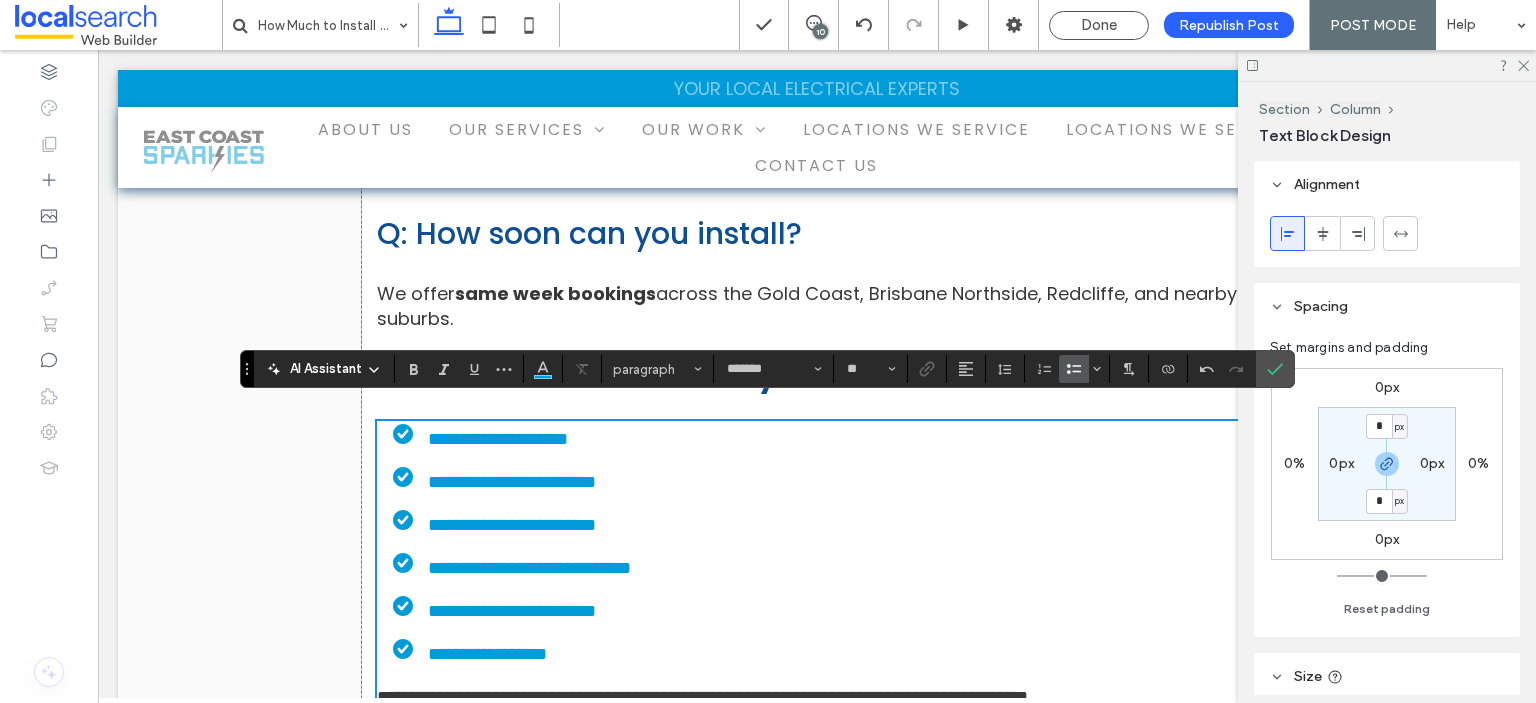 scroll, scrollTop: 5526, scrollLeft: 0, axis: vertical 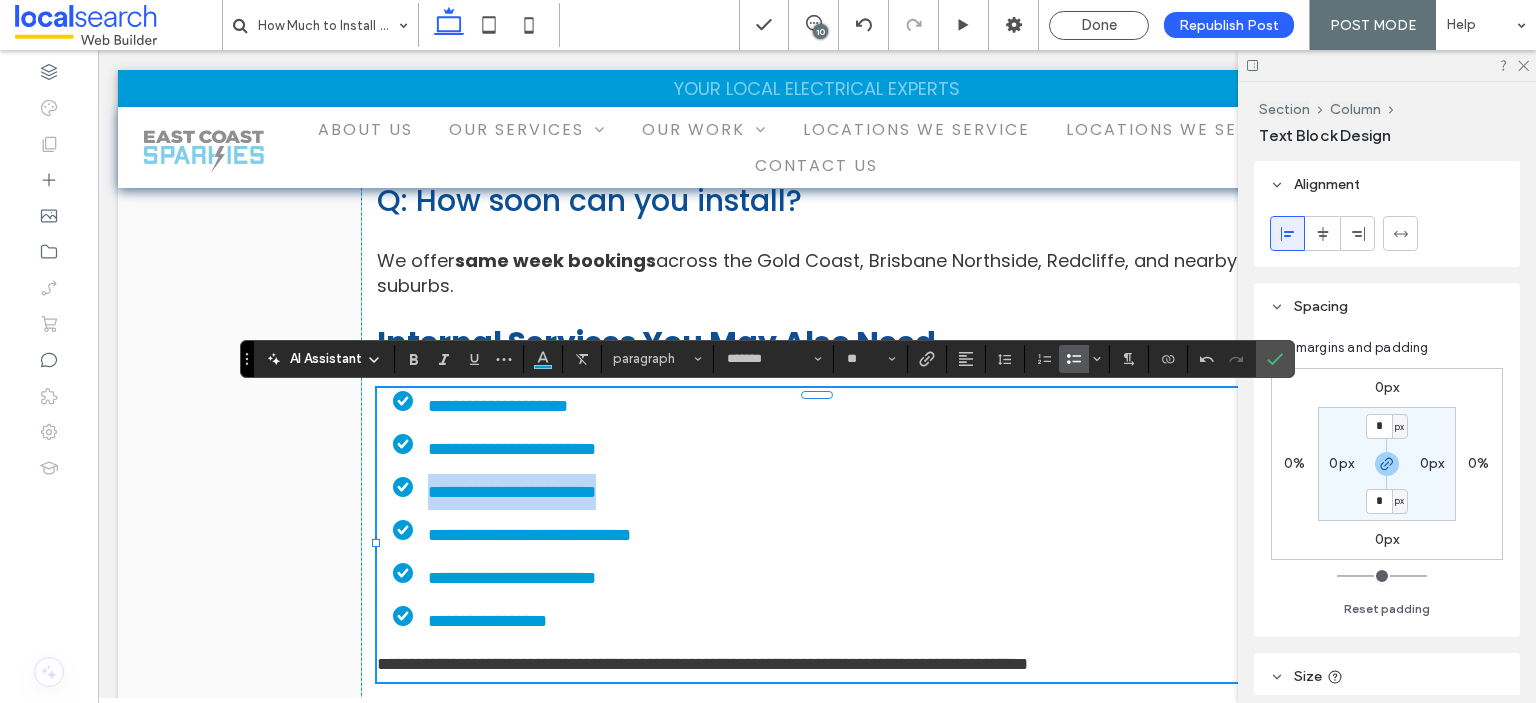 drag, startPoint x: 640, startPoint y: 496, endPoint x: 415, endPoint y: 508, distance: 225.31978 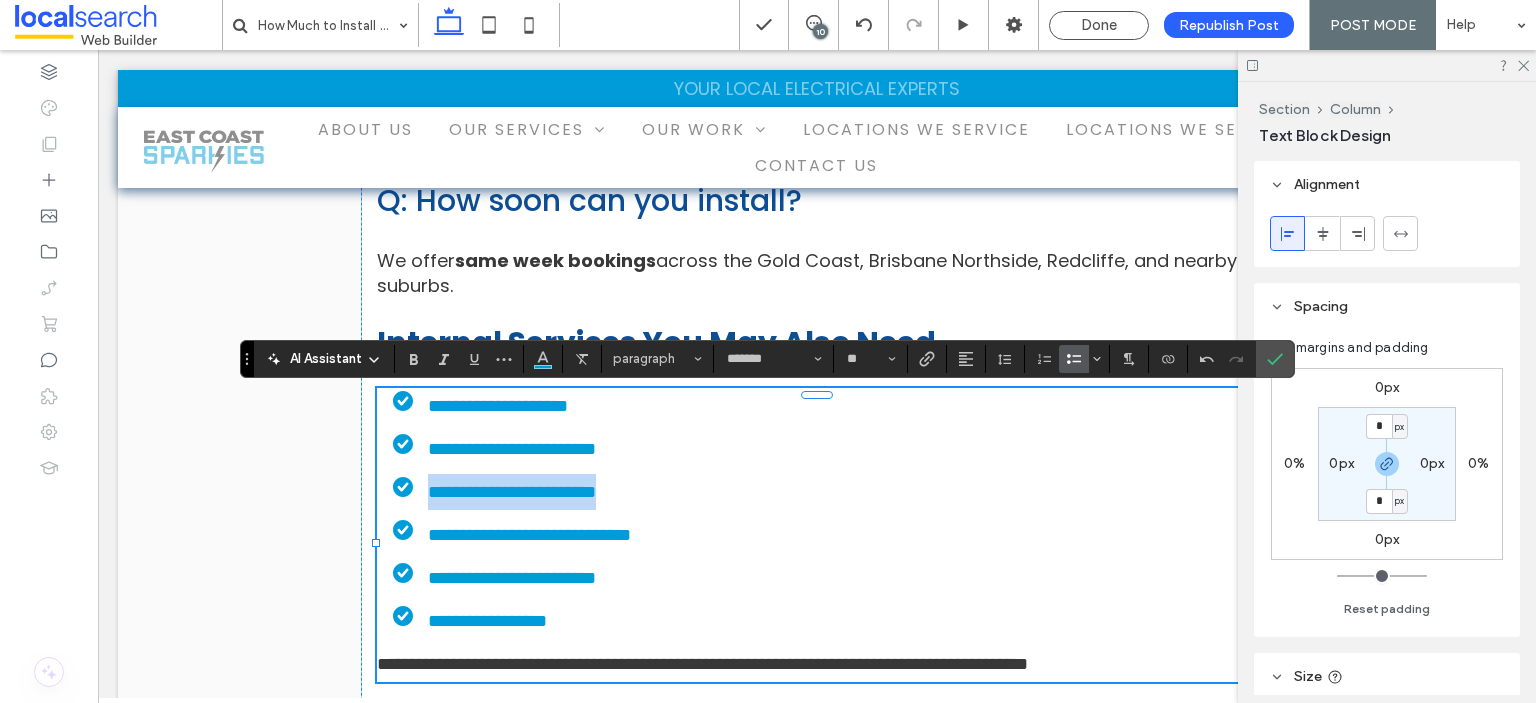 click on "**********" at bounding box center (825, 492) 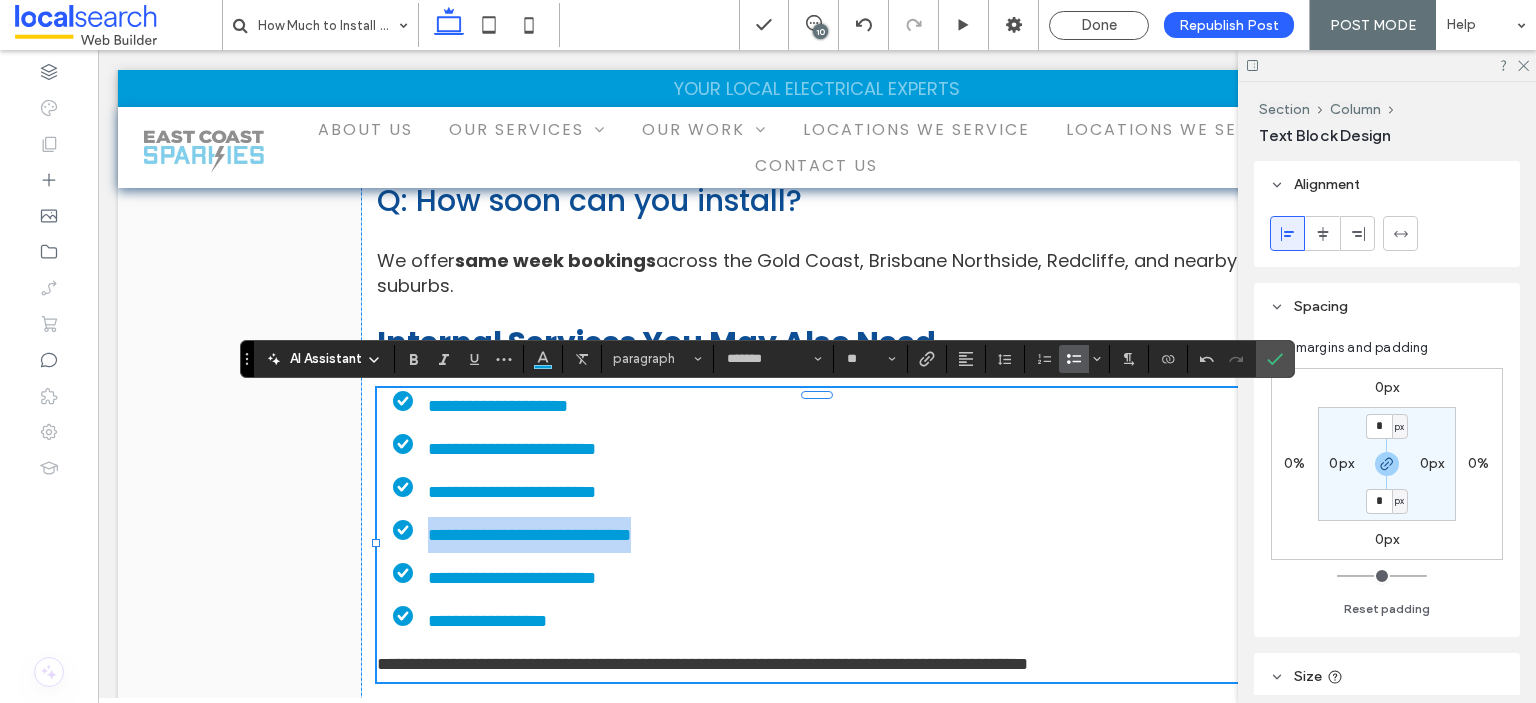 drag, startPoint x: 704, startPoint y: 543, endPoint x: 415, endPoint y: 544, distance: 289.00174 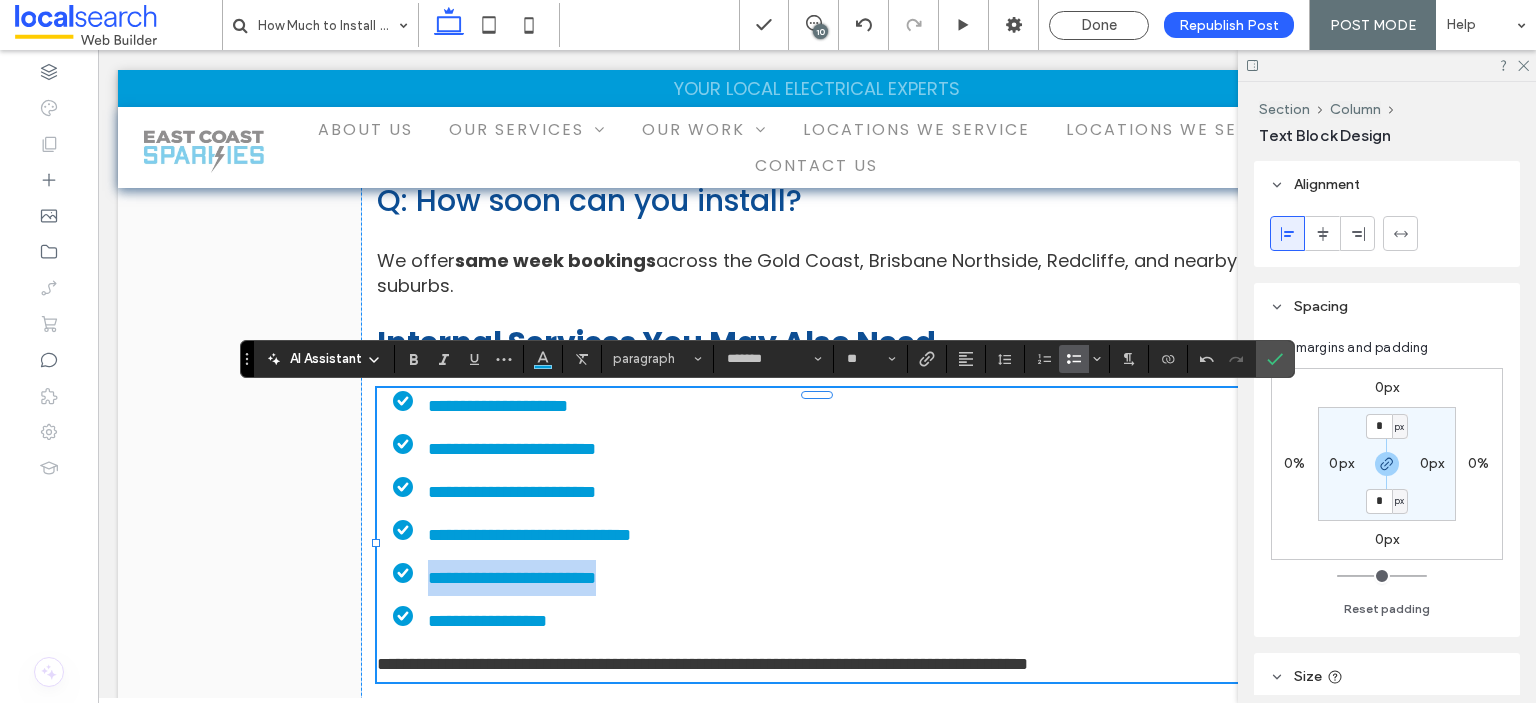 drag, startPoint x: 669, startPoint y: 587, endPoint x: 424, endPoint y: 584, distance: 245.01837 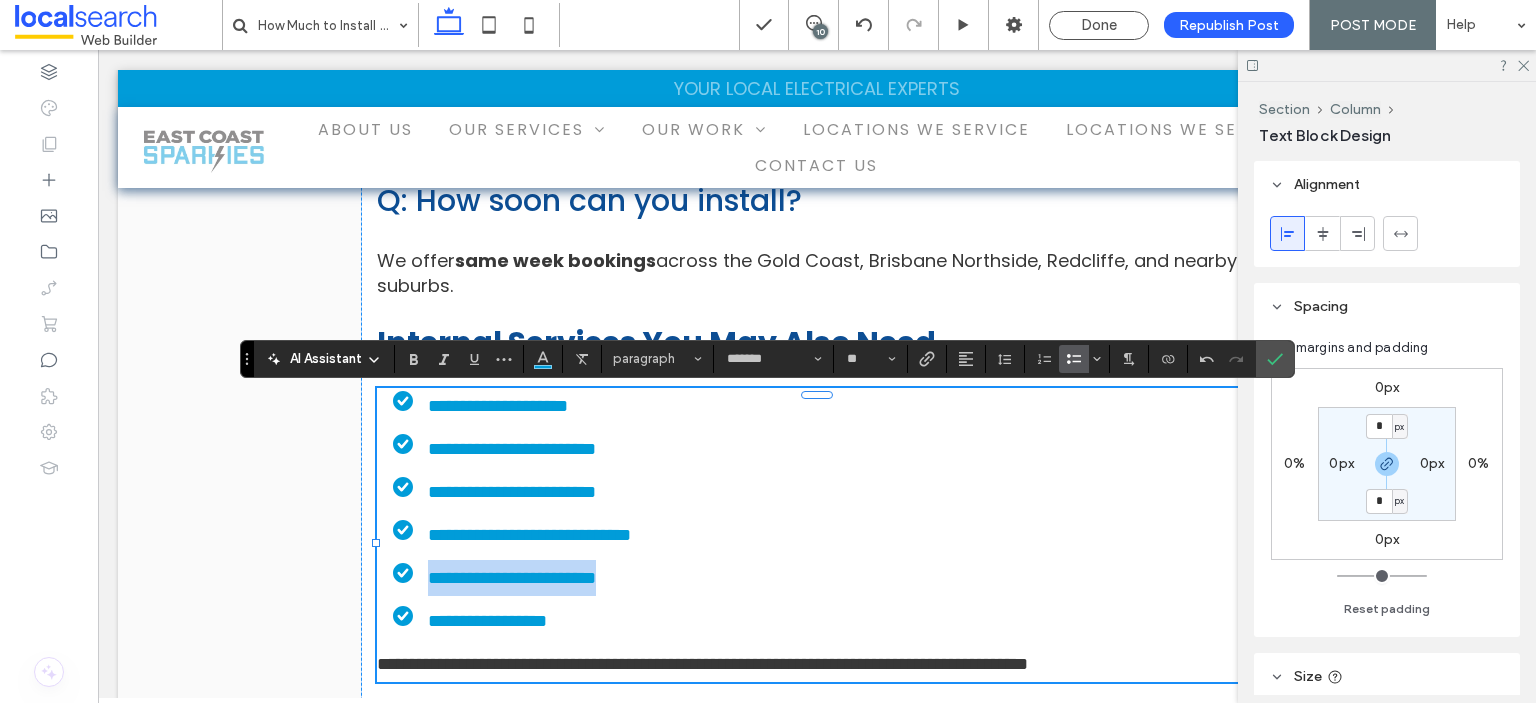 click on "**********" at bounding box center (825, 578) 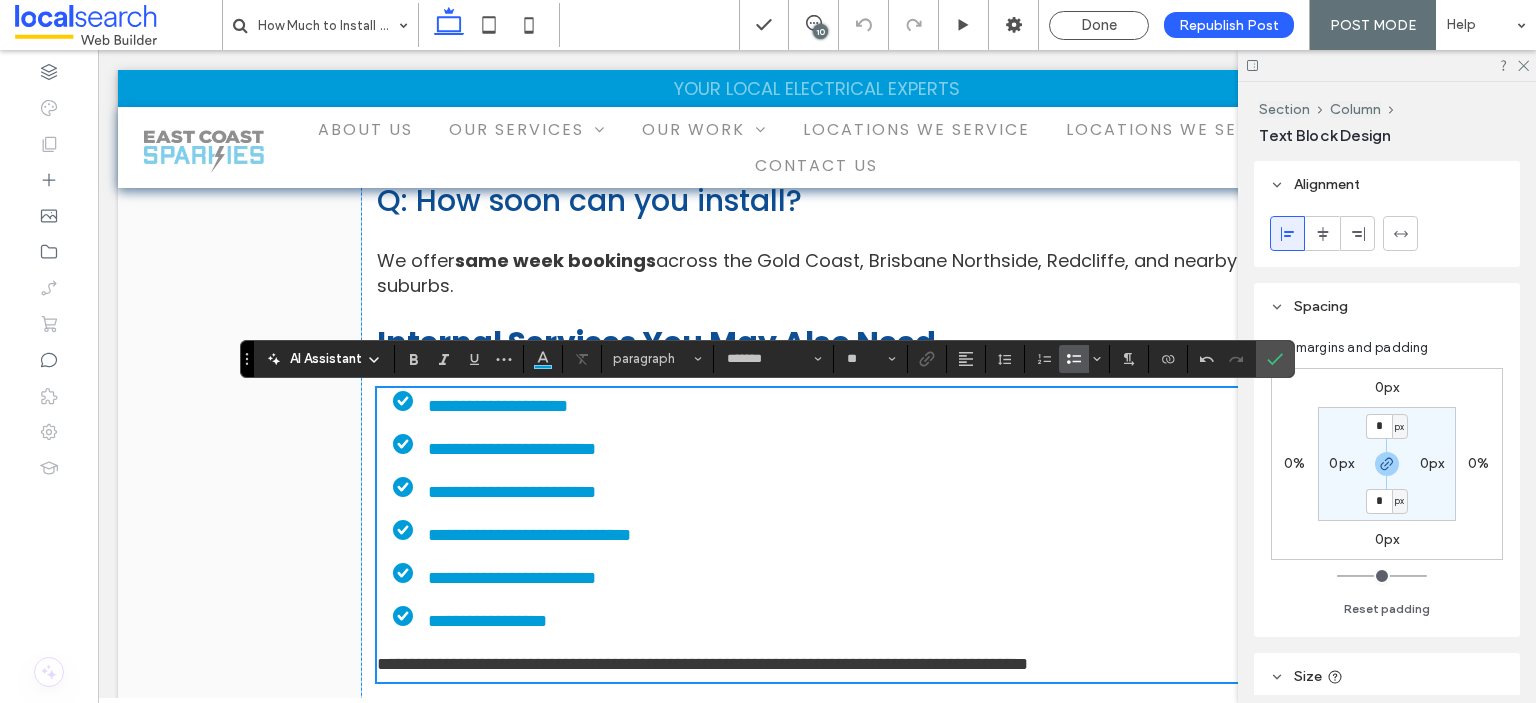 scroll, scrollTop: 5626, scrollLeft: 0, axis: vertical 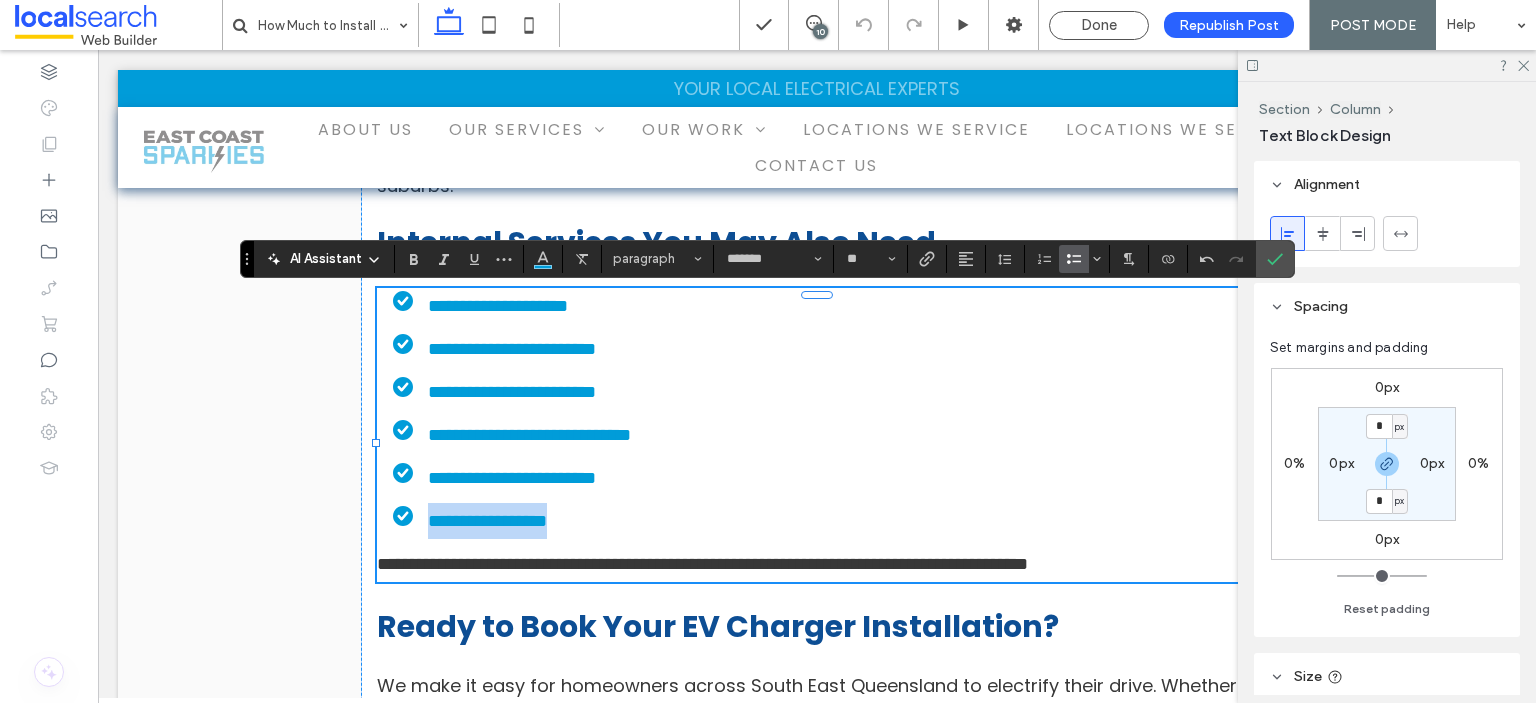 drag, startPoint x: 557, startPoint y: 536, endPoint x: 420, endPoint y: 524, distance: 137.52454 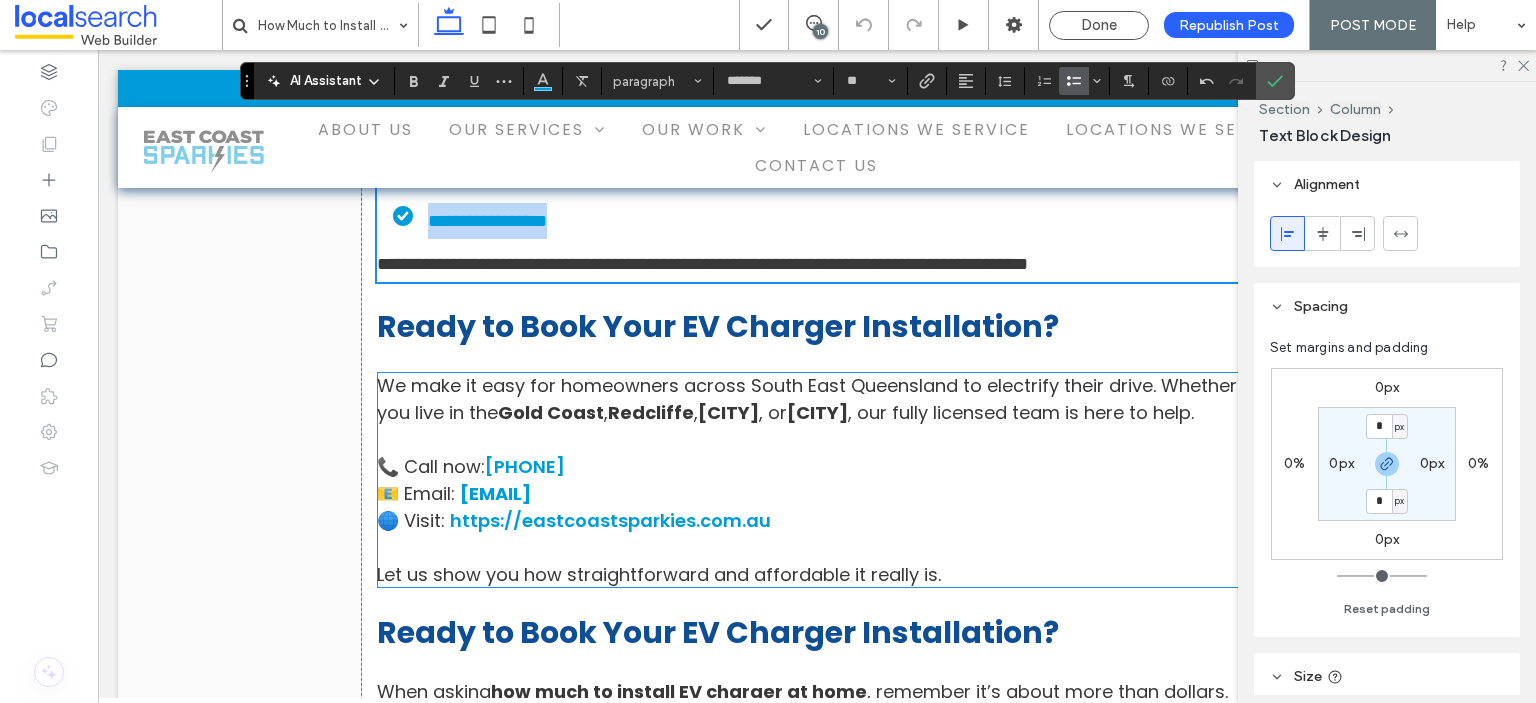 scroll, scrollTop: 6126, scrollLeft: 0, axis: vertical 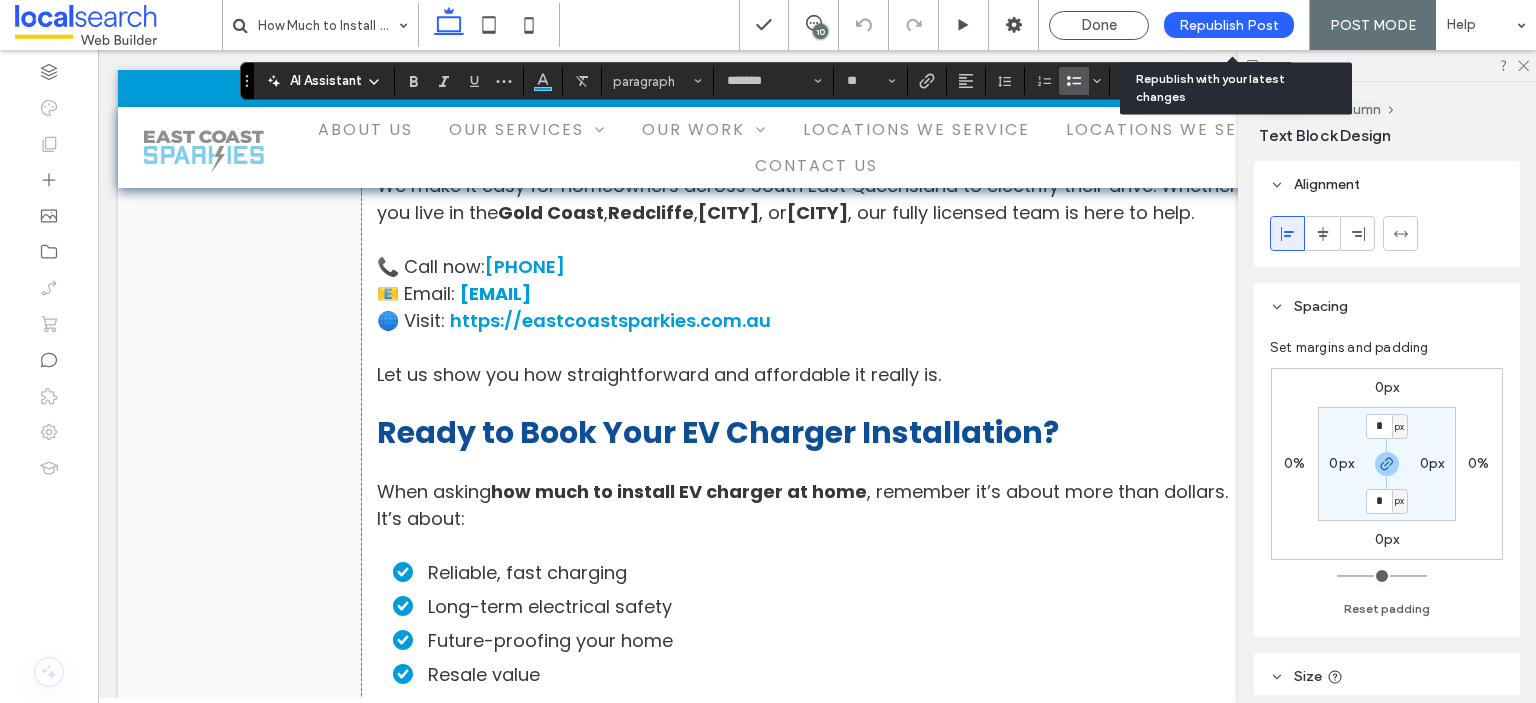 click on "Republish Post" at bounding box center [1229, 25] 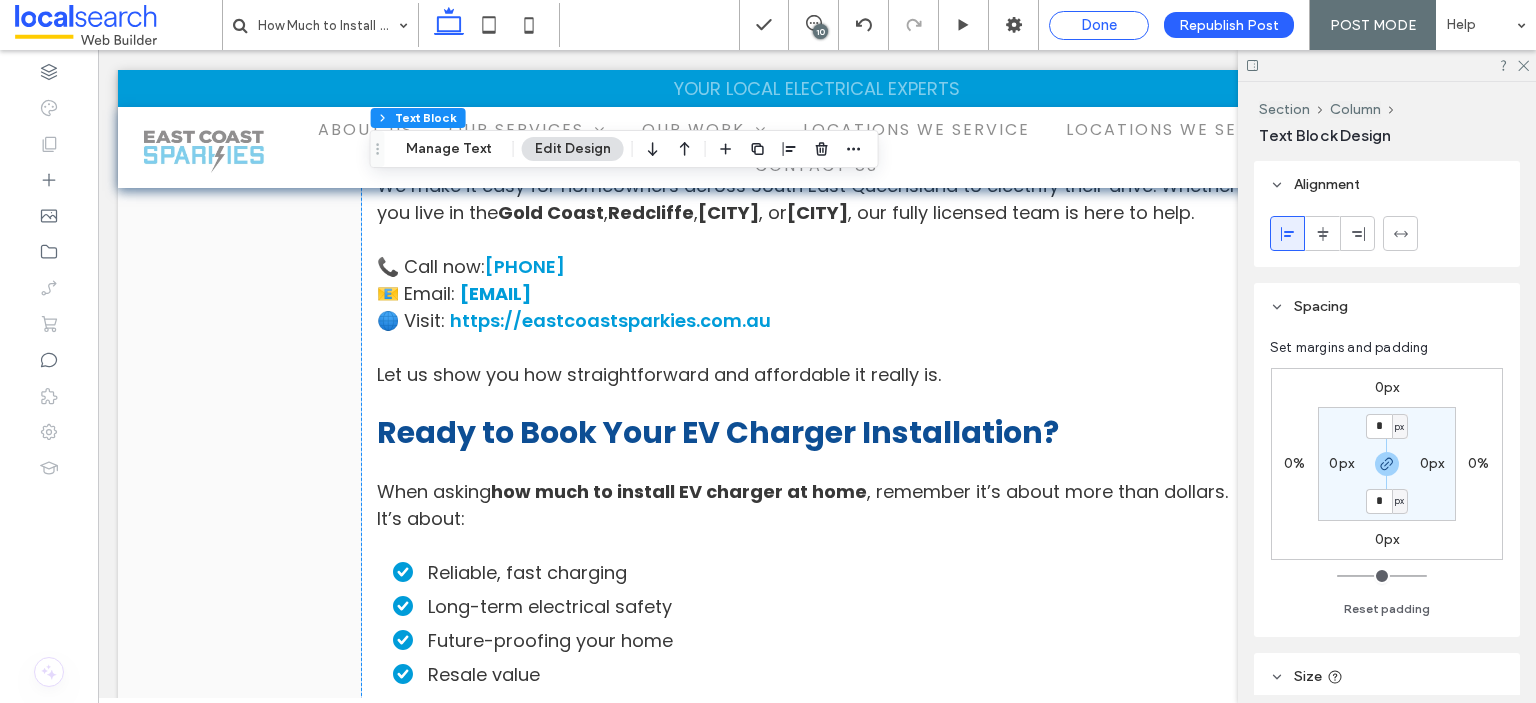 click on "Done" at bounding box center [1099, 25] 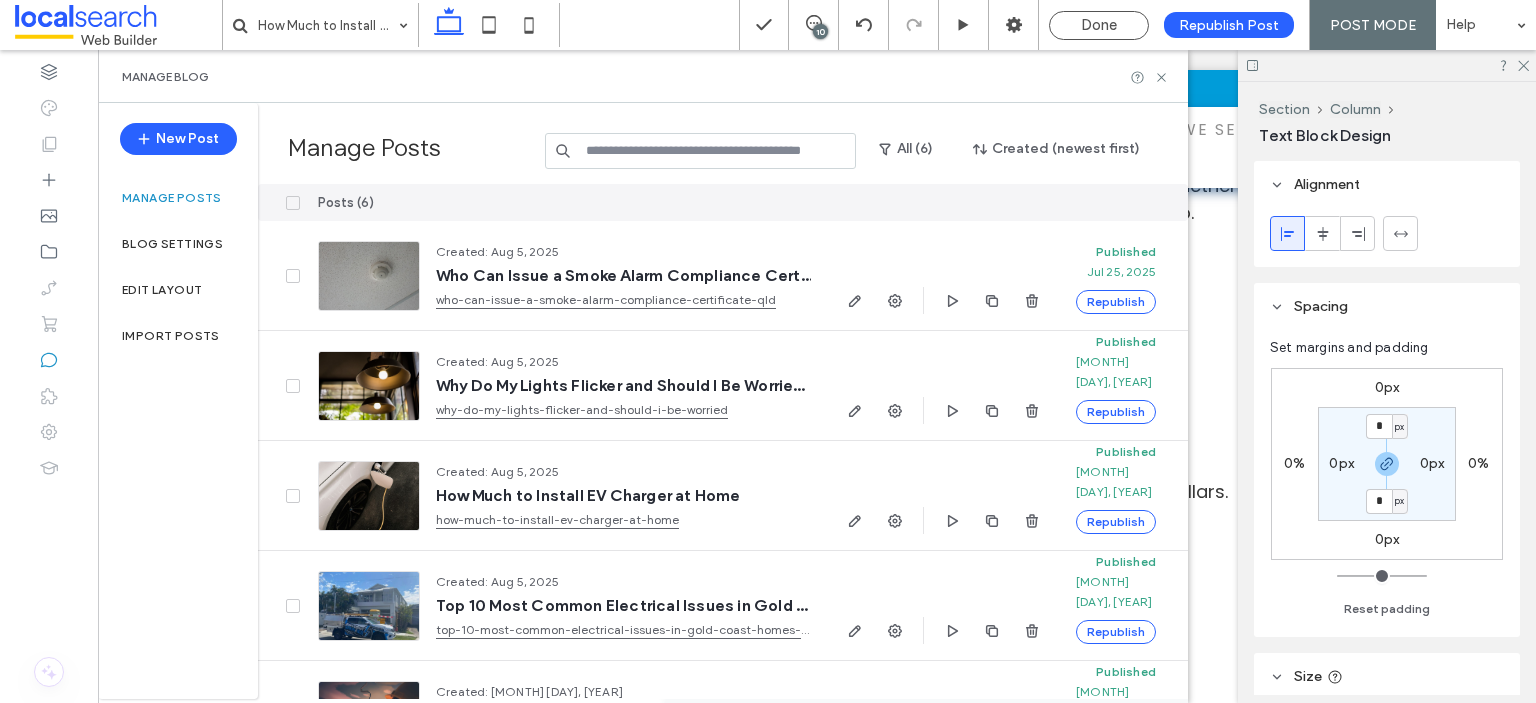 click 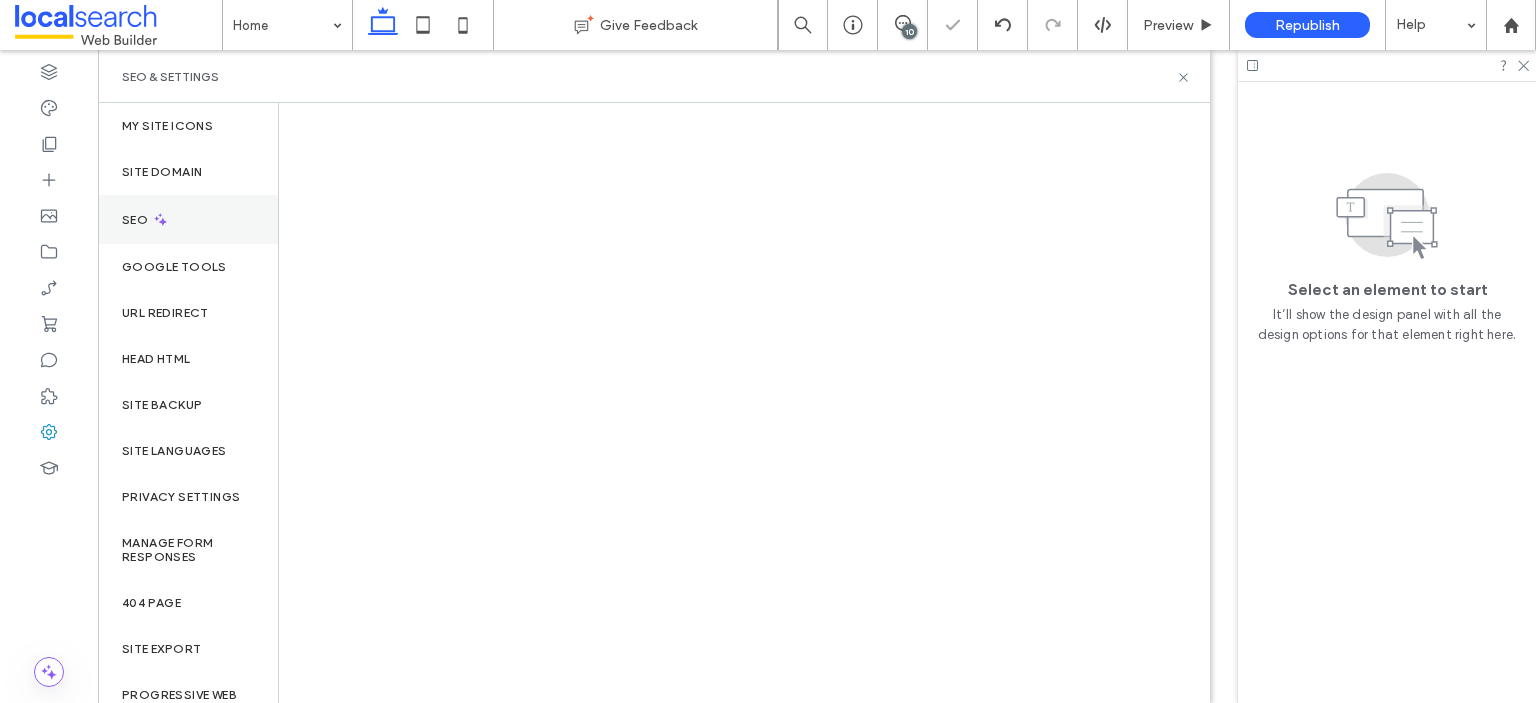 click 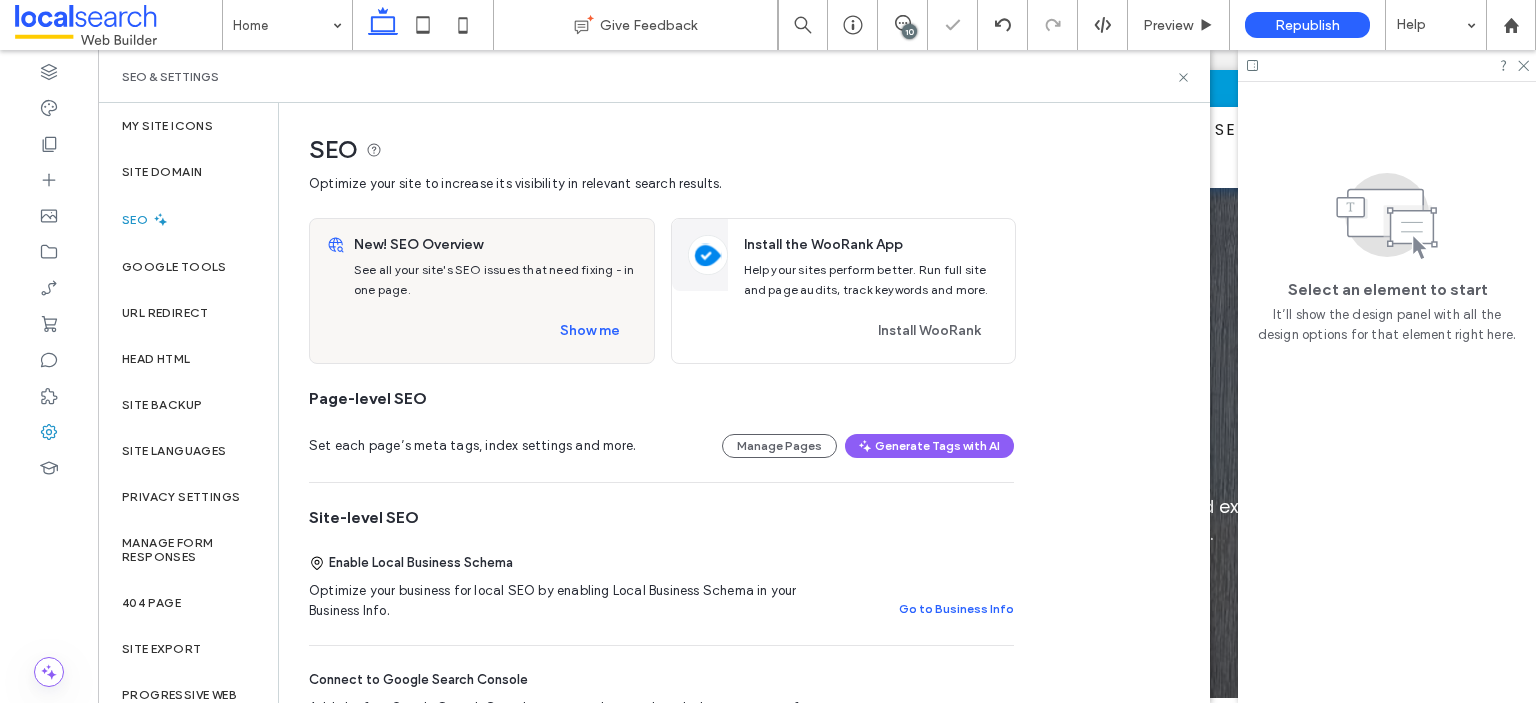 scroll, scrollTop: 0, scrollLeft: 0, axis: both 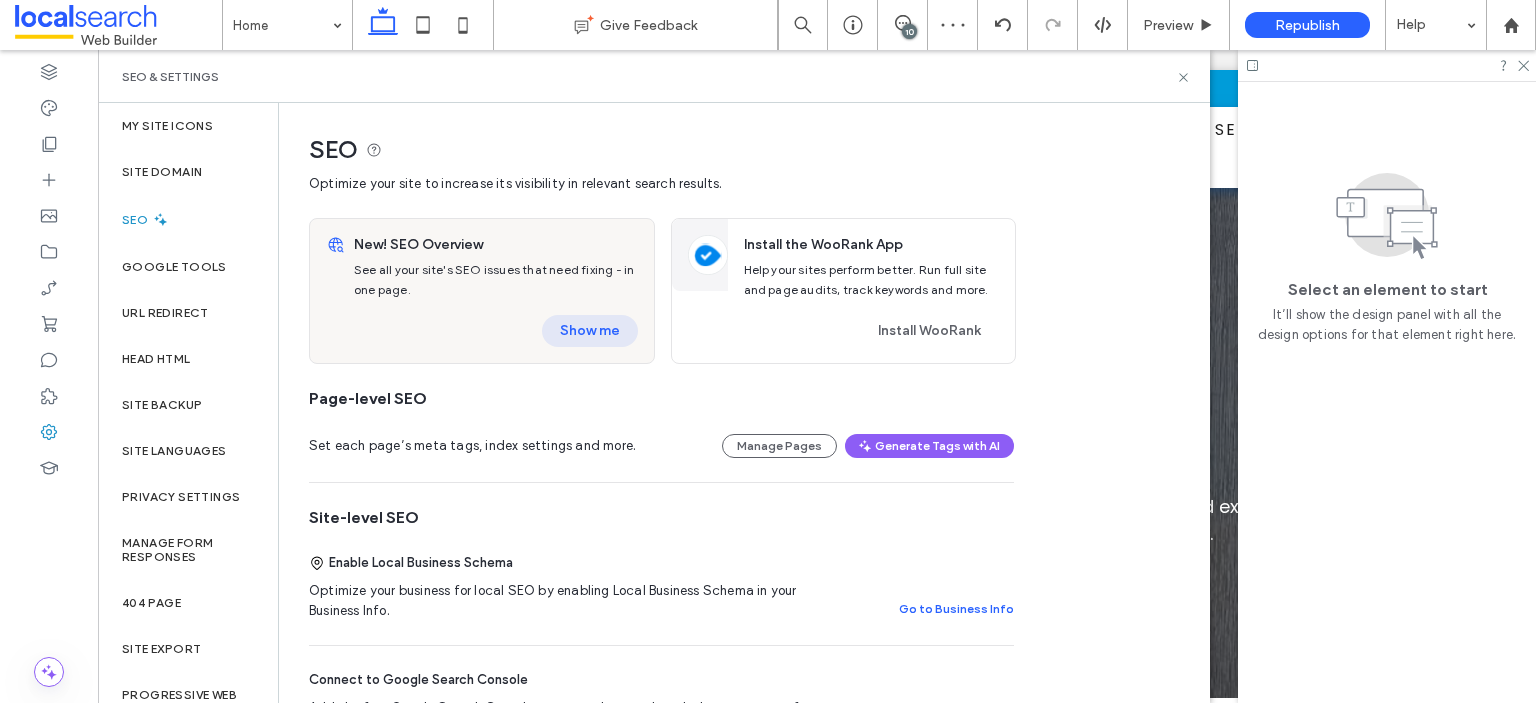 click on "Show me" at bounding box center (590, 331) 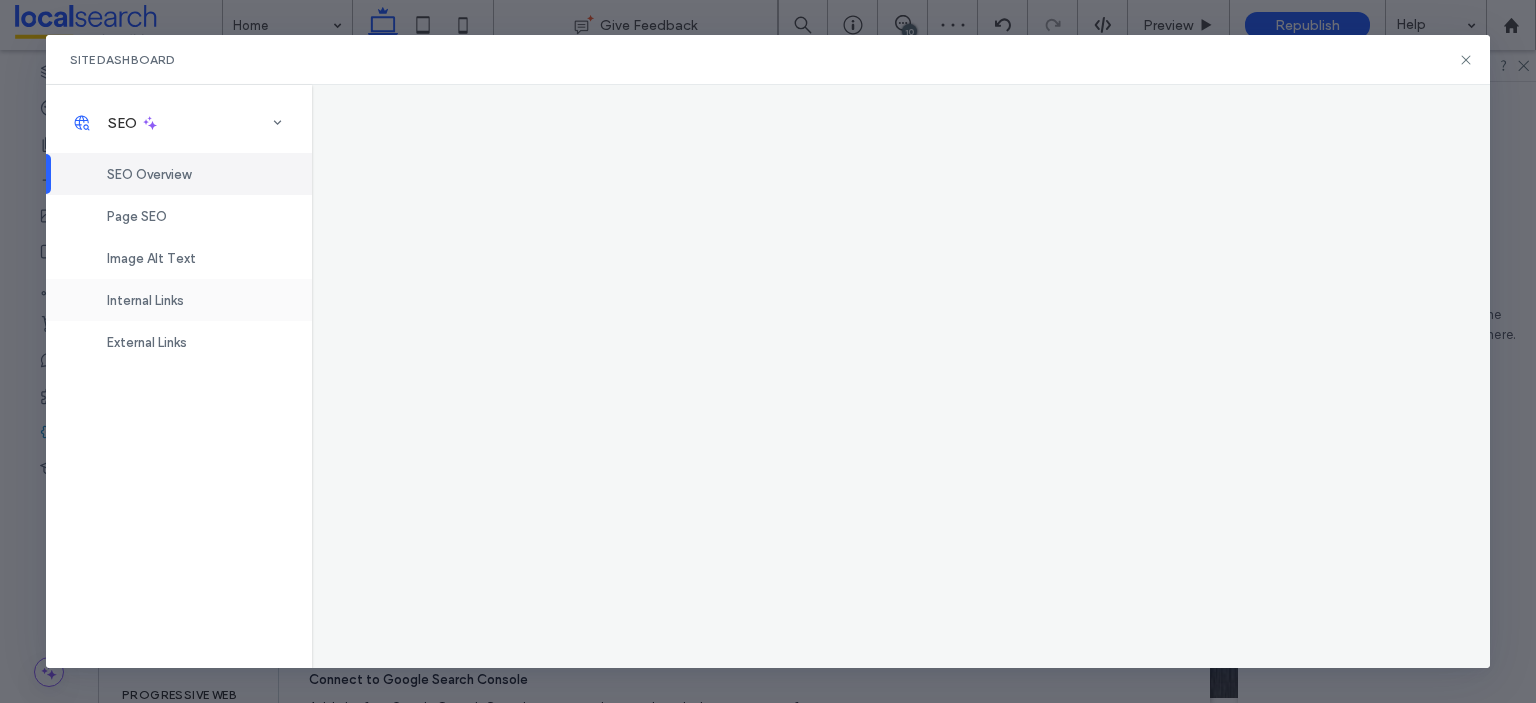 click on "Internal Links" at bounding box center [145, 300] 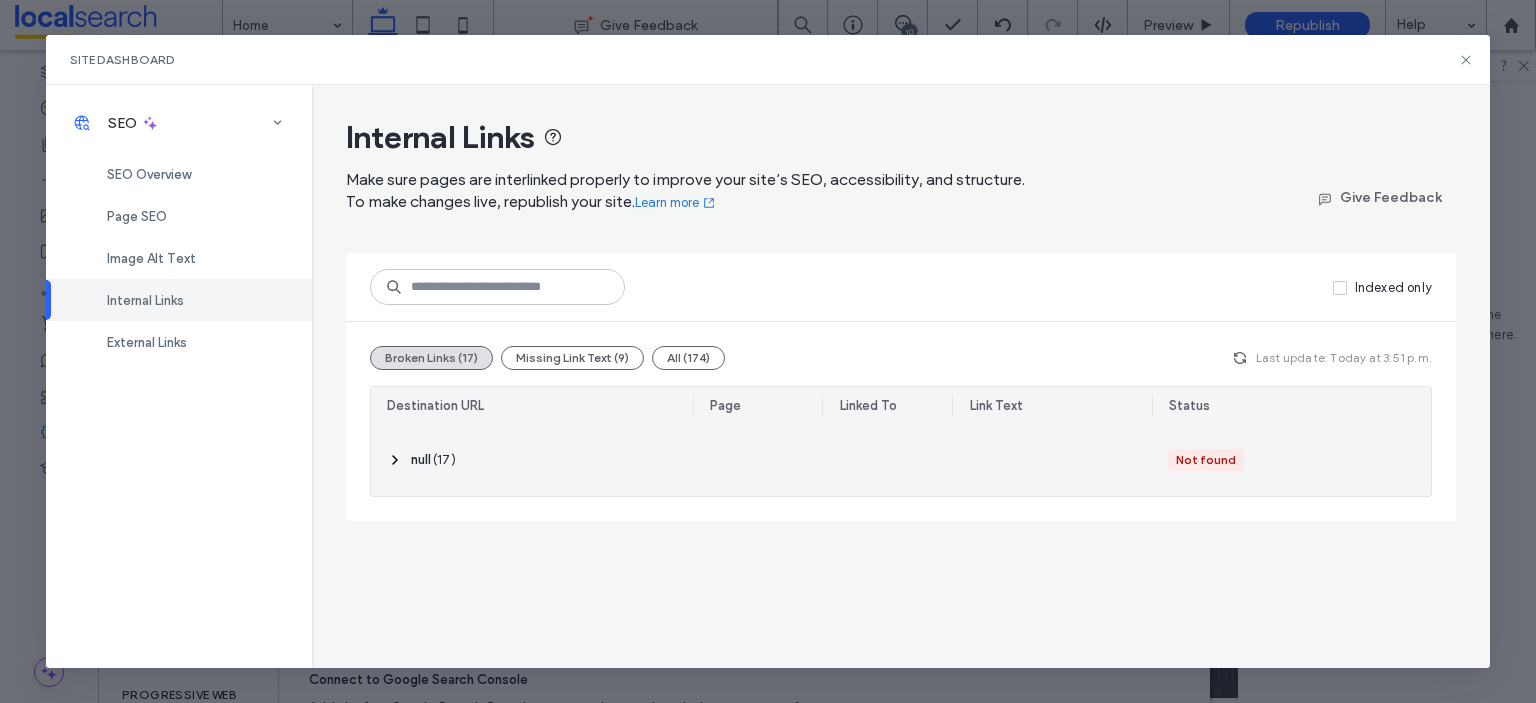 click on "‎ null ‎" at bounding box center (421, 460) 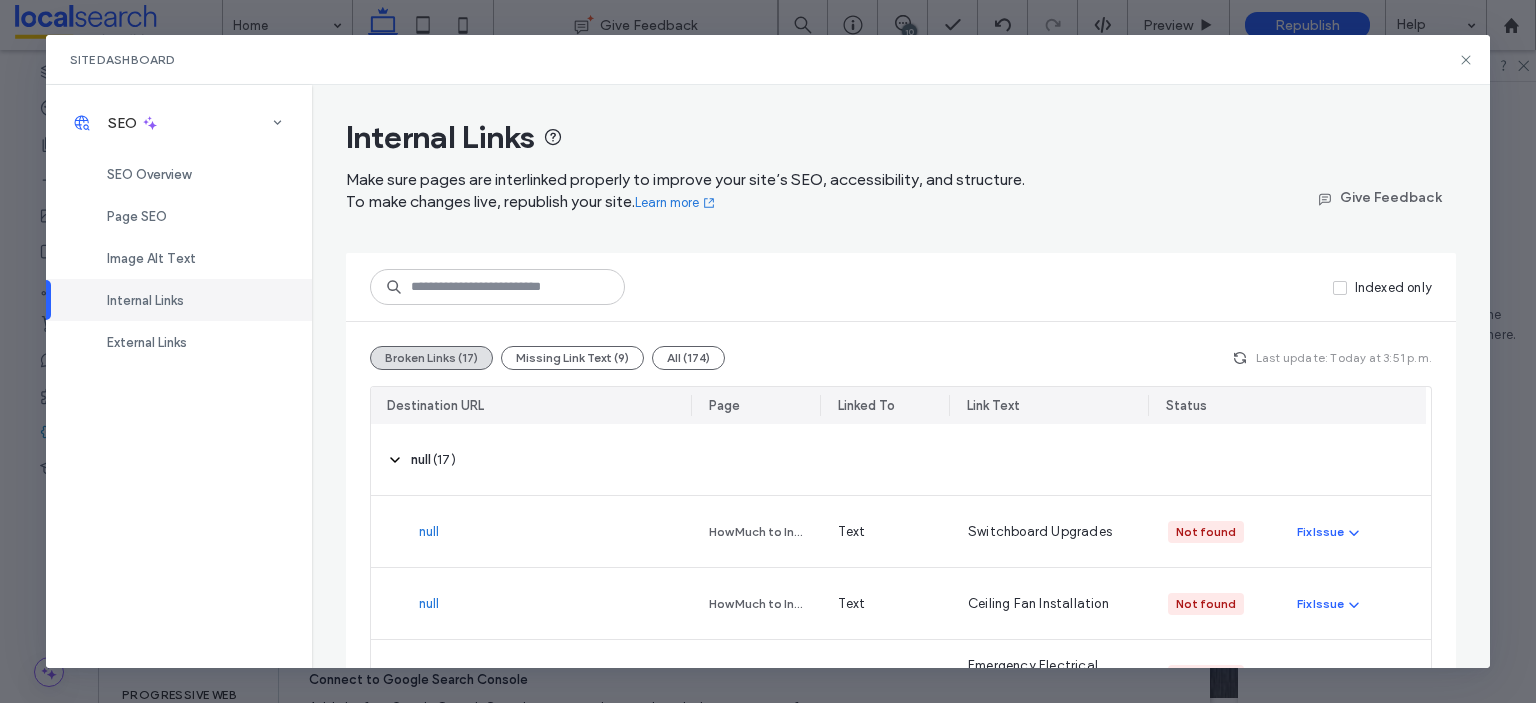 scroll, scrollTop: 200, scrollLeft: 0, axis: vertical 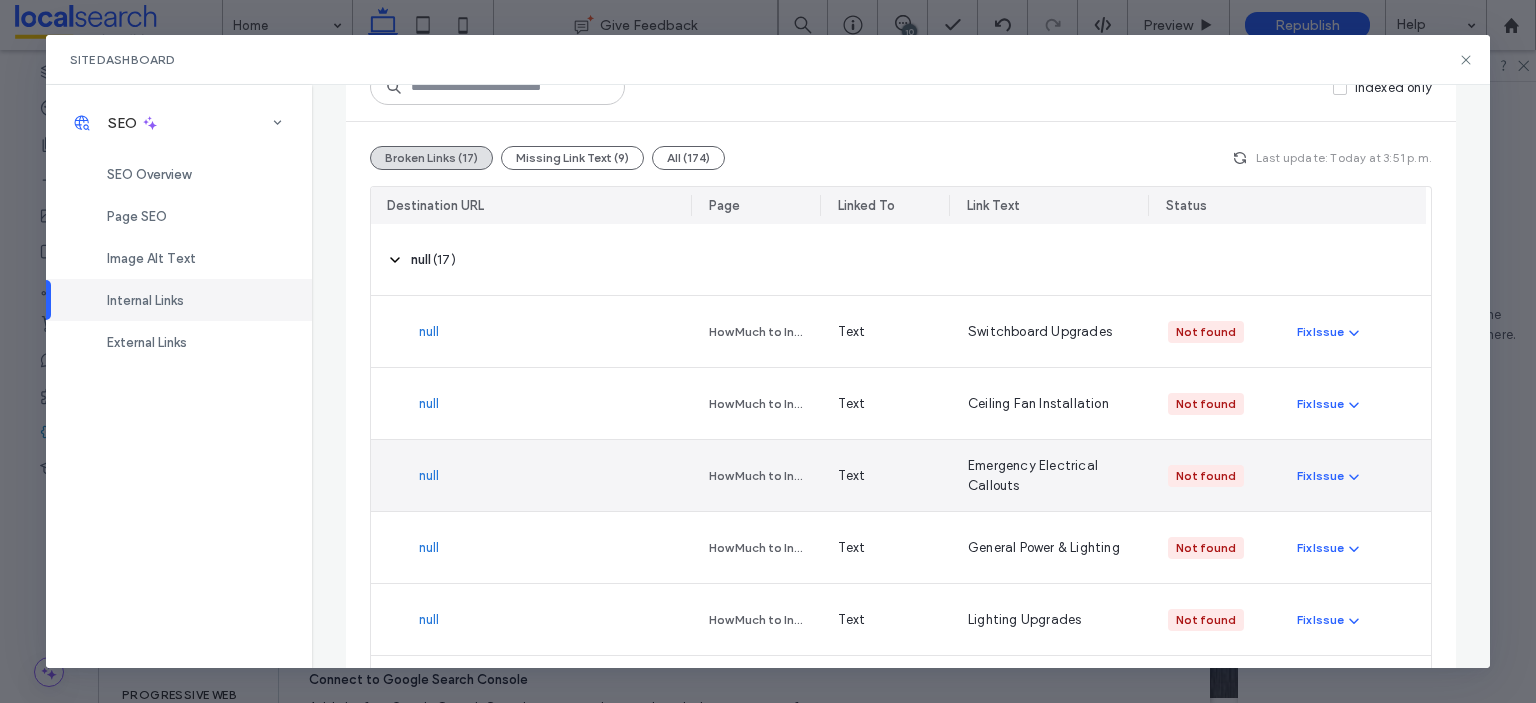 click on "Emergency Electrical Callouts" at bounding box center (1052, 476) 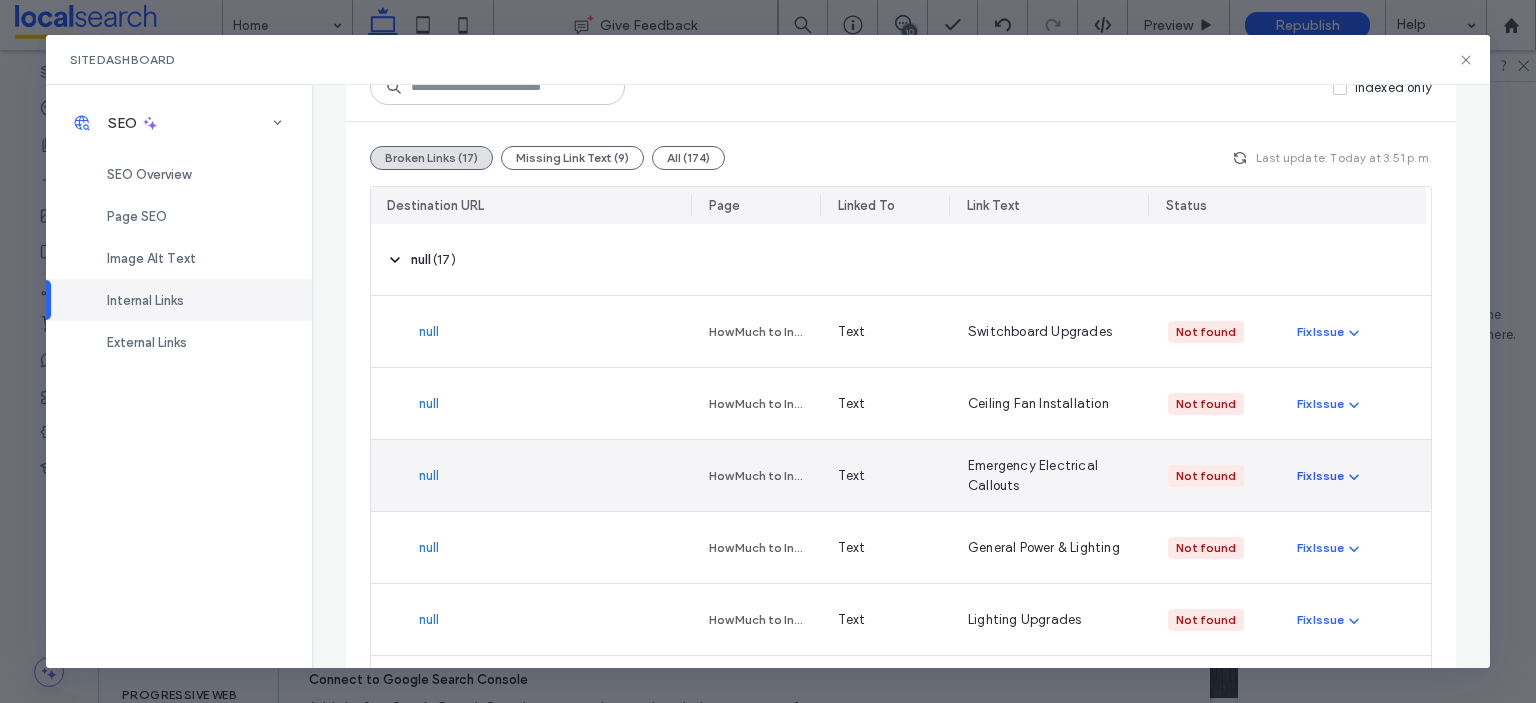 click on "Fix Issue" at bounding box center (1320, 476) 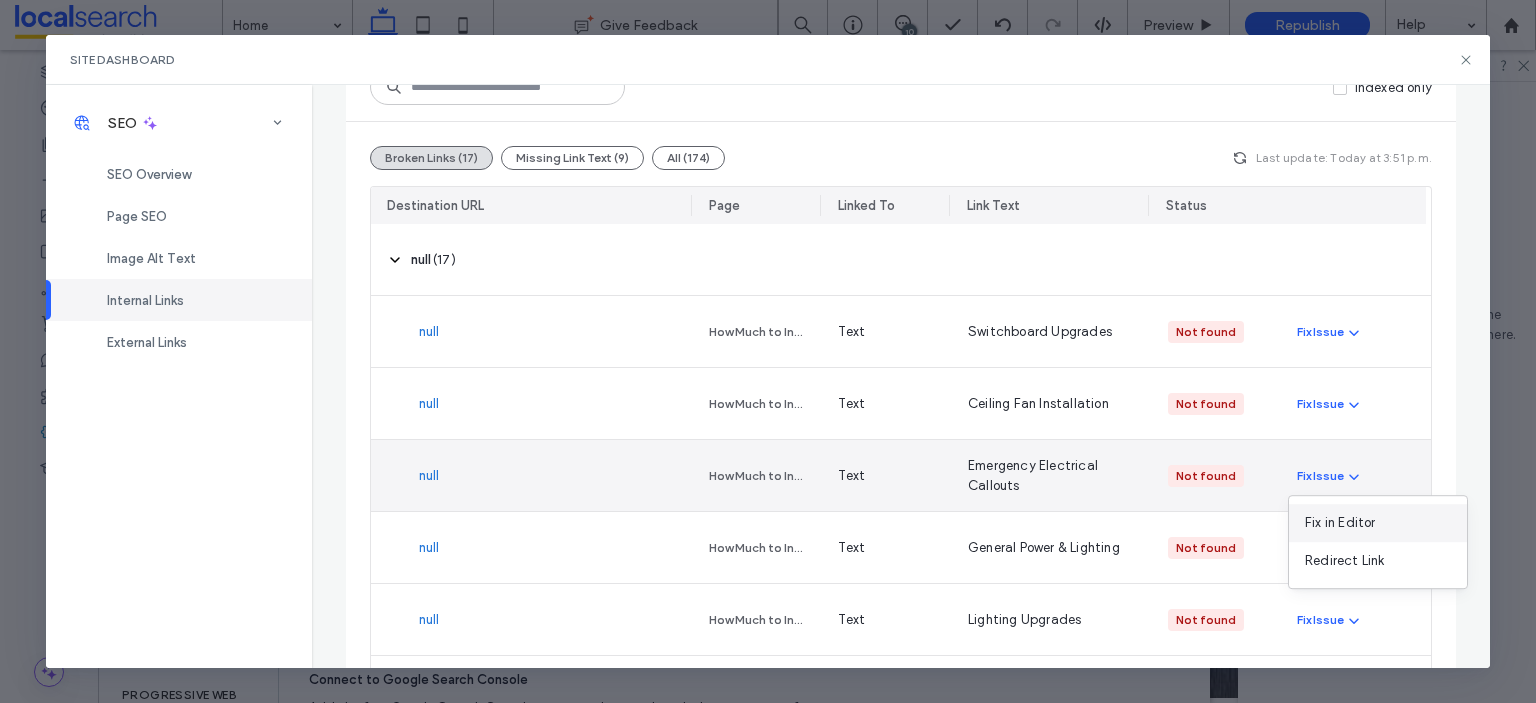 click on "Fix in Editor" at bounding box center (1378, 523) 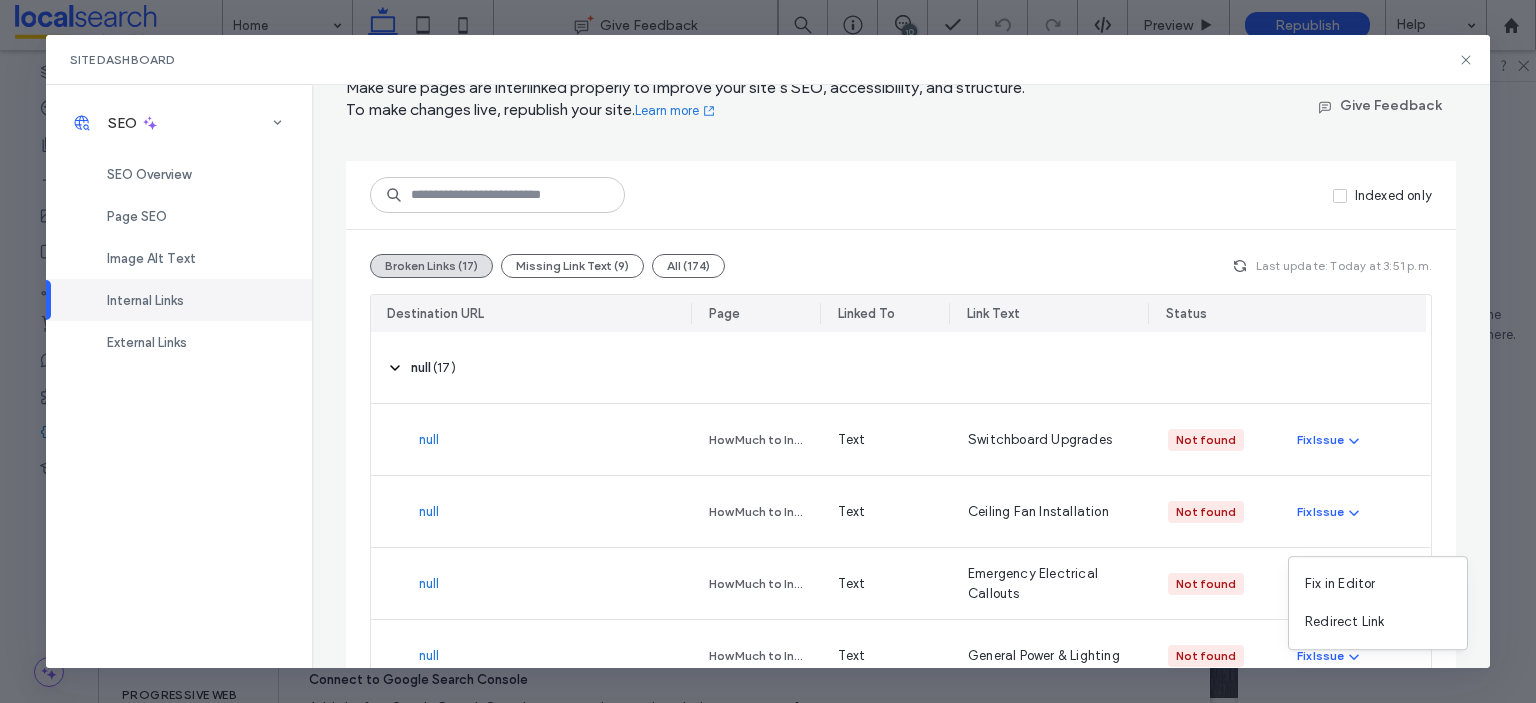 scroll, scrollTop: 0, scrollLeft: 0, axis: both 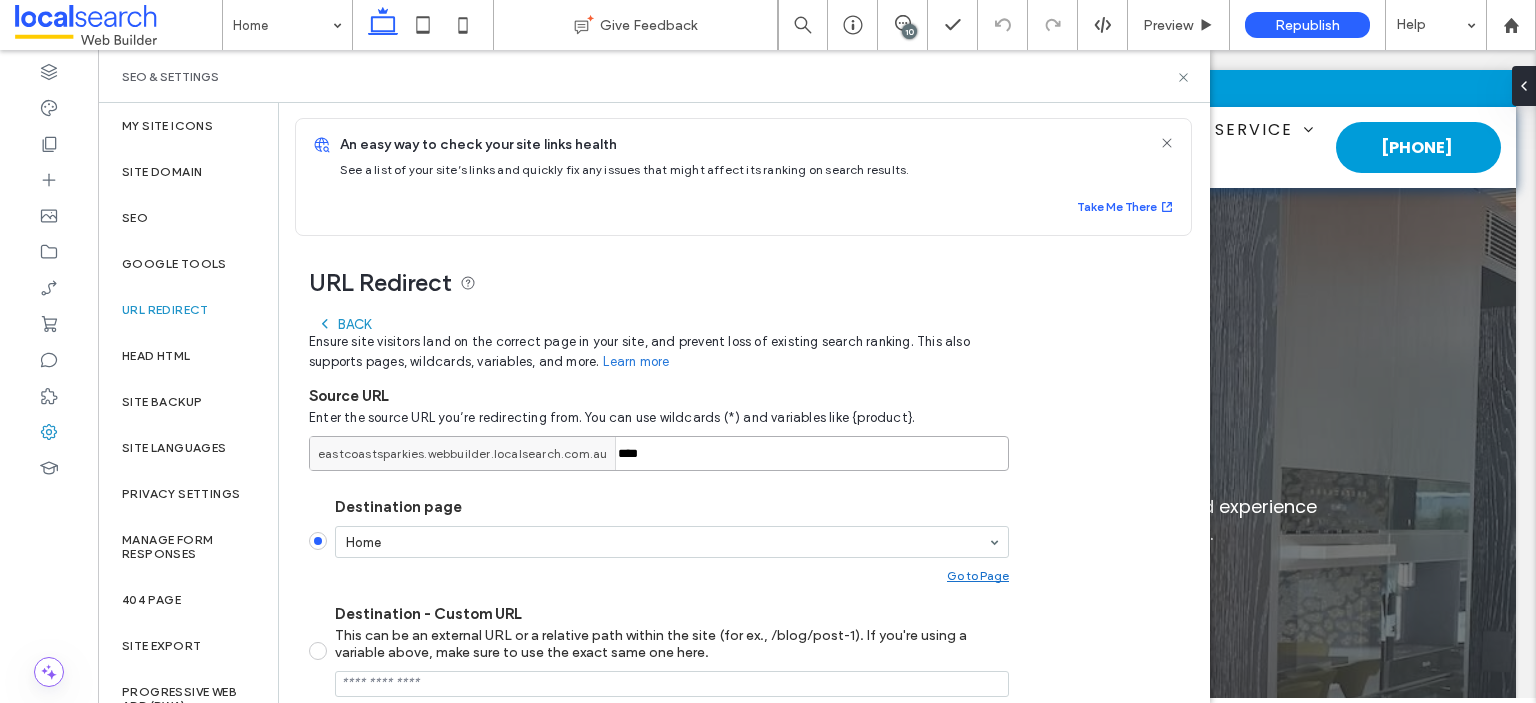 drag, startPoint x: 685, startPoint y: 455, endPoint x: 553, endPoint y: 437, distance: 133.22162 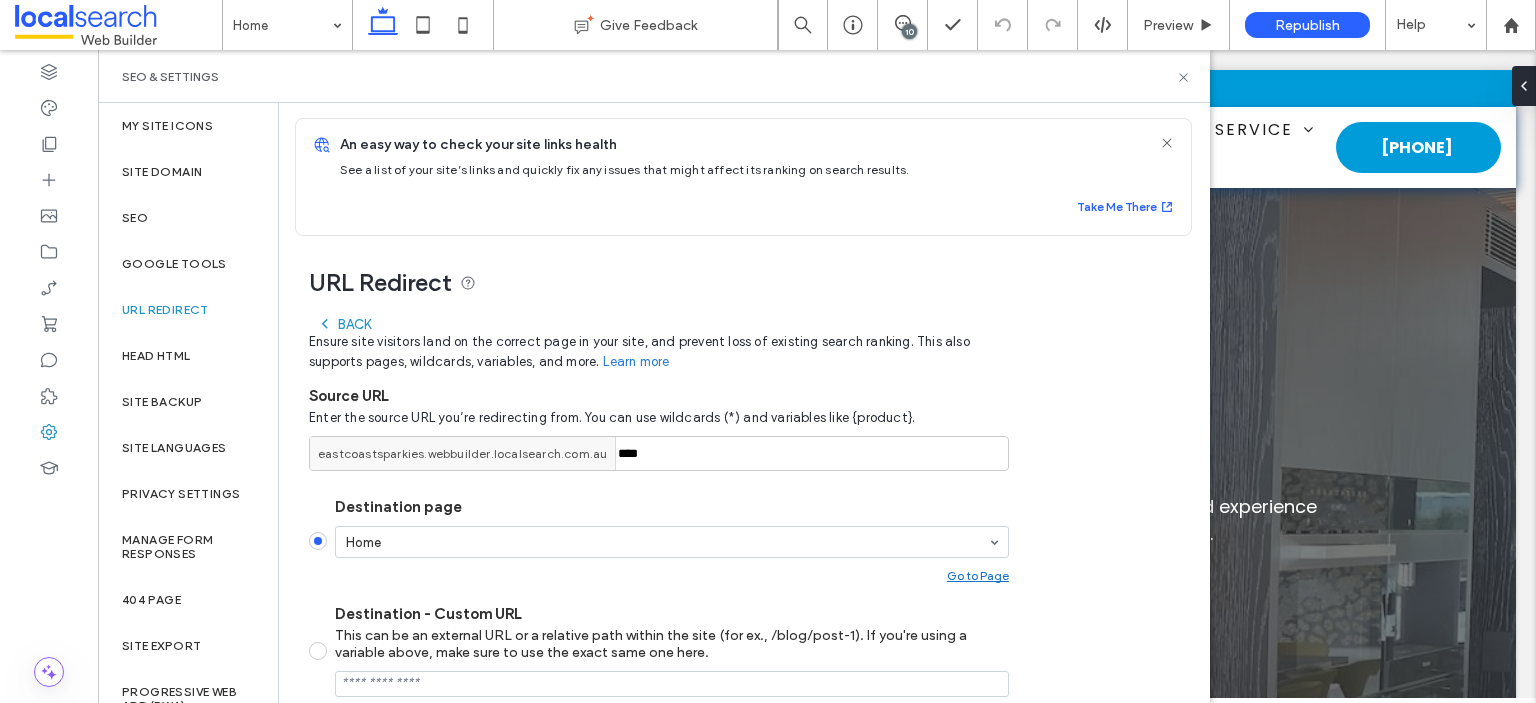 click on "Source URL" at bounding box center (659, 388) 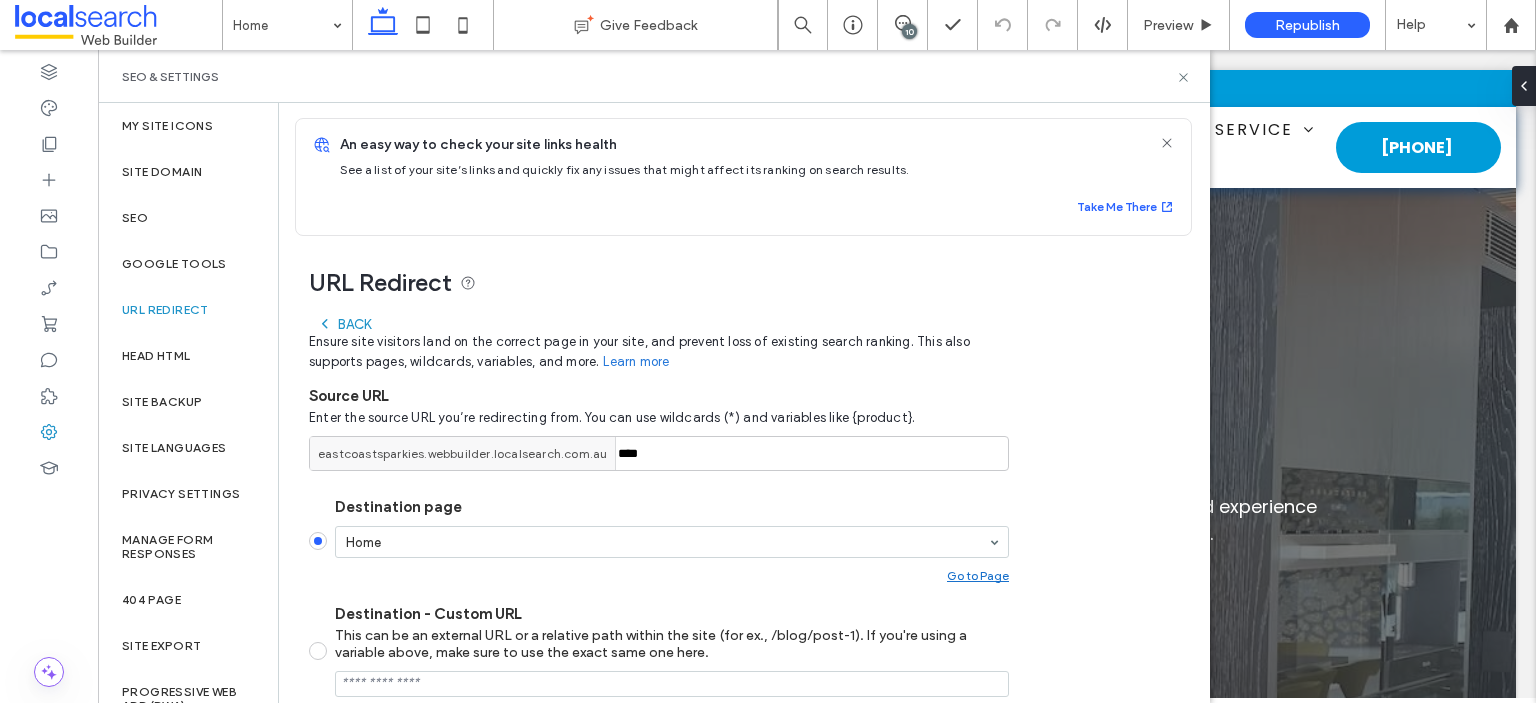 scroll, scrollTop: 0, scrollLeft: 0, axis: both 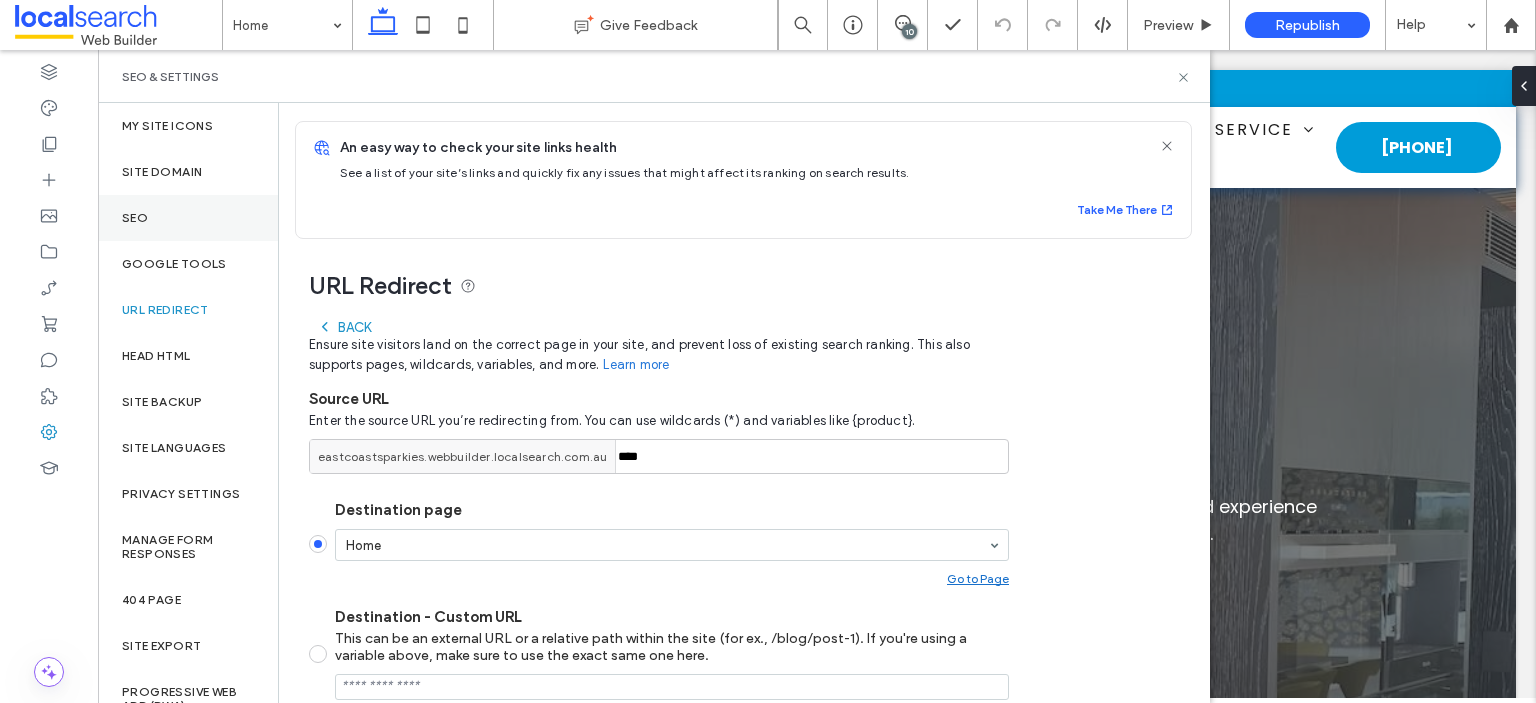 click on "SEO" at bounding box center (135, 218) 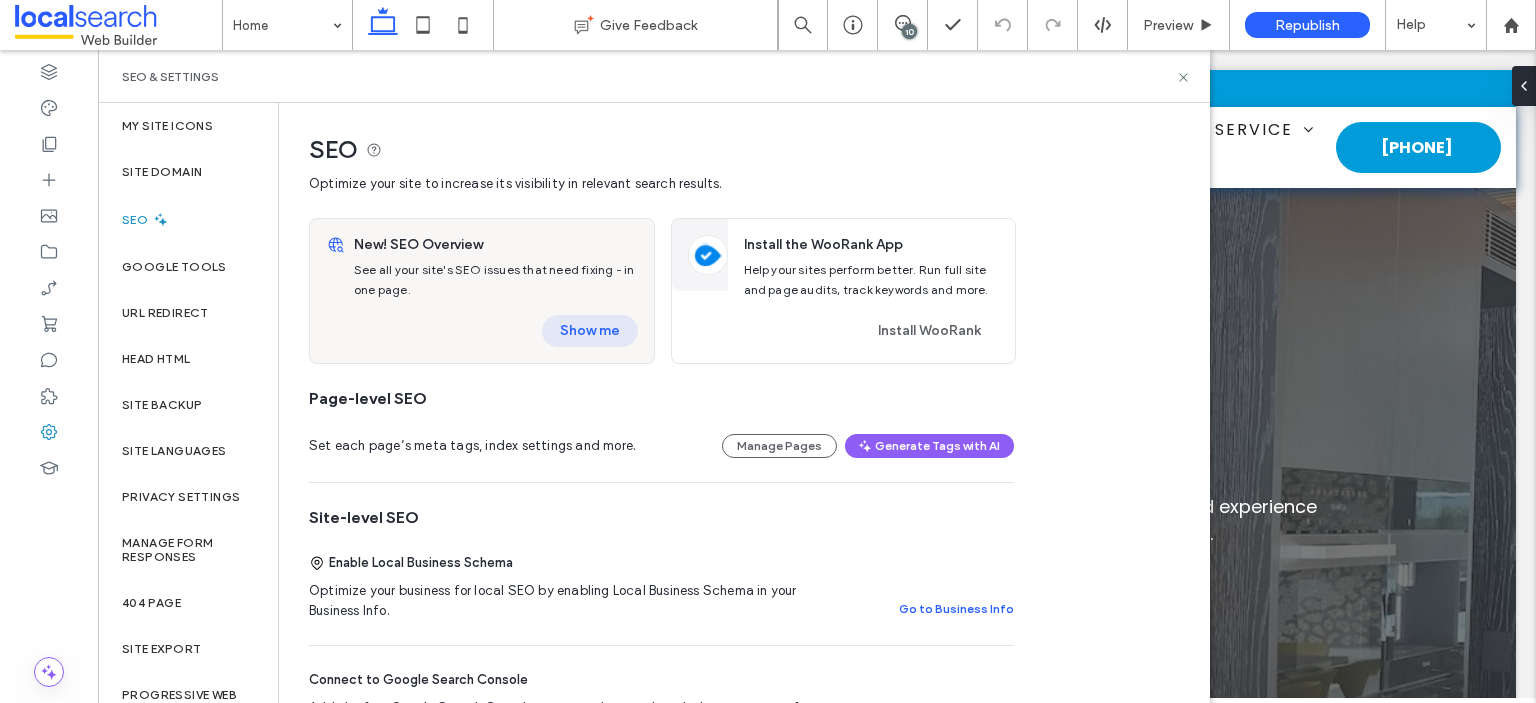 click on "Show me" at bounding box center [590, 331] 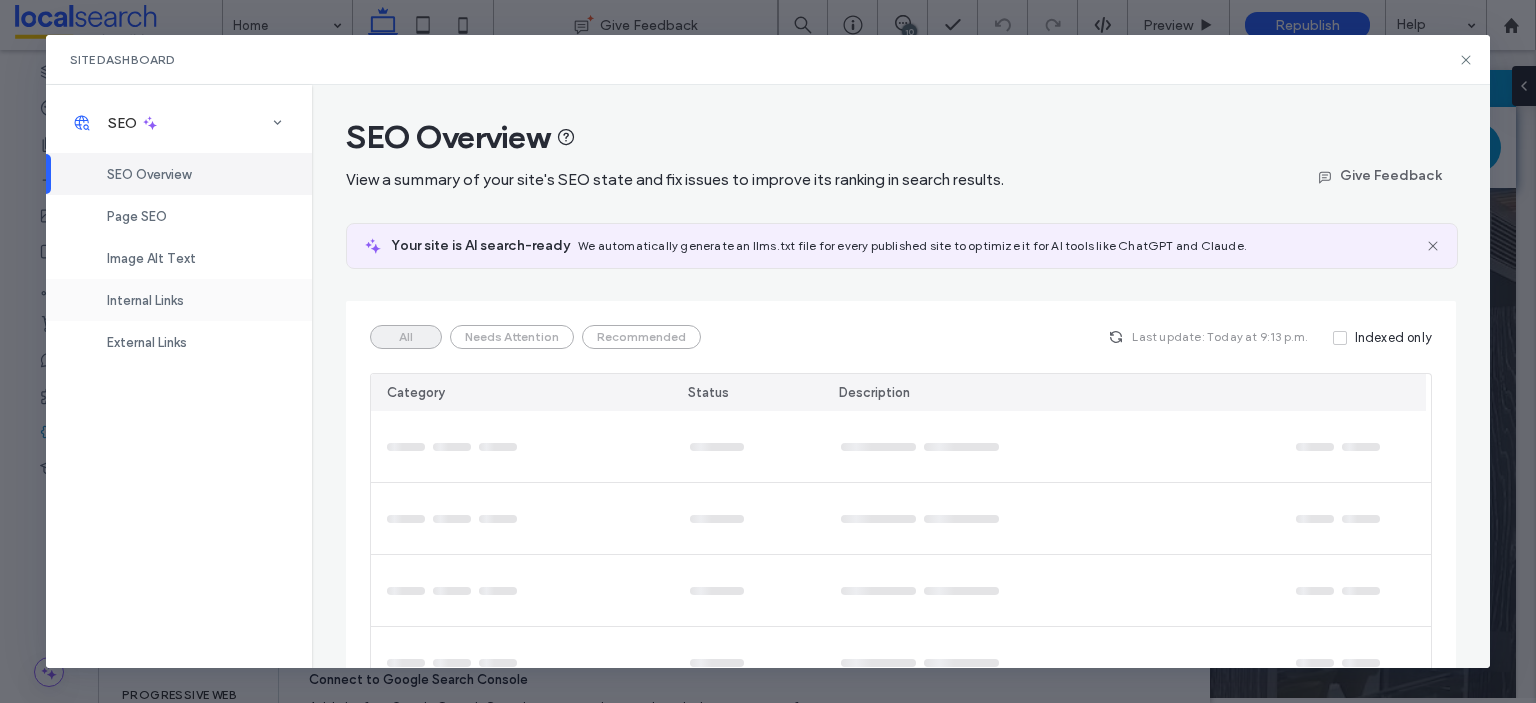 click on "Internal Links" at bounding box center (179, 300) 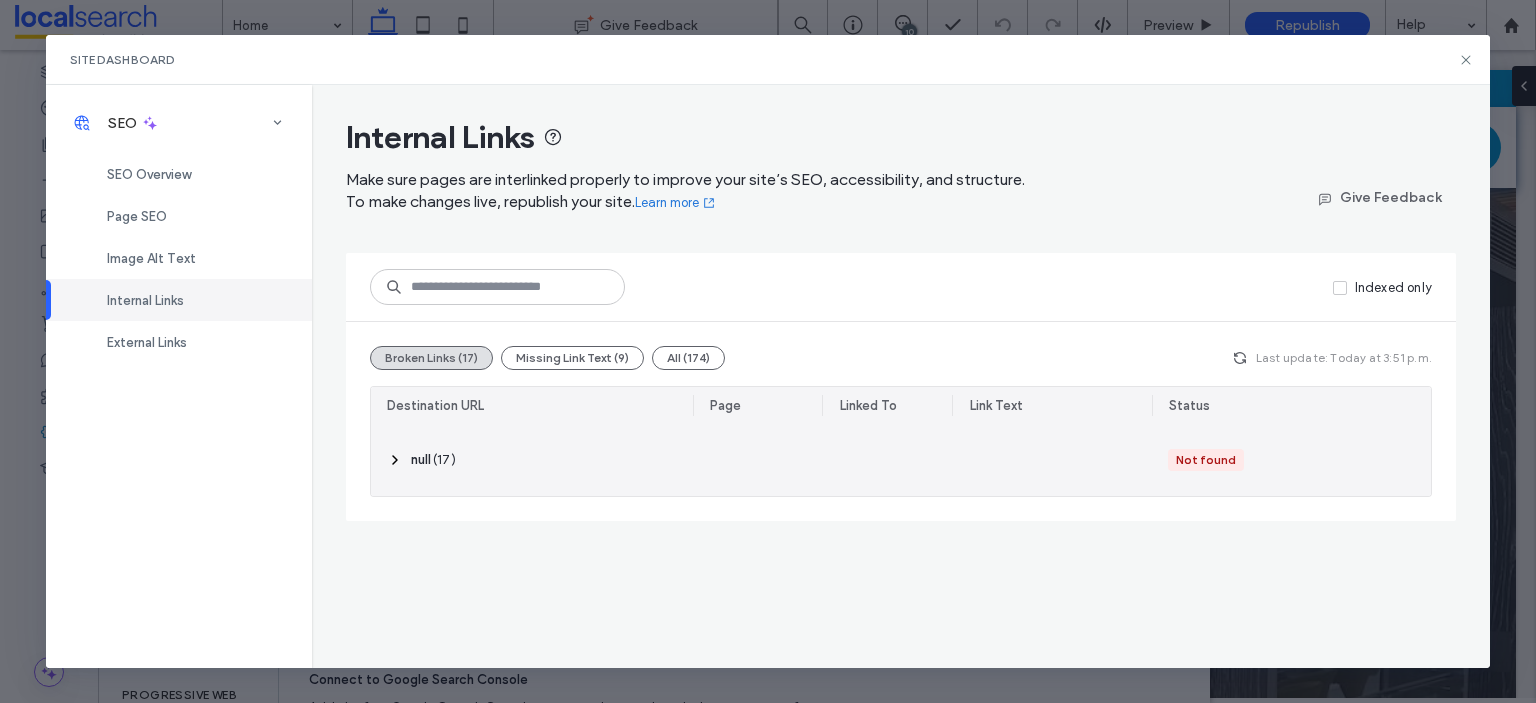 click on "‎ null ‎ ( 17 )" at bounding box center (532, 460) 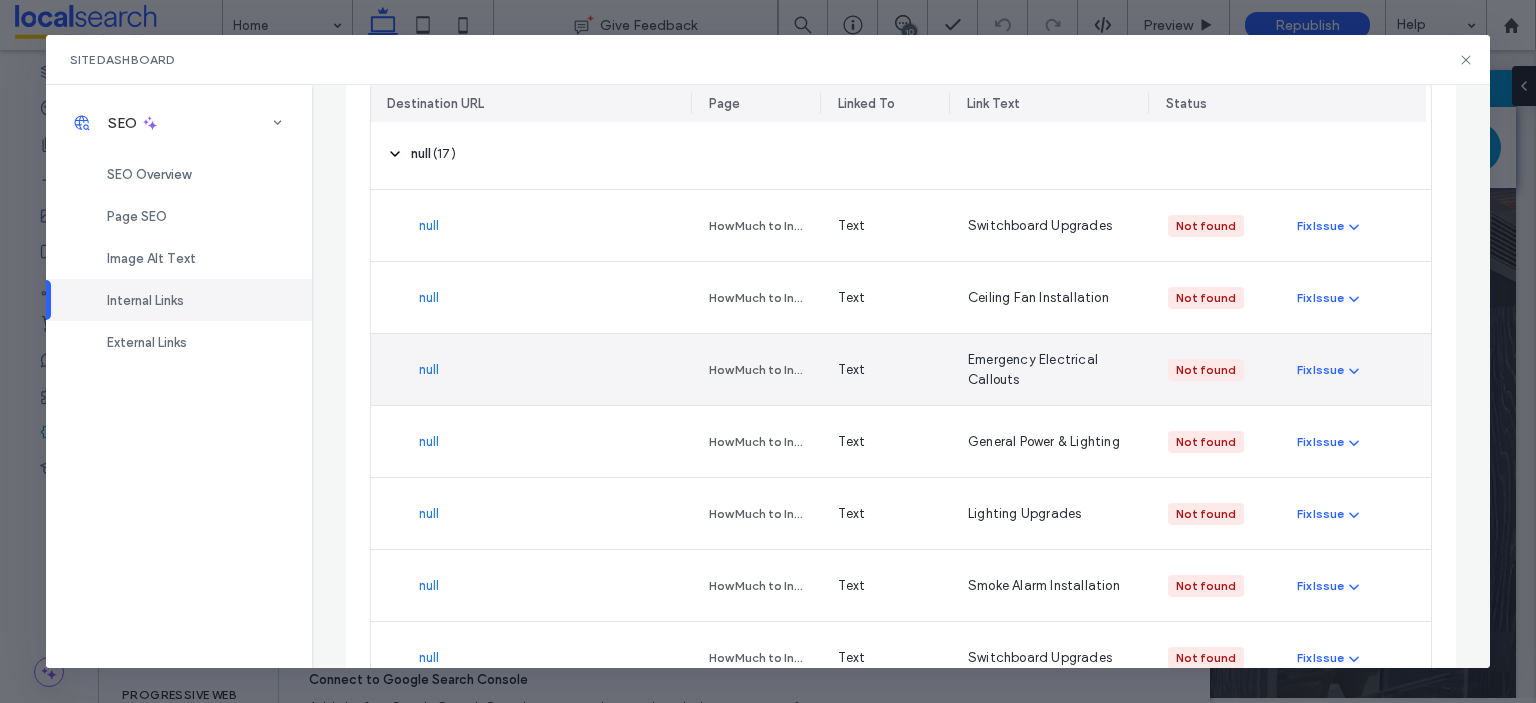 scroll, scrollTop: 500, scrollLeft: 0, axis: vertical 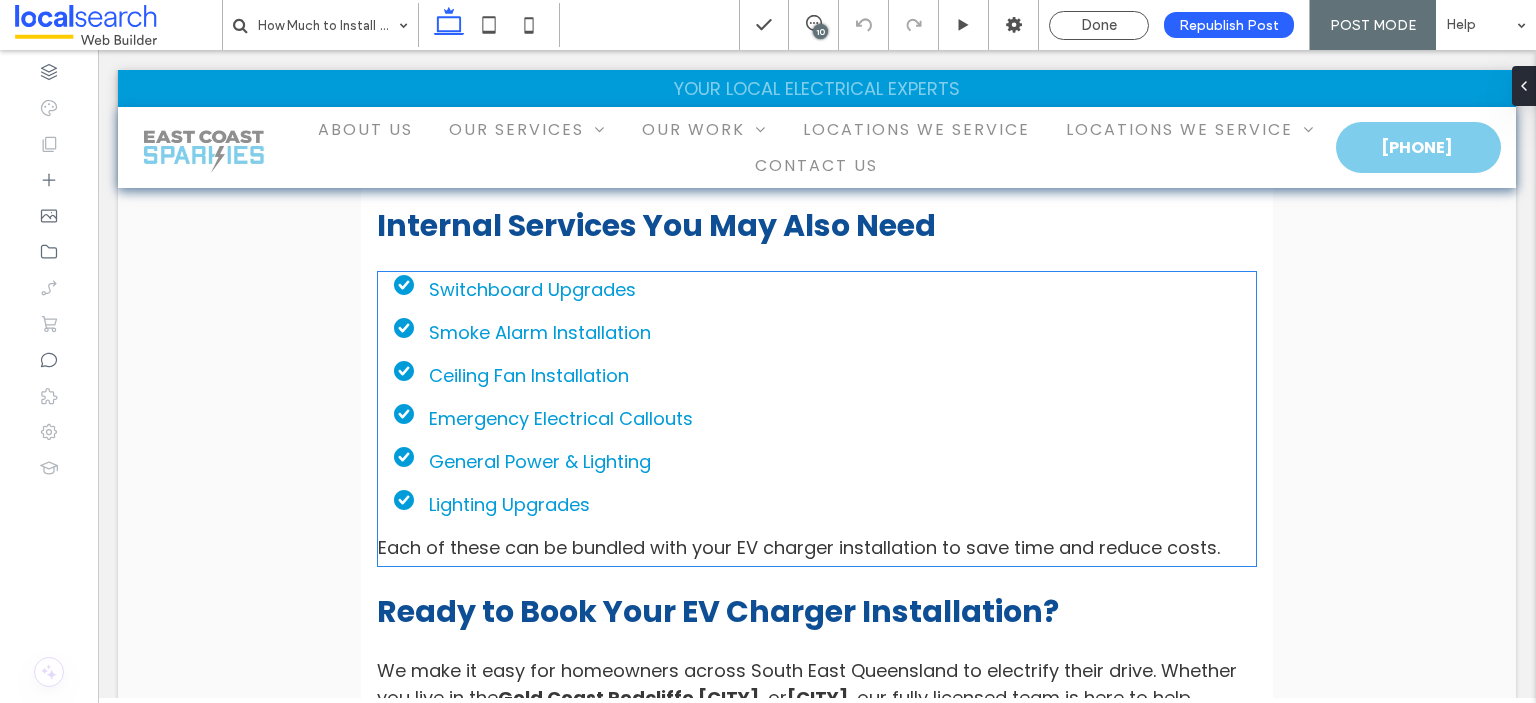 click on "Lighting Upgrades" at bounding box center [825, 505] 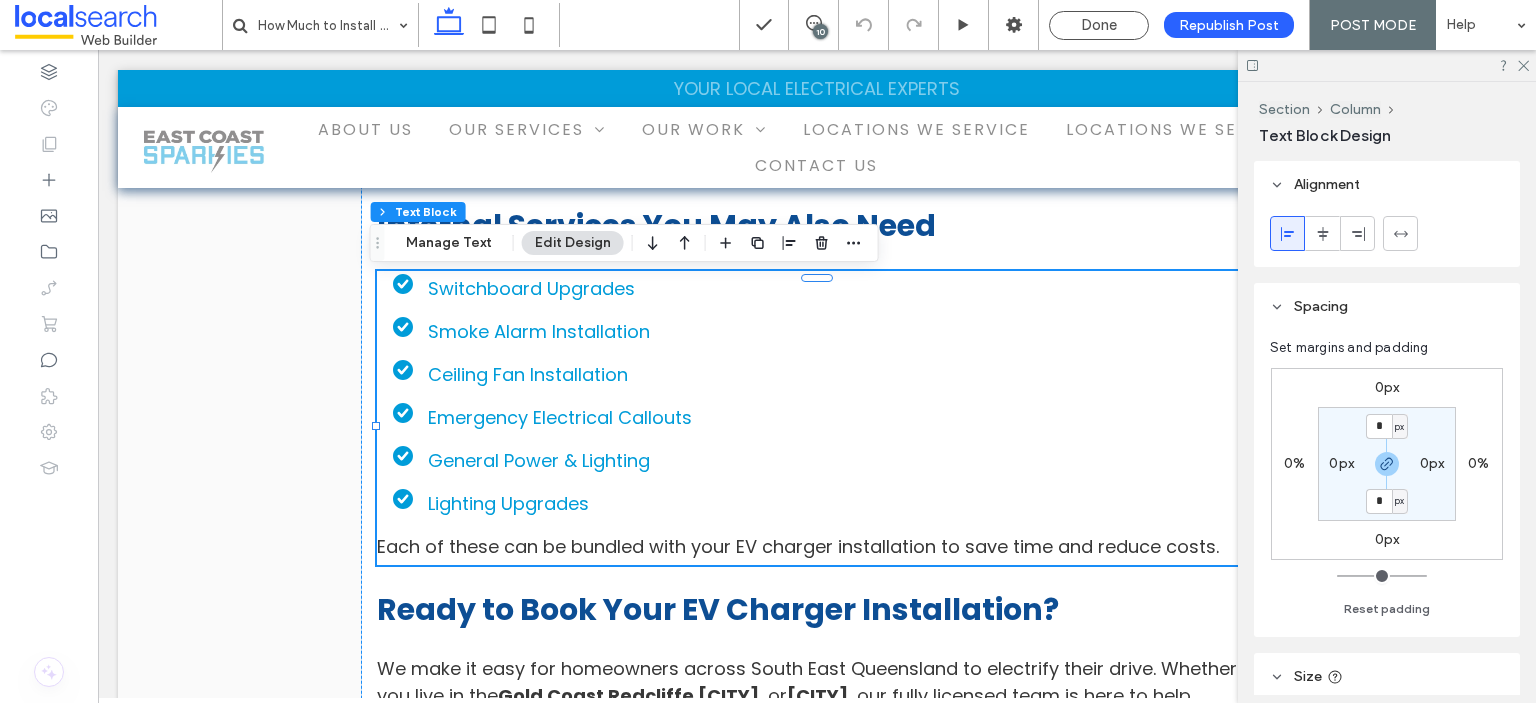 click on "Lighting Upgrades" at bounding box center (825, 504) 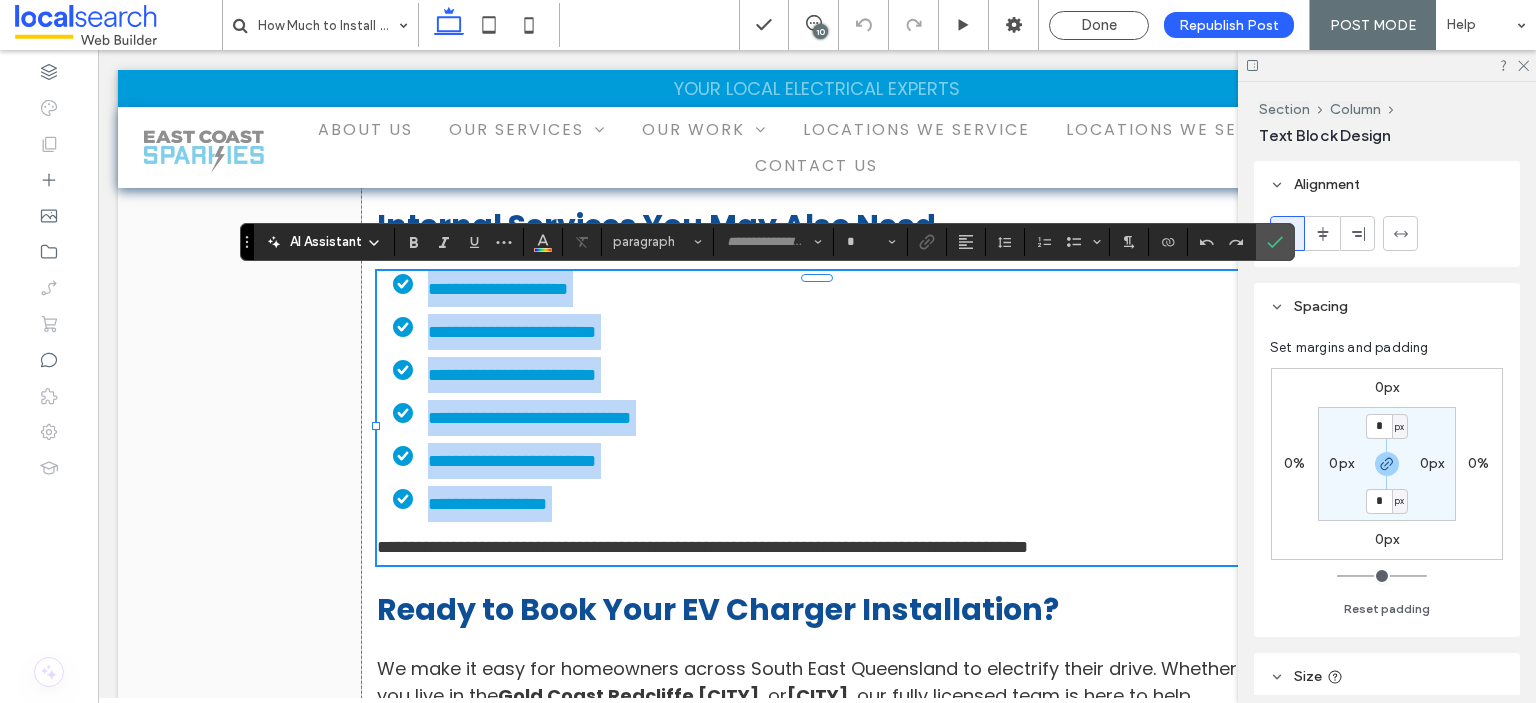 type on "*******" 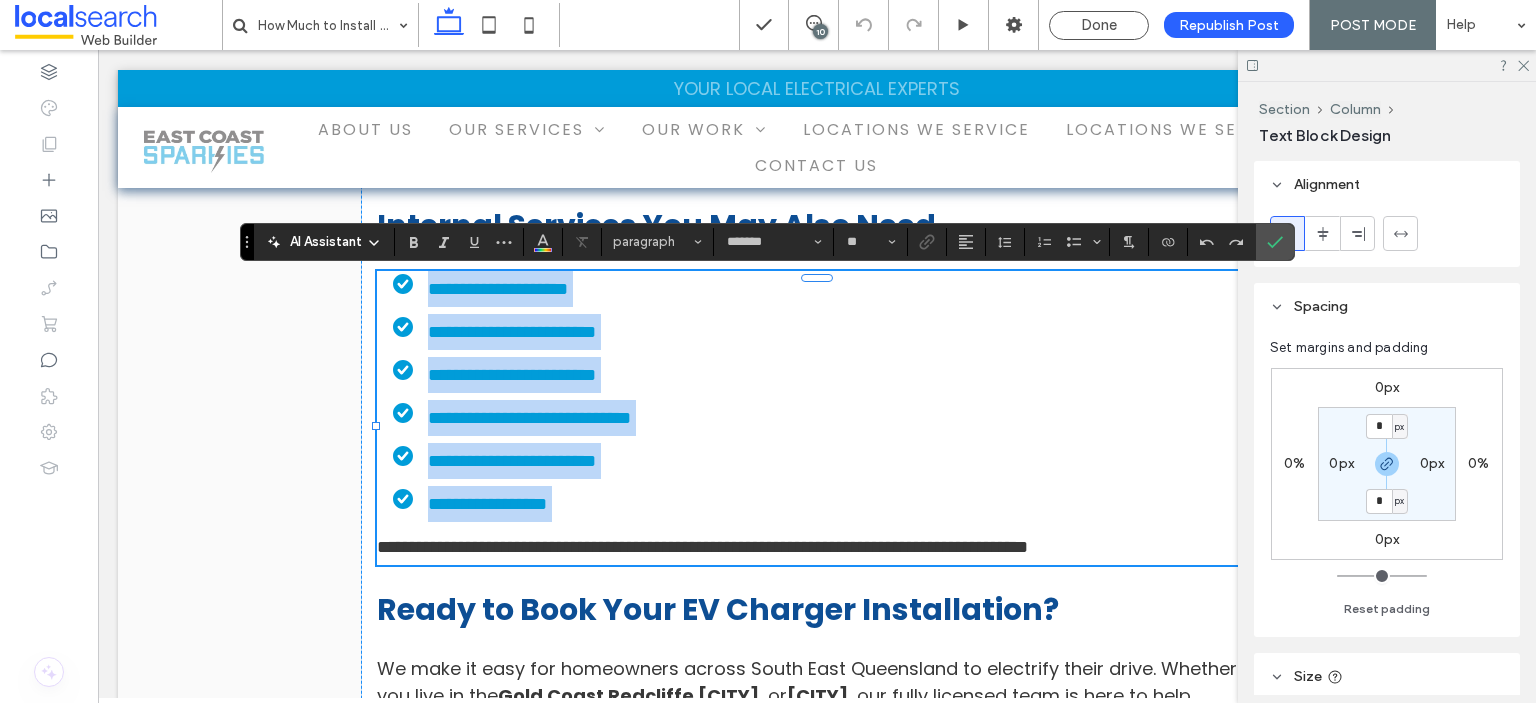 click on "**********" at bounding box center [825, 504] 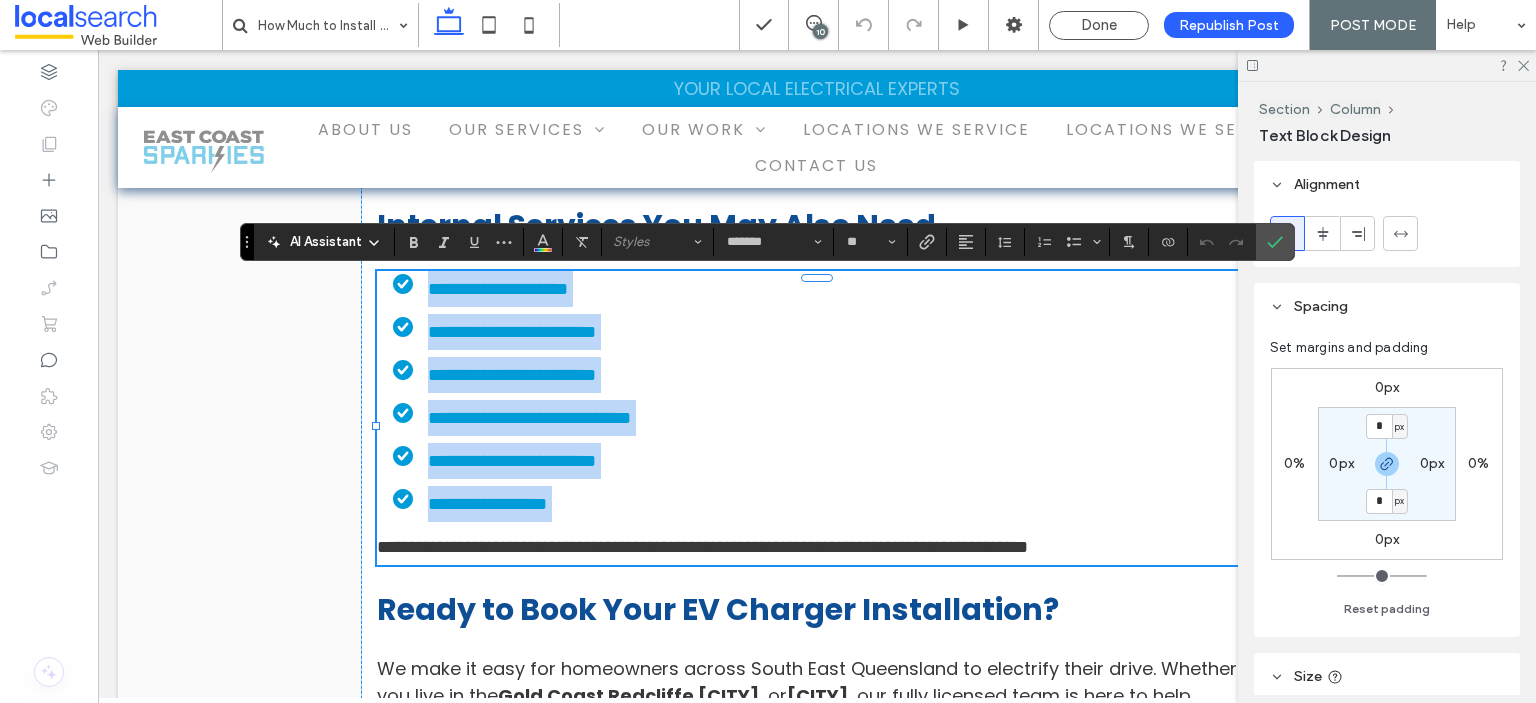 click on "**********" at bounding box center (825, 504) 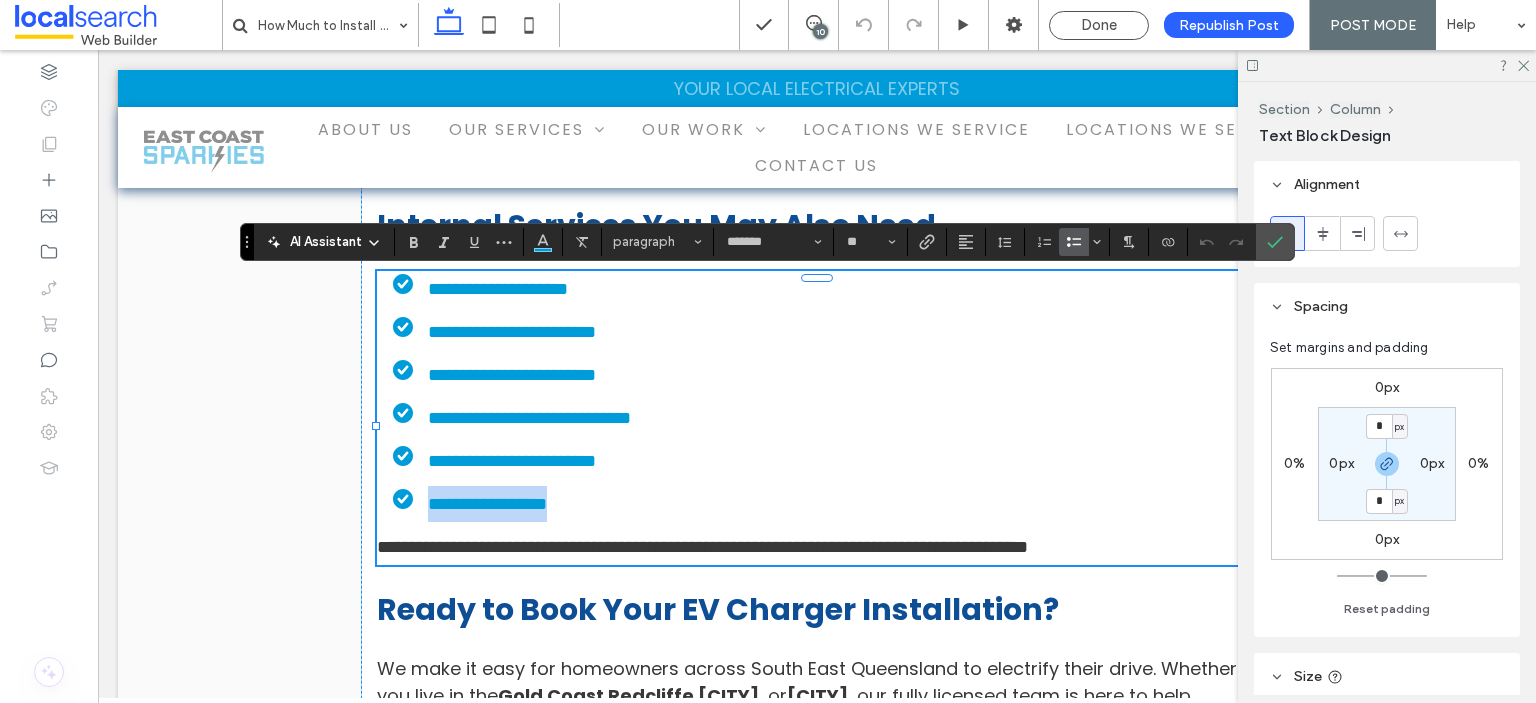 drag, startPoint x: 596, startPoint y: 512, endPoint x: 420, endPoint y: 513, distance: 176.00284 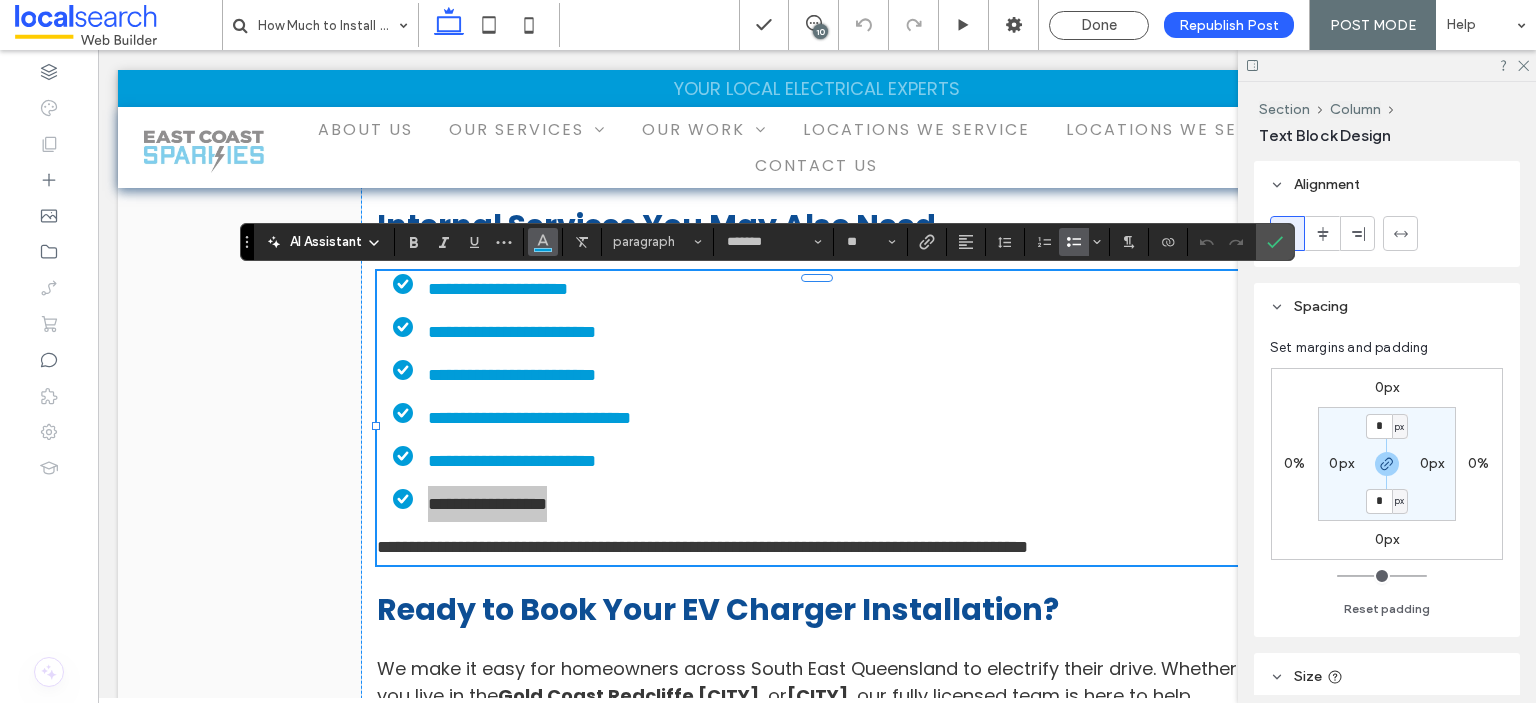 click at bounding box center [543, 242] 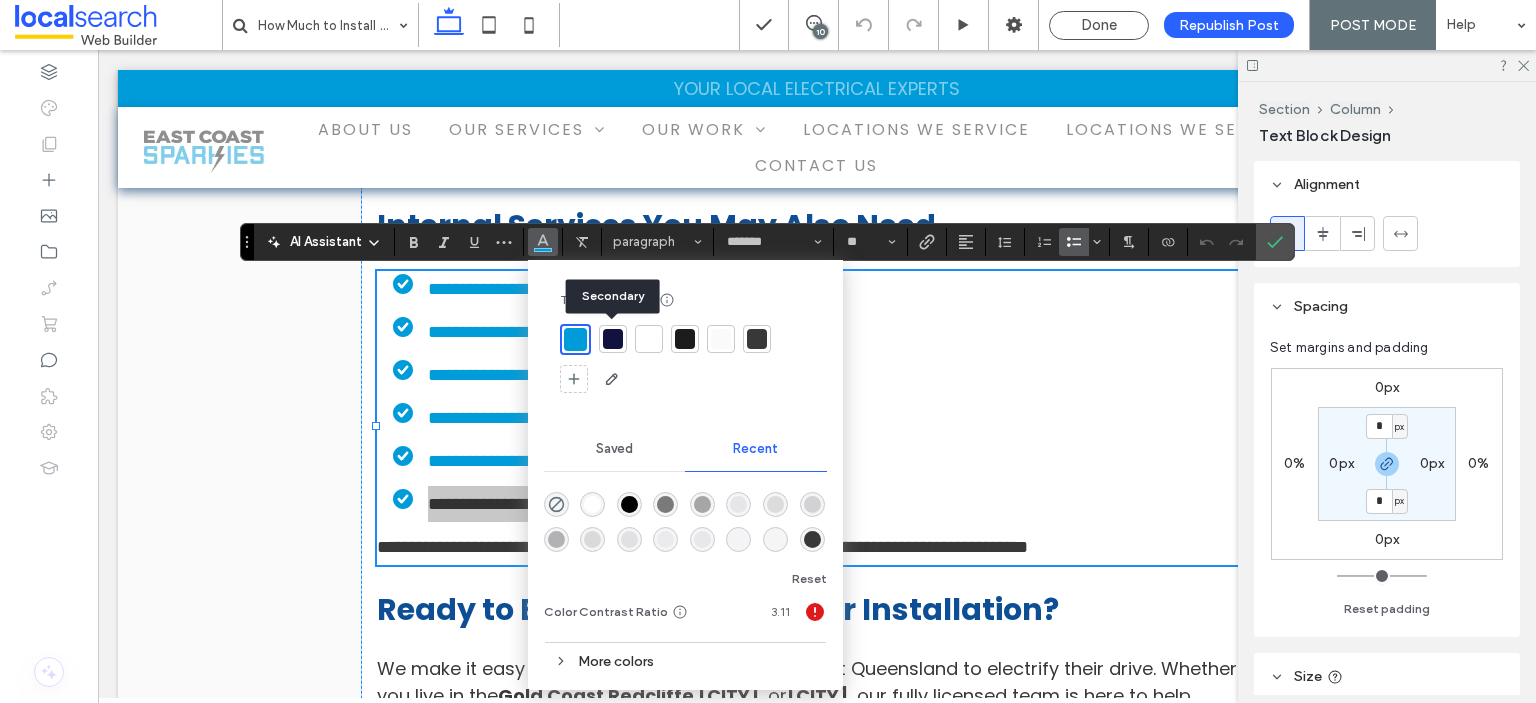 click at bounding box center [613, 339] 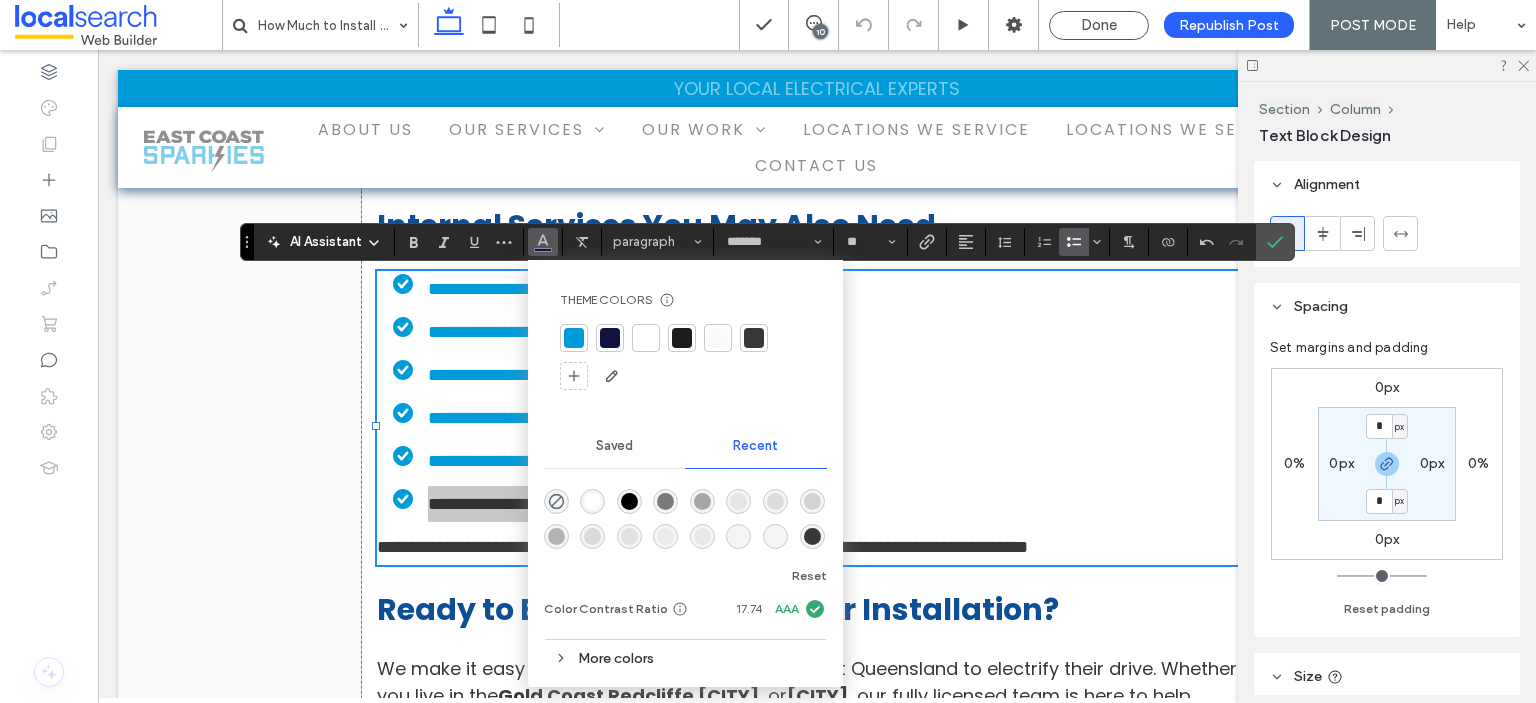 click at bounding box center (682, 338) 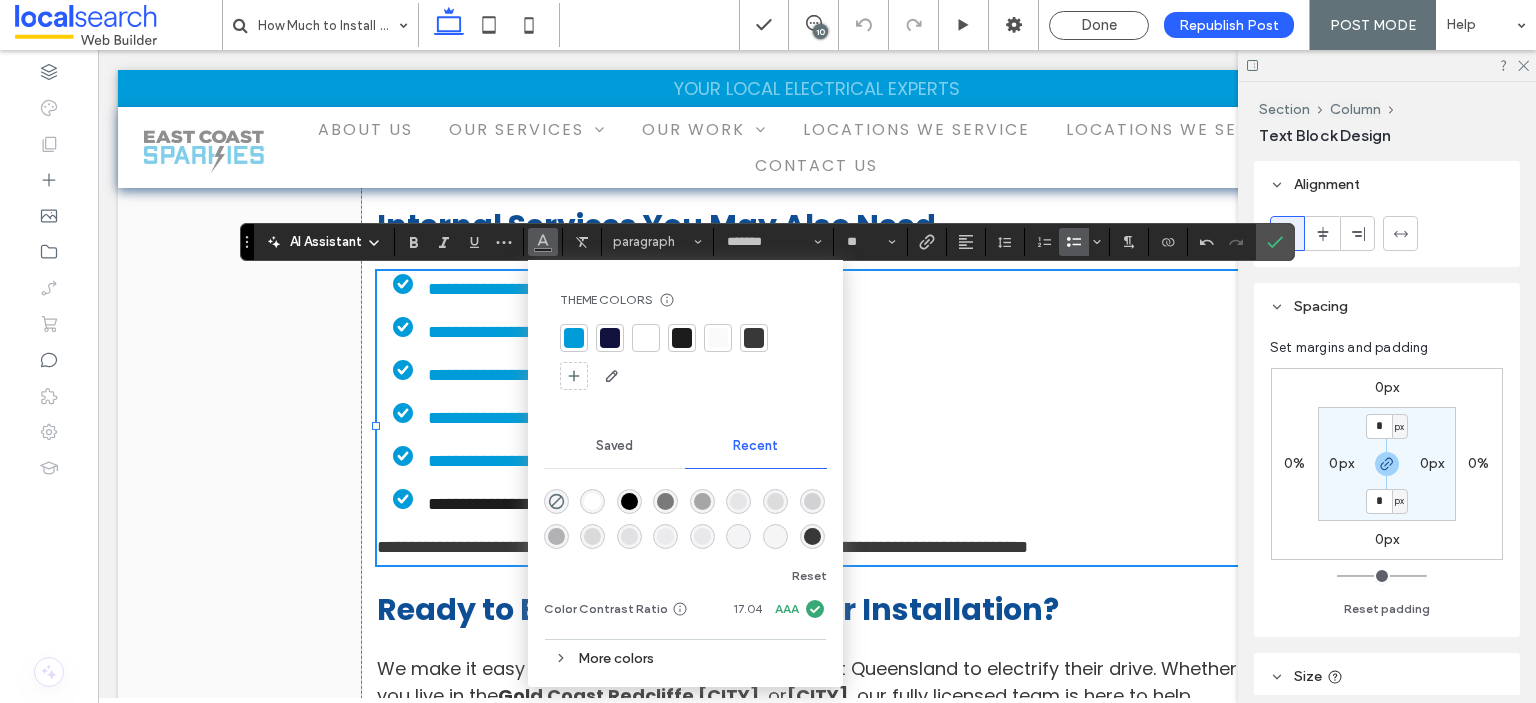 click on "**********" at bounding box center (512, 461) 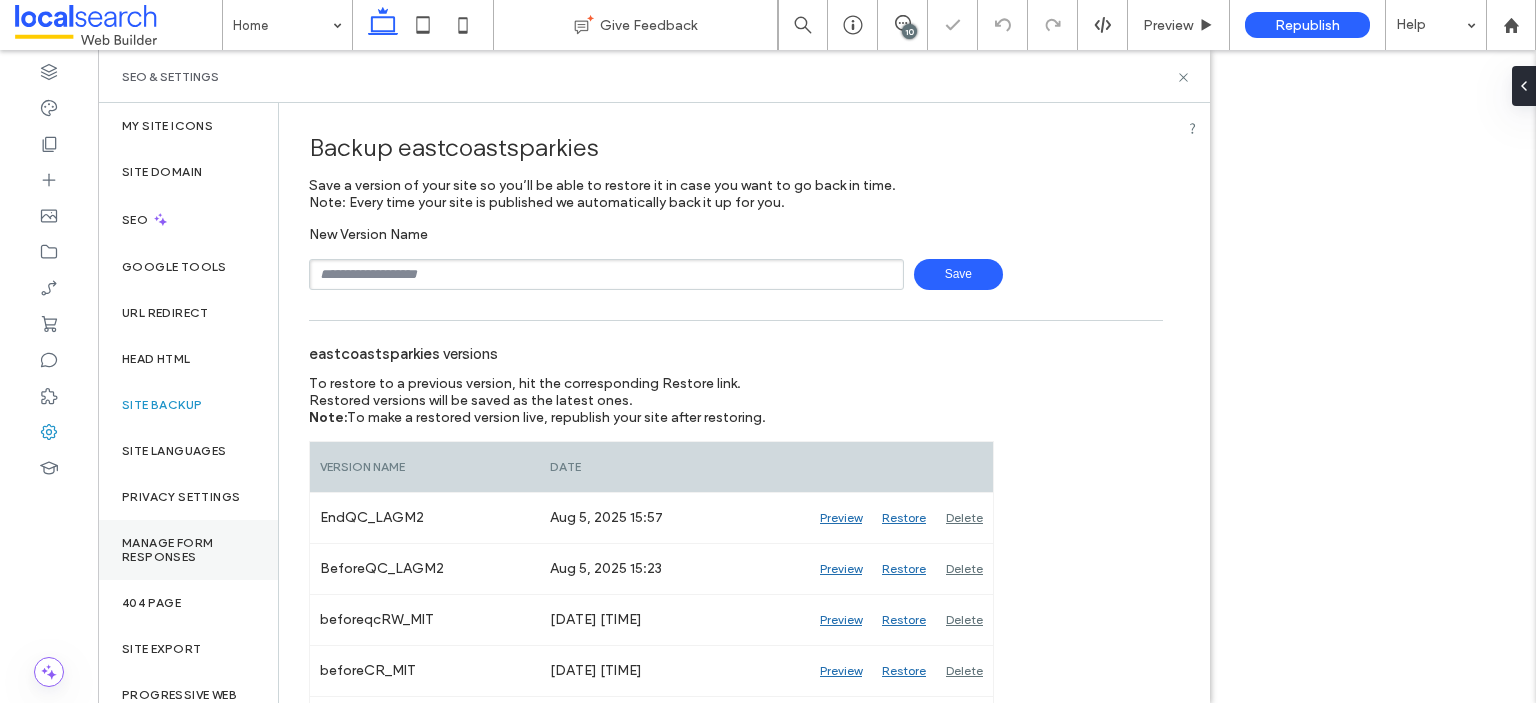 scroll, scrollTop: 0, scrollLeft: 0, axis: both 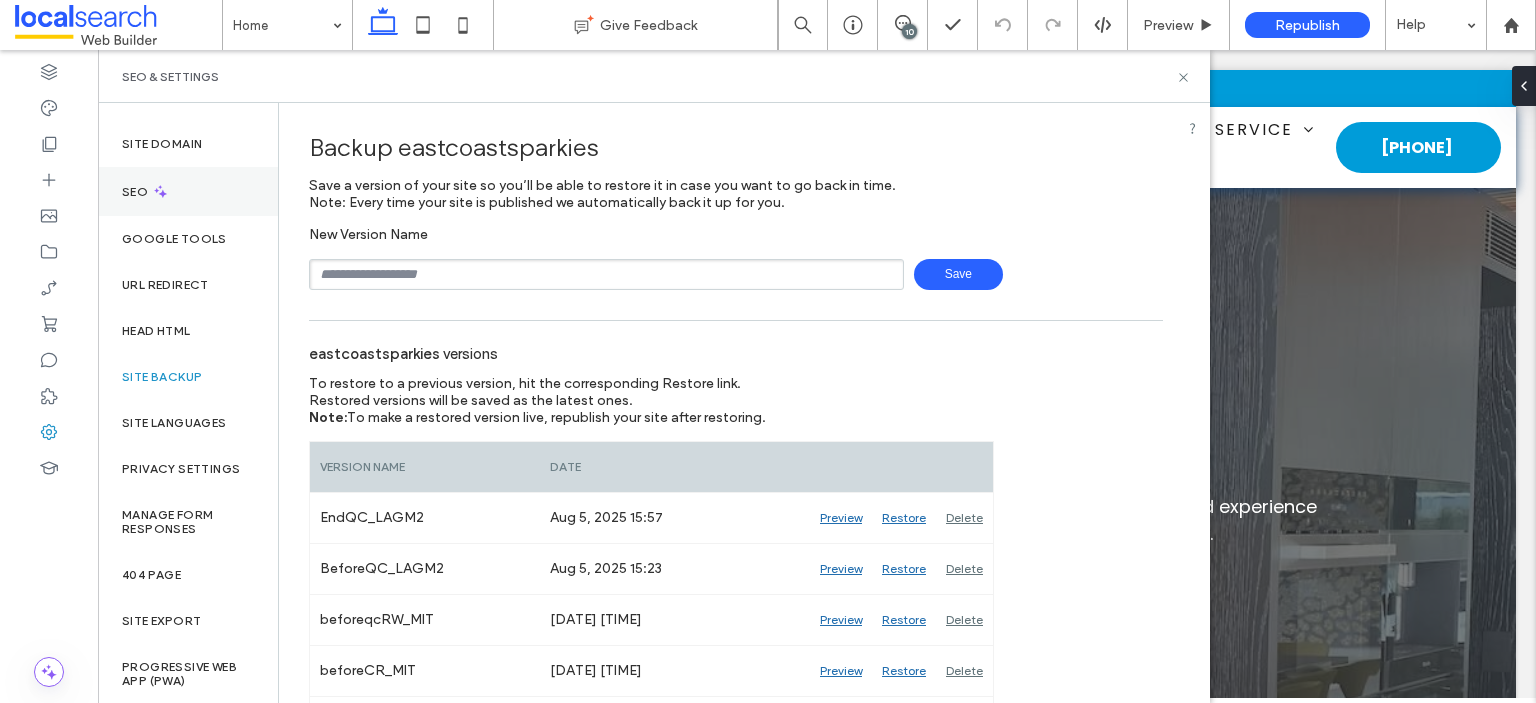 click on "SEO" at bounding box center (188, 191) 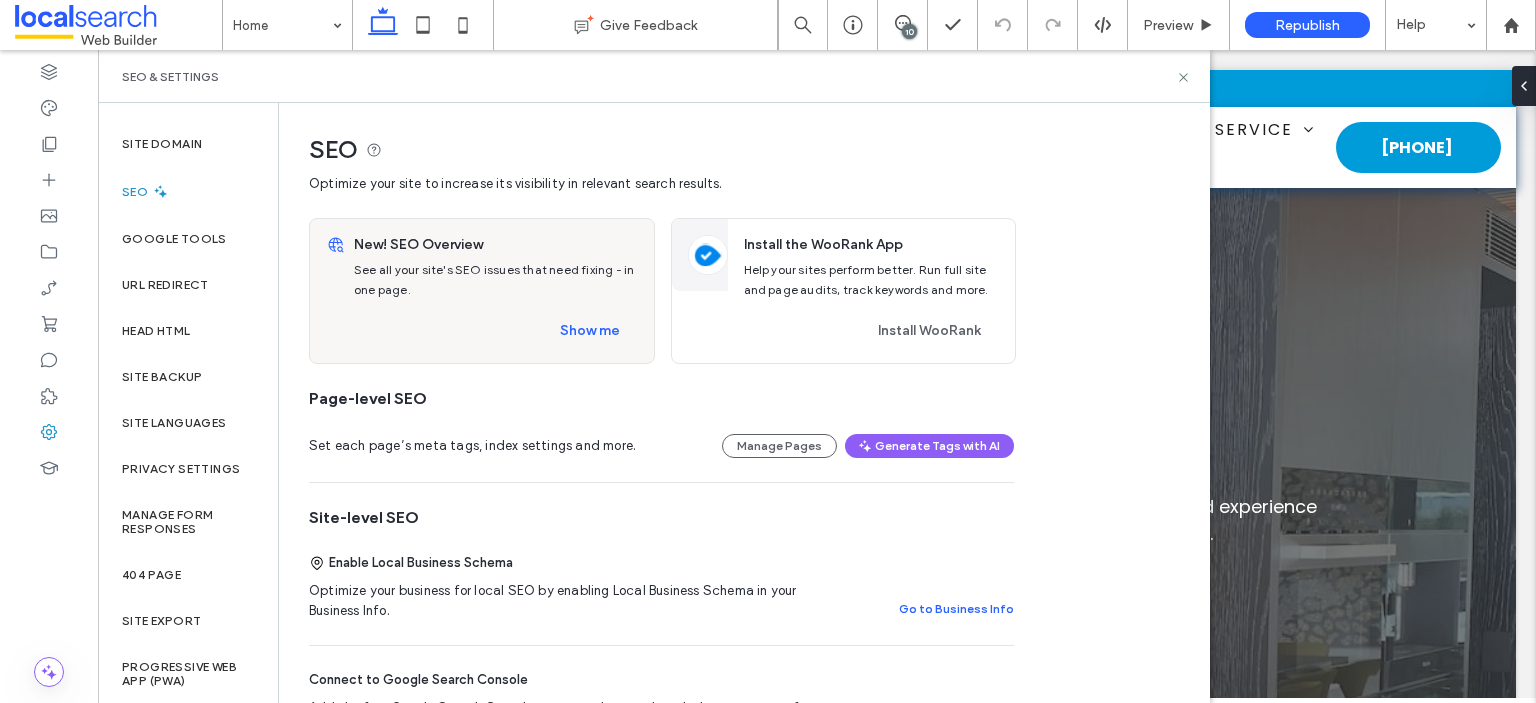 click on "See all your site's SEO issues that need fixing - in one page." at bounding box center [494, 279] 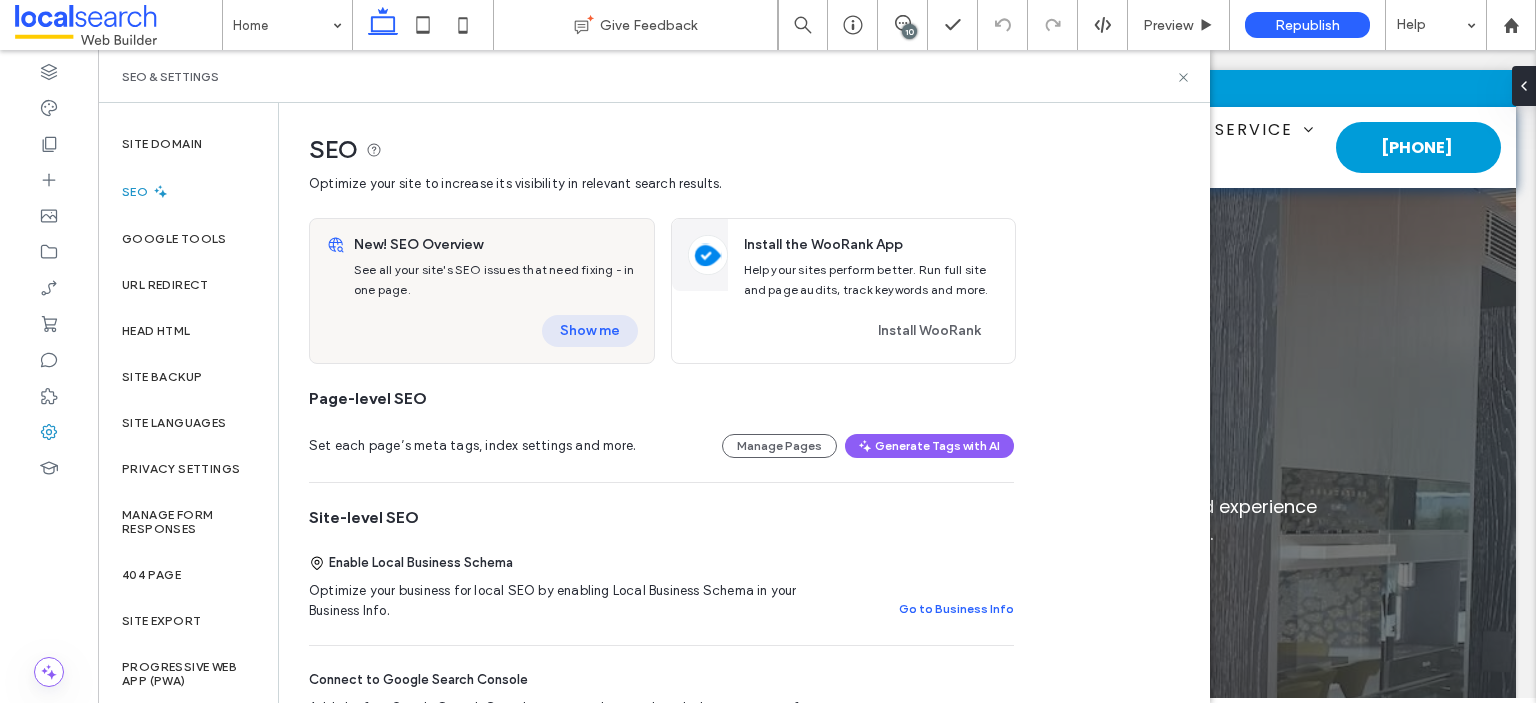 click on "Show me" at bounding box center [590, 331] 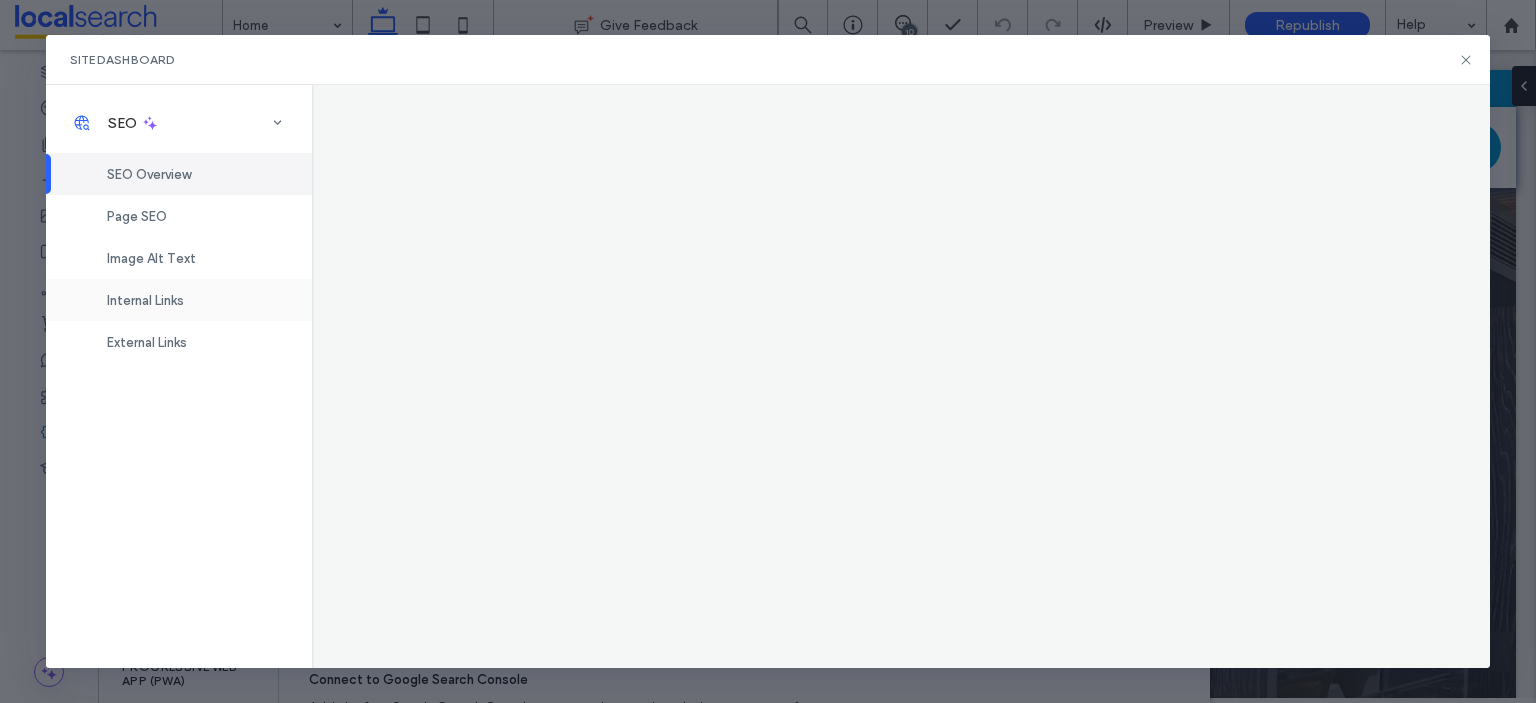 click on "Internal Links" at bounding box center [179, 300] 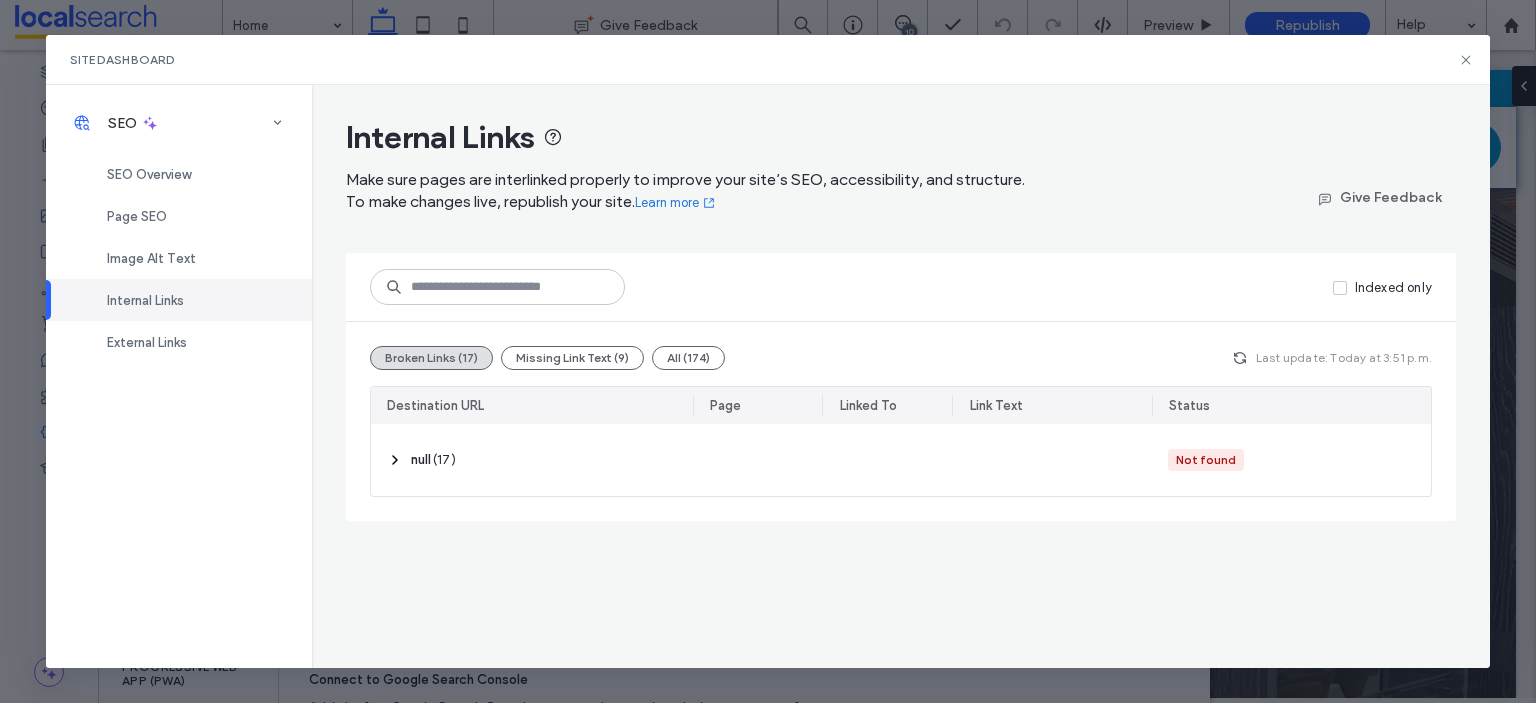 click at bounding box center [395, 460] 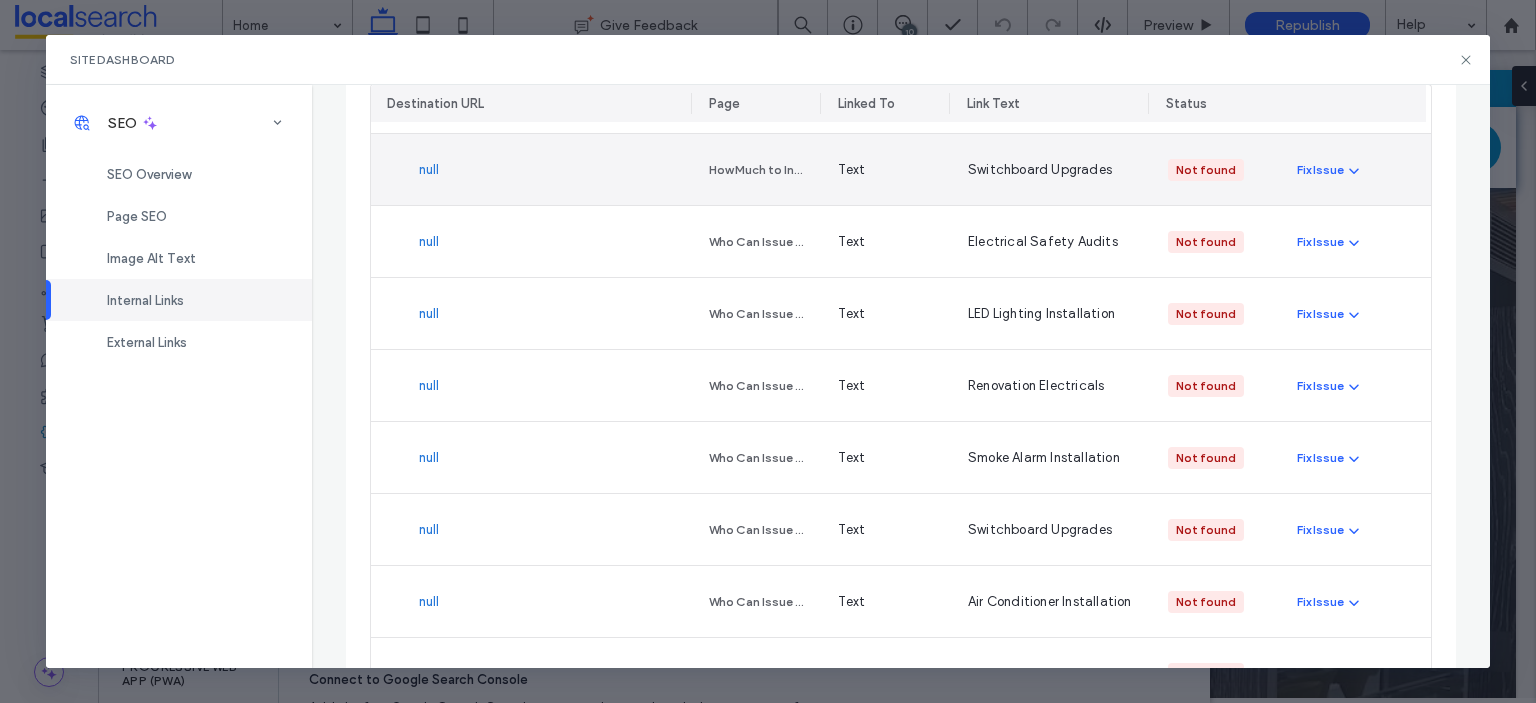 scroll, scrollTop: 800, scrollLeft: 0, axis: vertical 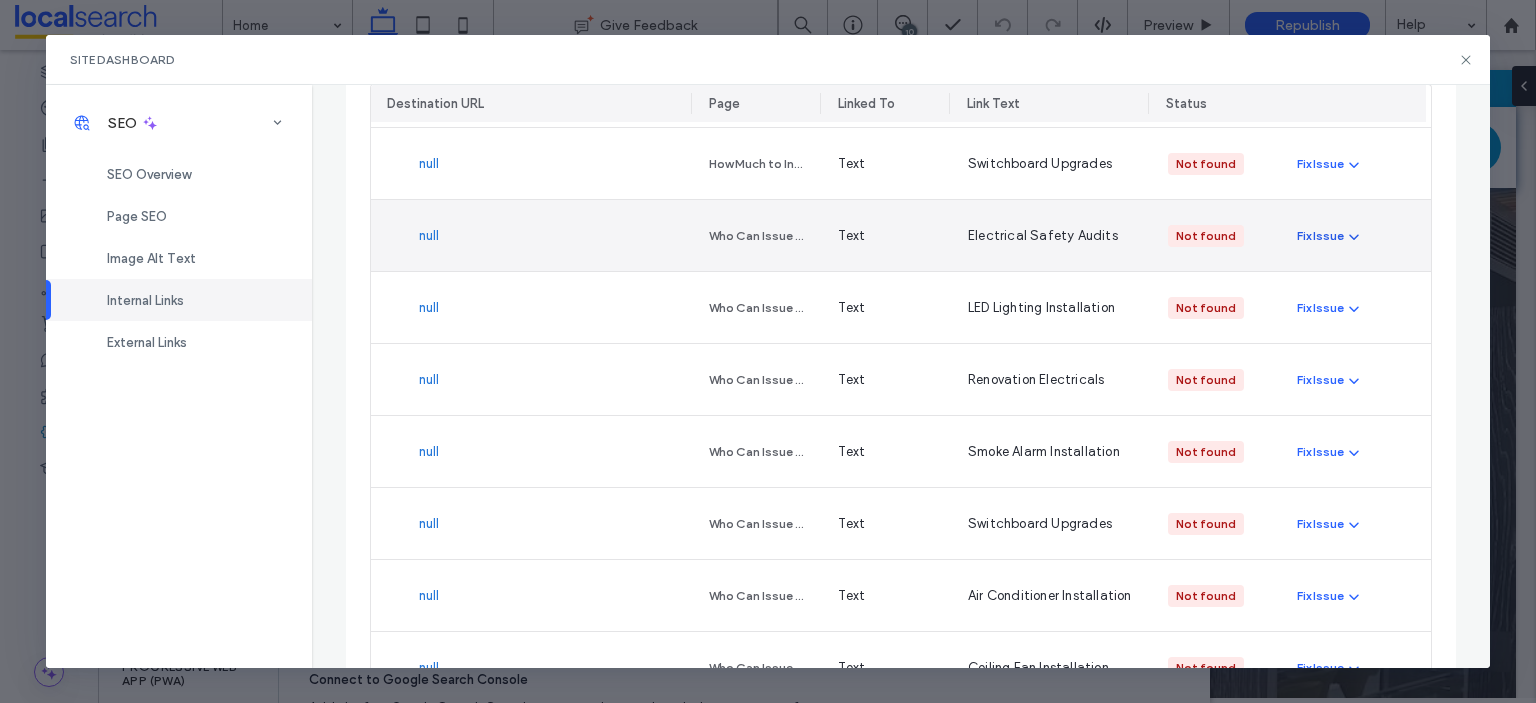 click on "Fix Issue" at bounding box center (1320, 236) 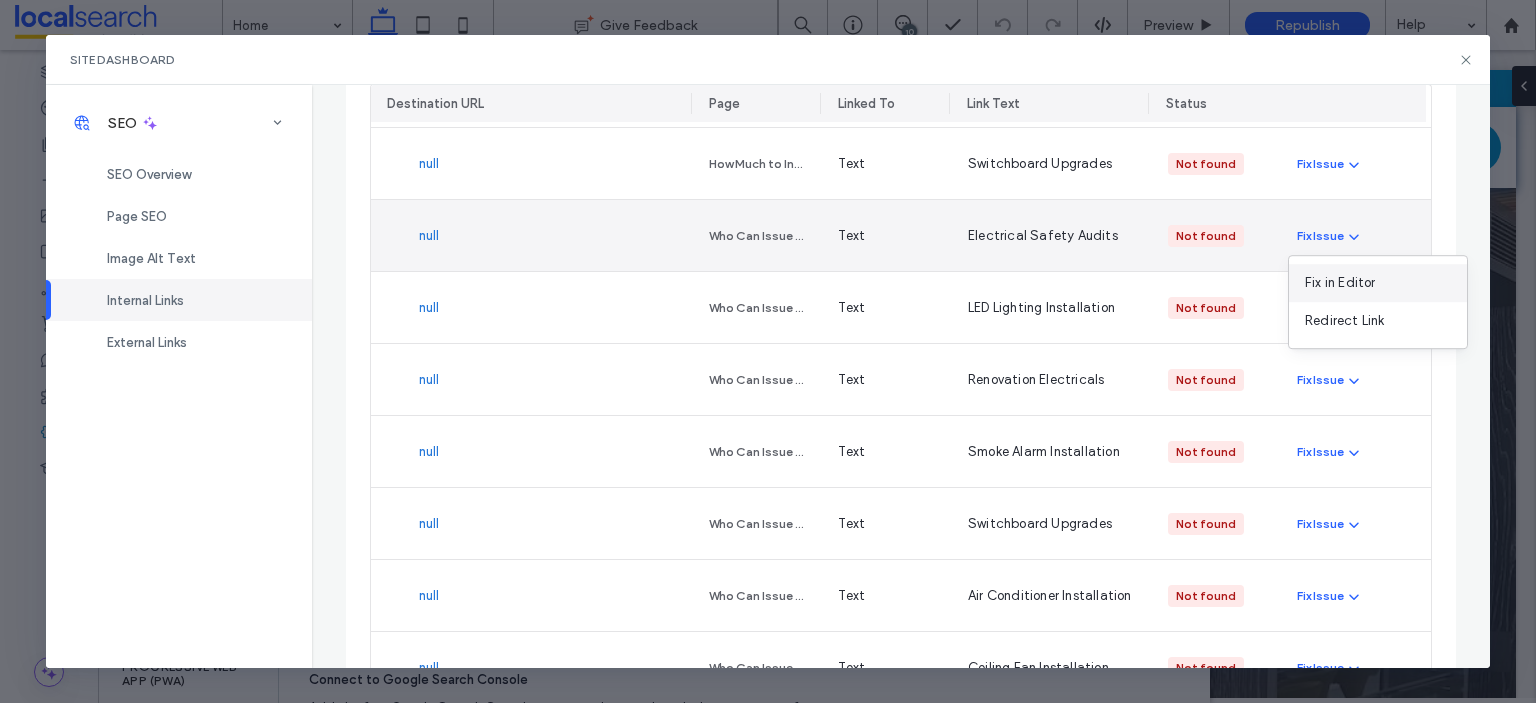 click on "Fix in Editor" at bounding box center [1340, 283] 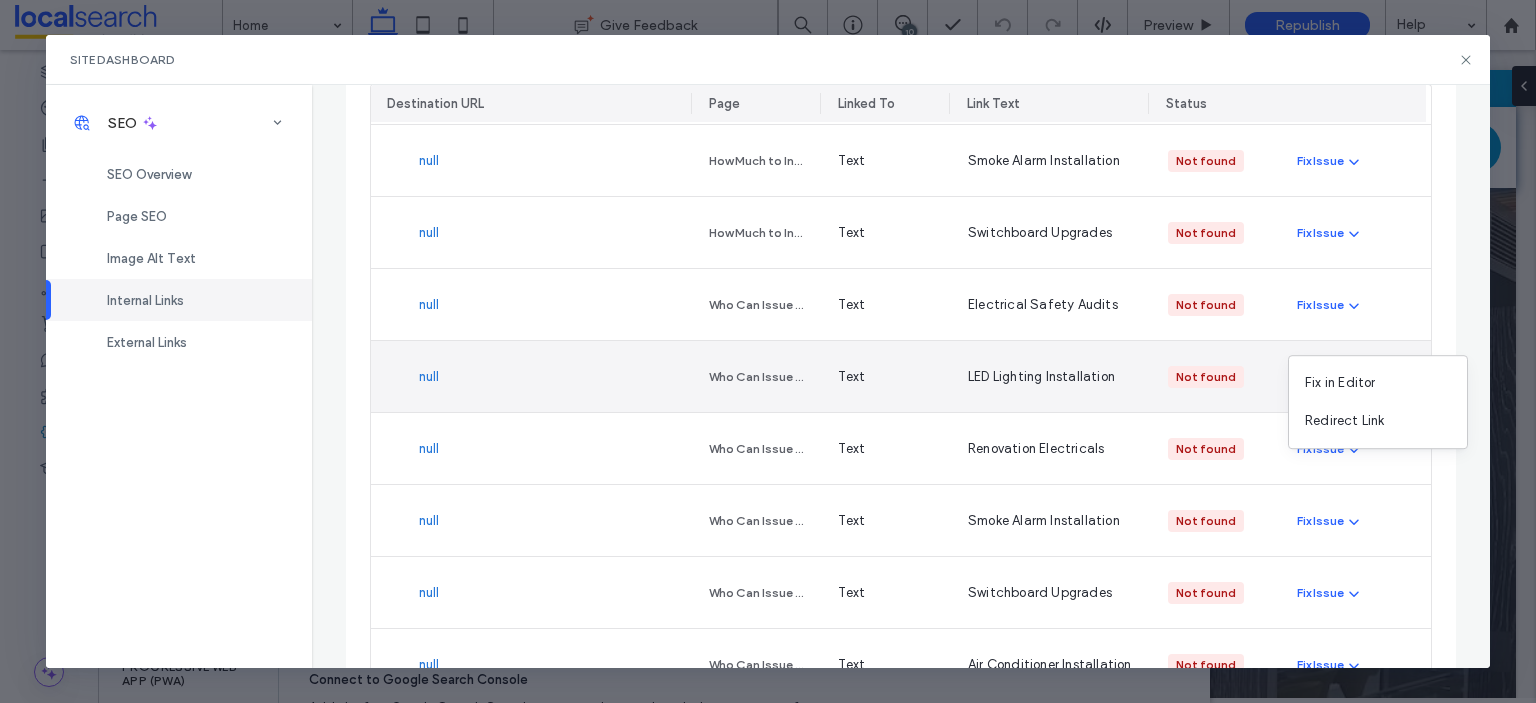 scroll, scrollTop: 700, scrollLeft: 0, axis: vertical 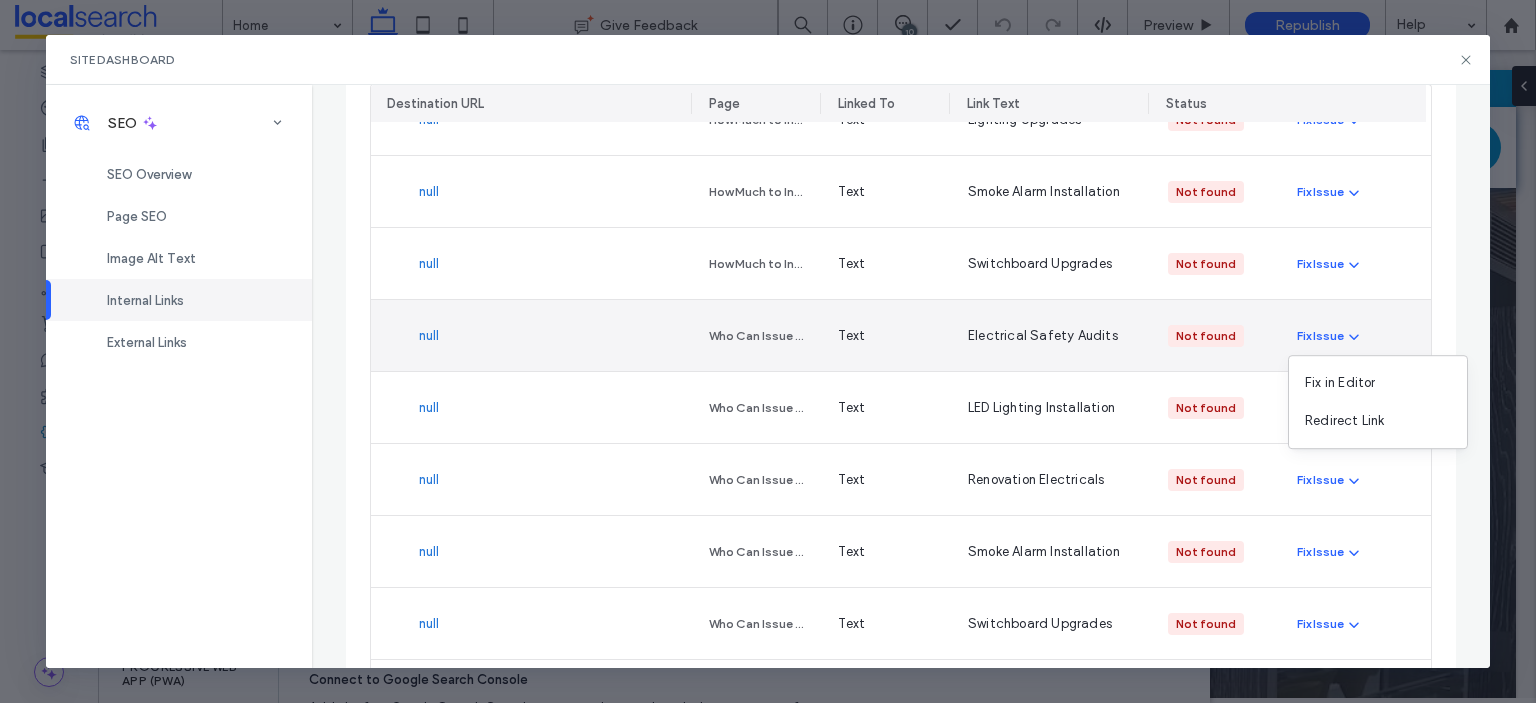 click on "Electrical Safety Audits" at bounding box center (1043, 336) 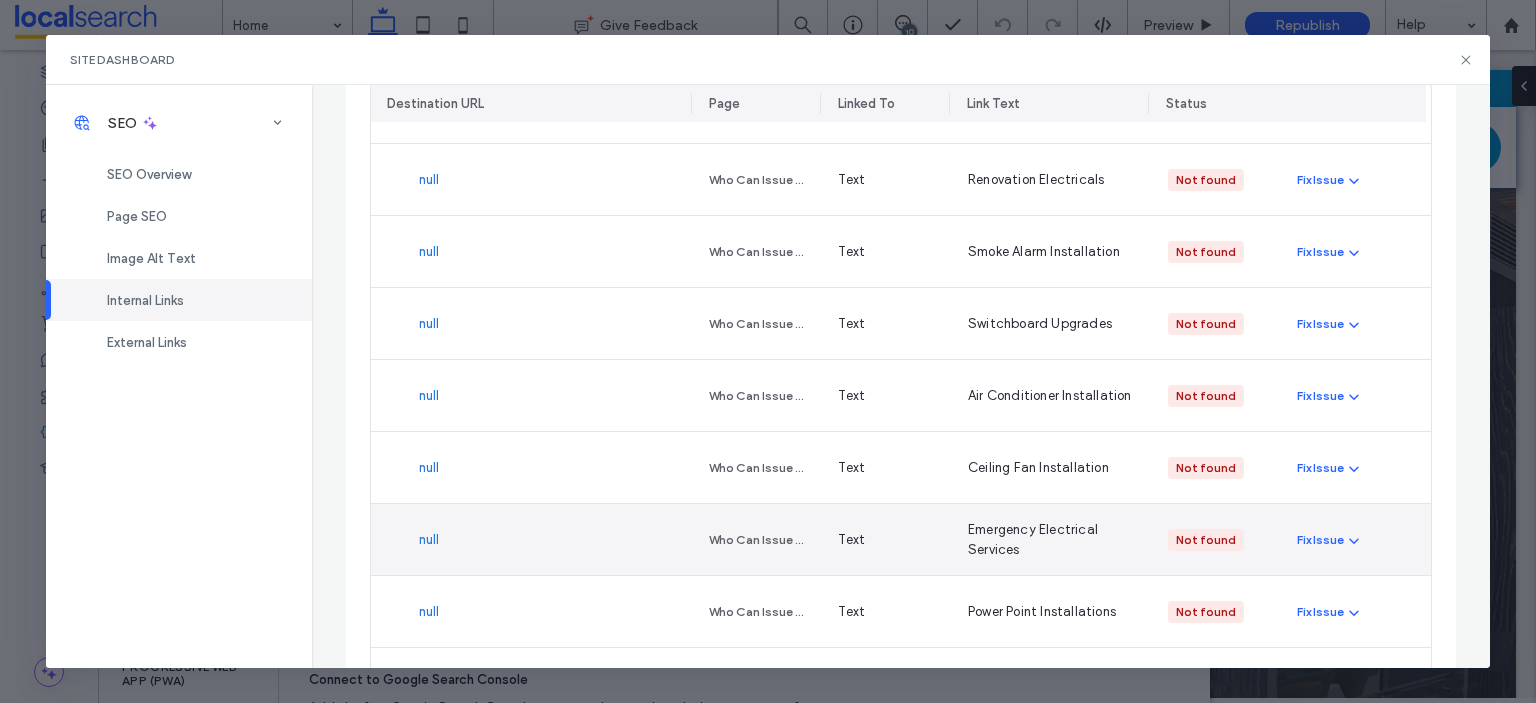 scroll, scrollTop: 1076, scrollLeft: 0, axis: vertical 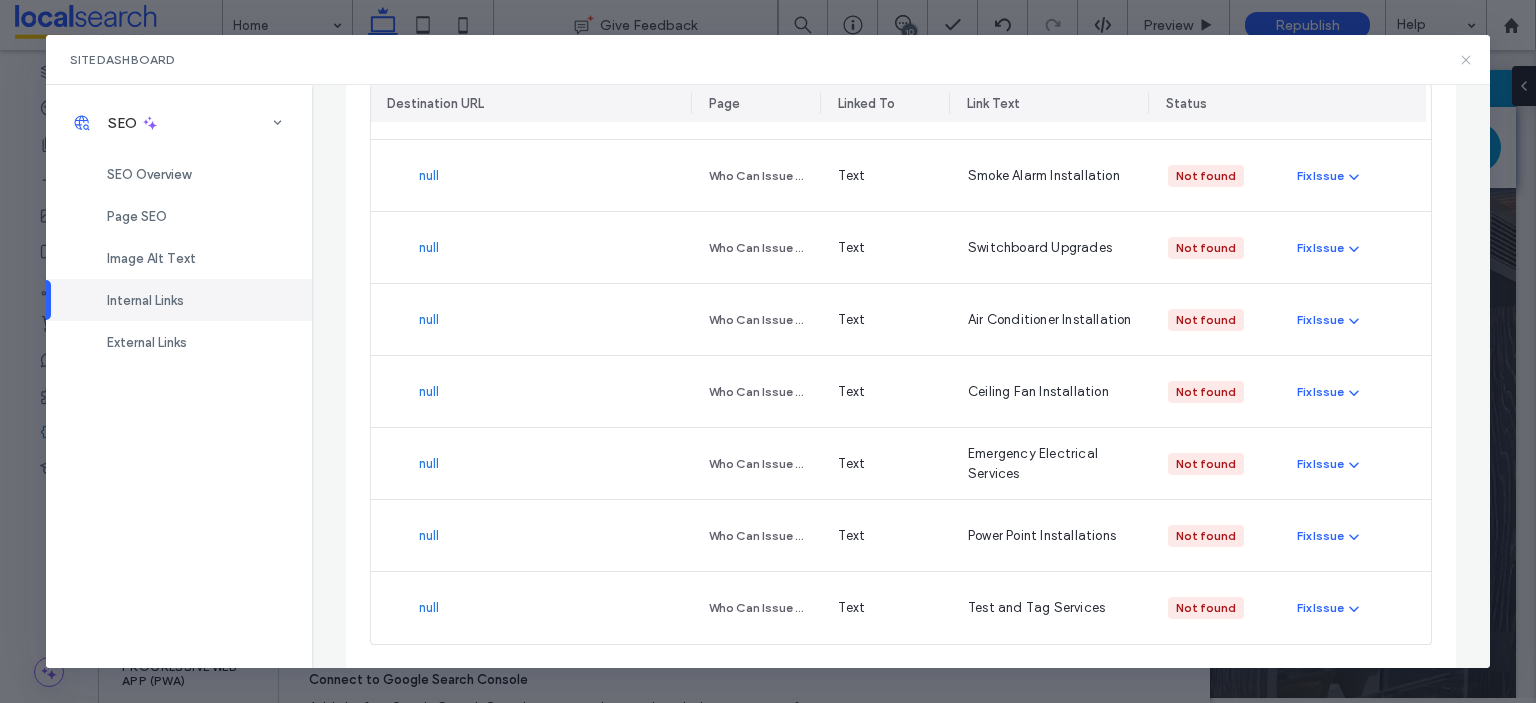 drag, startPoint x: 1468, startPoint y: 59, endPoint x: 1137, endPoint y: 9, distance: 334.75513 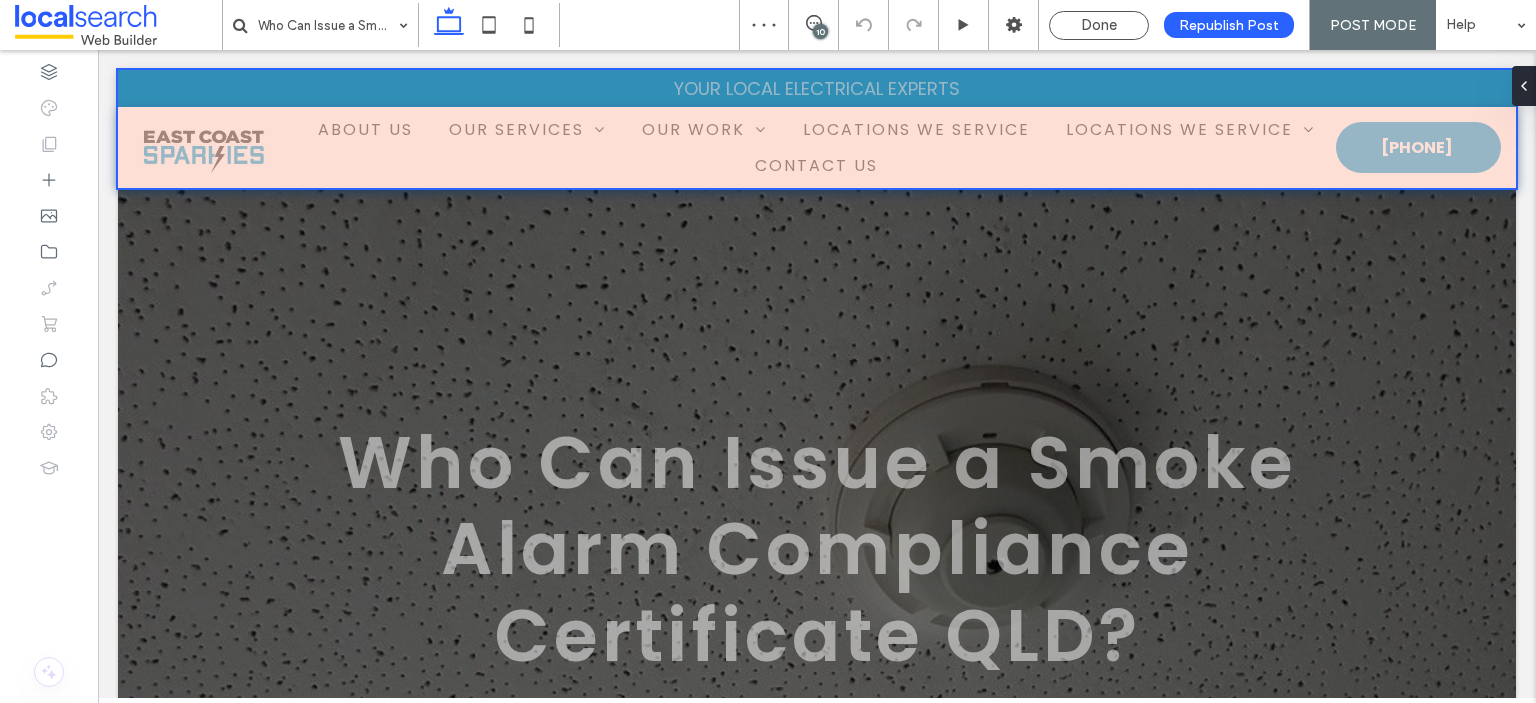 scroll, scrollTop: 2240, scrollLeft: 0, axis: vertical 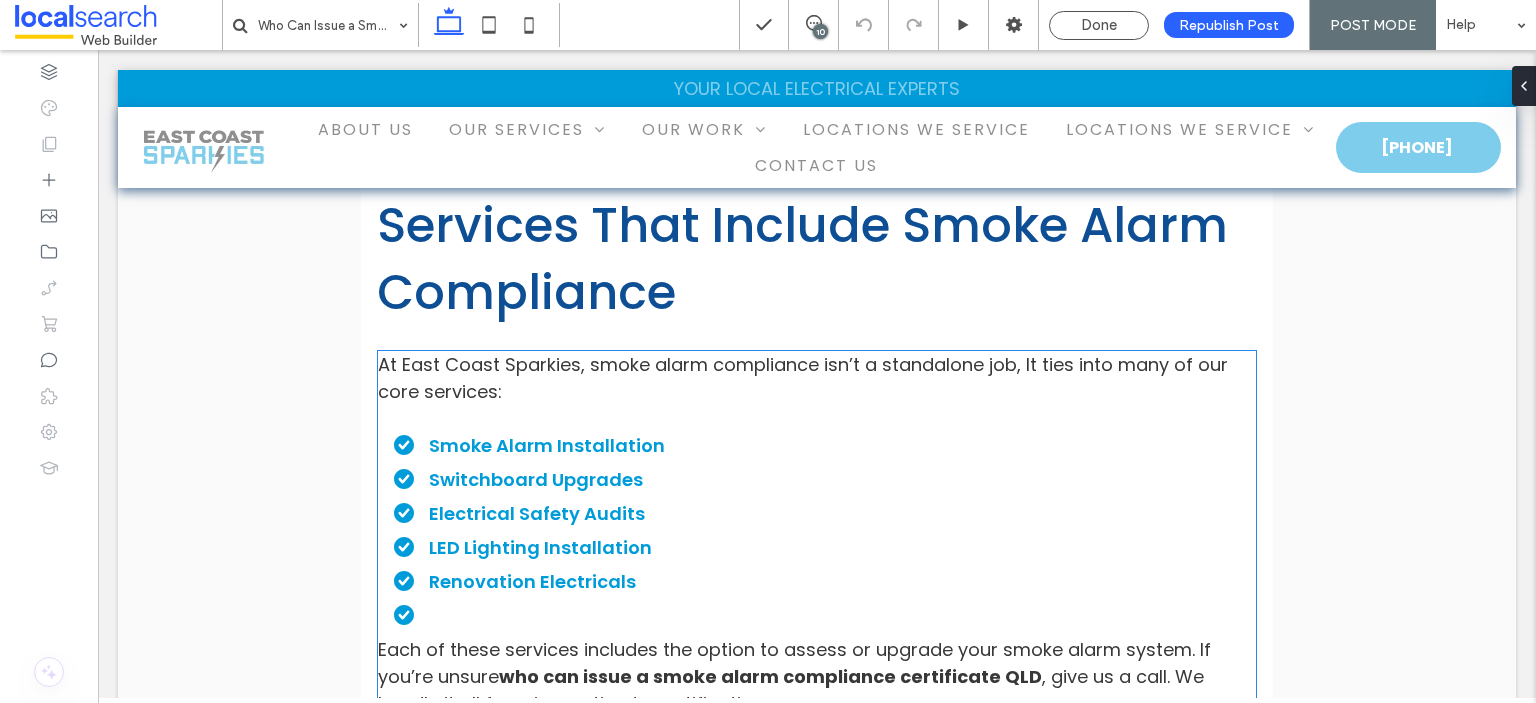 click at bounding box center (825, 615) 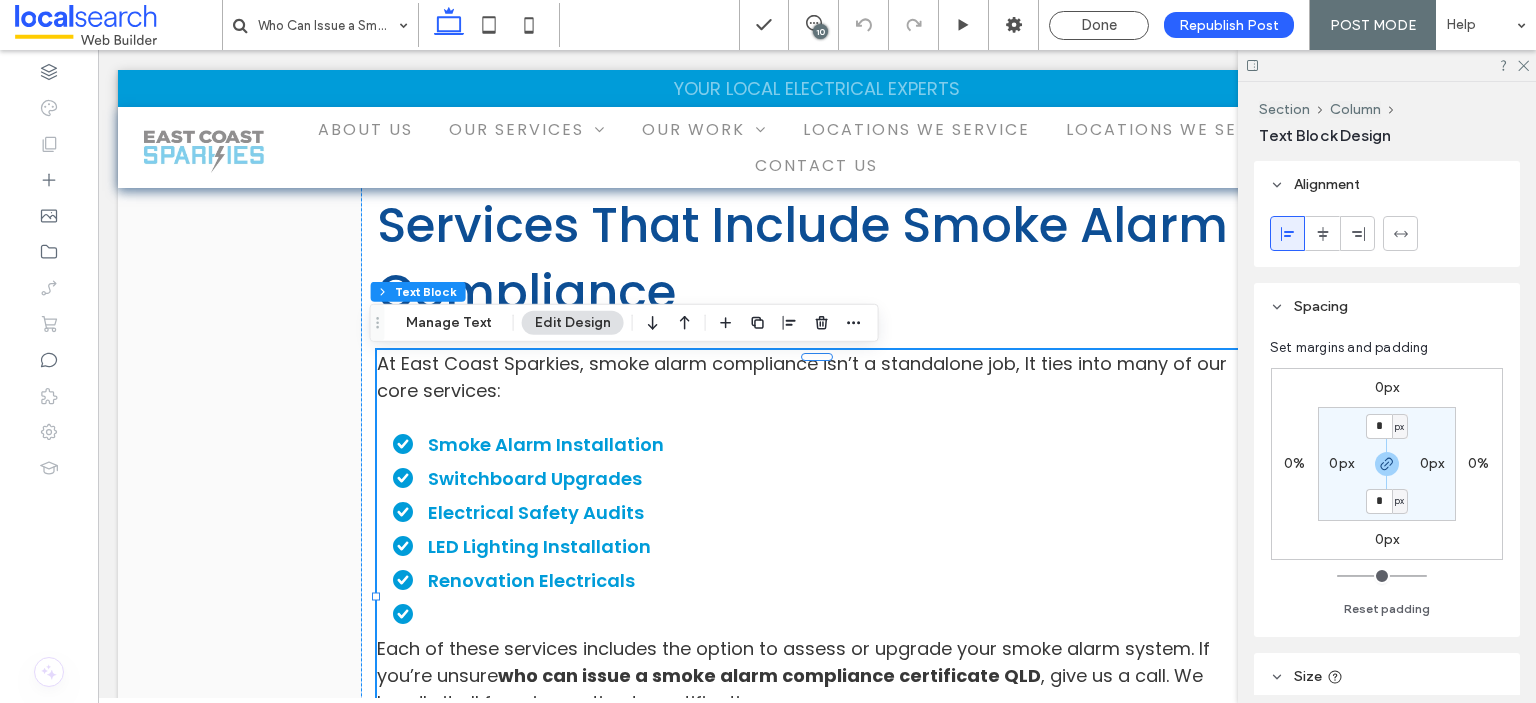 click at bounding box center (825, 614) 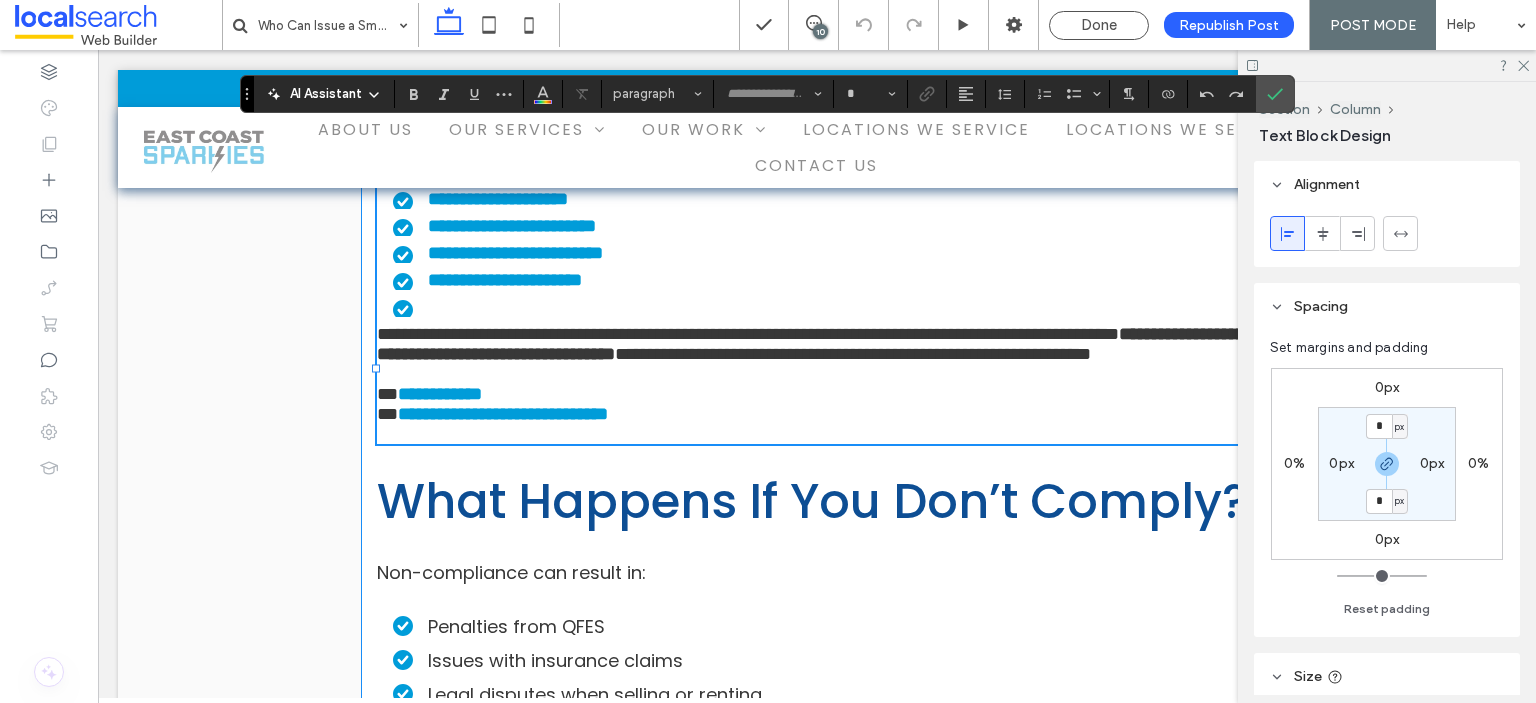 type on "*******" 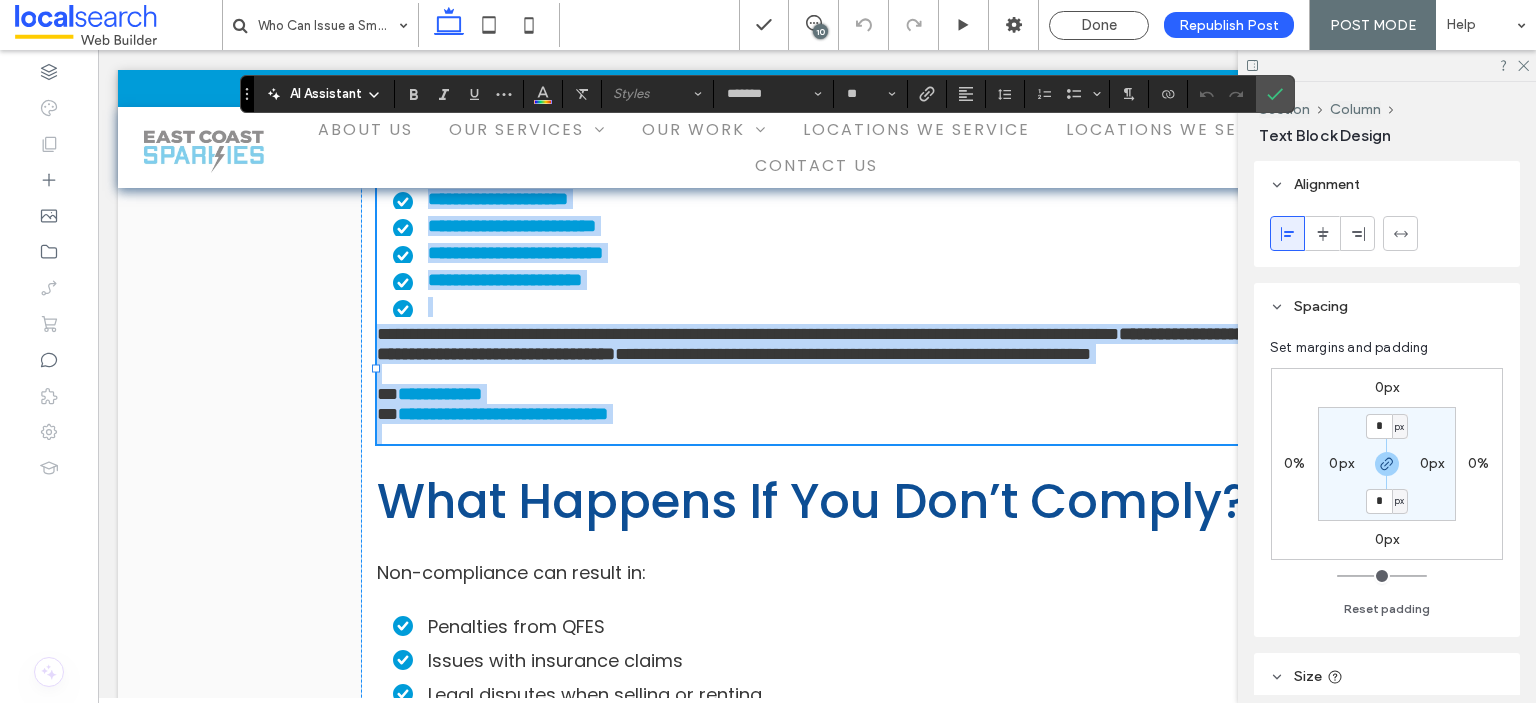 click at bounding box center (825, 307) 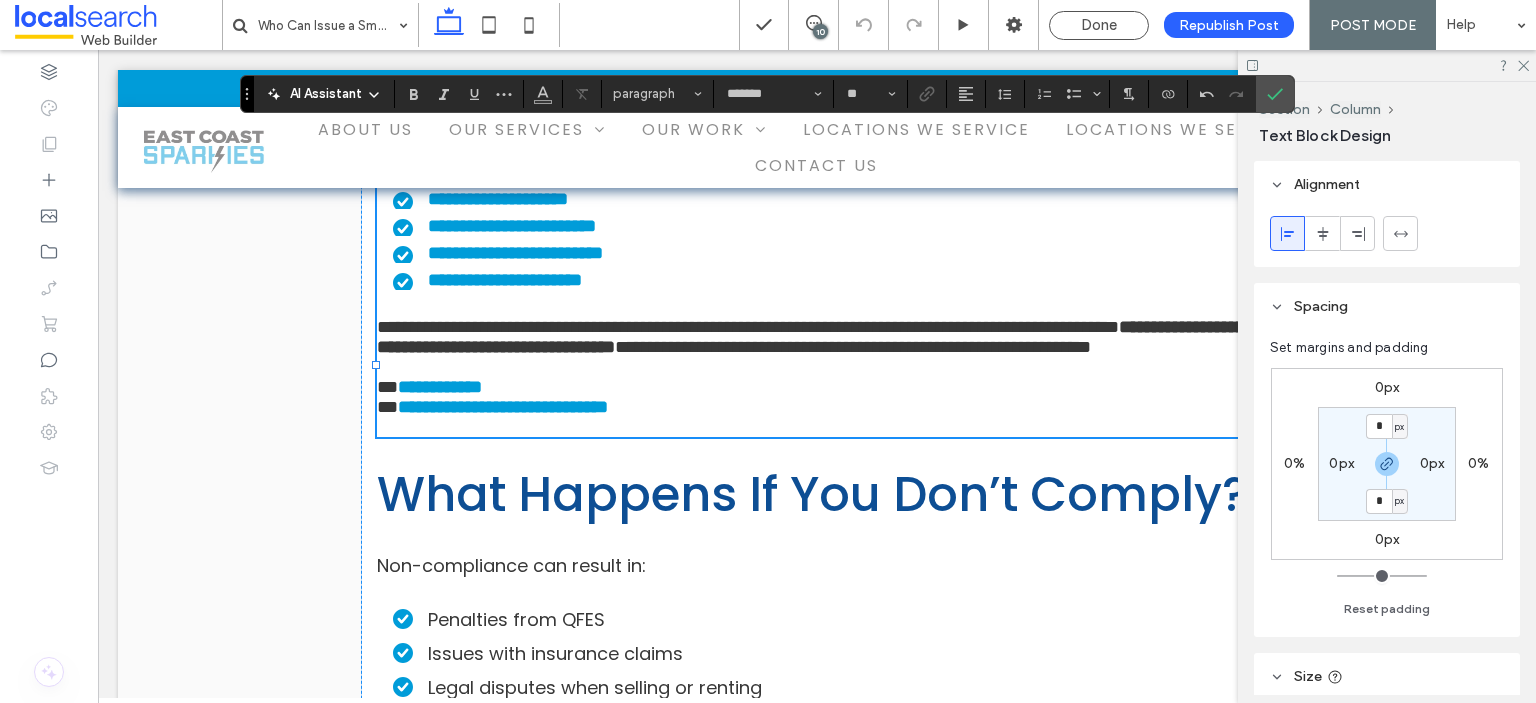 click on "**********" at bounding box center [825, 253] 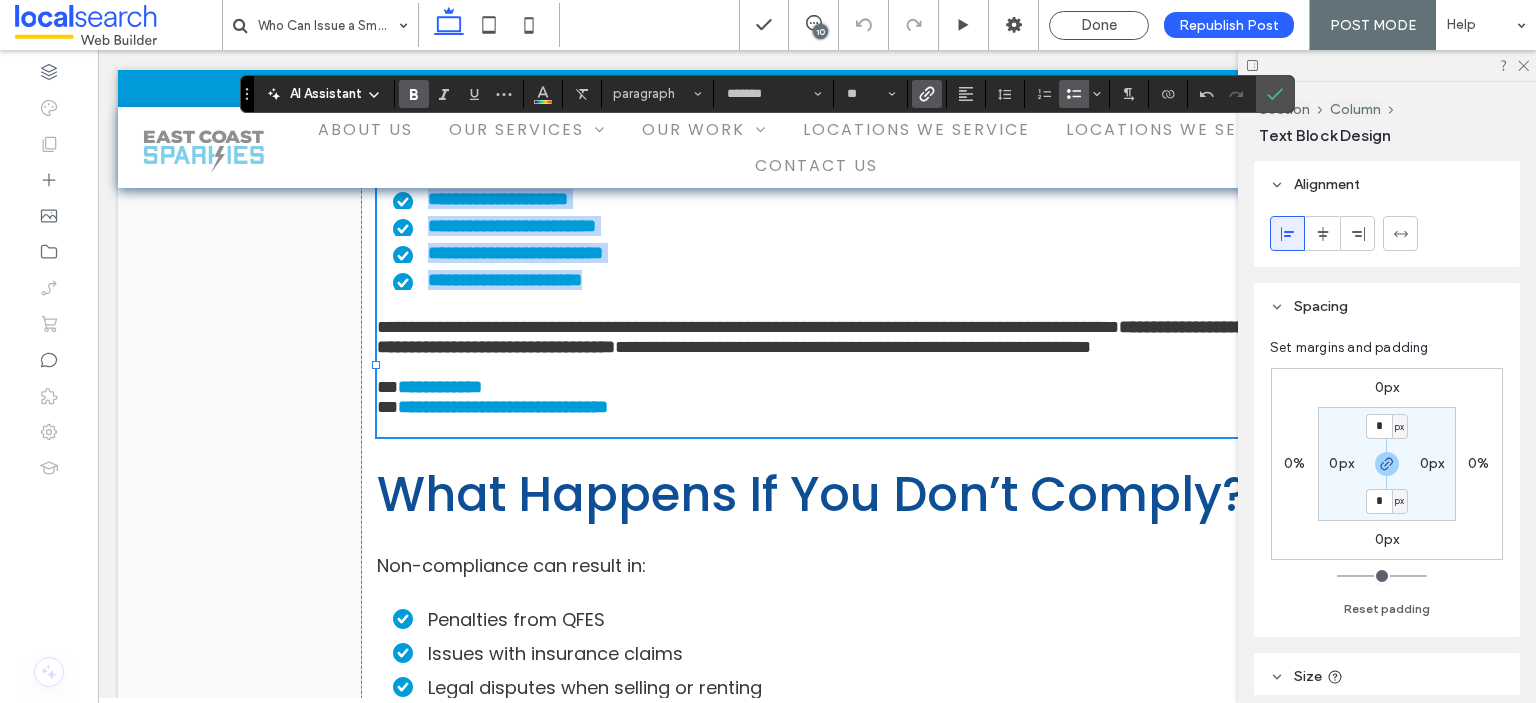drag, startPoint x: 640, startPoint y: 343, endPoint x: 411, endPoint y: 230, distance: 255.36249 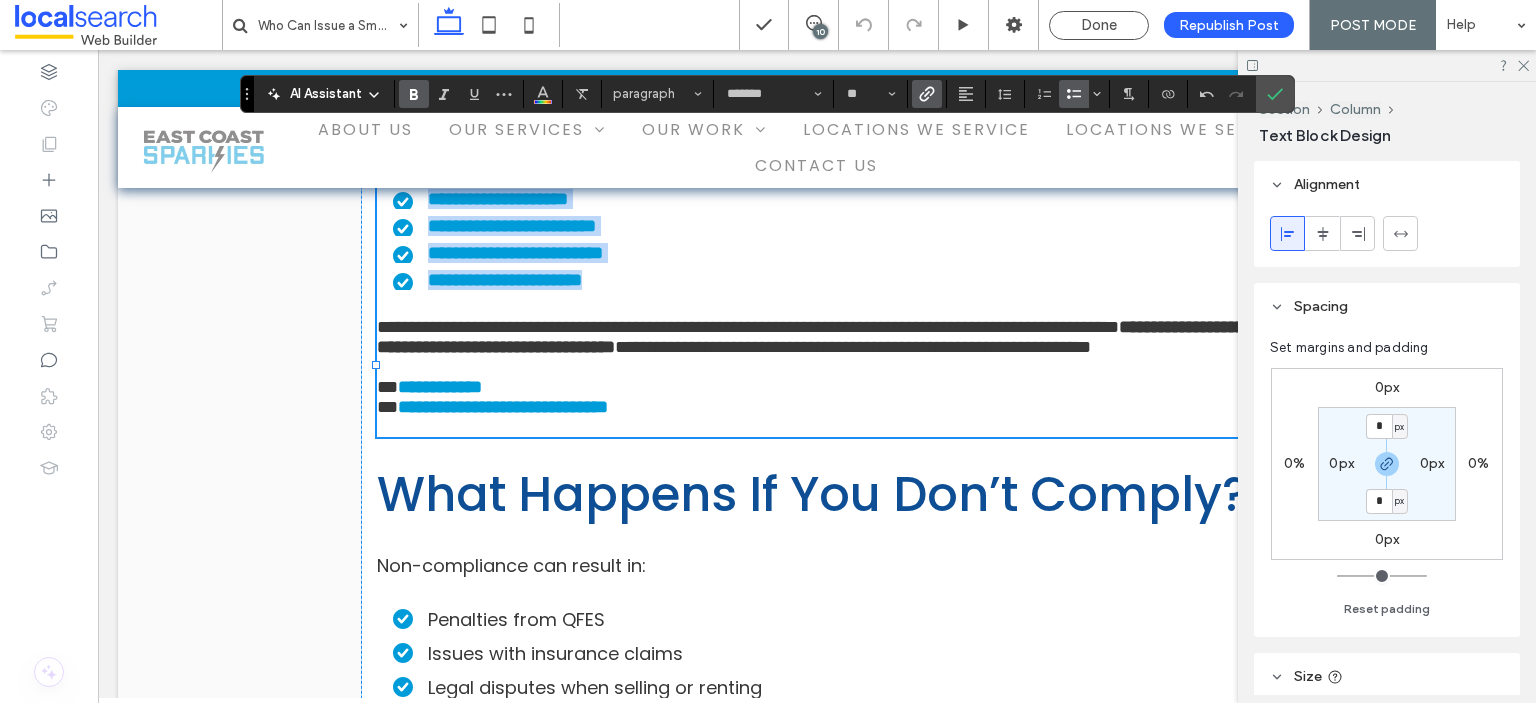 click on "**********" at bounding box center (817, 279) 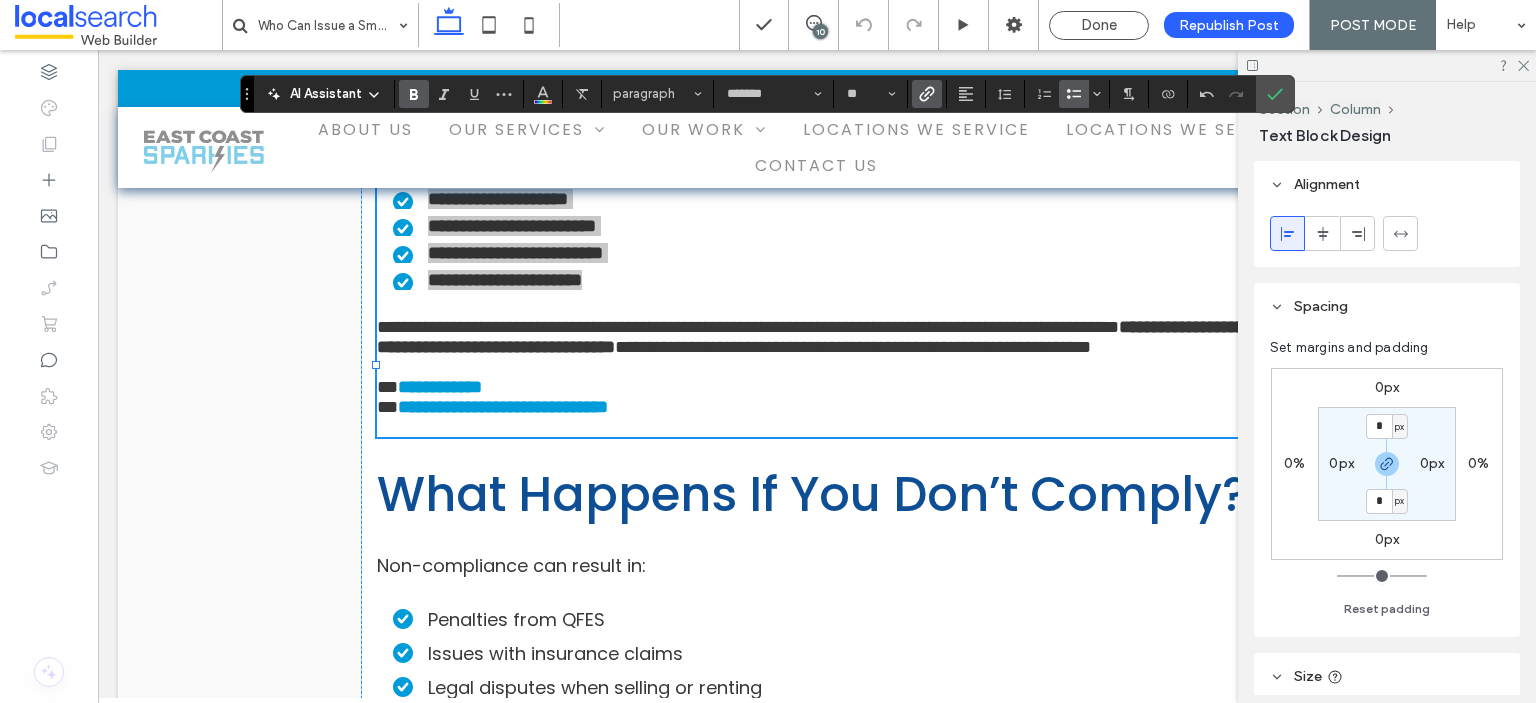 click 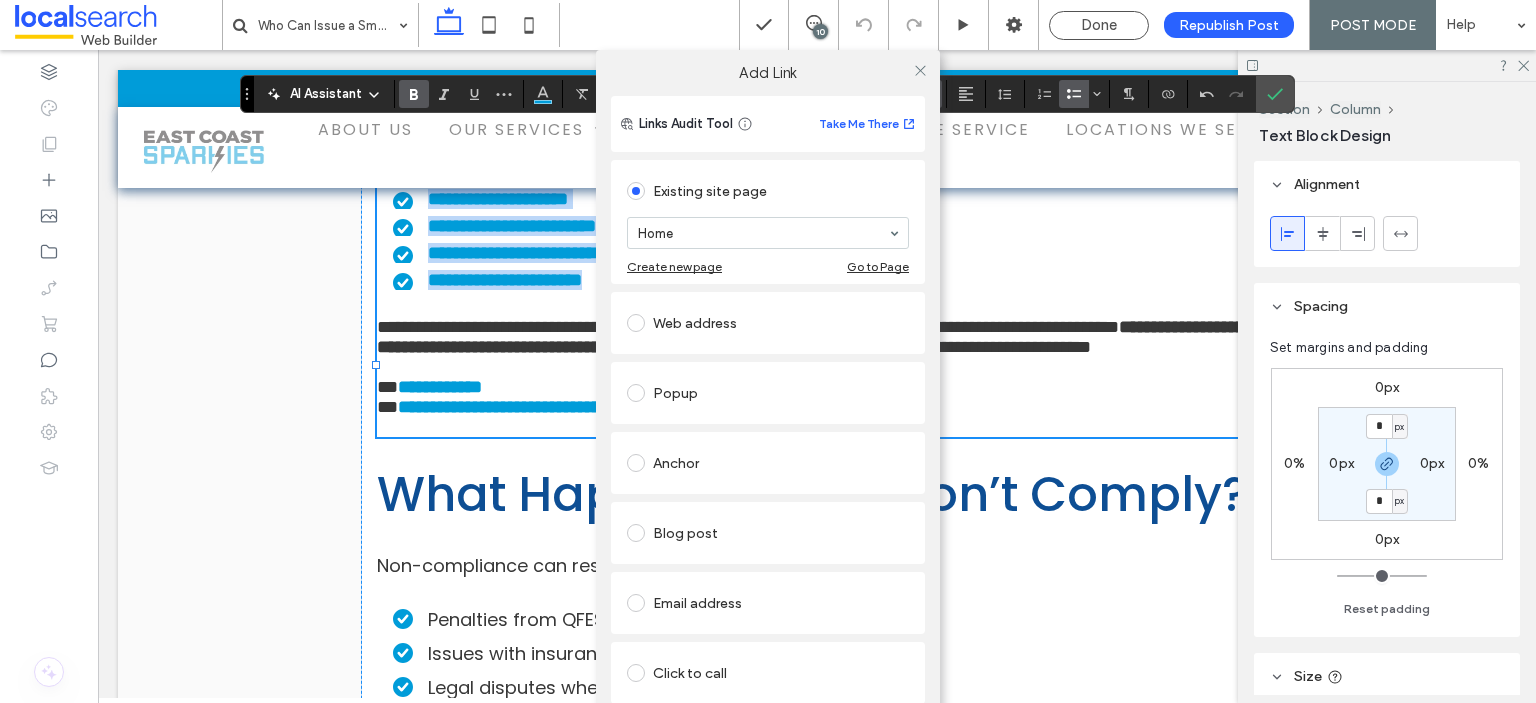 scroll, scrollTop: 91, scrollLeft: 0, axis: vertical 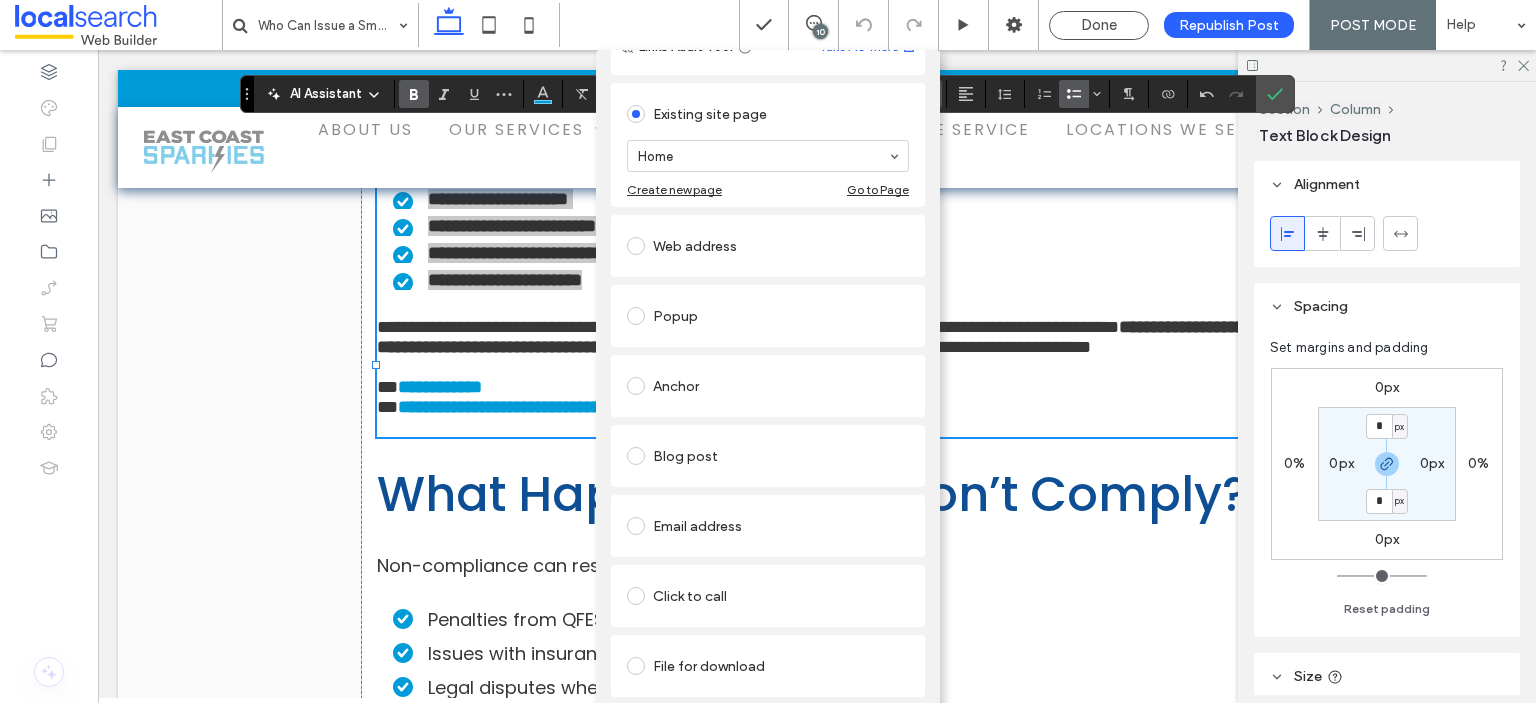 click on "Remove link" at bounding box center (768, 715) 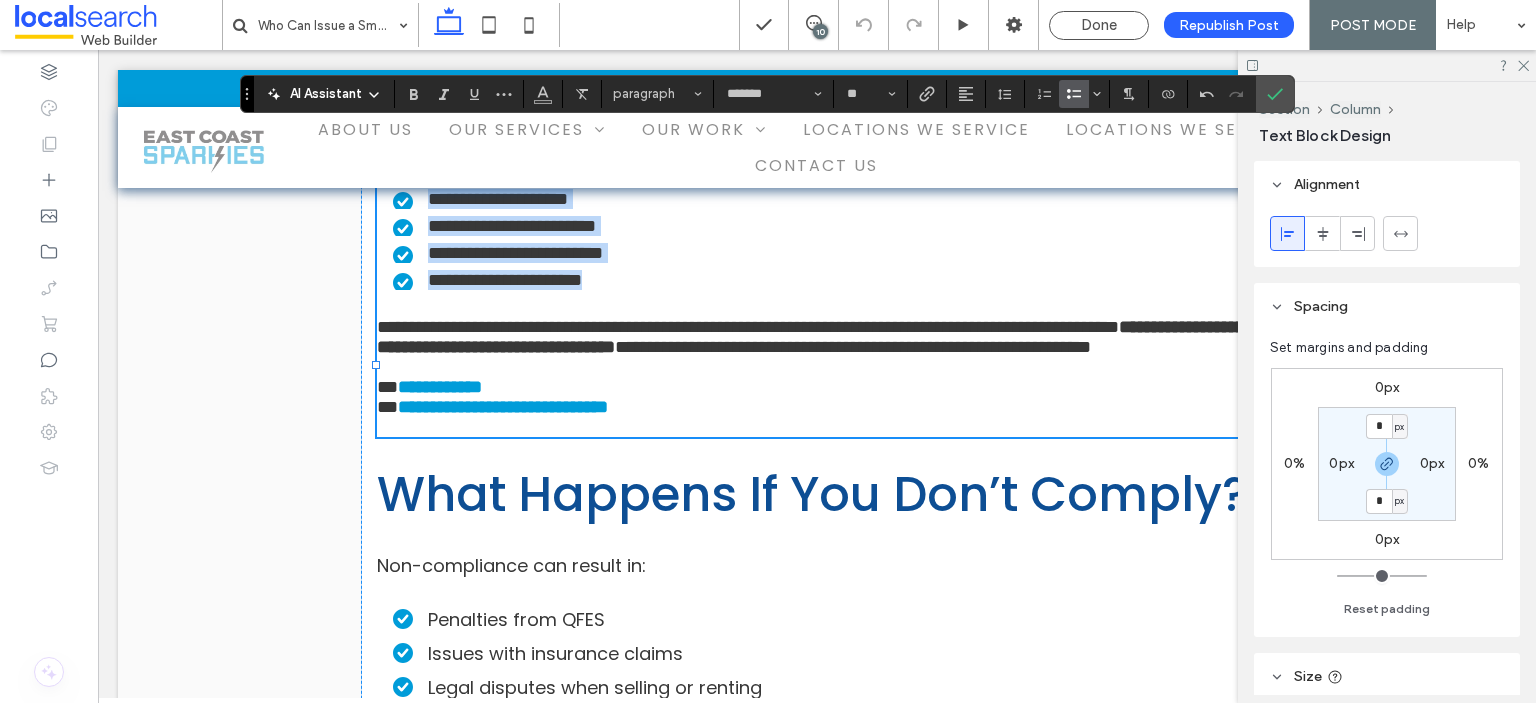 click on "**********" at bounding box center (825, 280) 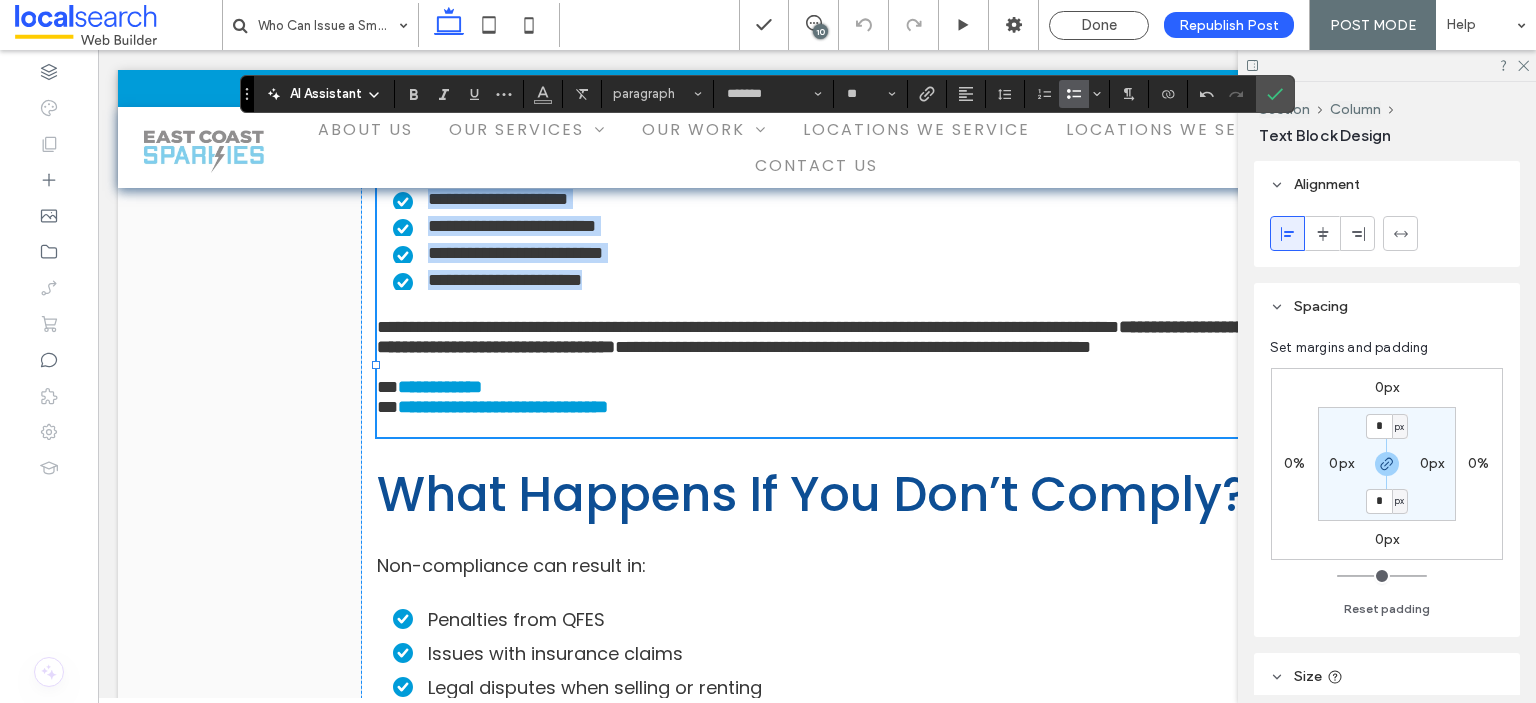 drag, startPoint x: 619, startPoint y: 334, endPoint x: 422, endPoint y: 217, distance: 229.12442 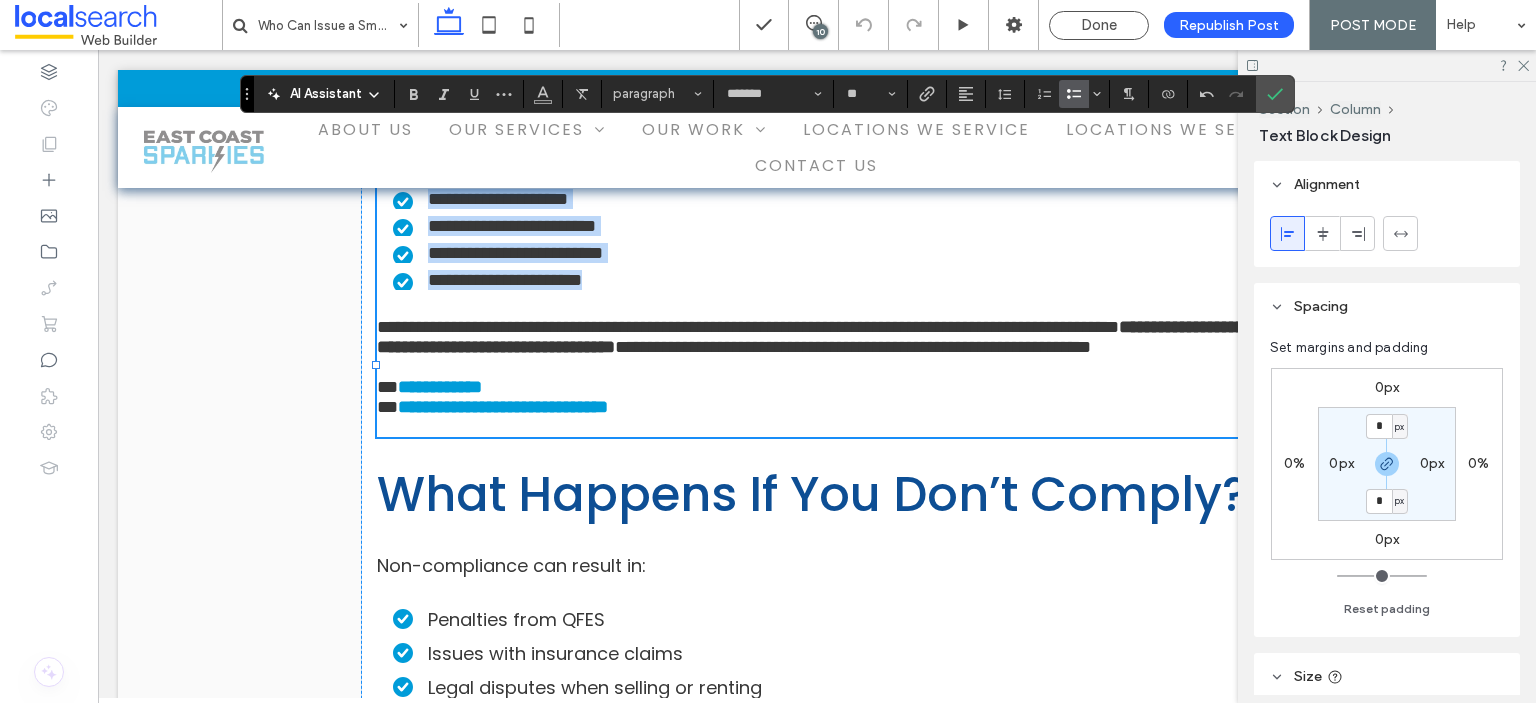 click on "**********" at bounding box center [807, 226] 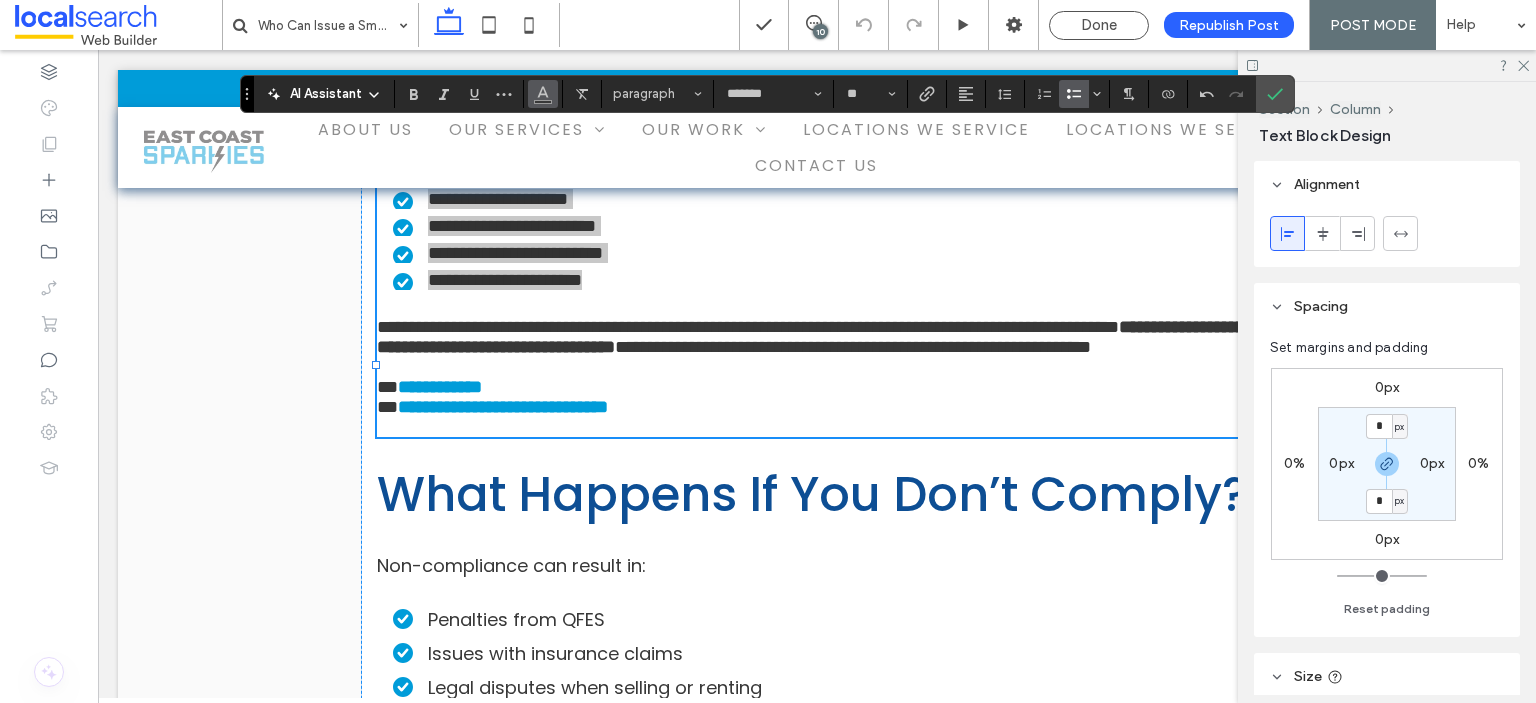 click at bounding box center [543, 94] 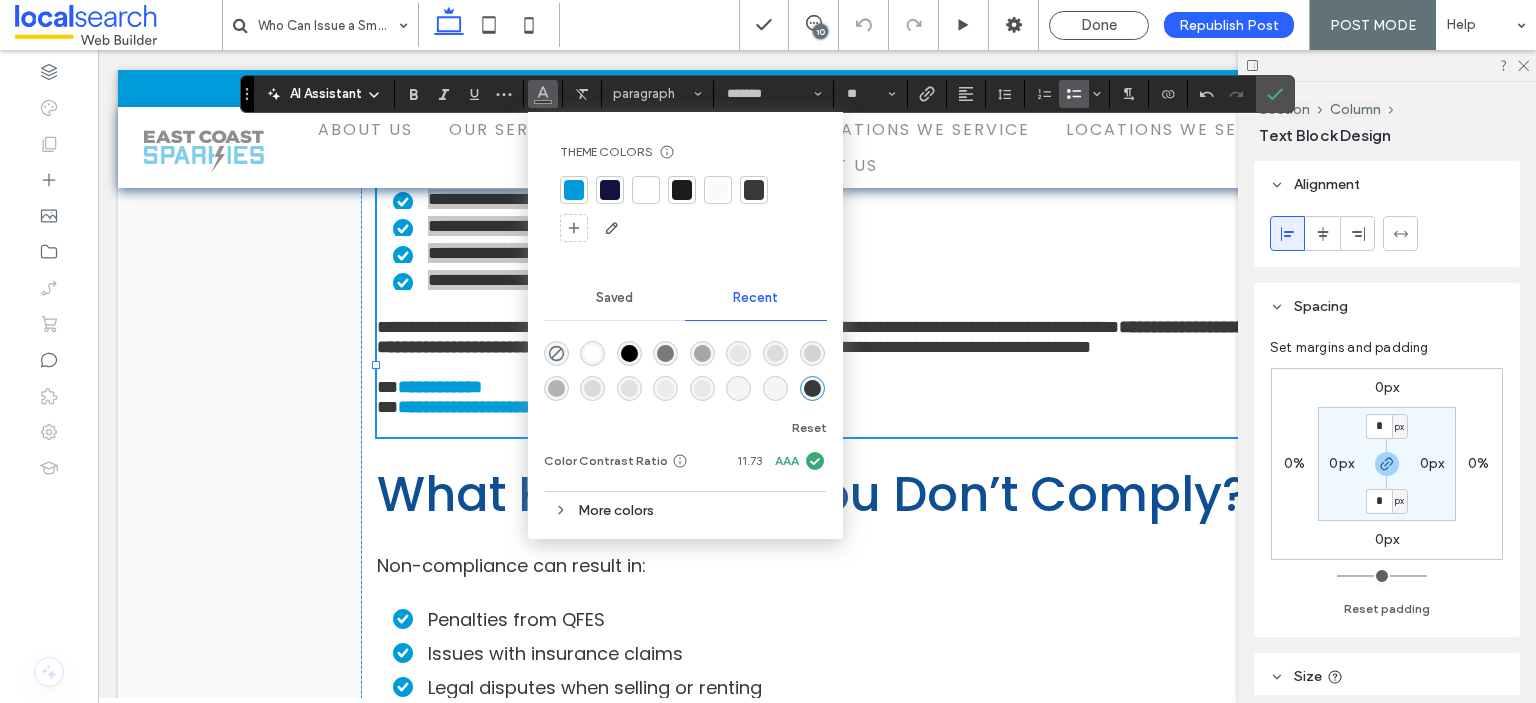 click at bounding box center (574, 190) 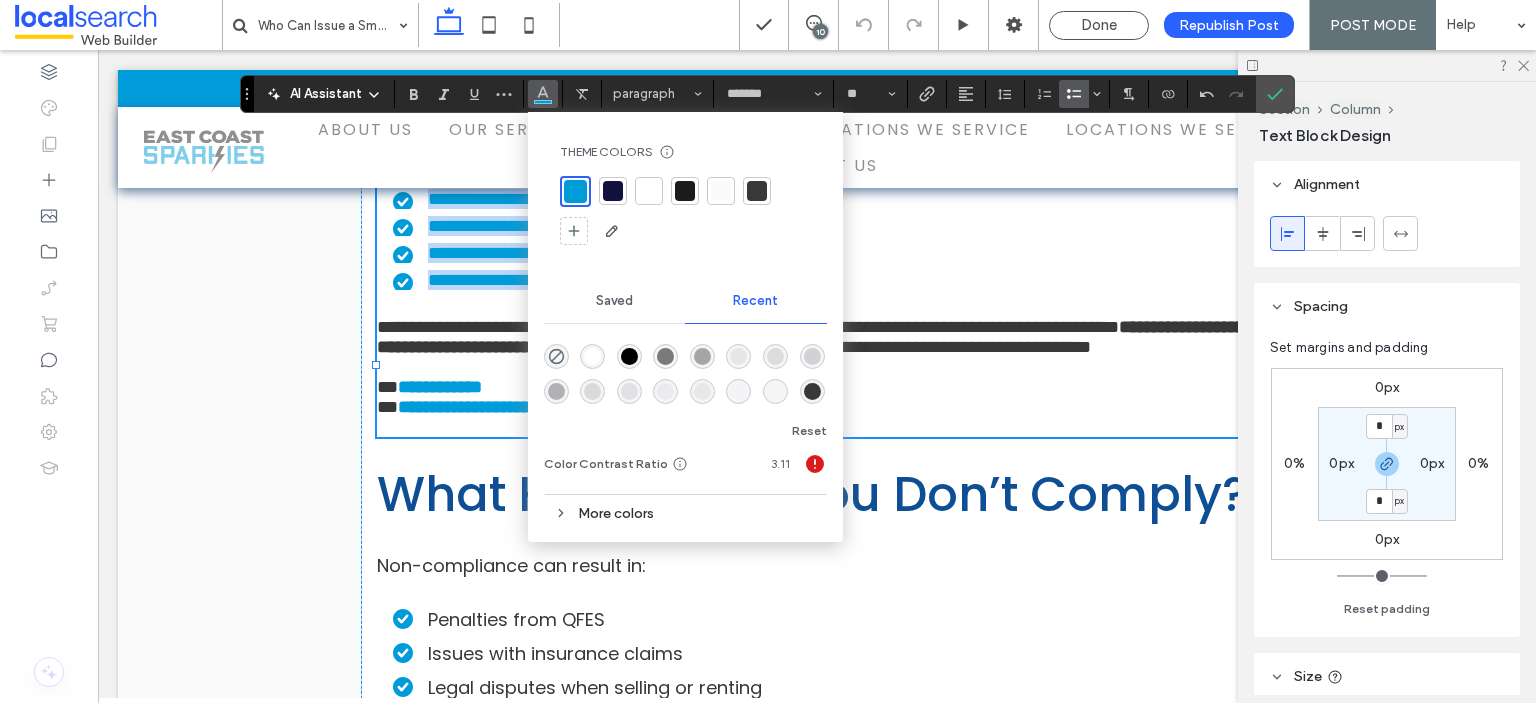 click on "**********" at bounding box center (807, 226) 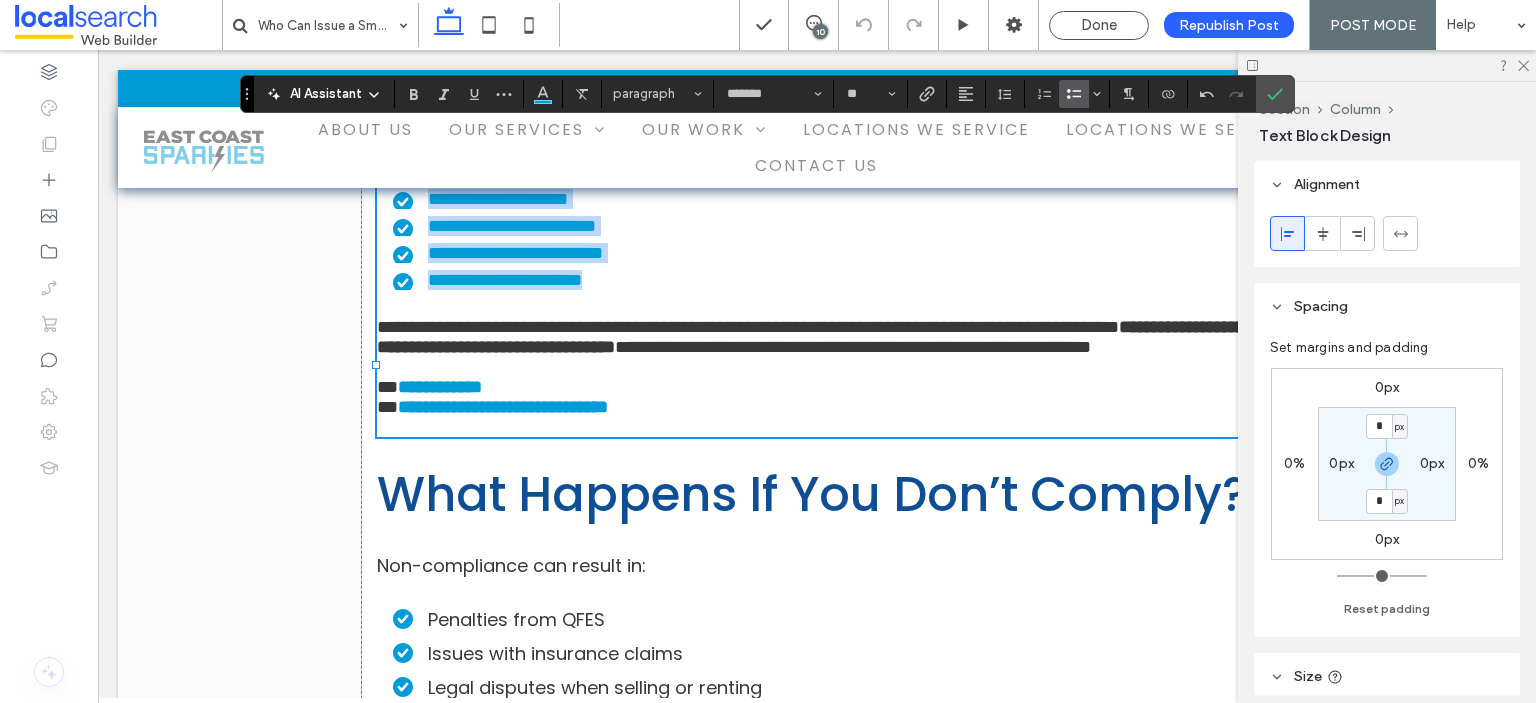 click on "**********" at bounding box center [825, 280] 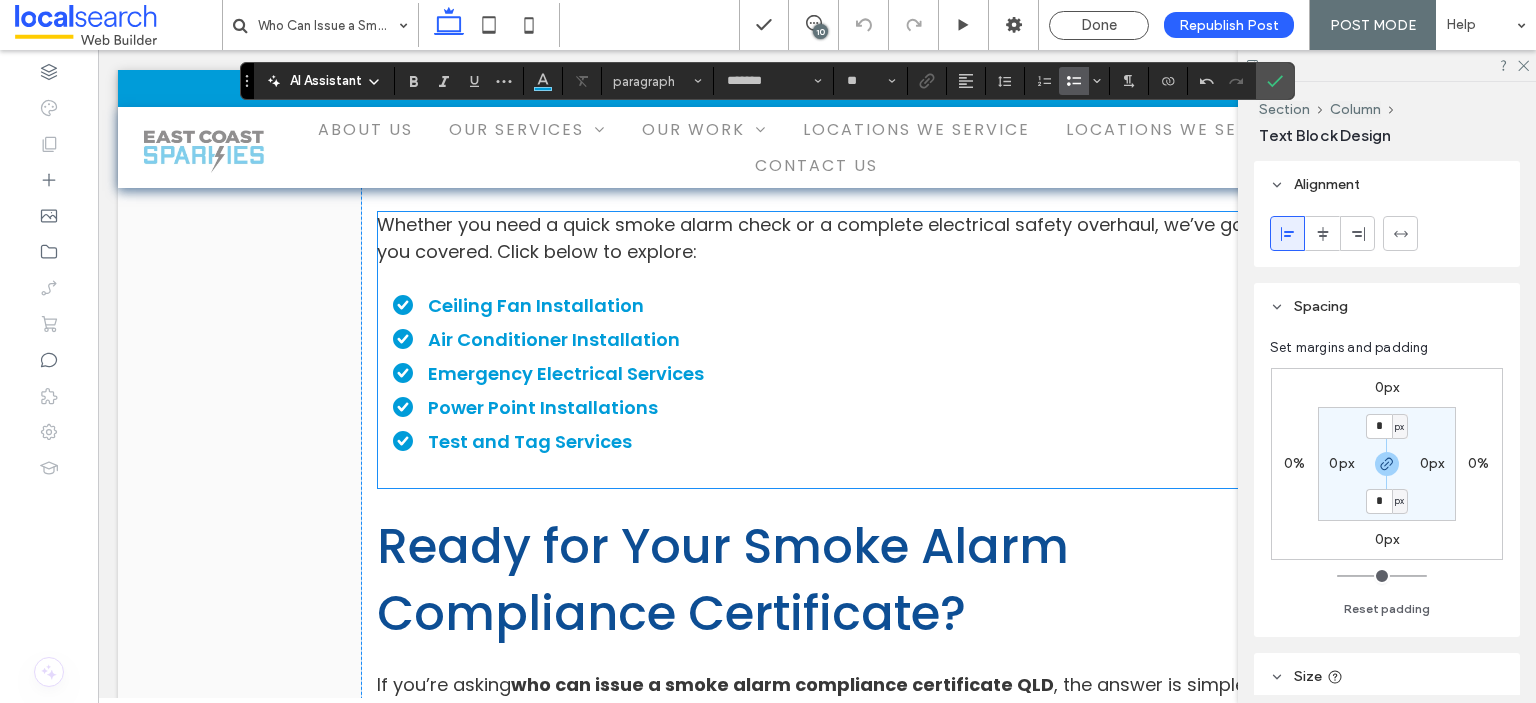 scroll, scrollTop: 7268, scrollLeft: 0, axis: vertical 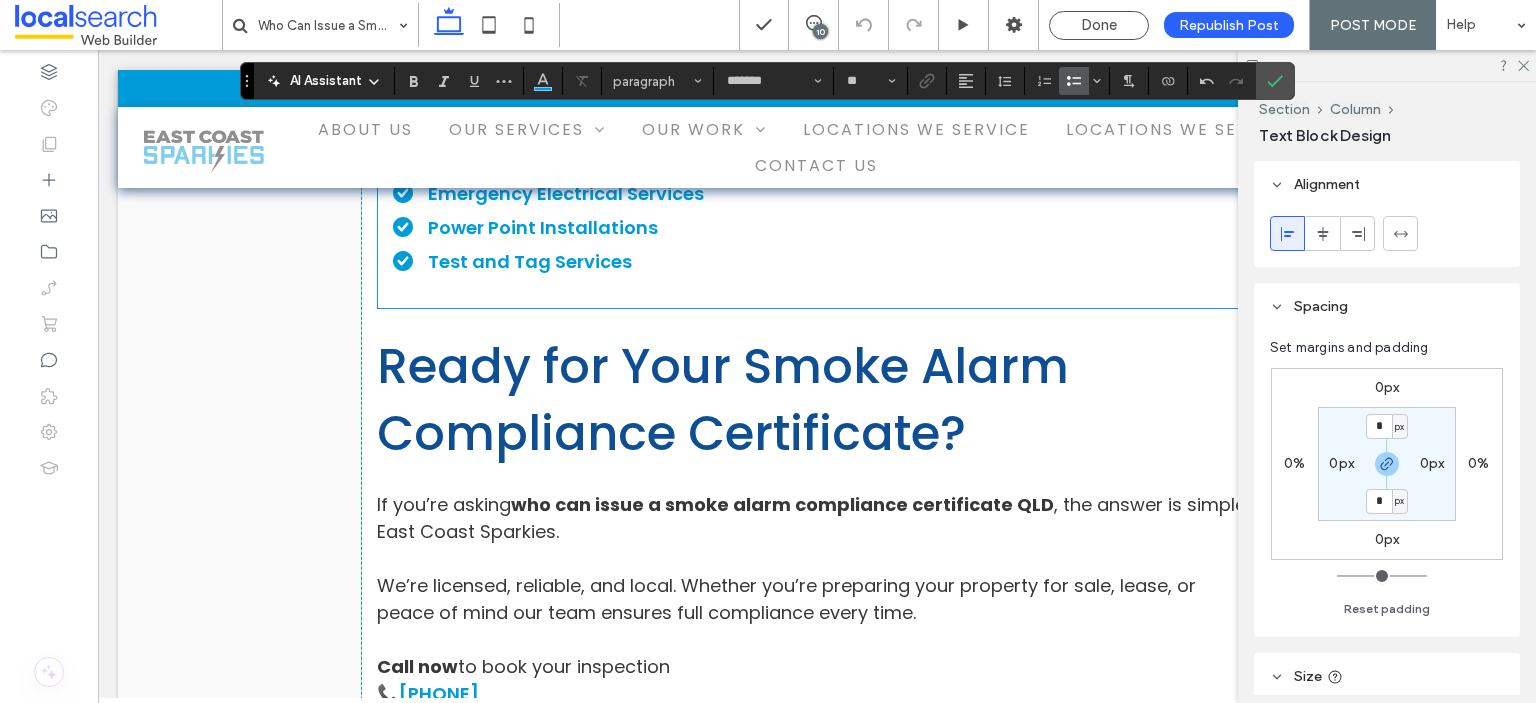 click on "Test and Tag Services" at bounding box center [825, 261] 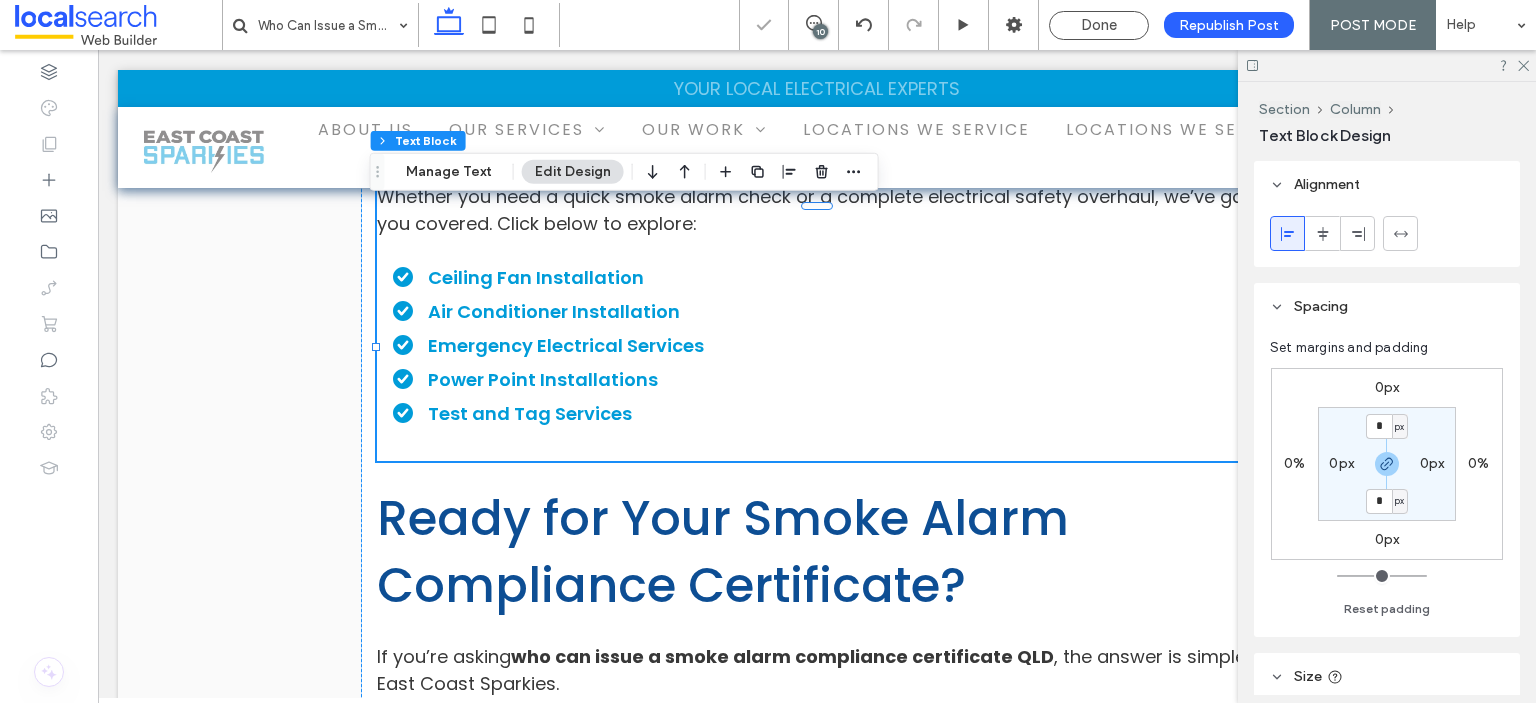 click on "Test and Tag Services" at bounding box center (825, 413) 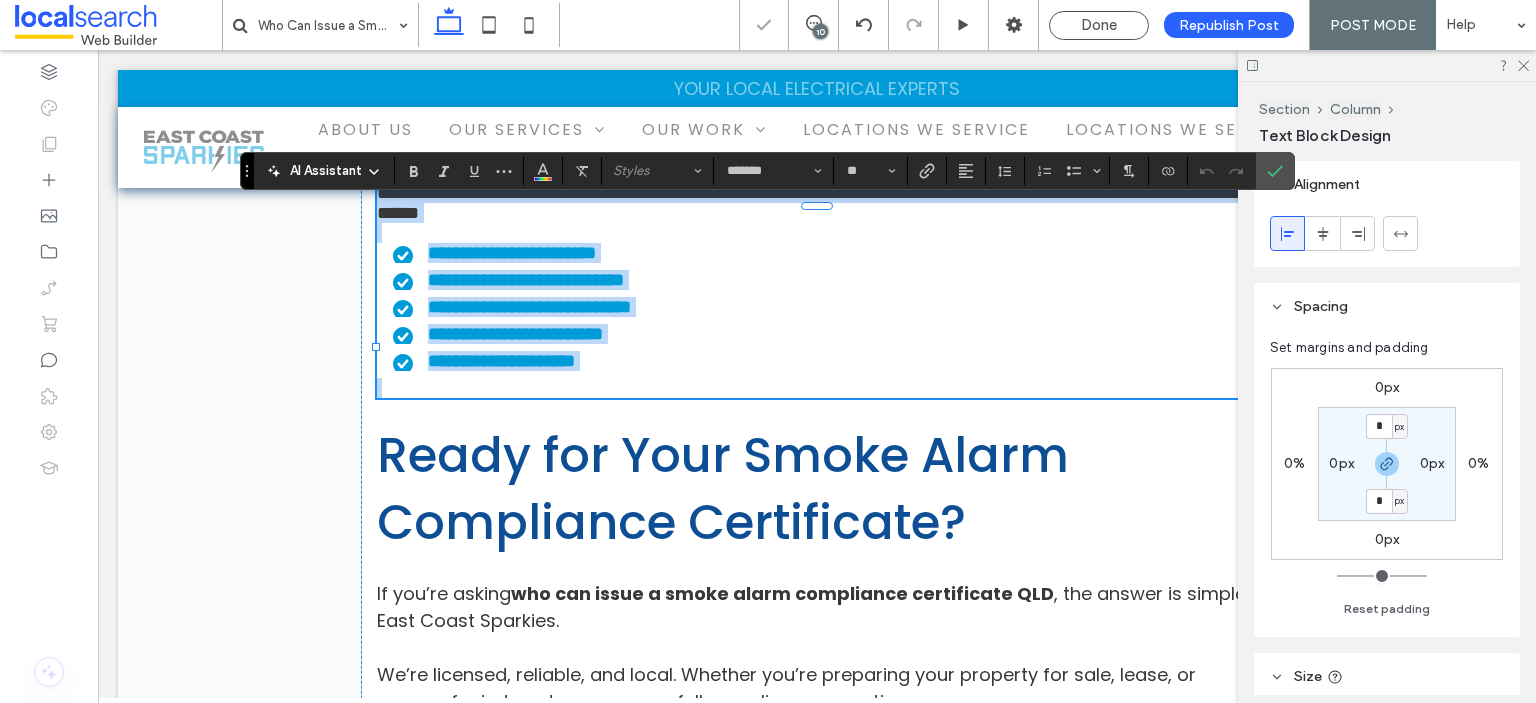 click on "**********" at bounding box center [825, 361] 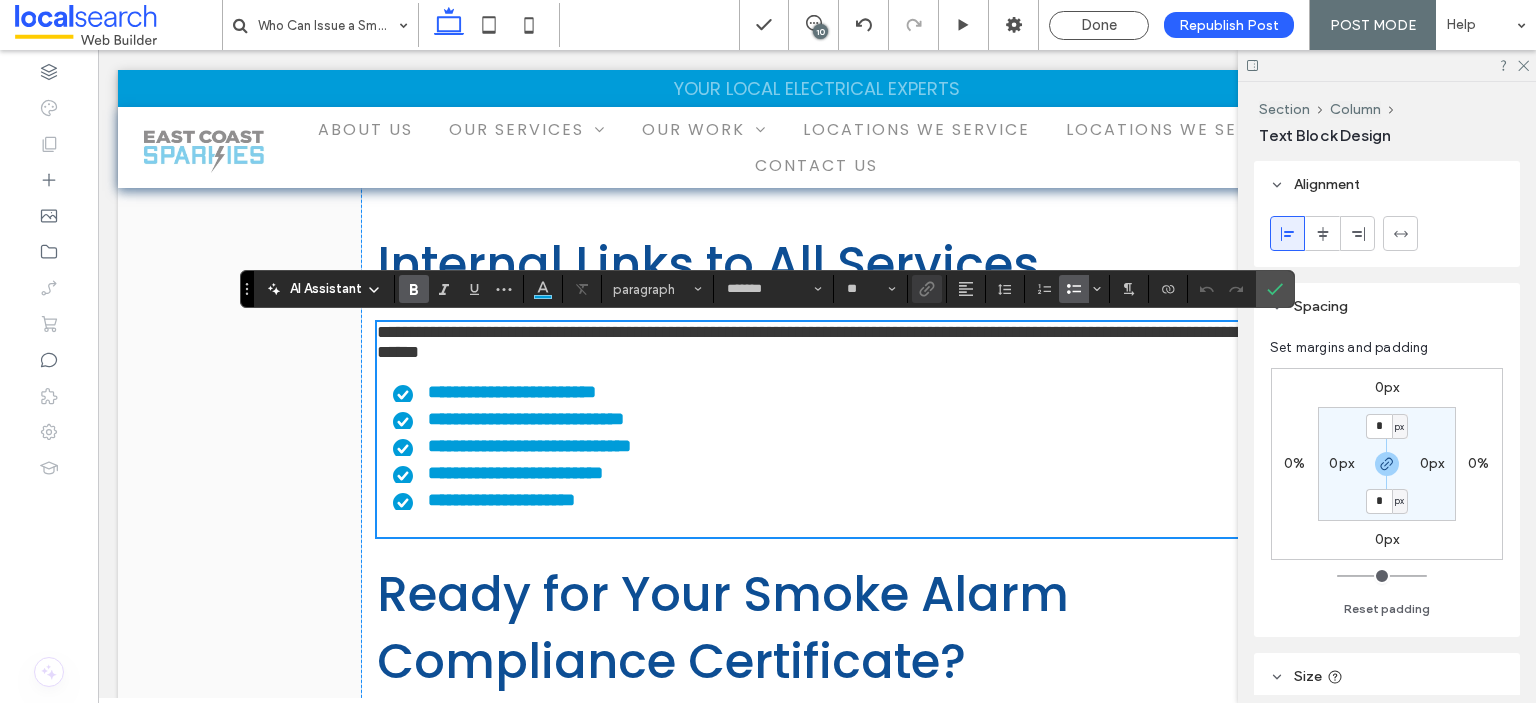 scroll, scrollTop: 7168, scrollLeft: 0, axis: vertical 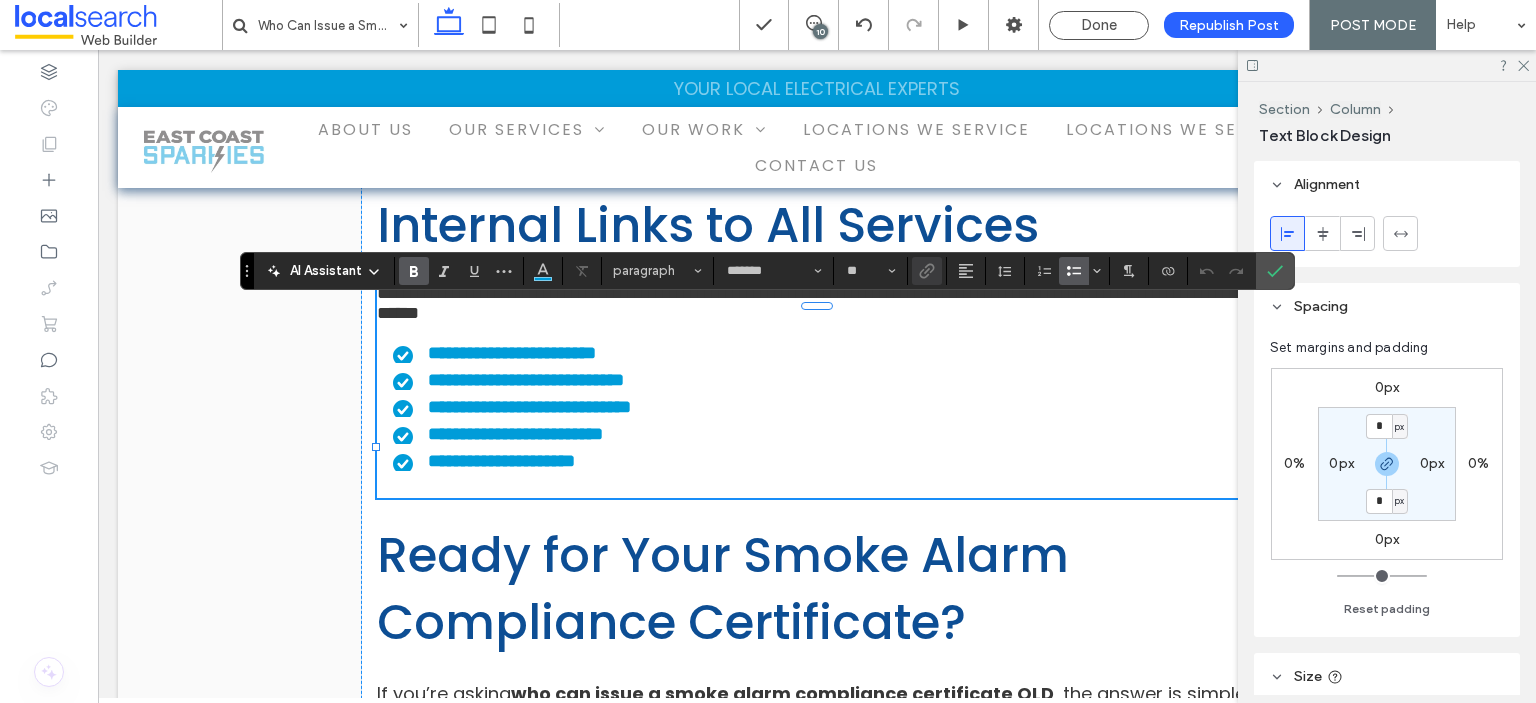 click on "**********" at bounding box center [825, 380] 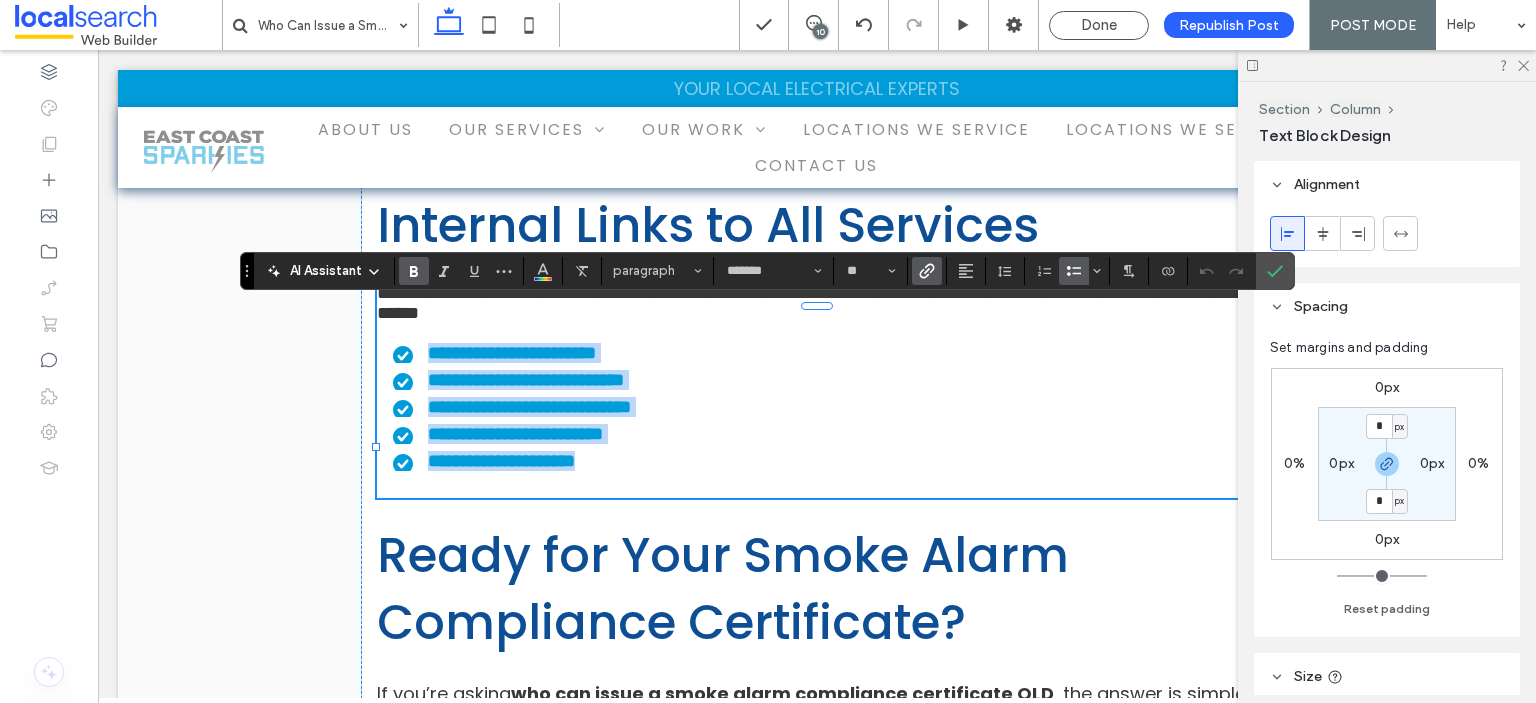 drag, startPoint x: 663, startPoint y: 532, endPoint x: 412, endPoint y: 391, distance: 287.89233 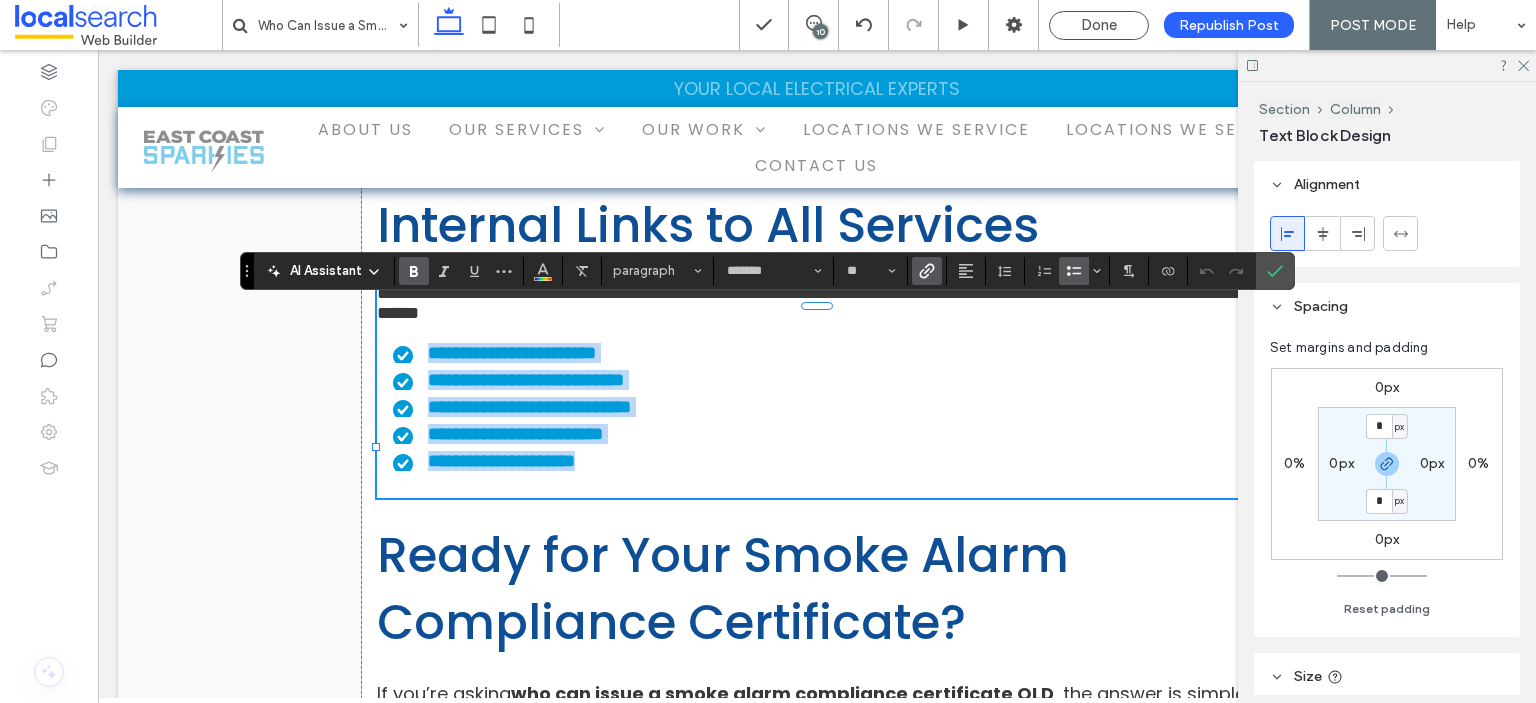 click on "**********" at bounding box center [807, 407] 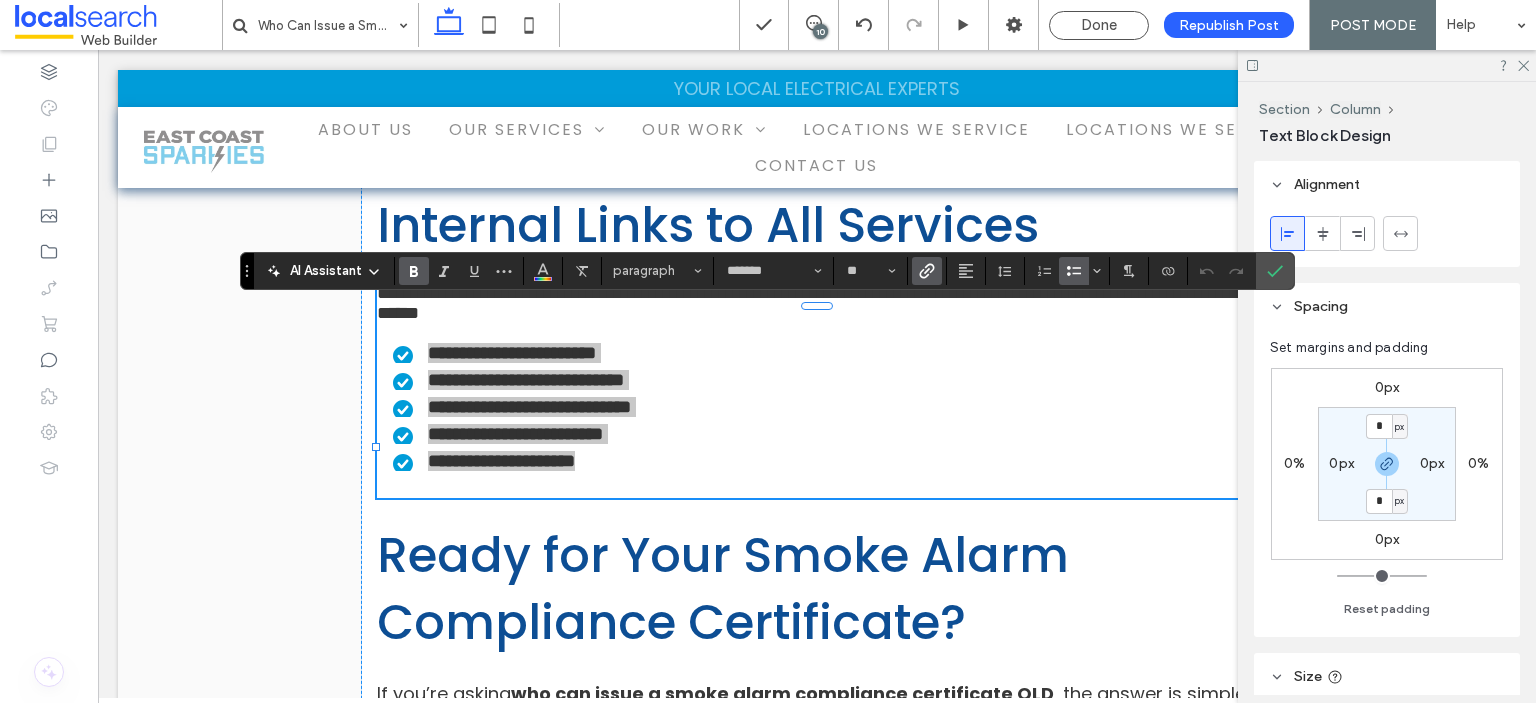 click 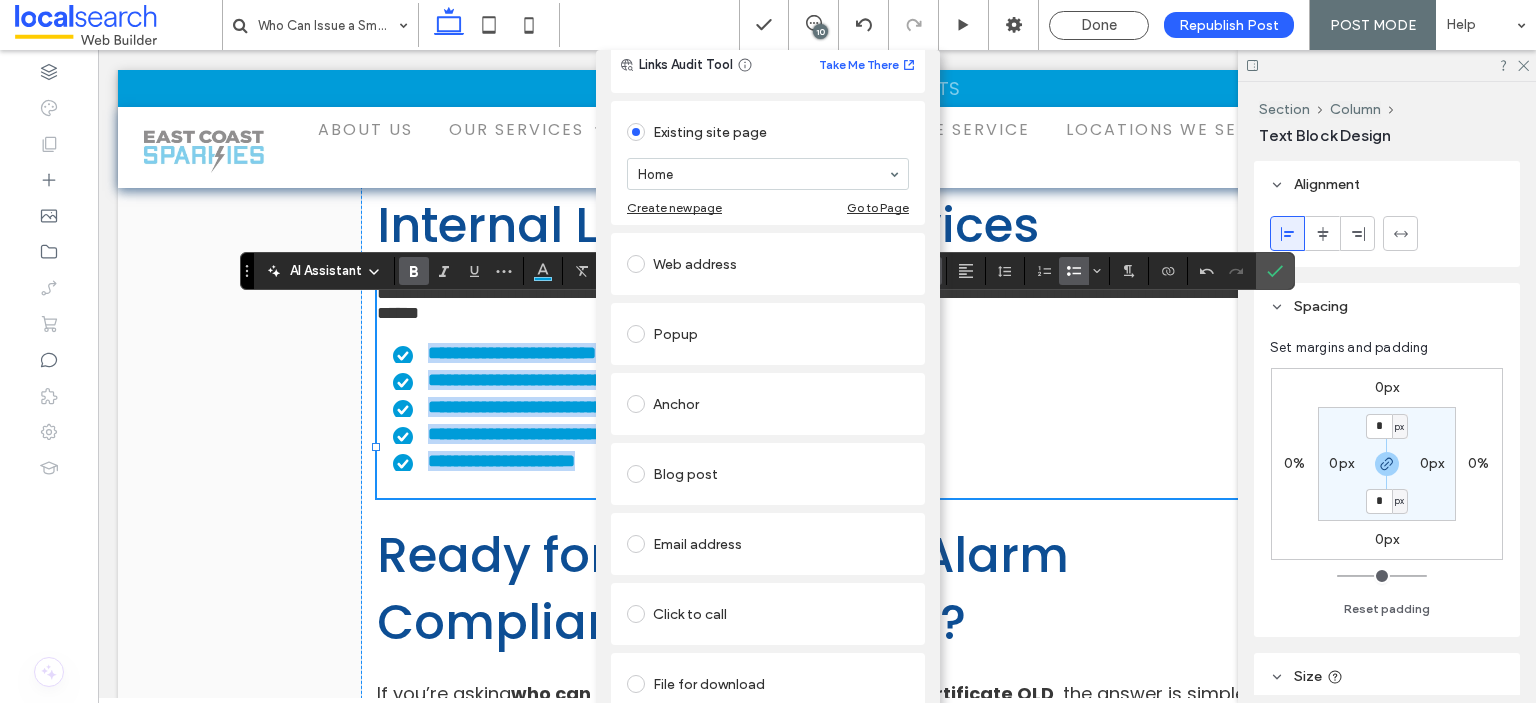 scroll, scrollTop: 91, scrollLeft: 0, axis: vertical 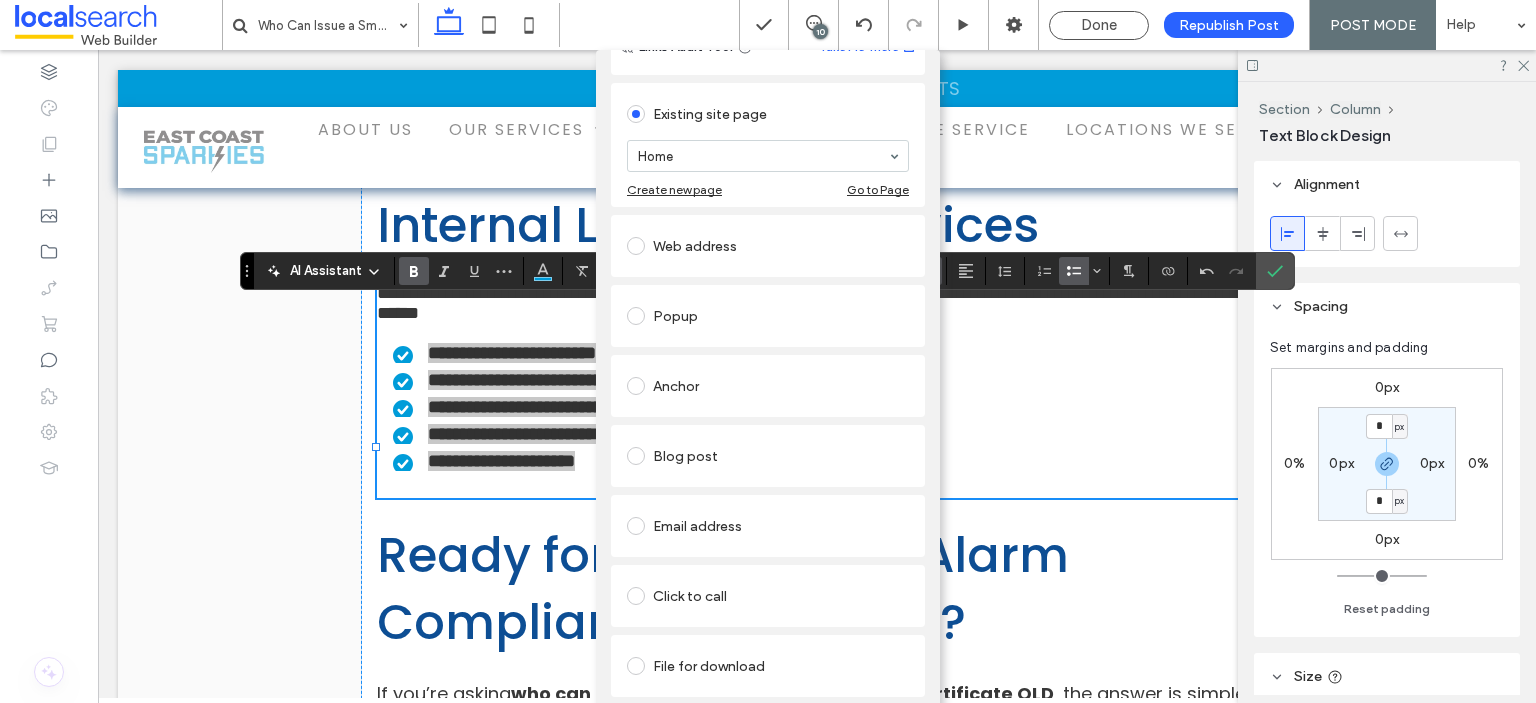 click on "Remove link" at bounding box center [768, 715] 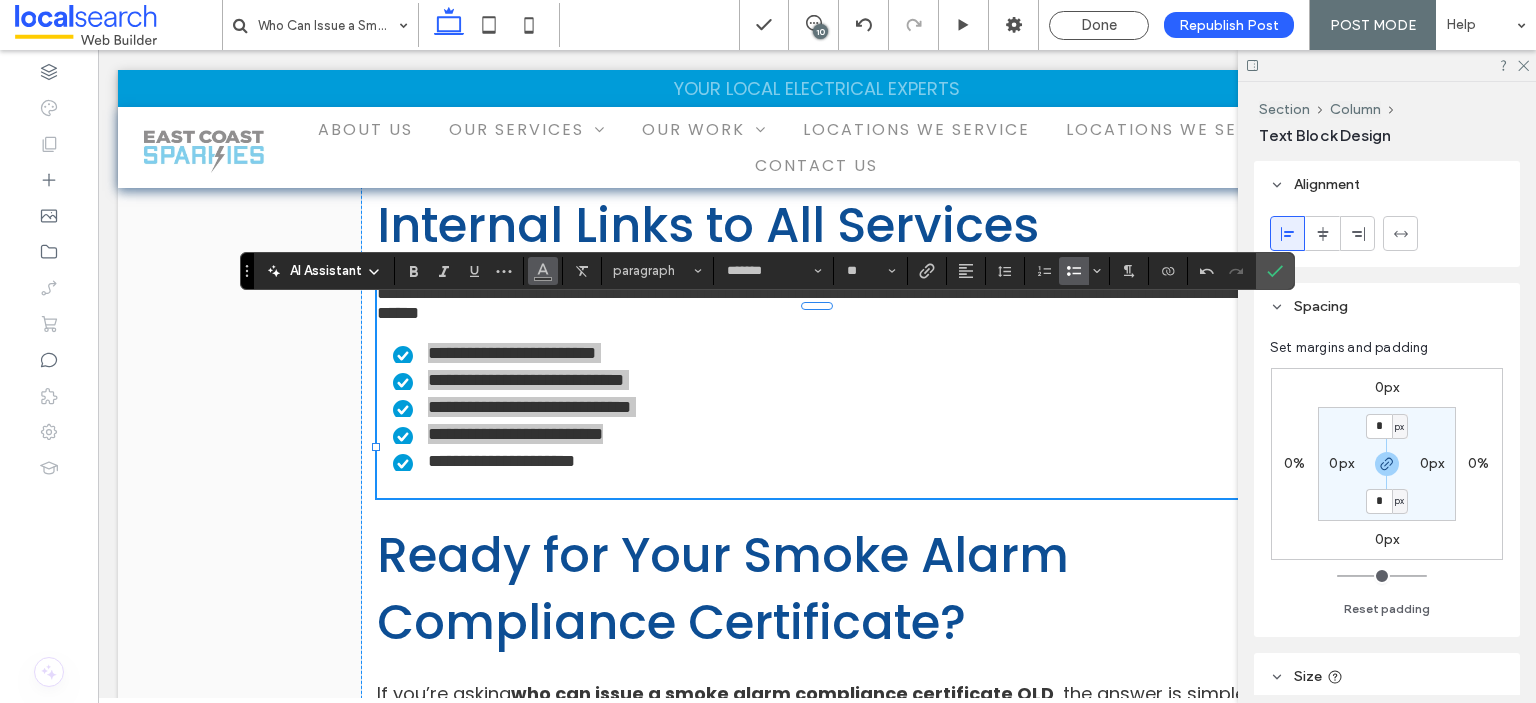 click 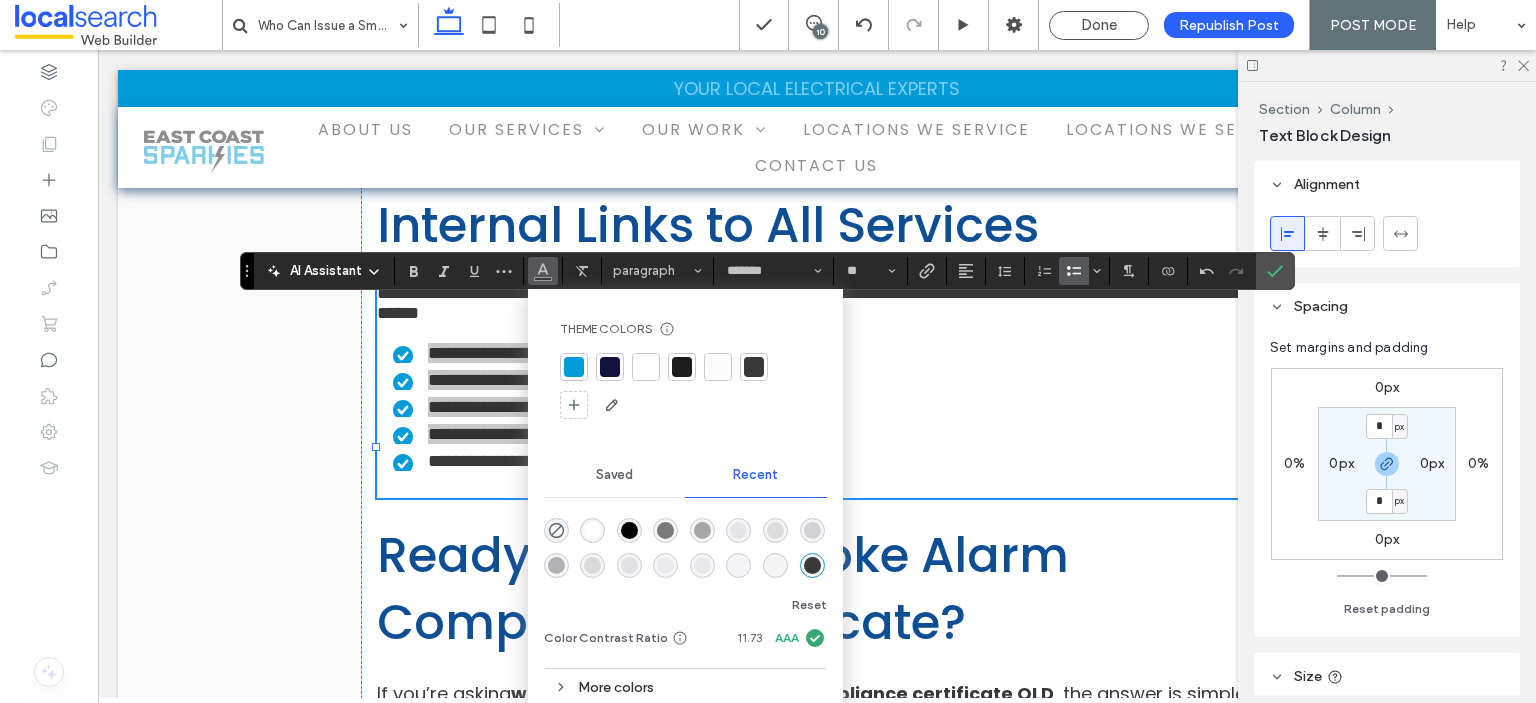 click at bounding box center [574, 367] 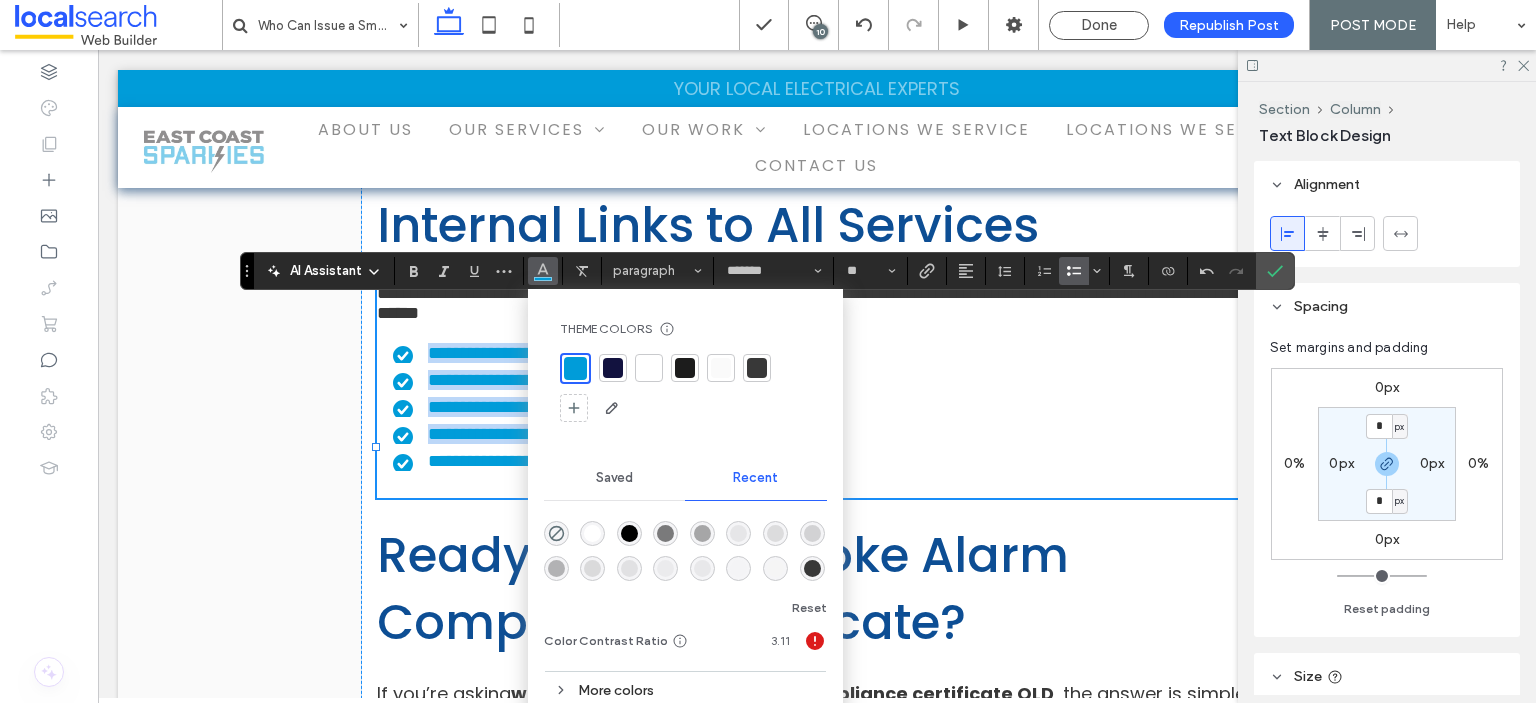 click on "**********" at bounding box center [825, 380] 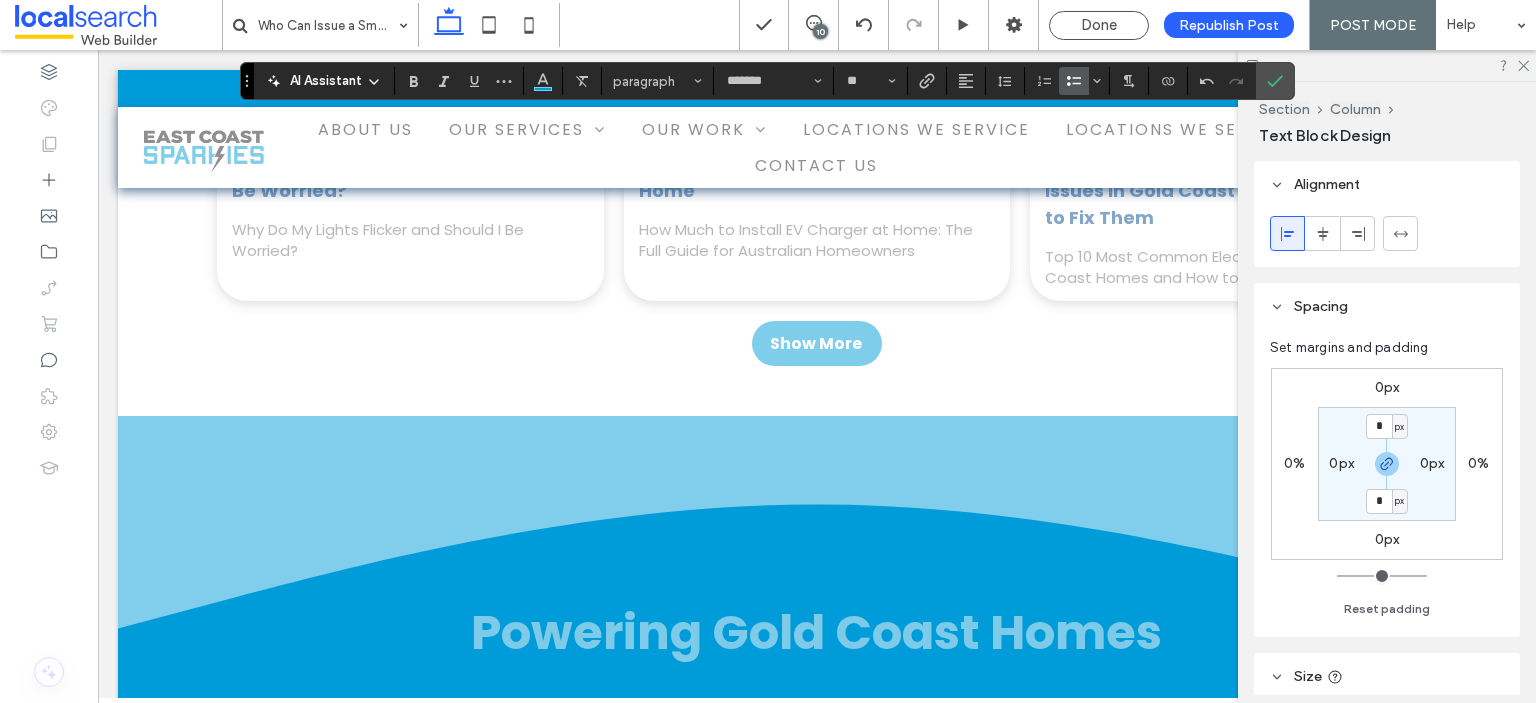 scroll, scrollTop: 8668, scrollLeft: 0, axis: vertical 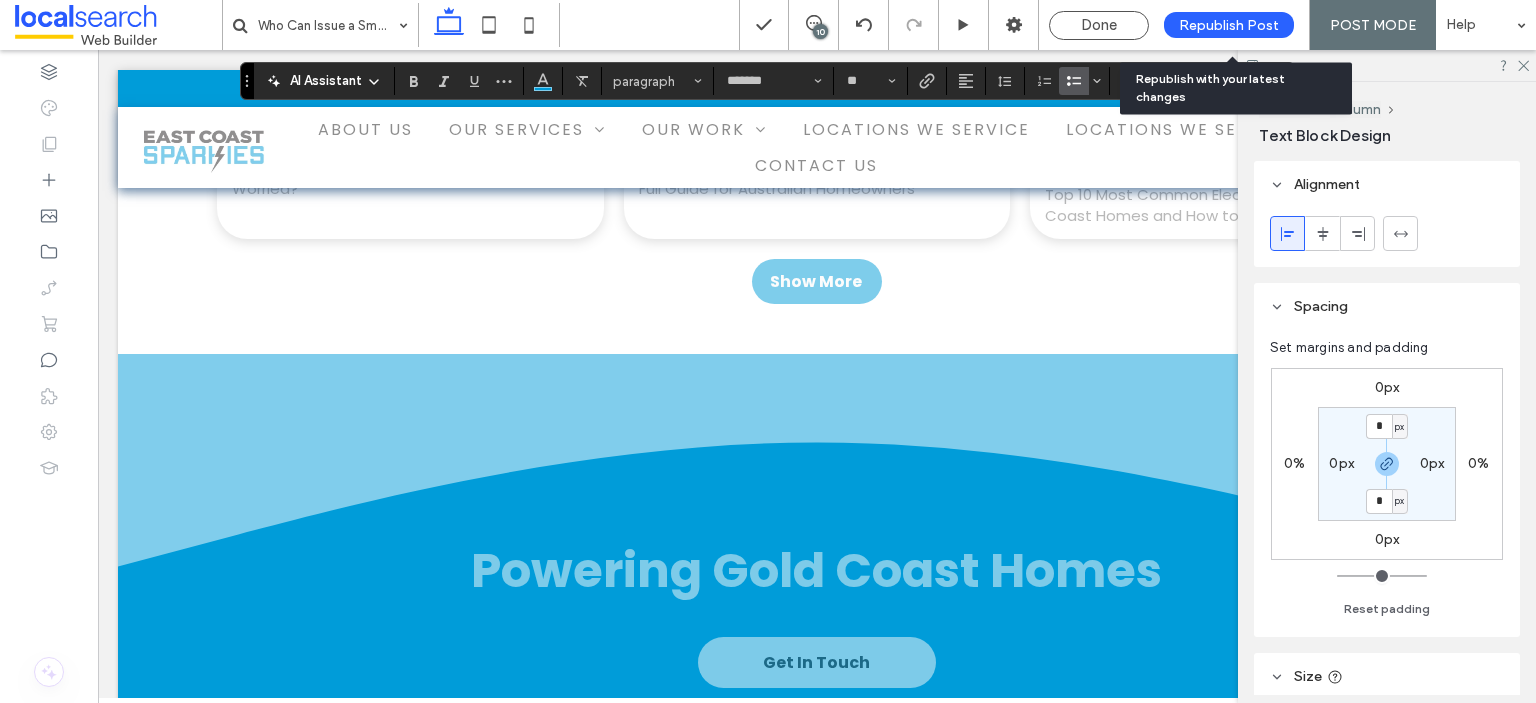 click on "Republish Post" at bounding box center (1229, 25) 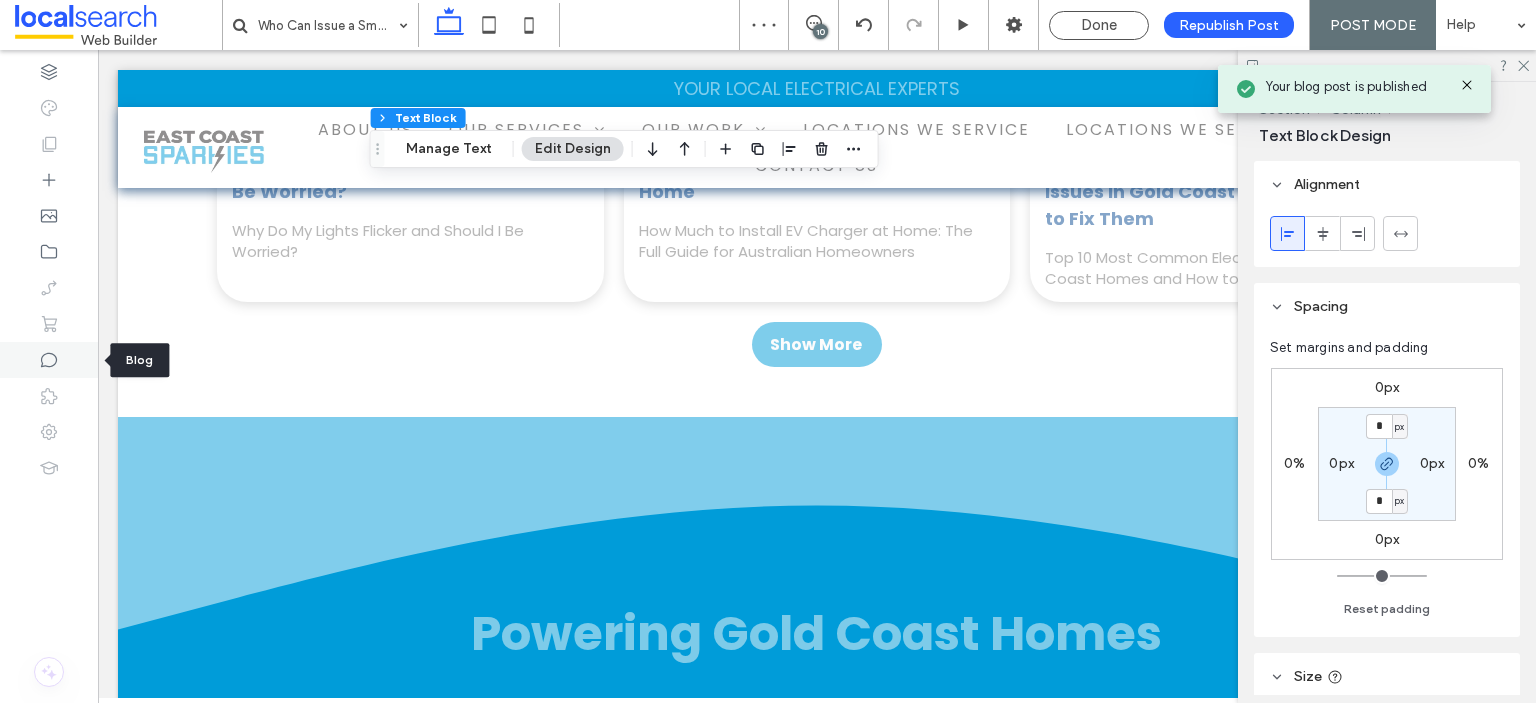 click at bounding box center (49, 360) 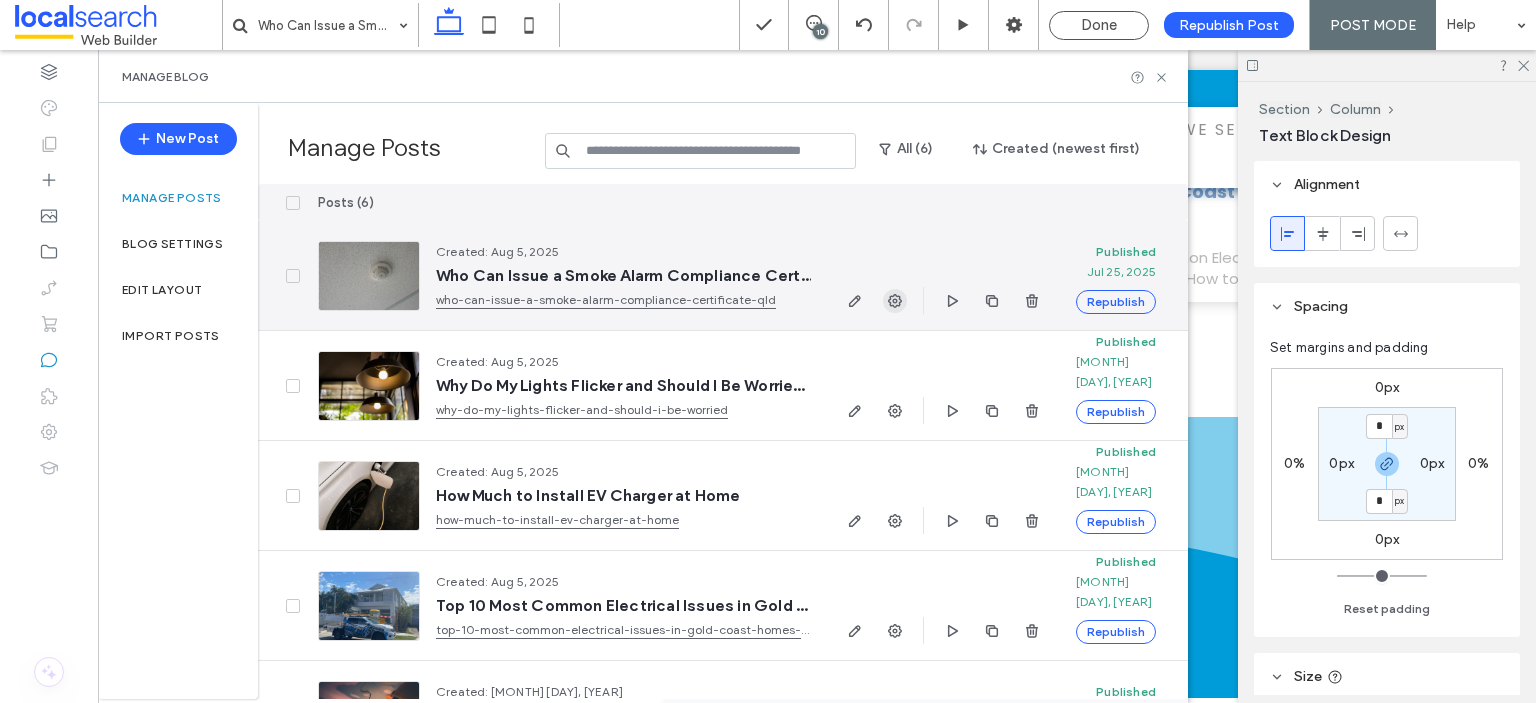 click 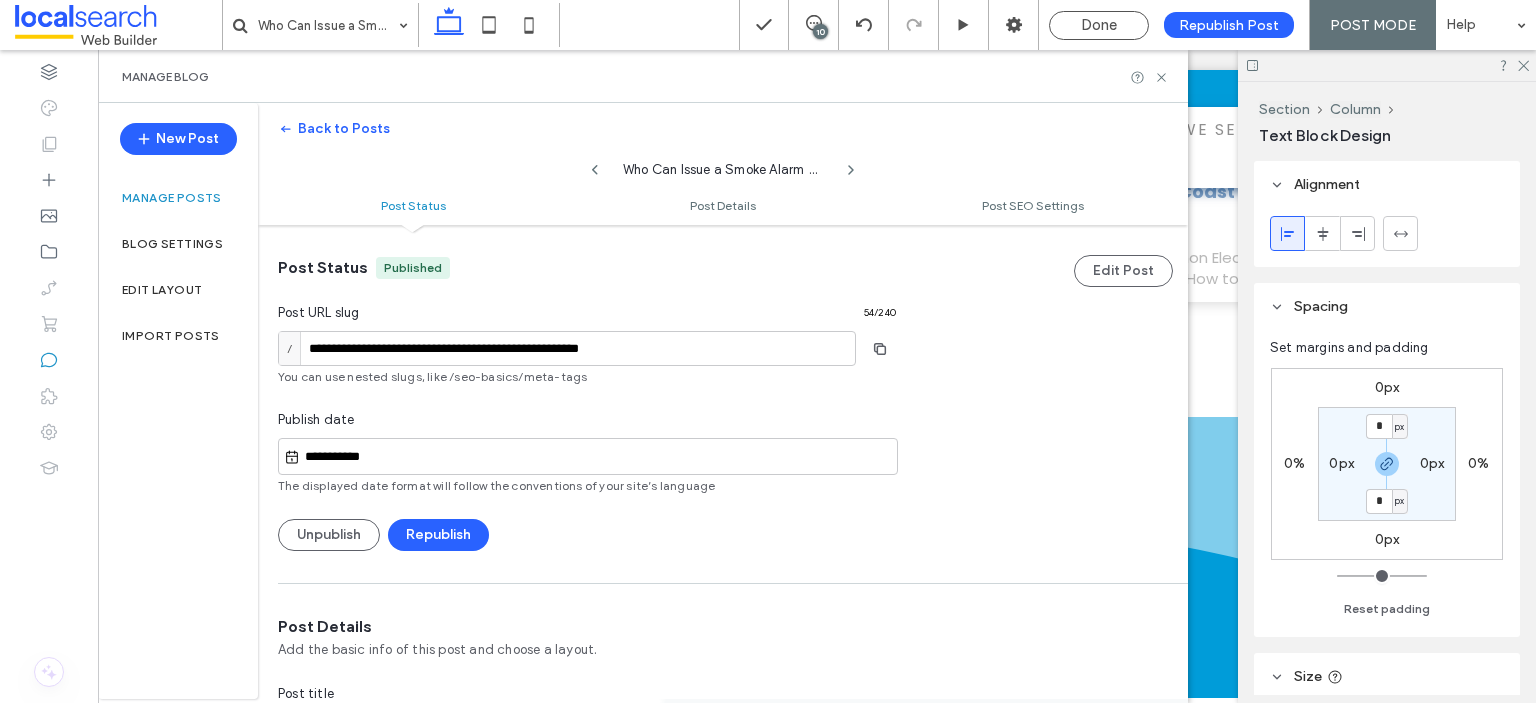 scroll, scrollTop: 0, scrollLeft: 0, axis: both 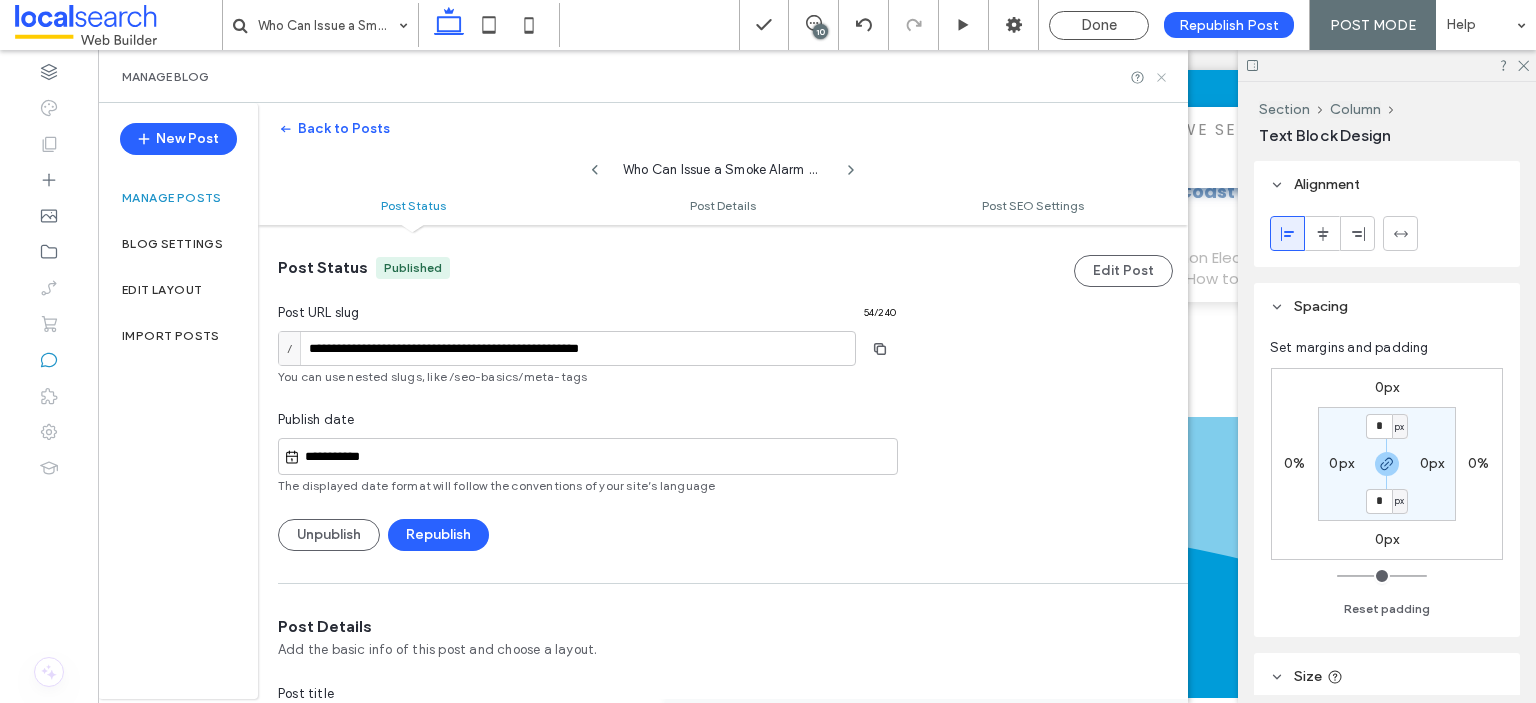 click 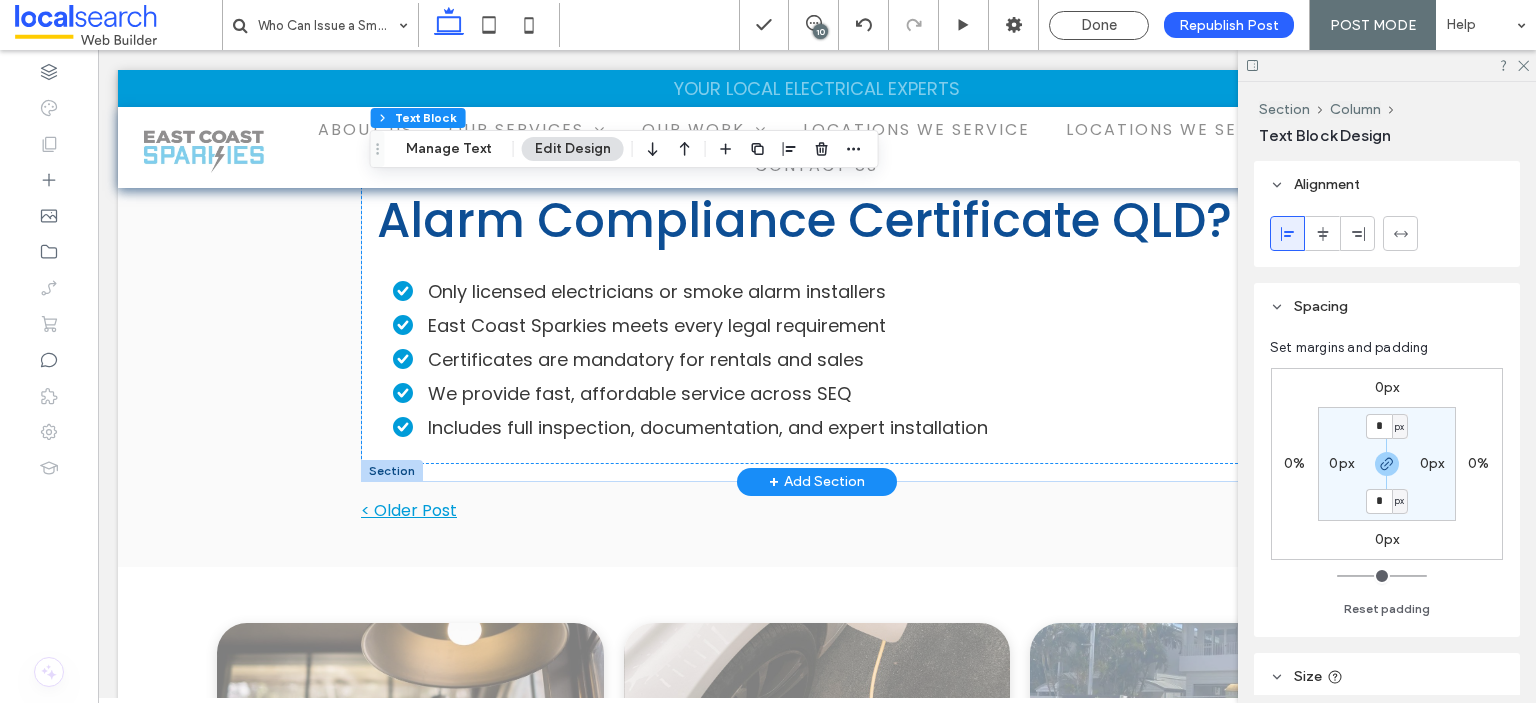 scroll, scrollTop: 7868, scrollLeft: 0, axis: vertical 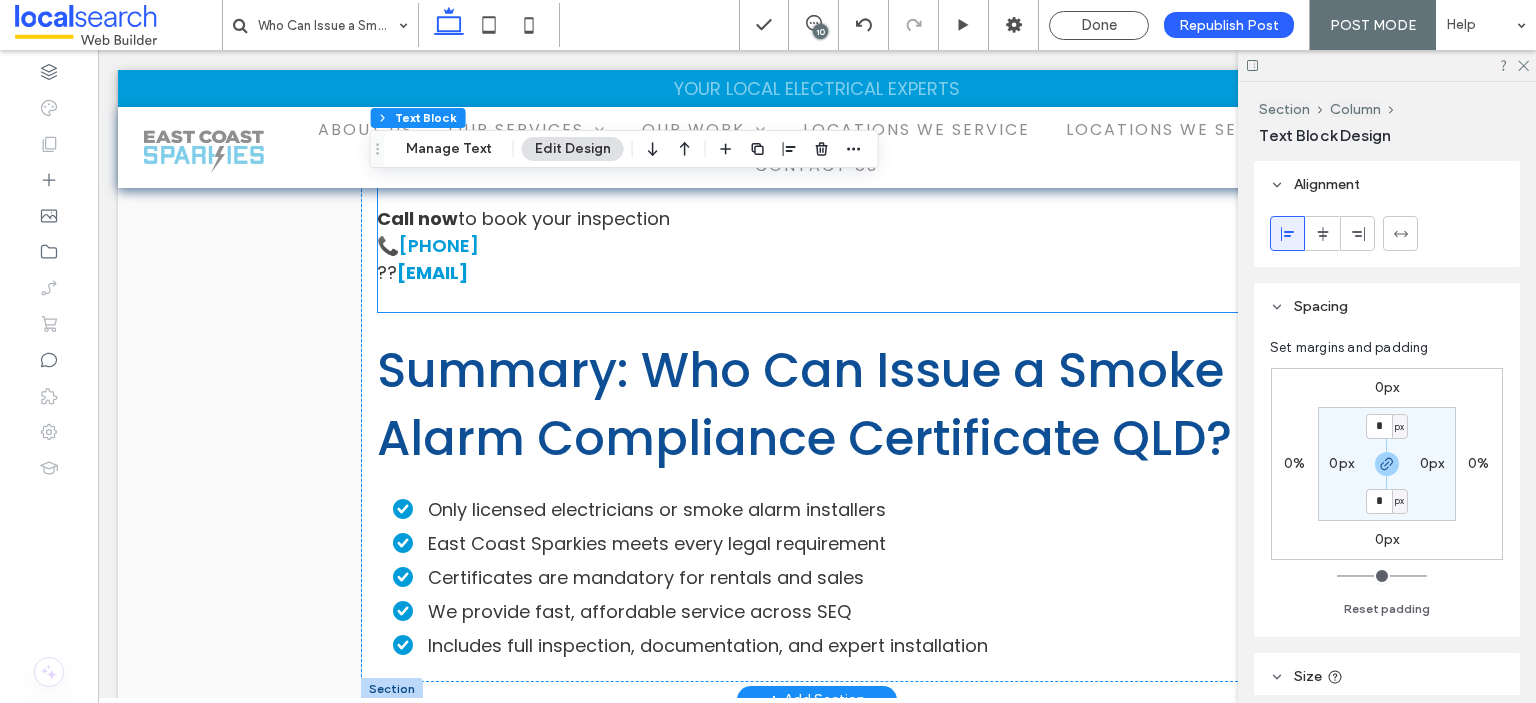 click on "?" at bounding box center [392, 272] 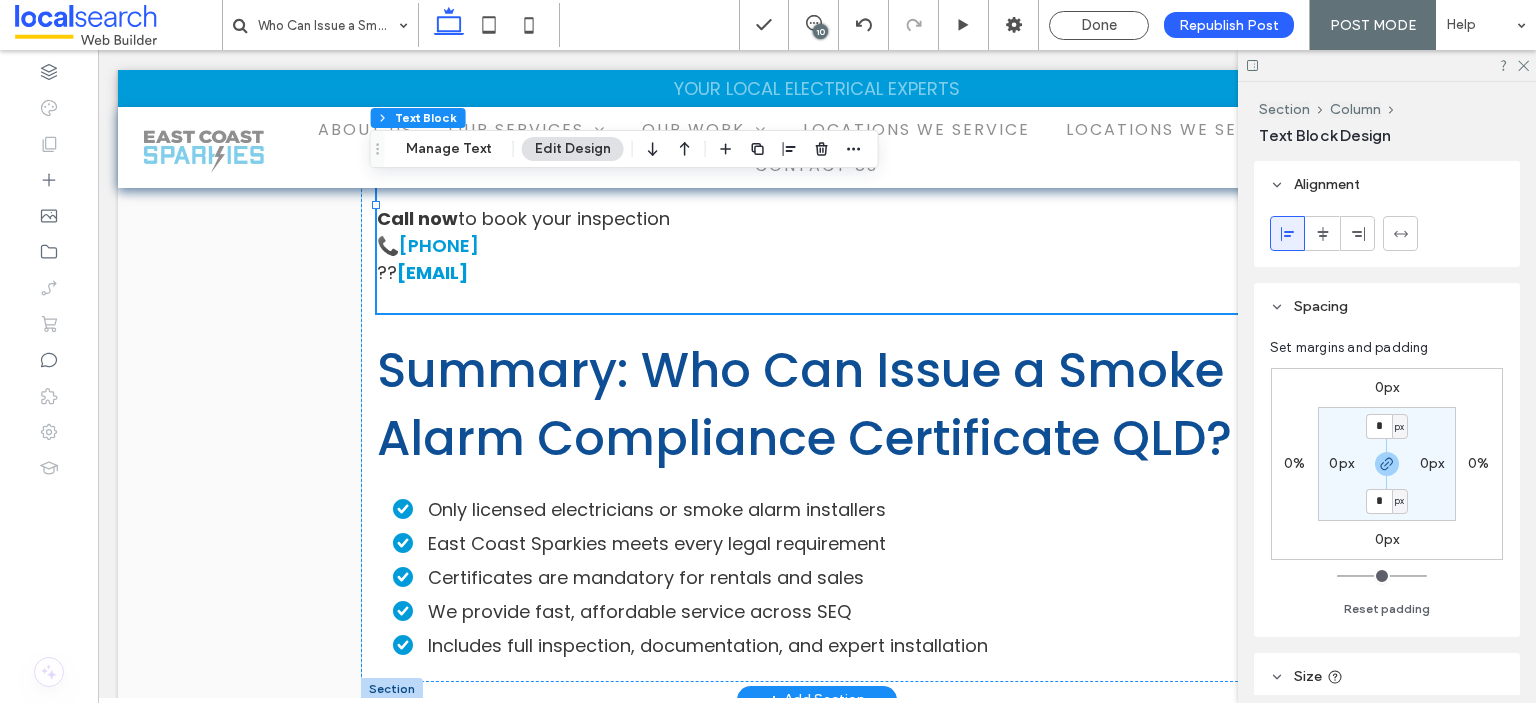 click on "If you’re asking  who can issue a smoke alarm compliance certificate QLD , the answer is simple: East Coast Sparkies. We’re licensed, reliable, and local. Whether you’re preparing your property for sale, lease, or peace of mind our team ensures full compliance every time. ﻿ Call now  to book your inspection 📞  0420 750 752 ? ?  admin@eastcoastsparkies.com.au" at bounding box center [817, 178] 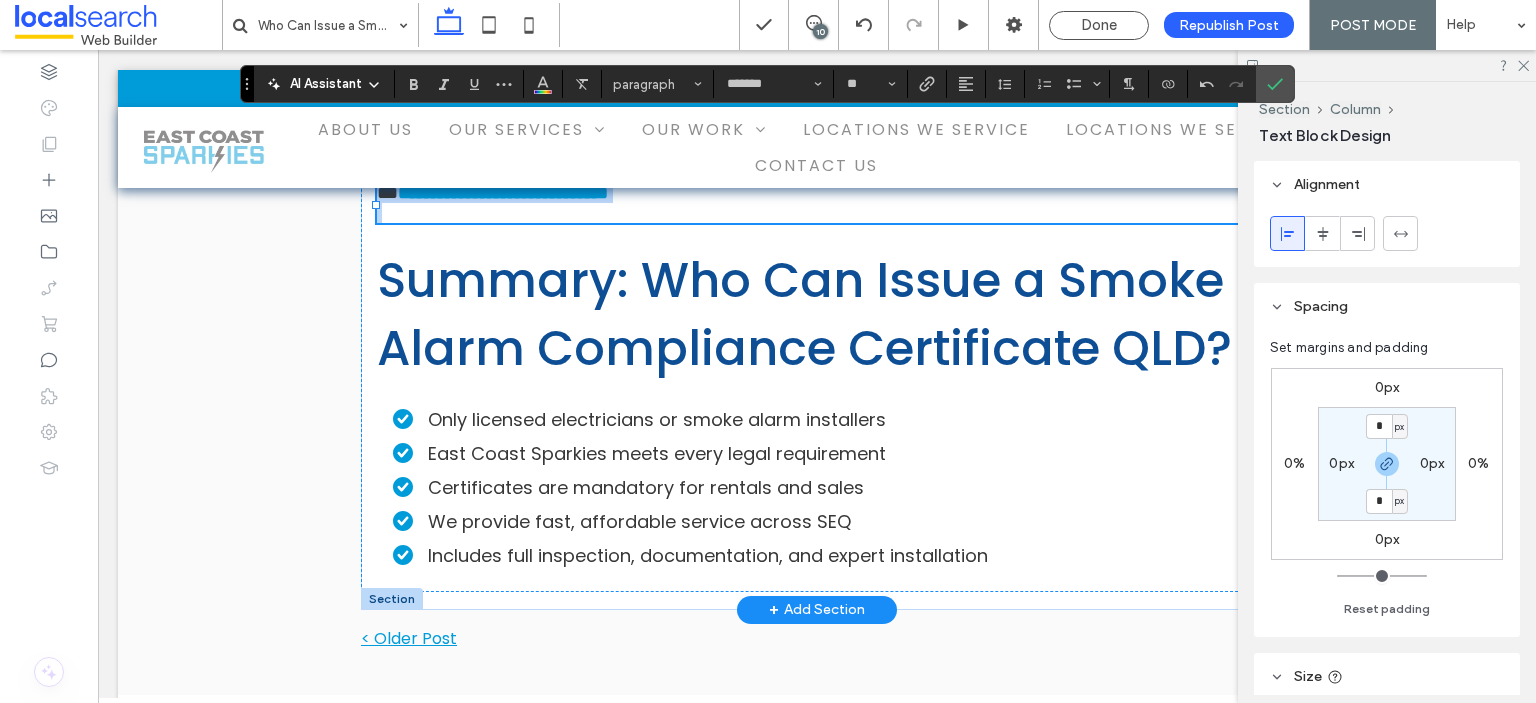 click on "**" at bounding box center [387, 193] 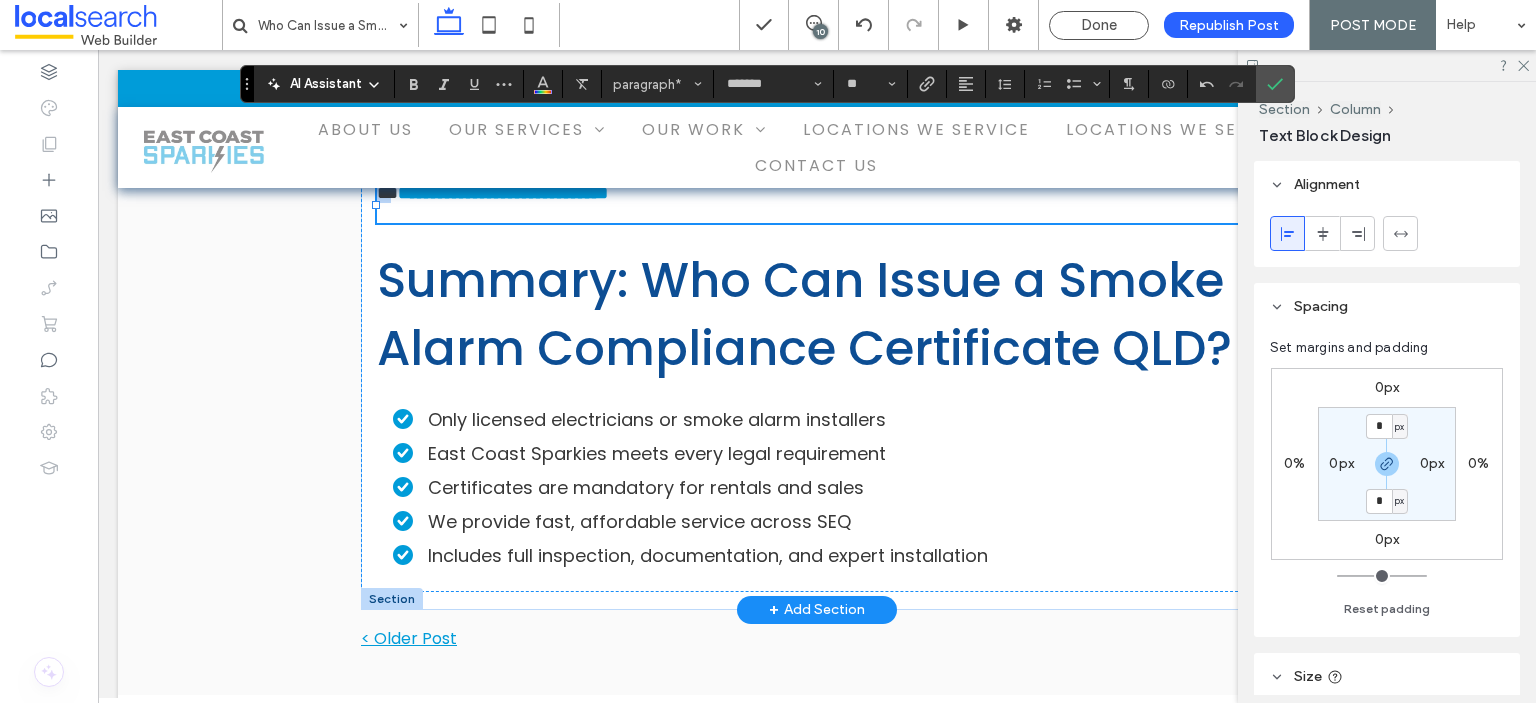 drag, startPoint x: 386, startPoint y: 305, endPoint x: 369, endPoint y: 301, distance: 17.464249 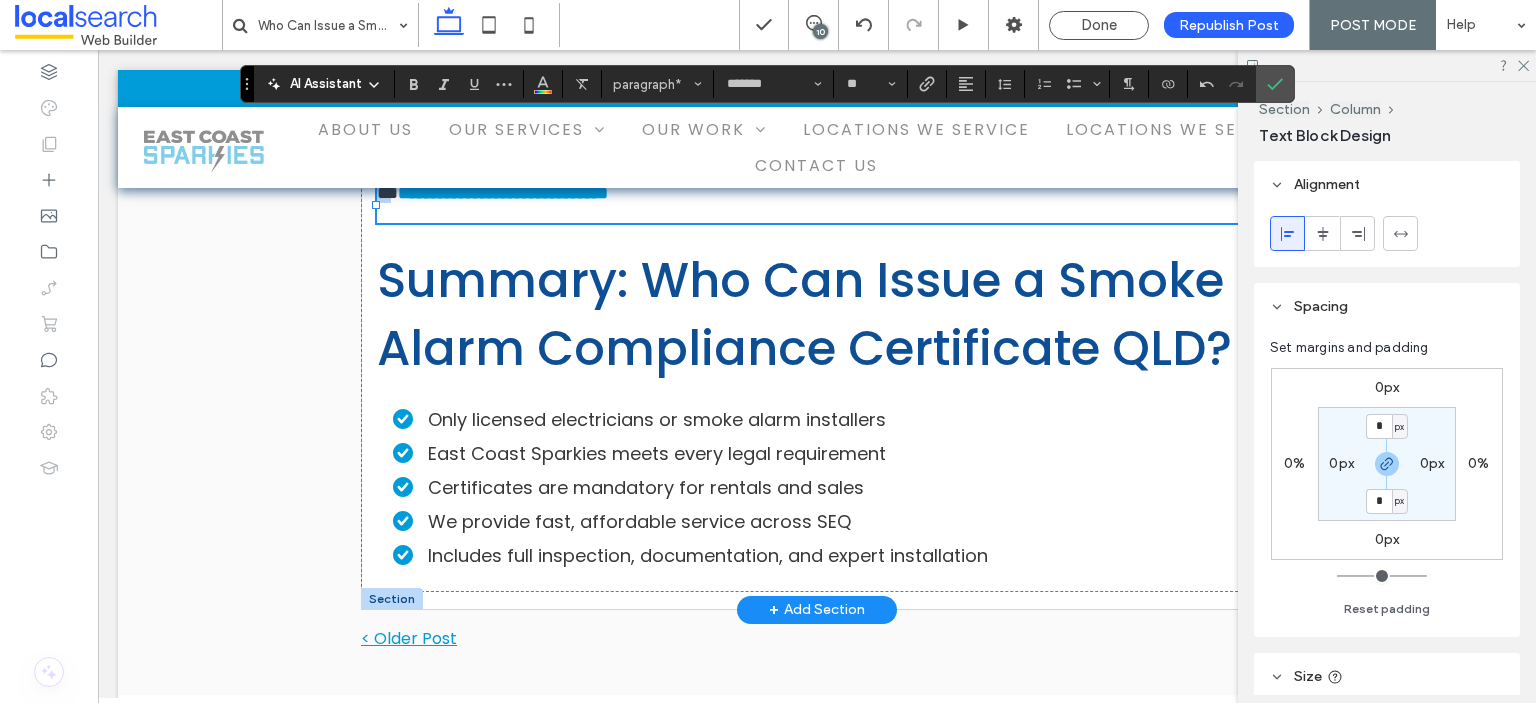 click on "Who Can Issue a Smoke Alarm Compliance Certificate QLD?
Uncategorized  / By
cameron profitt
When it comes to keeping your home or investment property safe and legal in Queensland, smoke alarm compliance is more than ticking a box it’s about protecting lives. If you’re asking  who can issue a smoke alarm compliance certificate QLD , you’re not alone. This question is critical for homeowners, landlords, and real estate agents across Brisbane, Gold Coast, and the entire southeast Queensland region. At East Coast Sparkies, we provide licensed electrical services that include full smoke alarm installation, testing, and issuing of compliance certificates ensuring your property meets Queensland’s strict smoke alarm laws. ﻿
Why Smoke Alarm Compliance Matters in QLD
That brings us to the big question: Who can issue a smoke alarm compliance certificate QLD? ﻿
Who Can Issue a Smoke Alarm Compliance Certificate QLD? ﻿" at bounding box center [817, -3104] 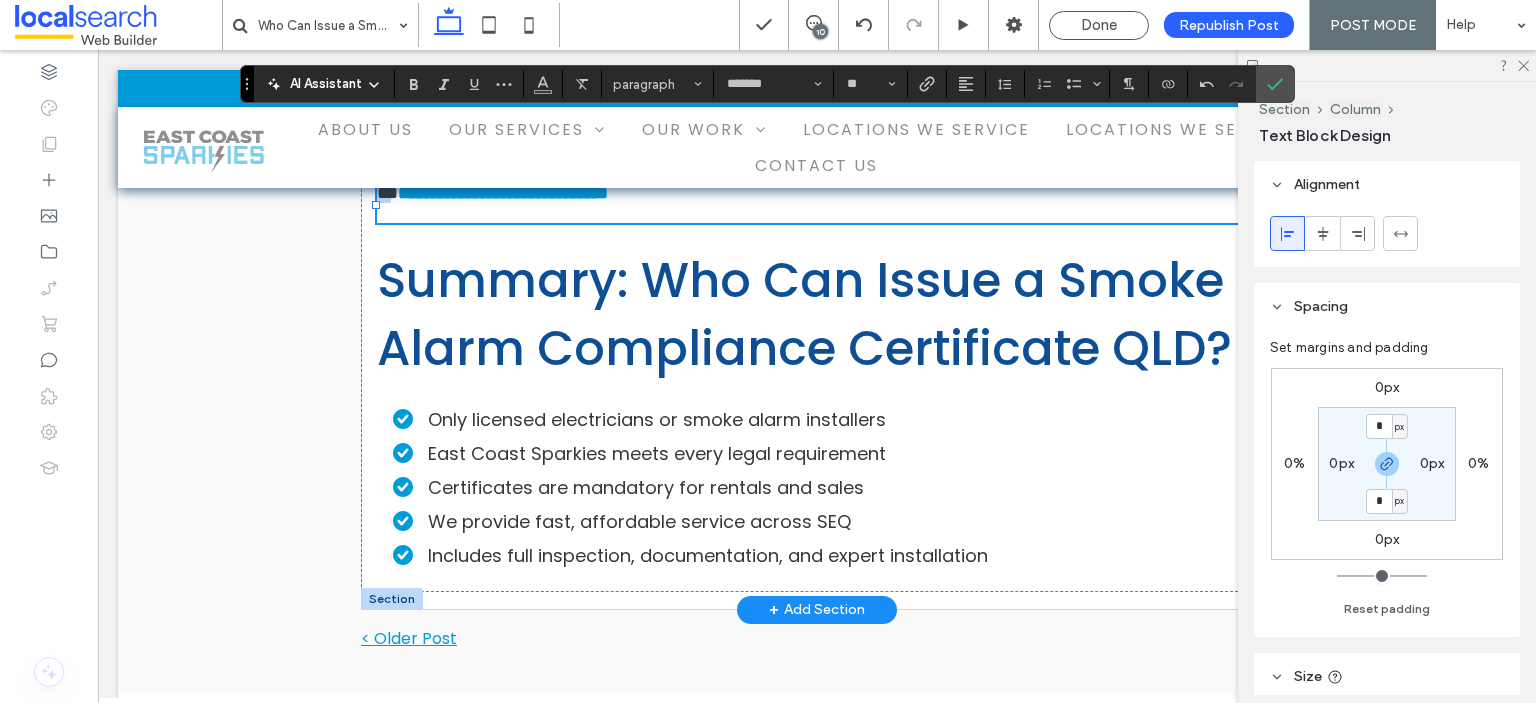 drag, startPoint x: 385, startPoint y: 301, endPoint x: 372, endPoint y: 301, distance: 13 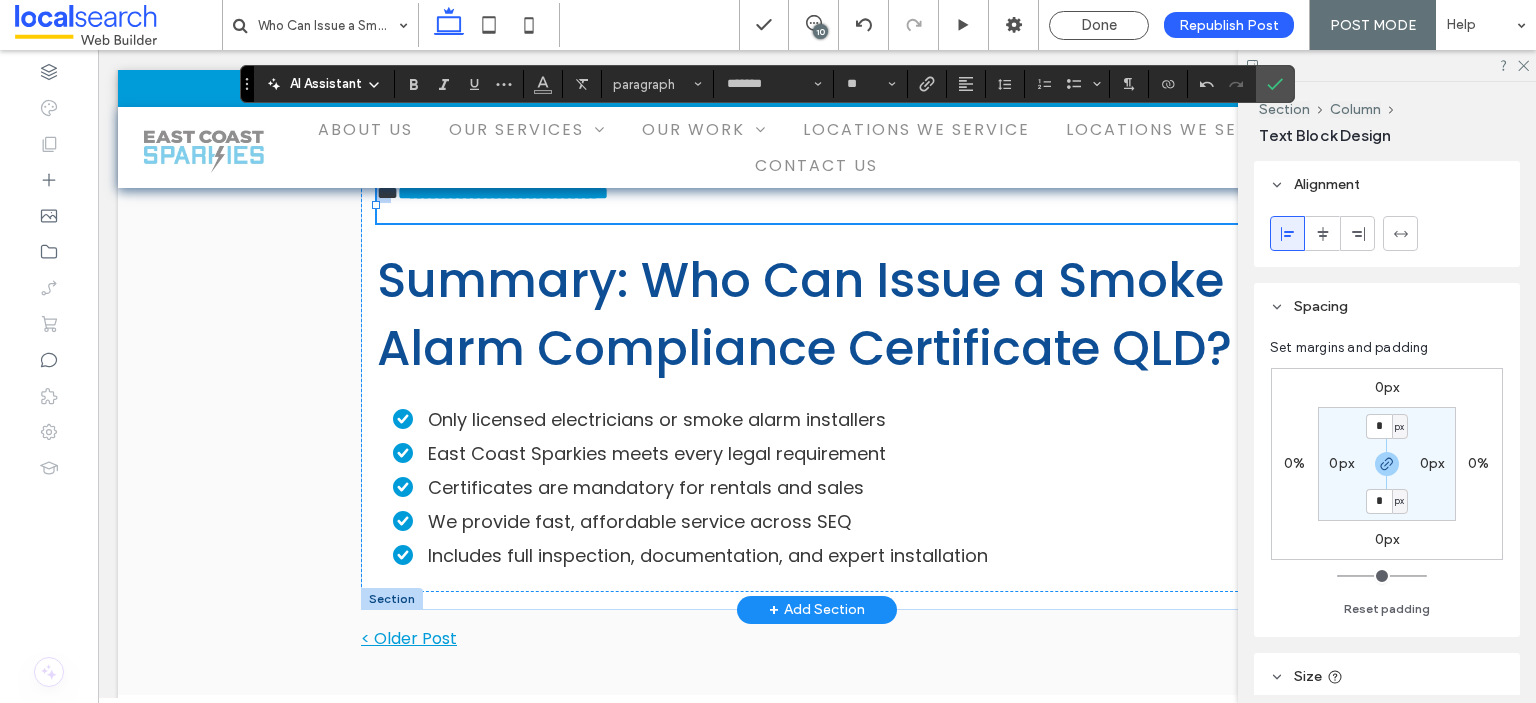 click on "**" at bounding box center [387, 193] 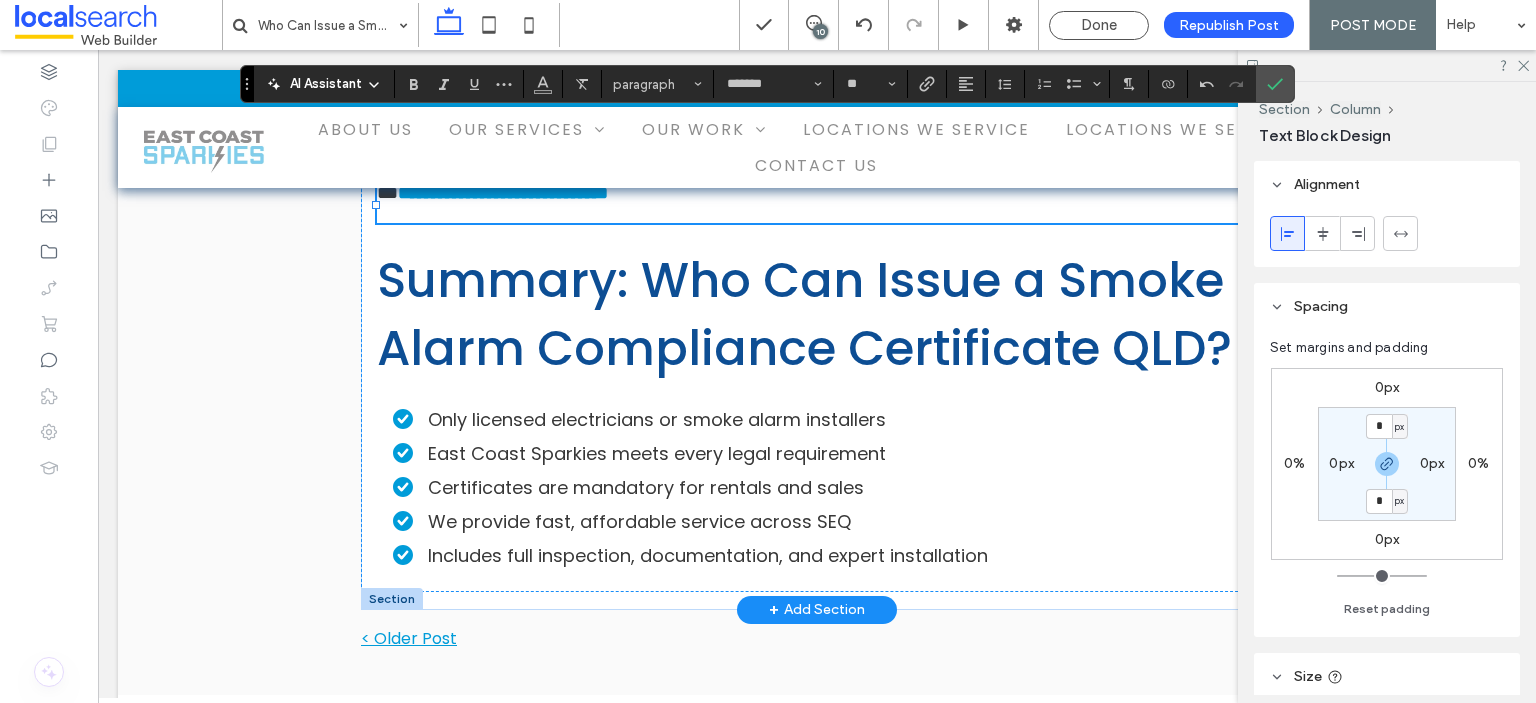 scroll, scrollTop: 0, scrollLeft: 0, axis: both 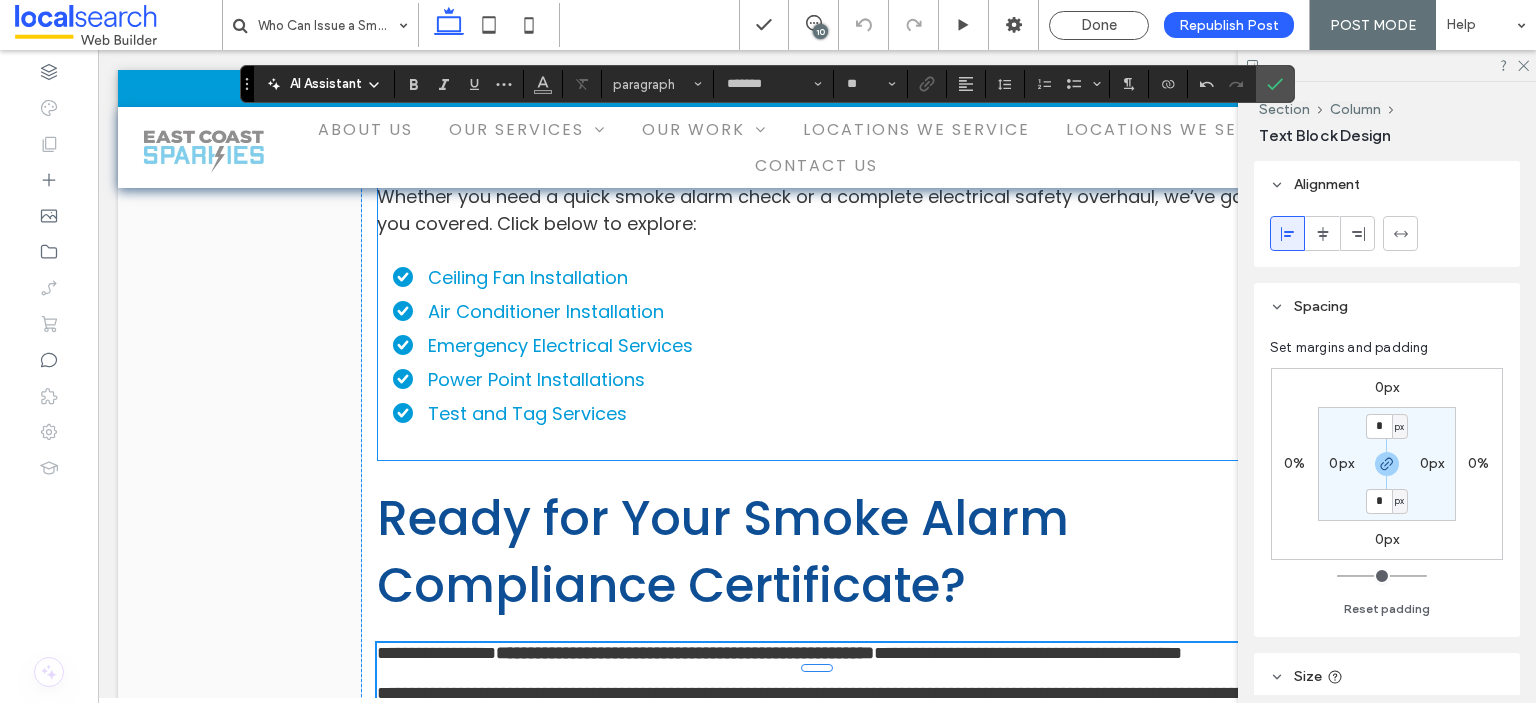 click on "Ceiling Fan Installation Air Conditioner Installation Emergency Electrical Services Power Point Installations Test and Tag Services" at bounding box center [807, 345] 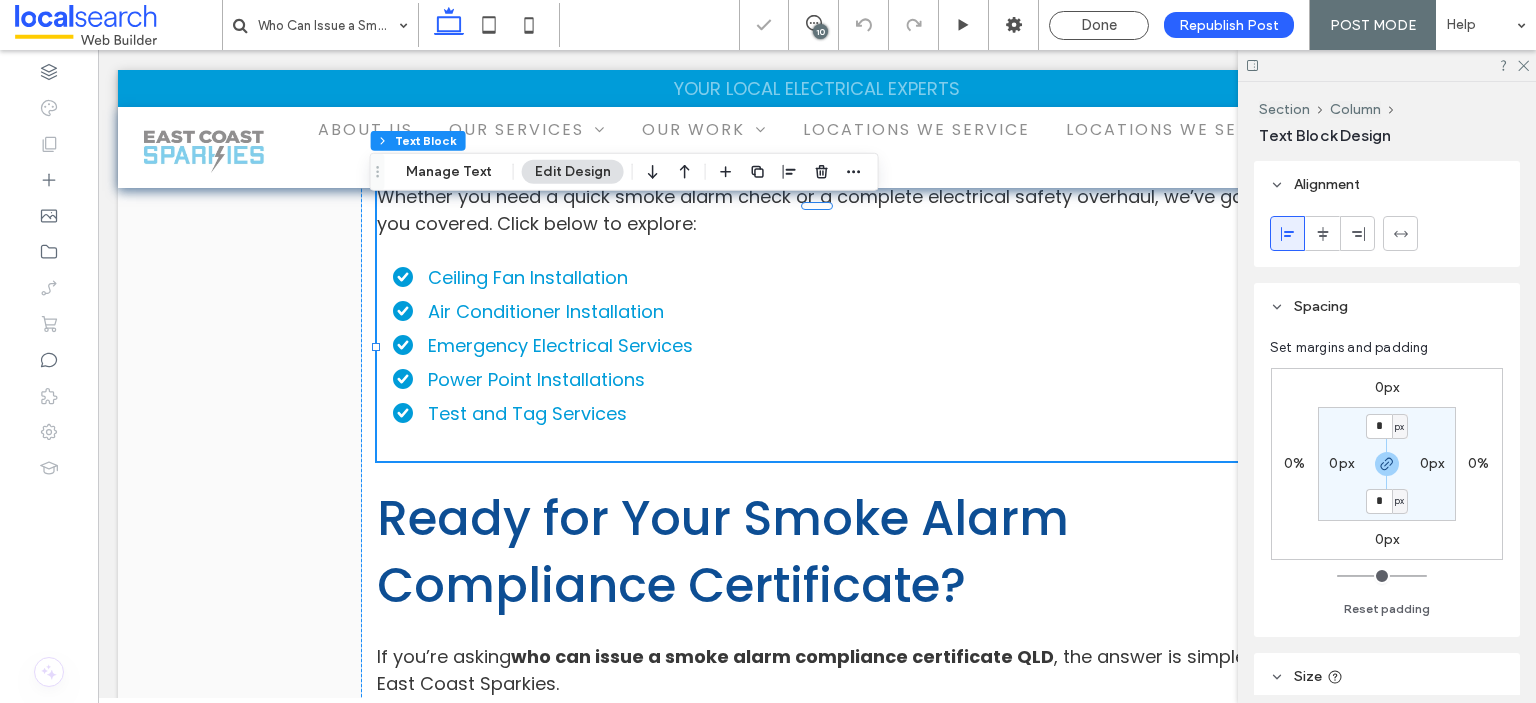 click on "Ceiling Fan Installation Air Conditioner Installation Emergency Electrical Services Power Point Installations Test and Tag Services" at bounding box center [807, 345] 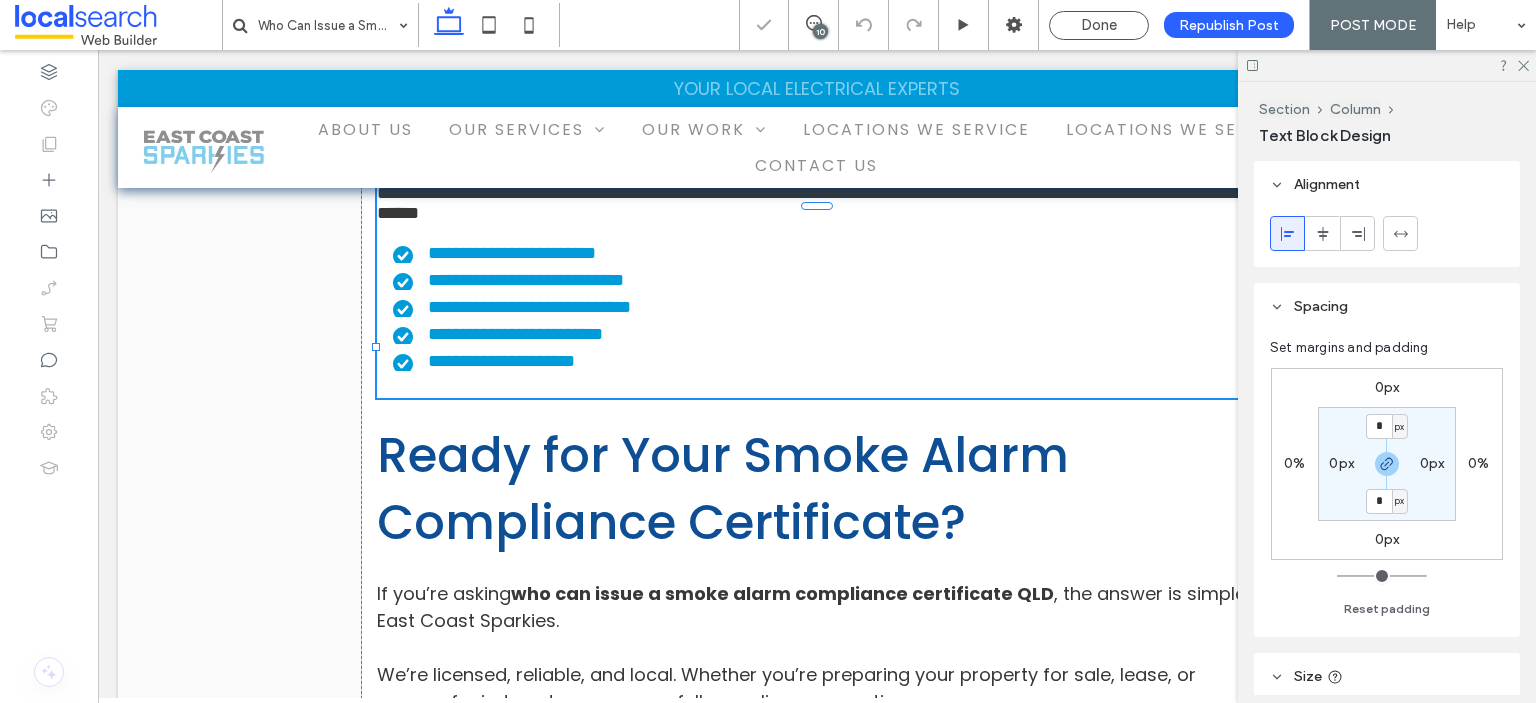type on "*******" 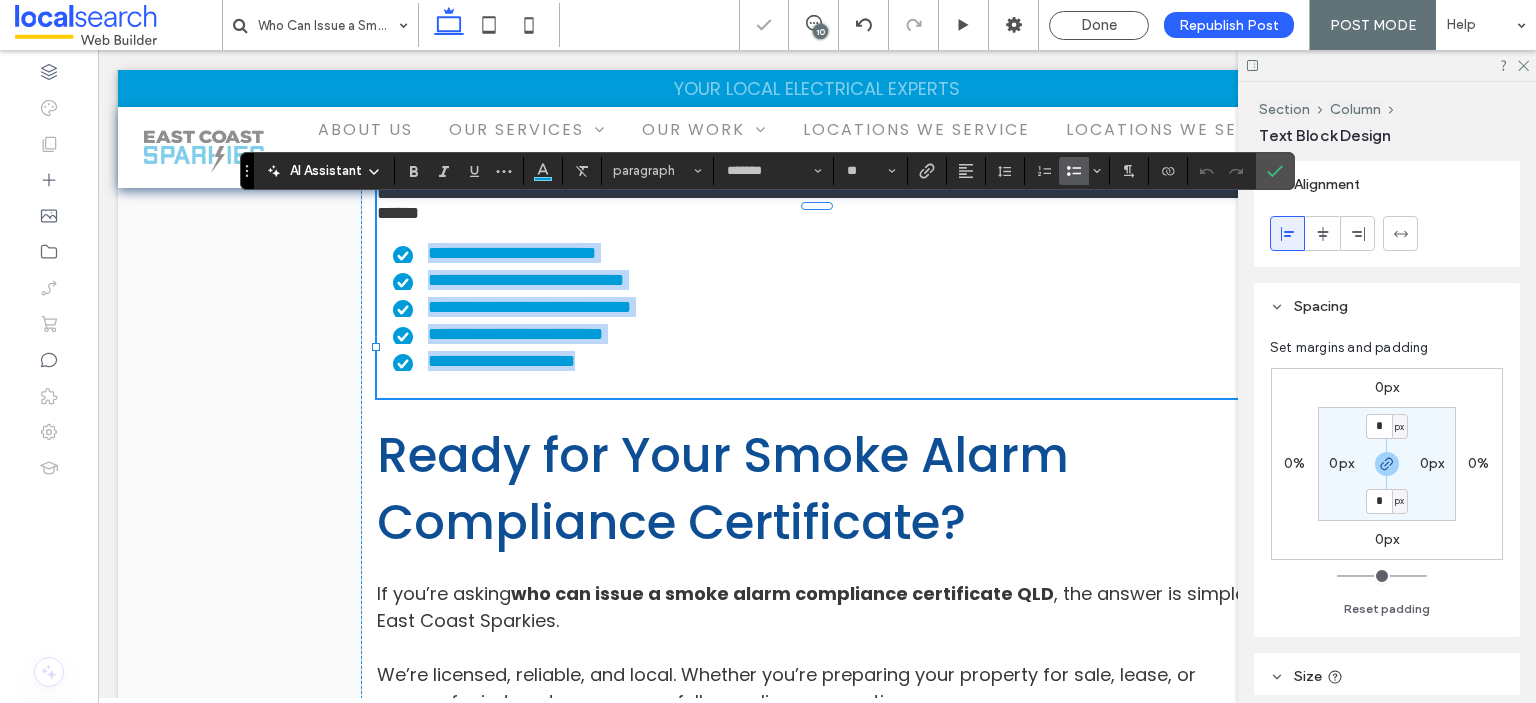 click on "**********" at bounding box center [526, 280] 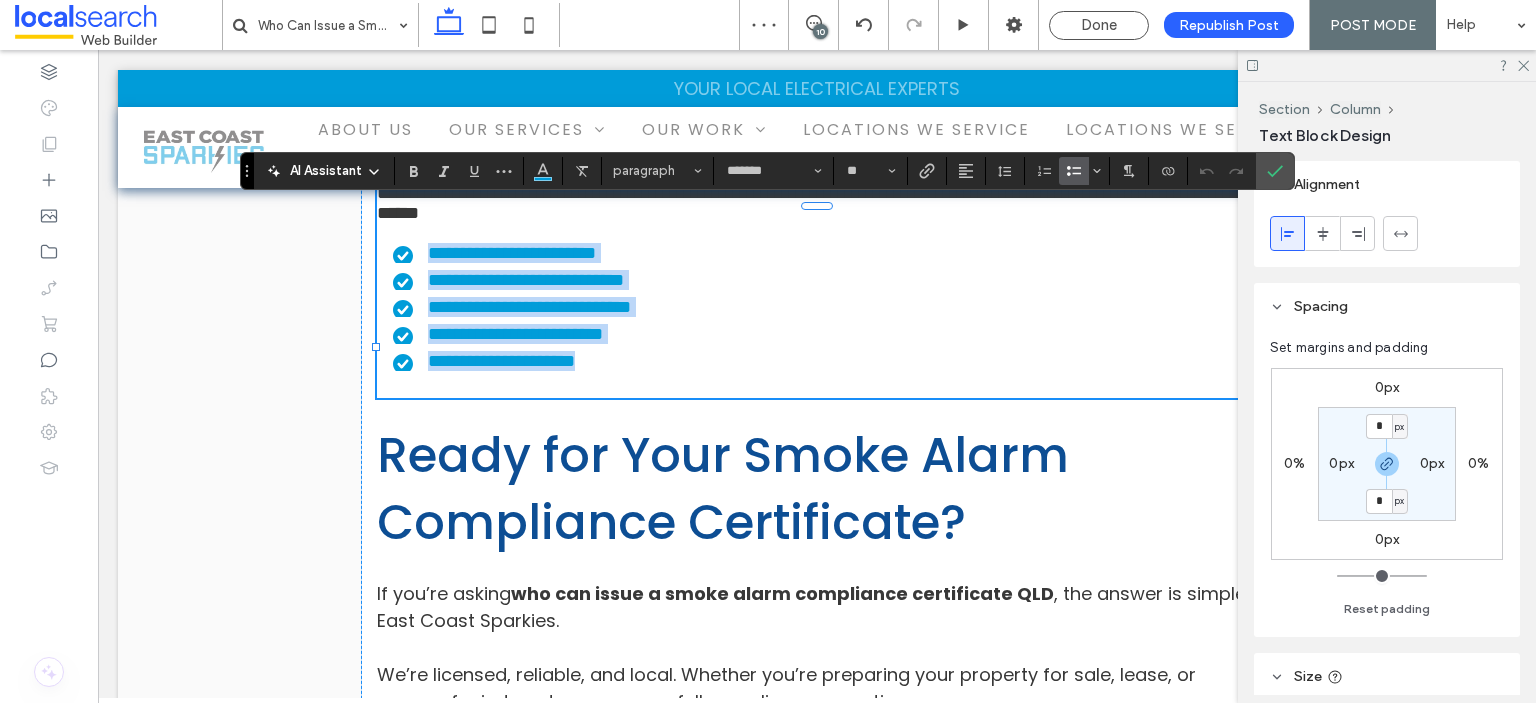 drag, startPoint x: 420, startPoint y: 298, endPoint x: 711, endPoint y: 423, distance: 316.7112 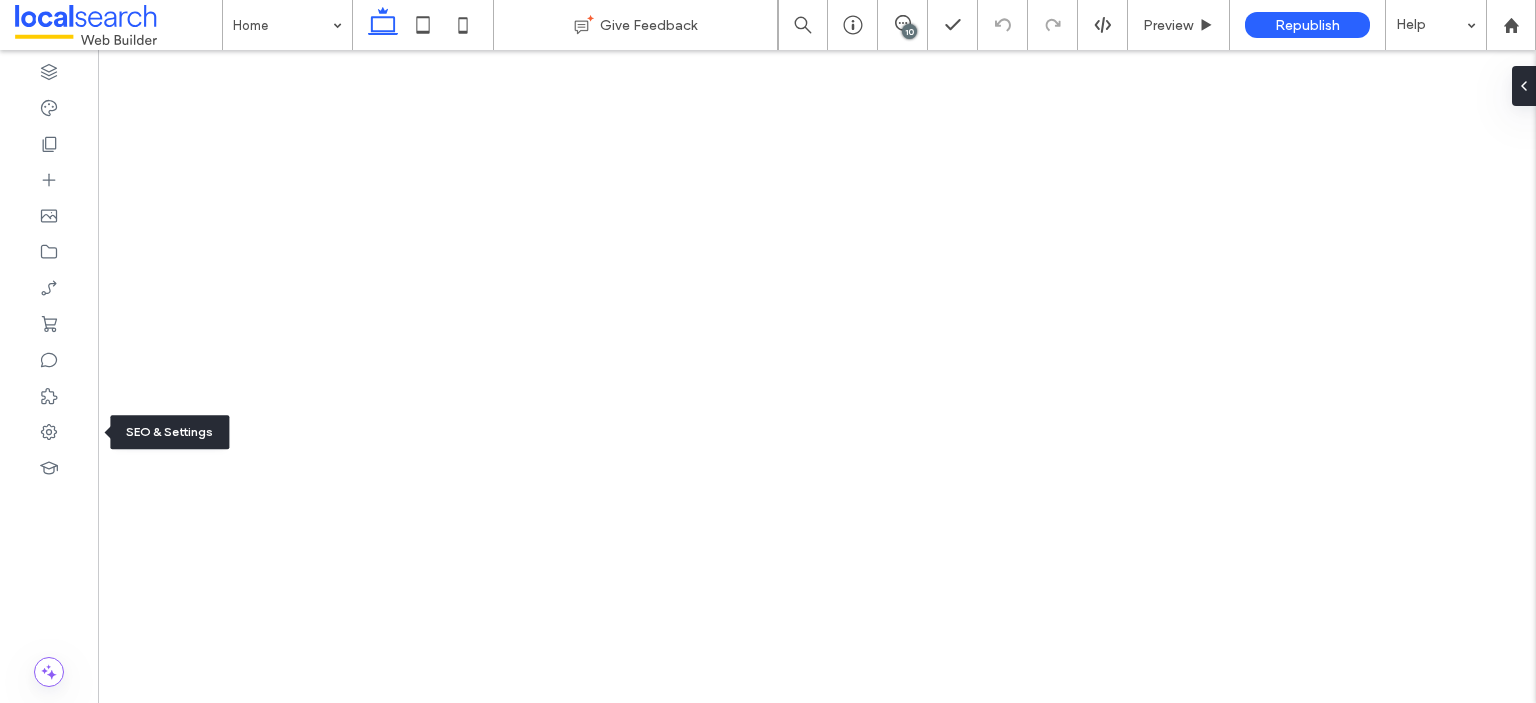 click 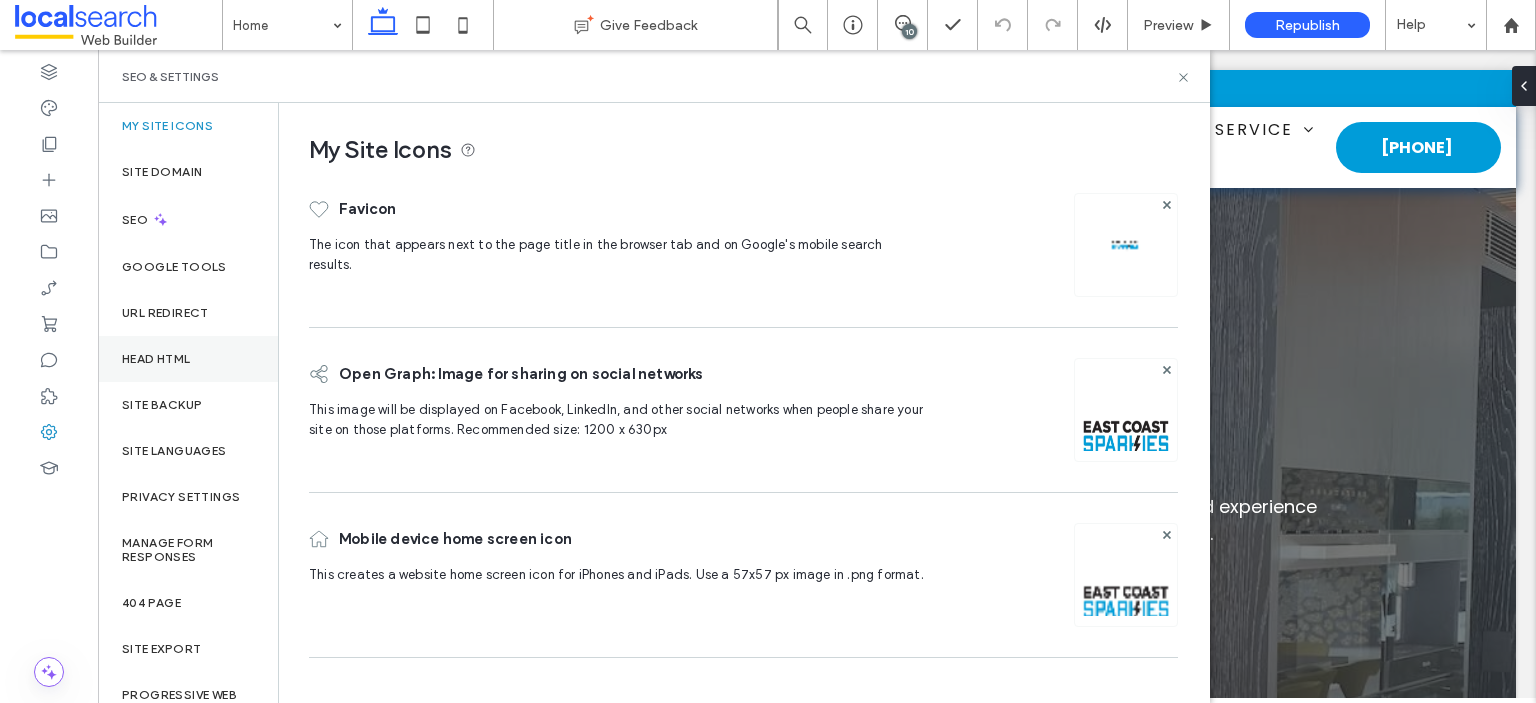scroll, scrollTop: 0, scrollLeft: 0, axis: both 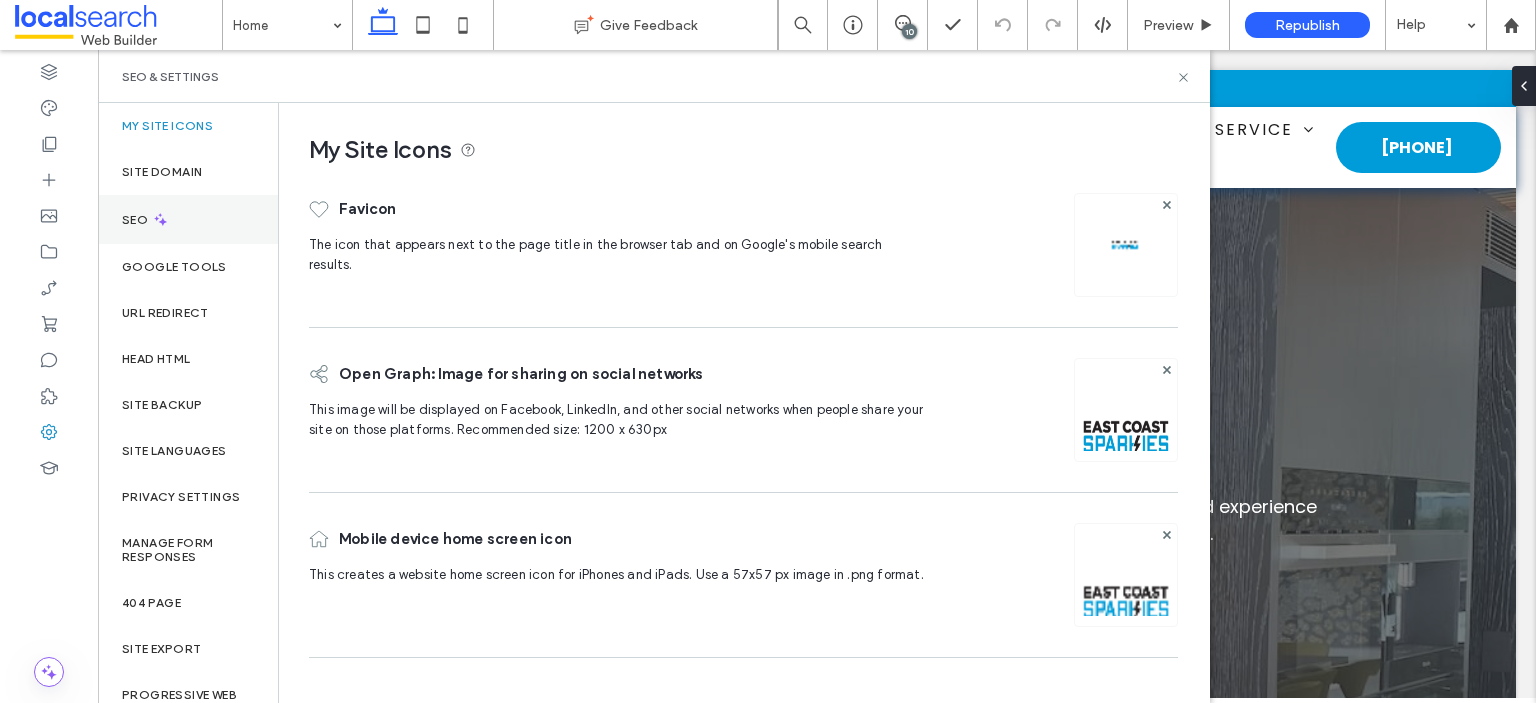 click on "SEO" at bounding box center (188, 219) 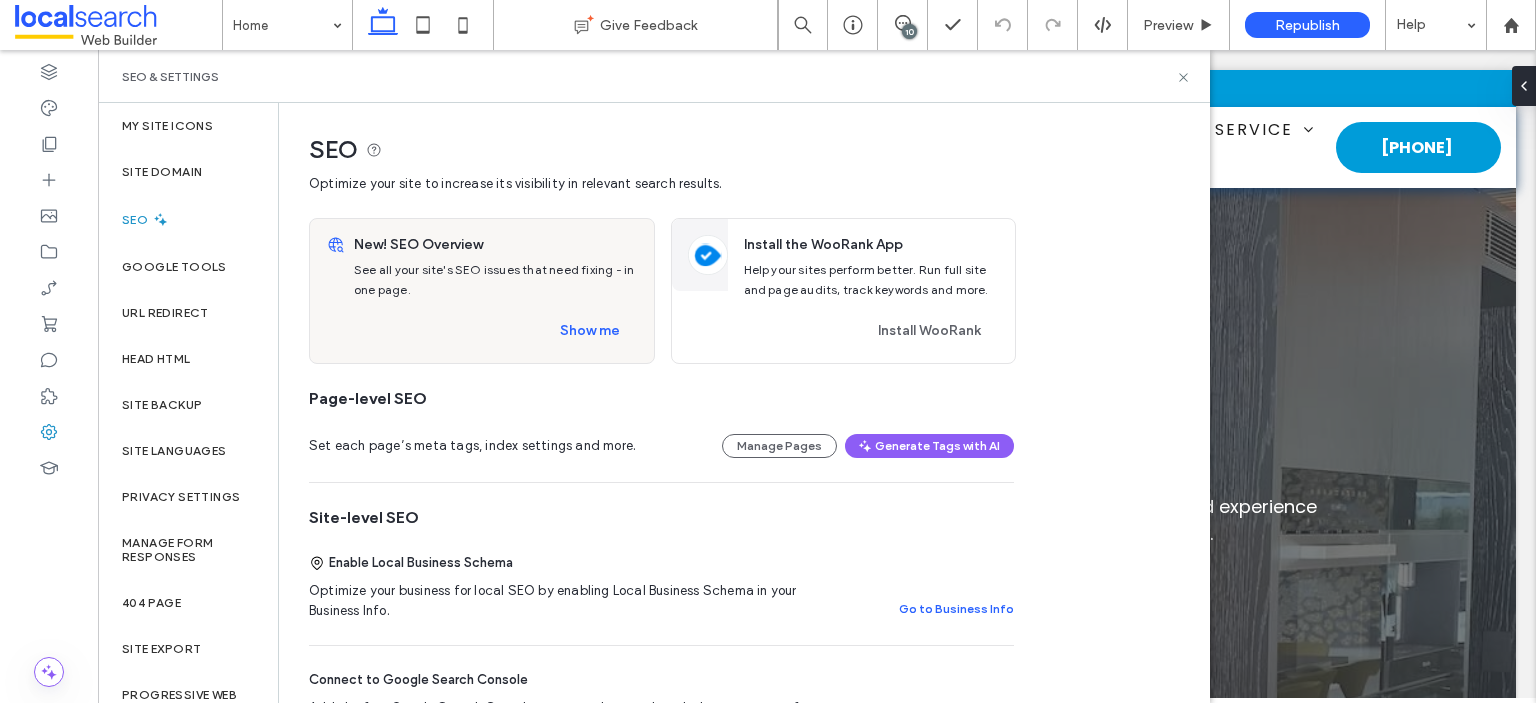 click on "New! SEO Overview See all your site's SEO issues that need fixing - in one page. Show me" at bounding box center [500, 291] 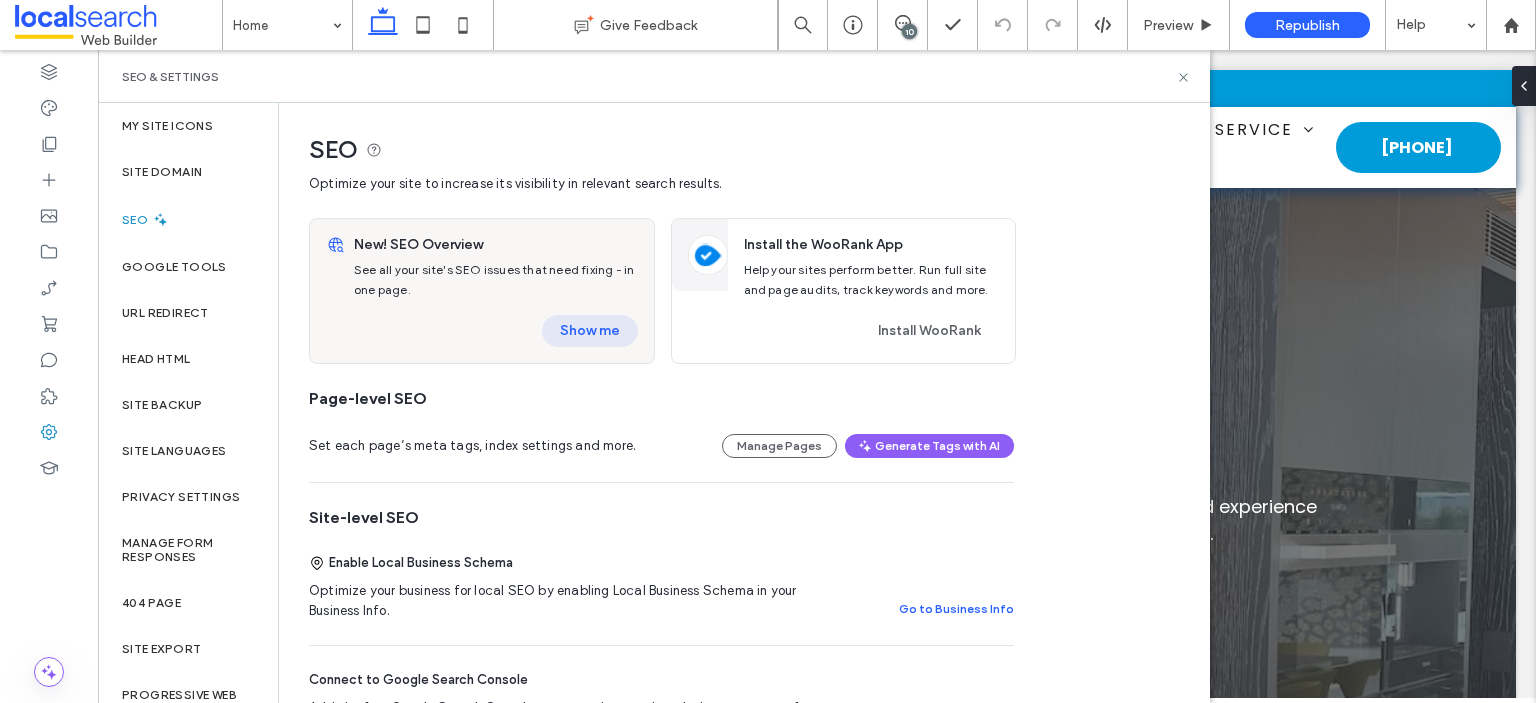 click on "Show me" at bounding box center [590, 331] 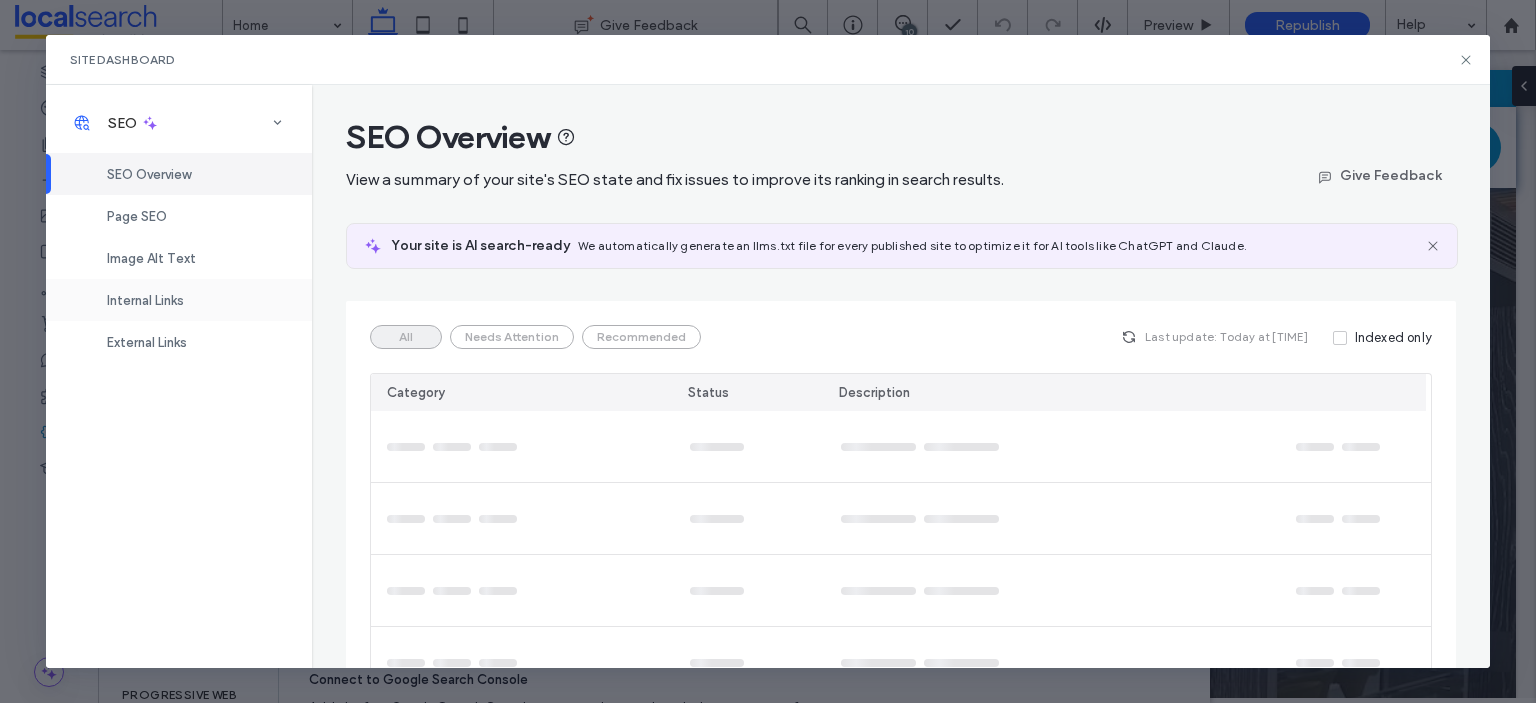 click on "Internal Links" at bounding box center (145, 300) 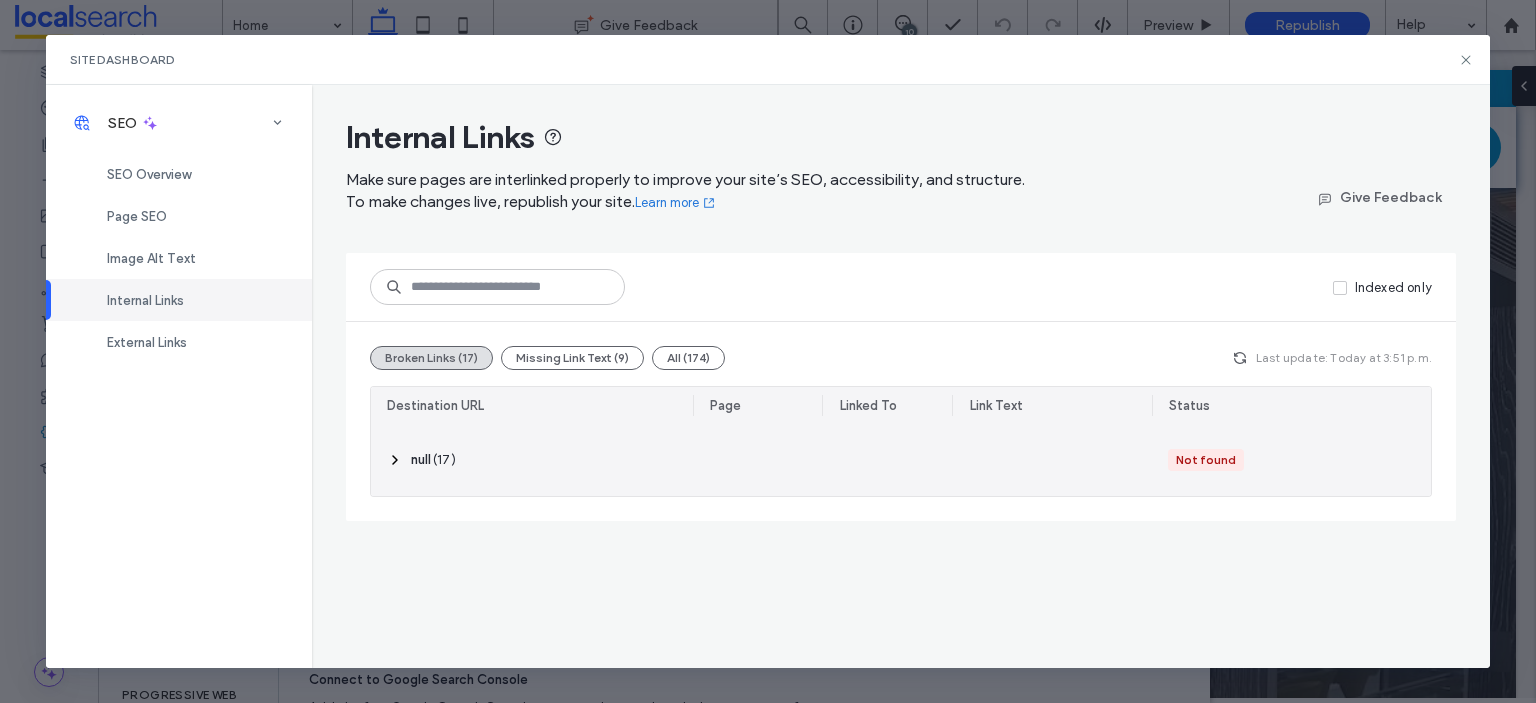 click on "‎ null ‎" at bounding box center [421, 460] 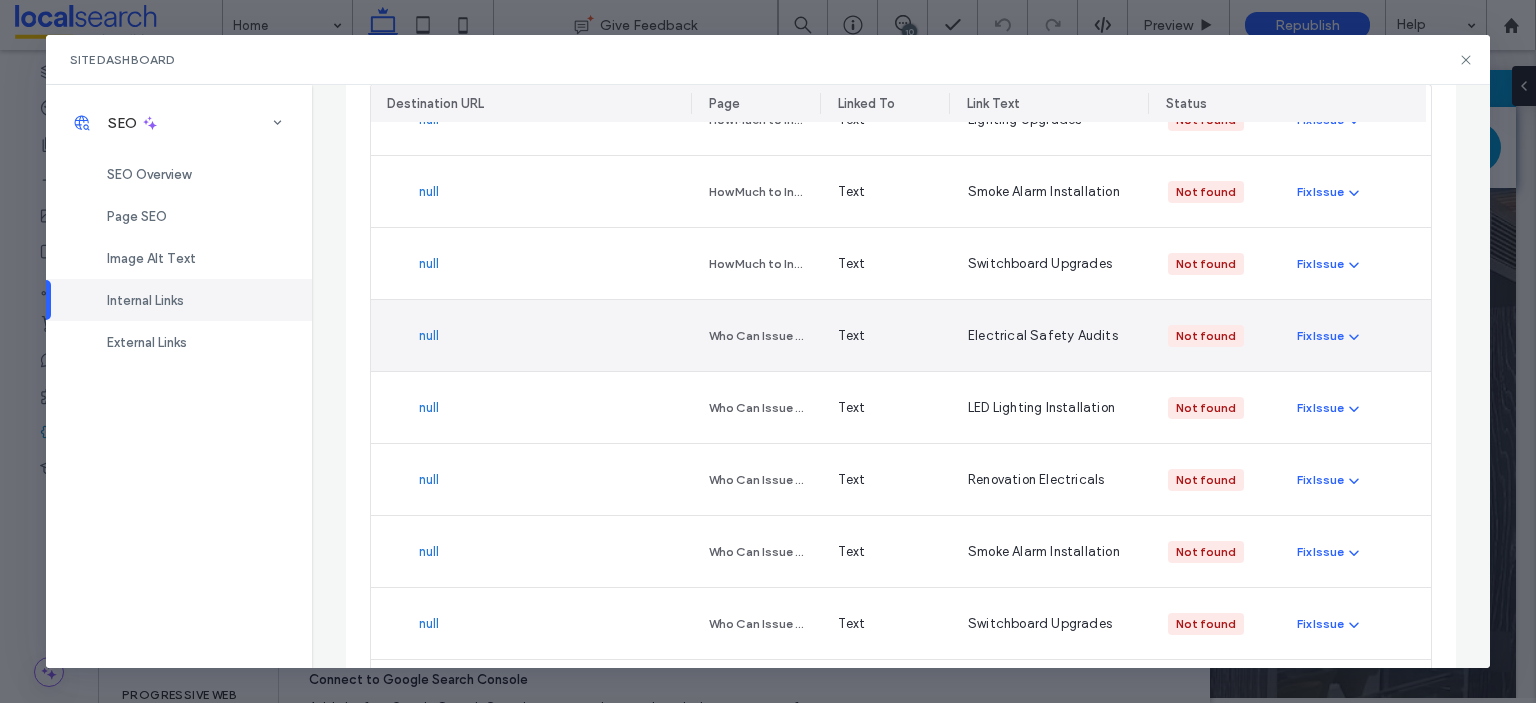 scroll, scrollTop: 900, scrollLeft: 0, axis: vertical 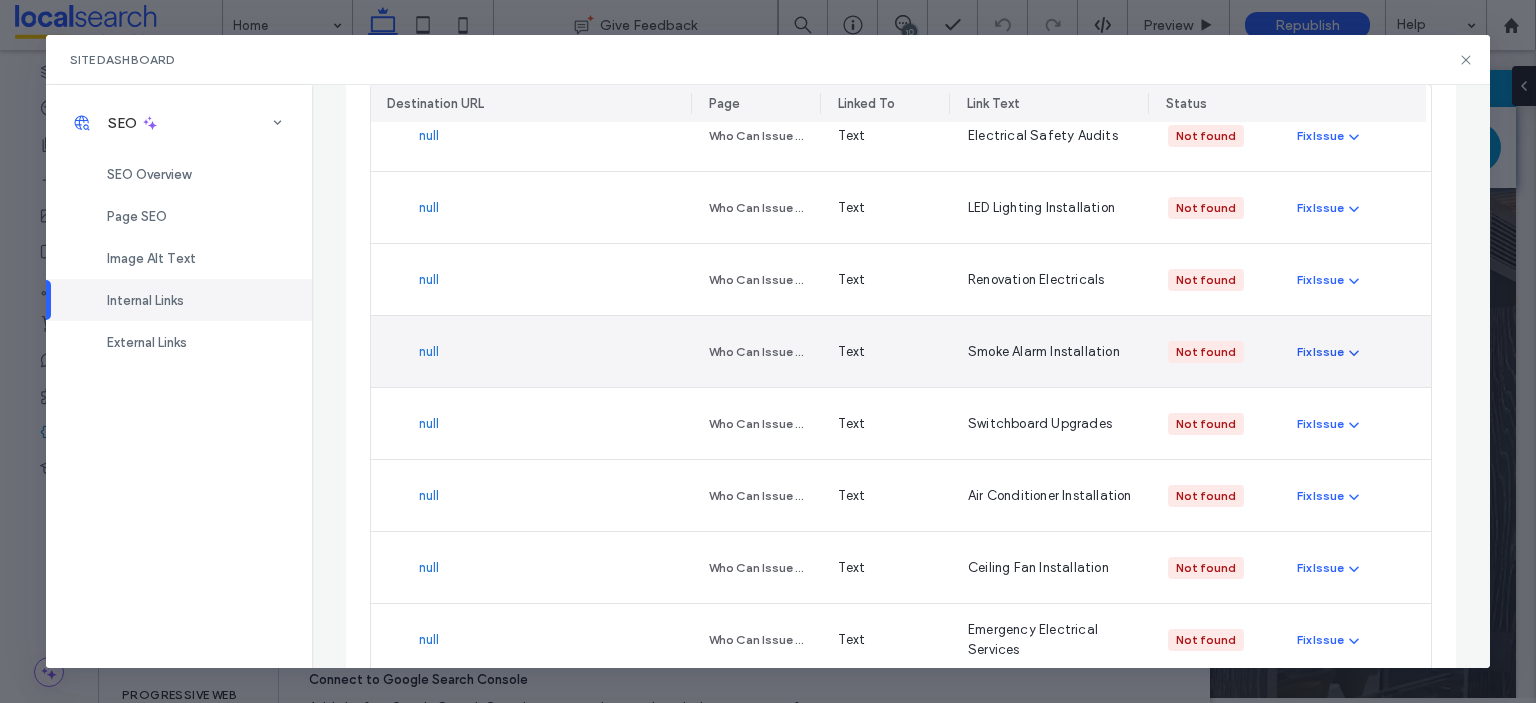 click on "Fix Issue" at bounding box center [1320, 352] 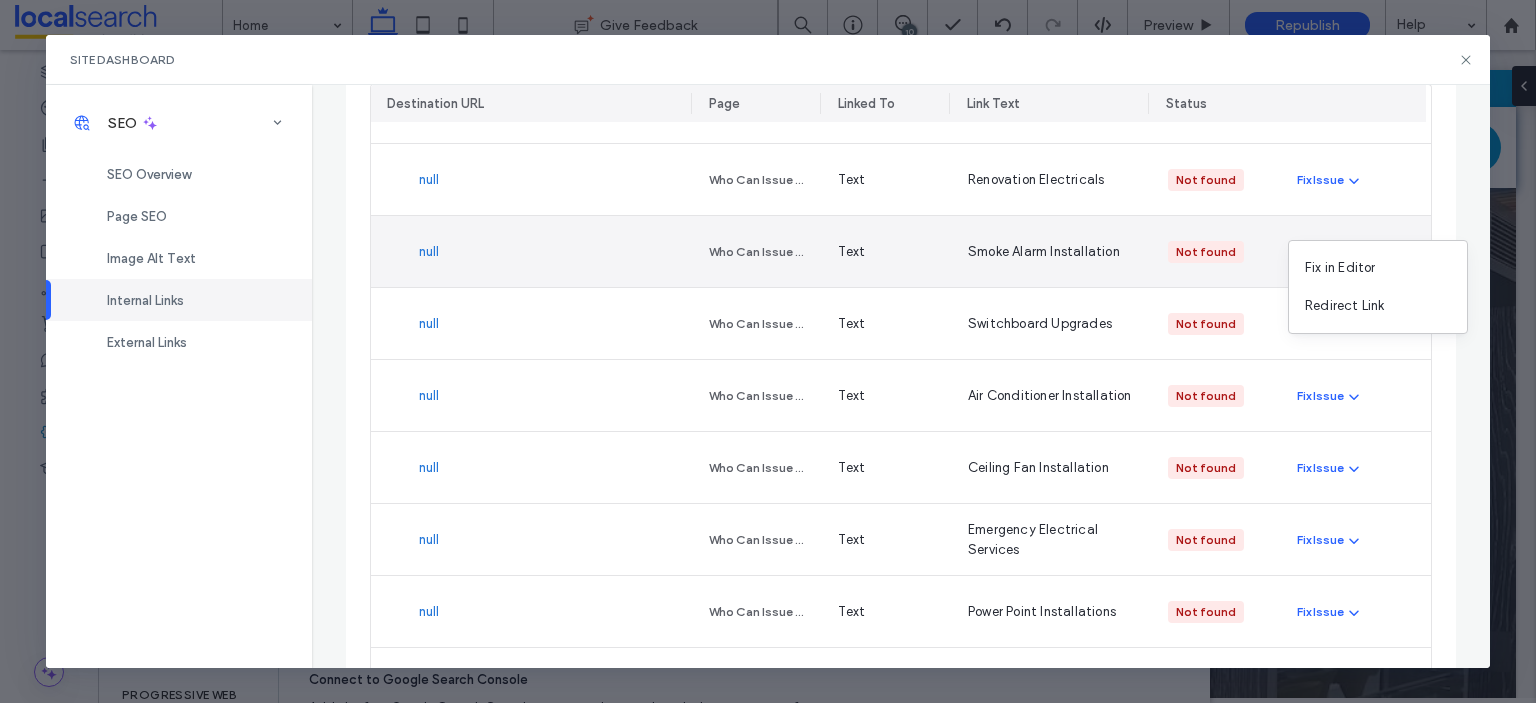 scroll, scrollTop: 1076, scrollLeft: 0, axis: vertical 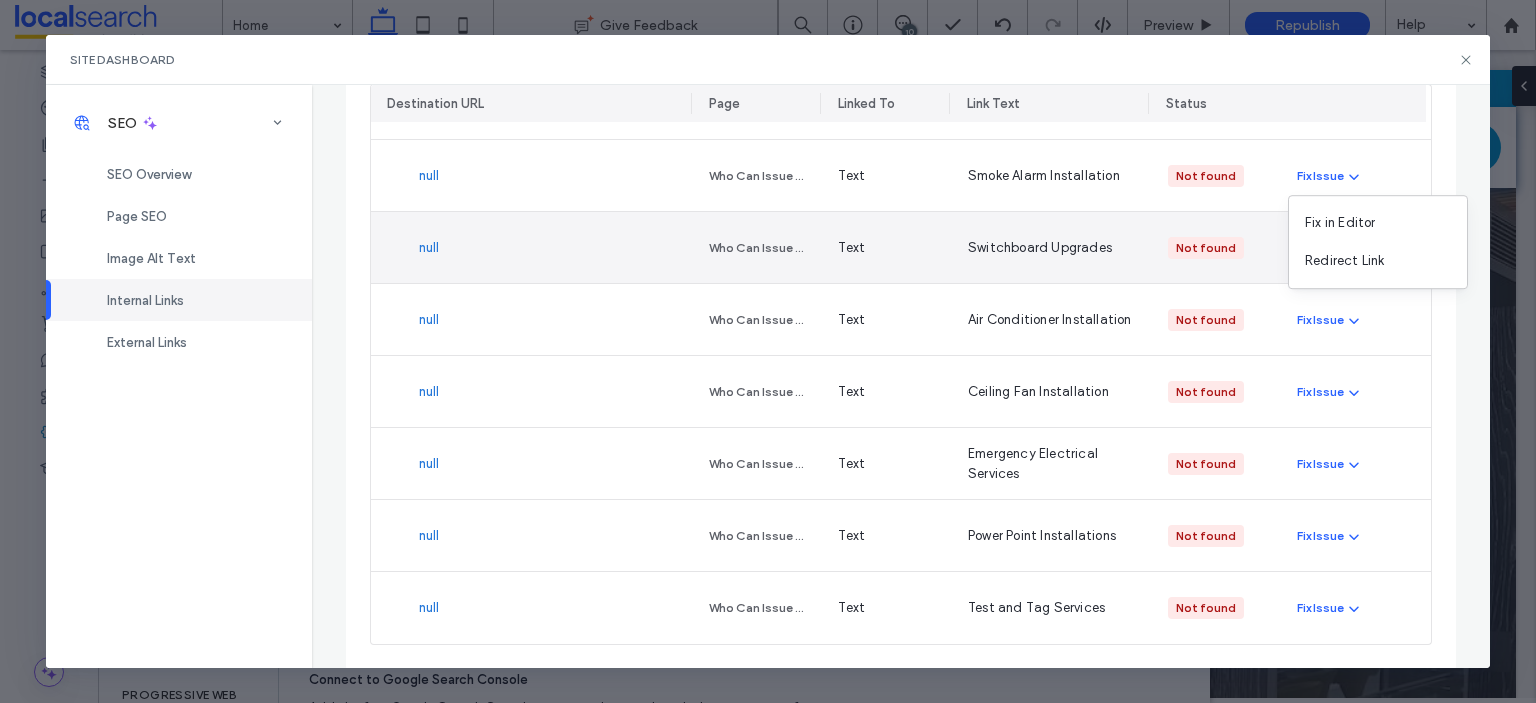 type 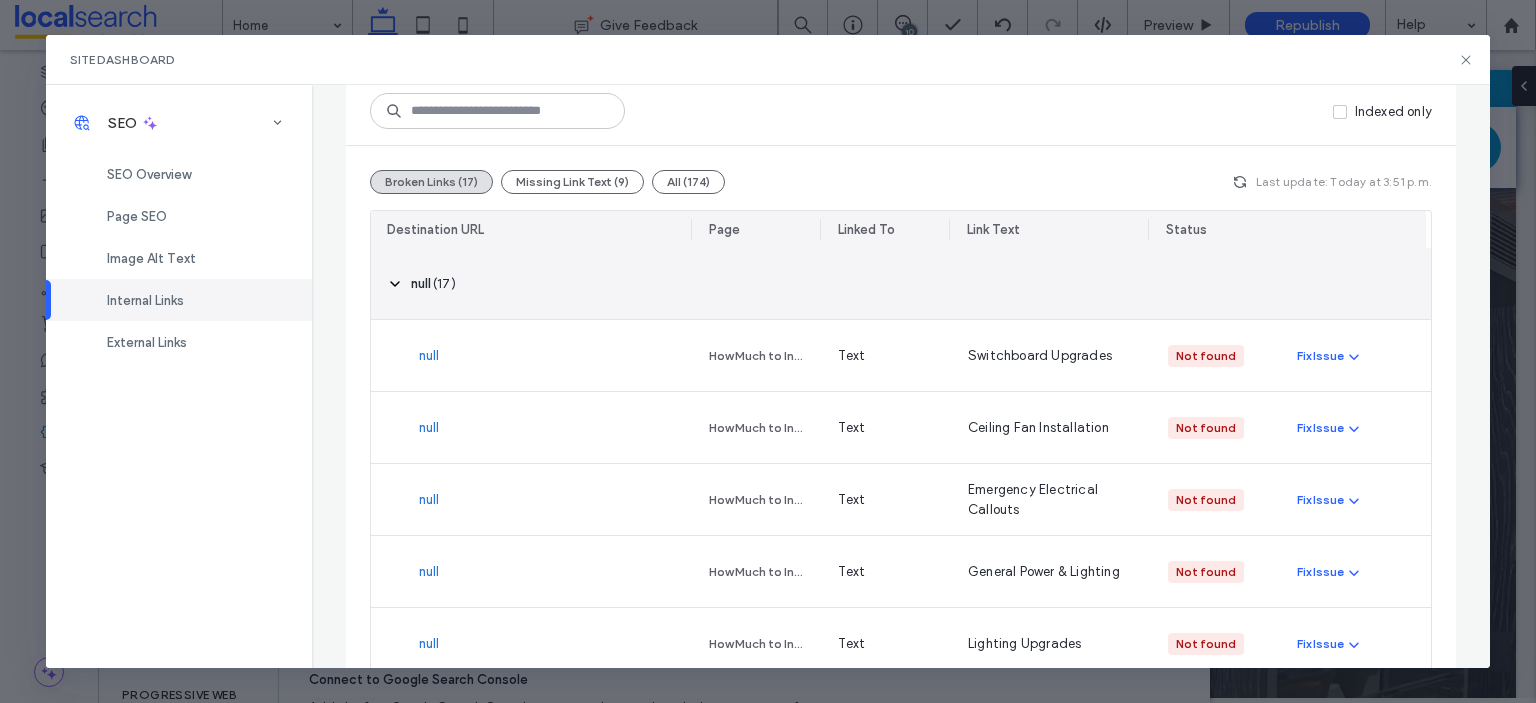 scroll, scrollTop: 276, scrollLeft: 0, axis: vertical 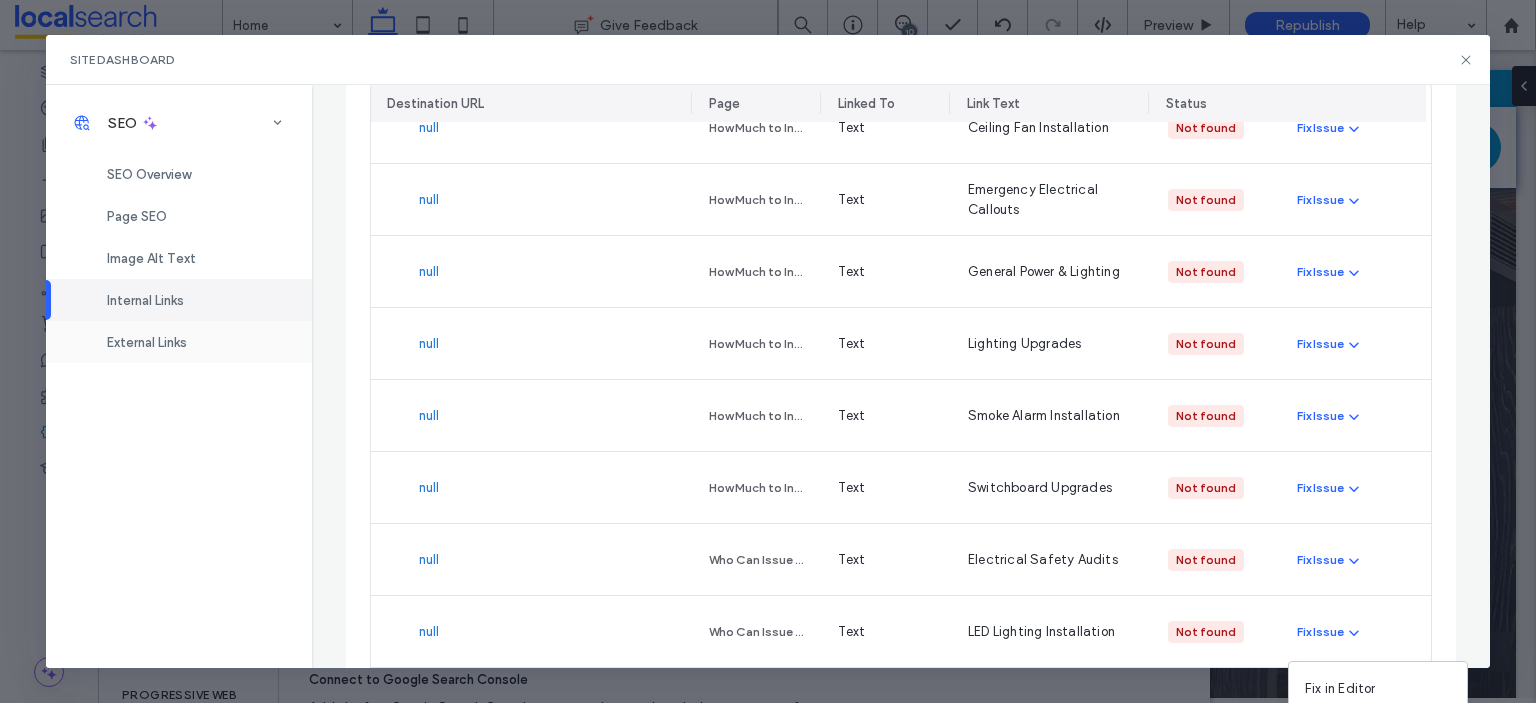 click on "External Links" at bounding box center (179, 342) 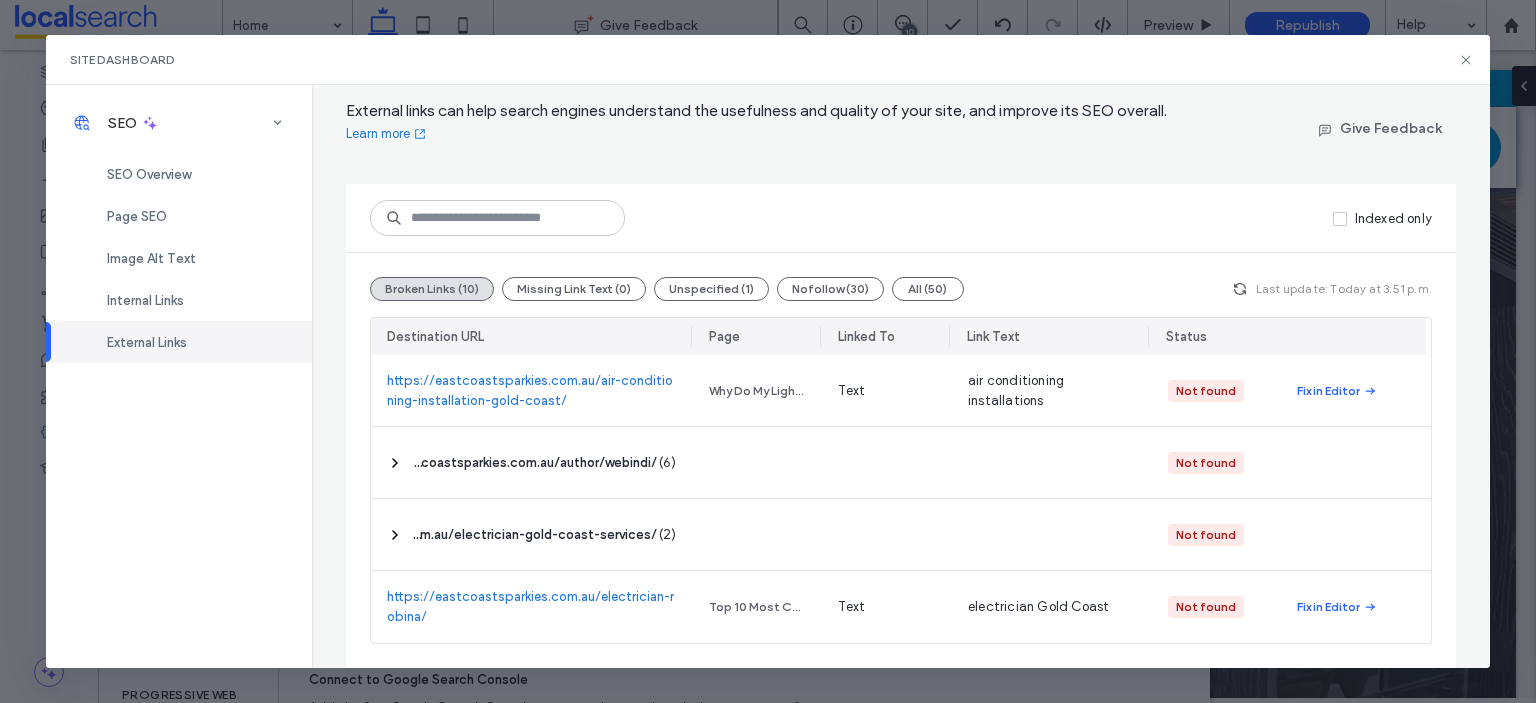 scroll, scrollTop: 68, scrollLeft: 0, axis: vertical 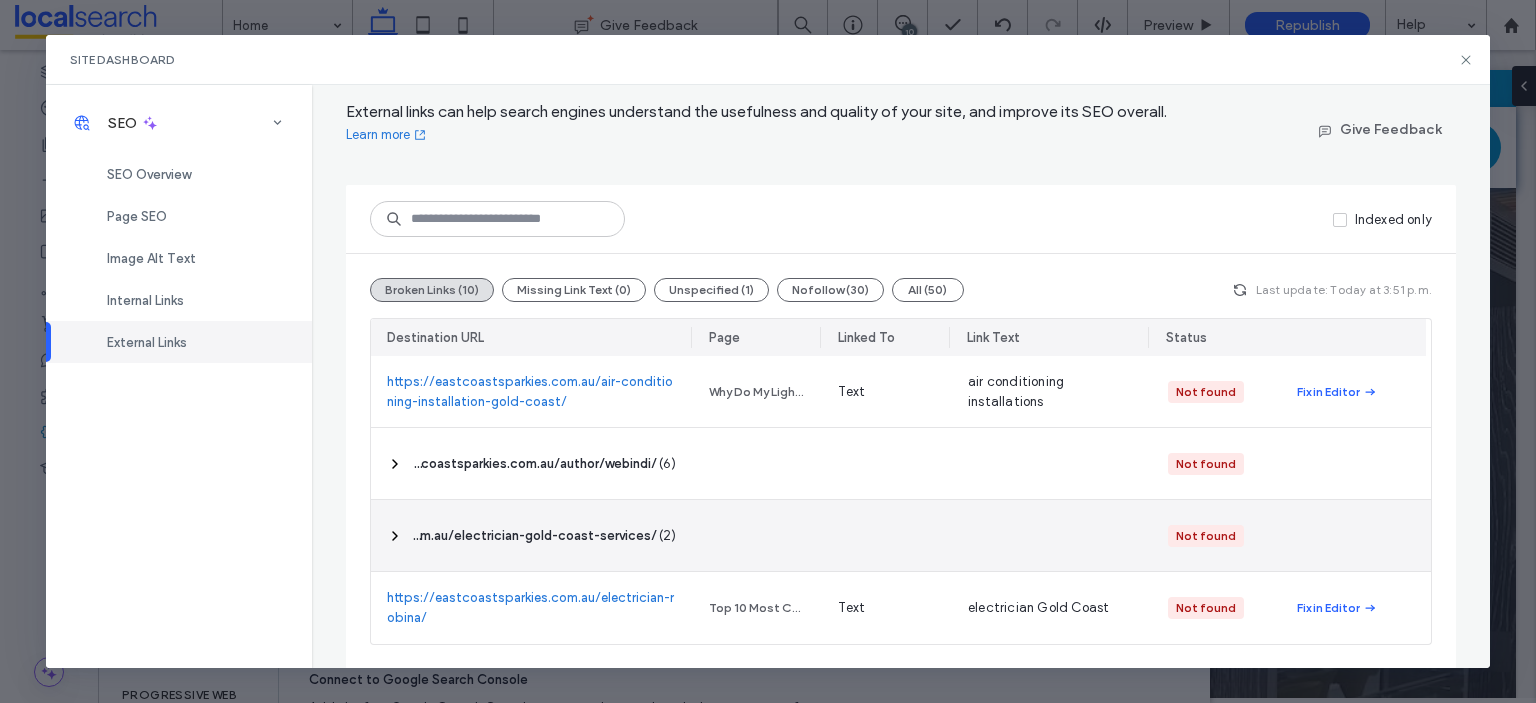 click 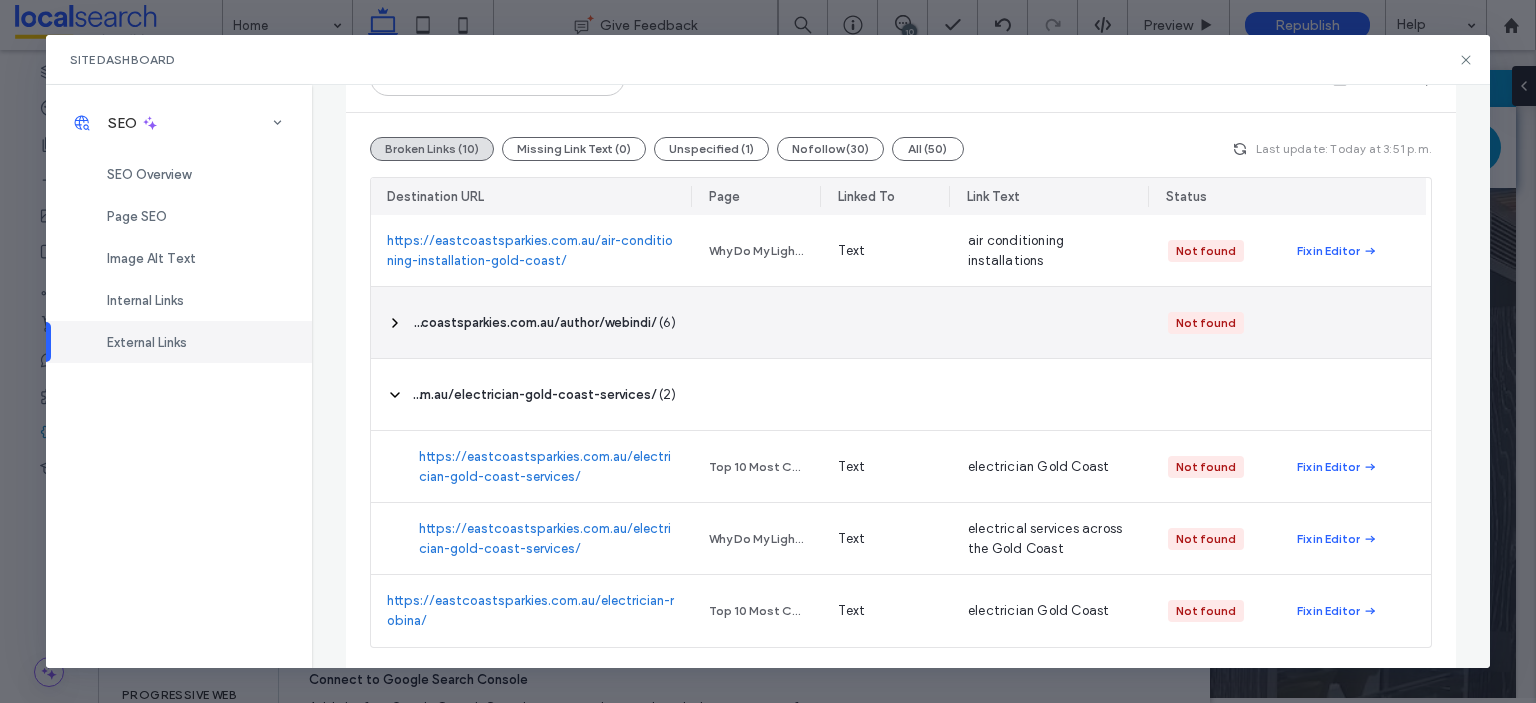 scroll, scrollTop: 212, scrollLeft: 0, axis: vertical 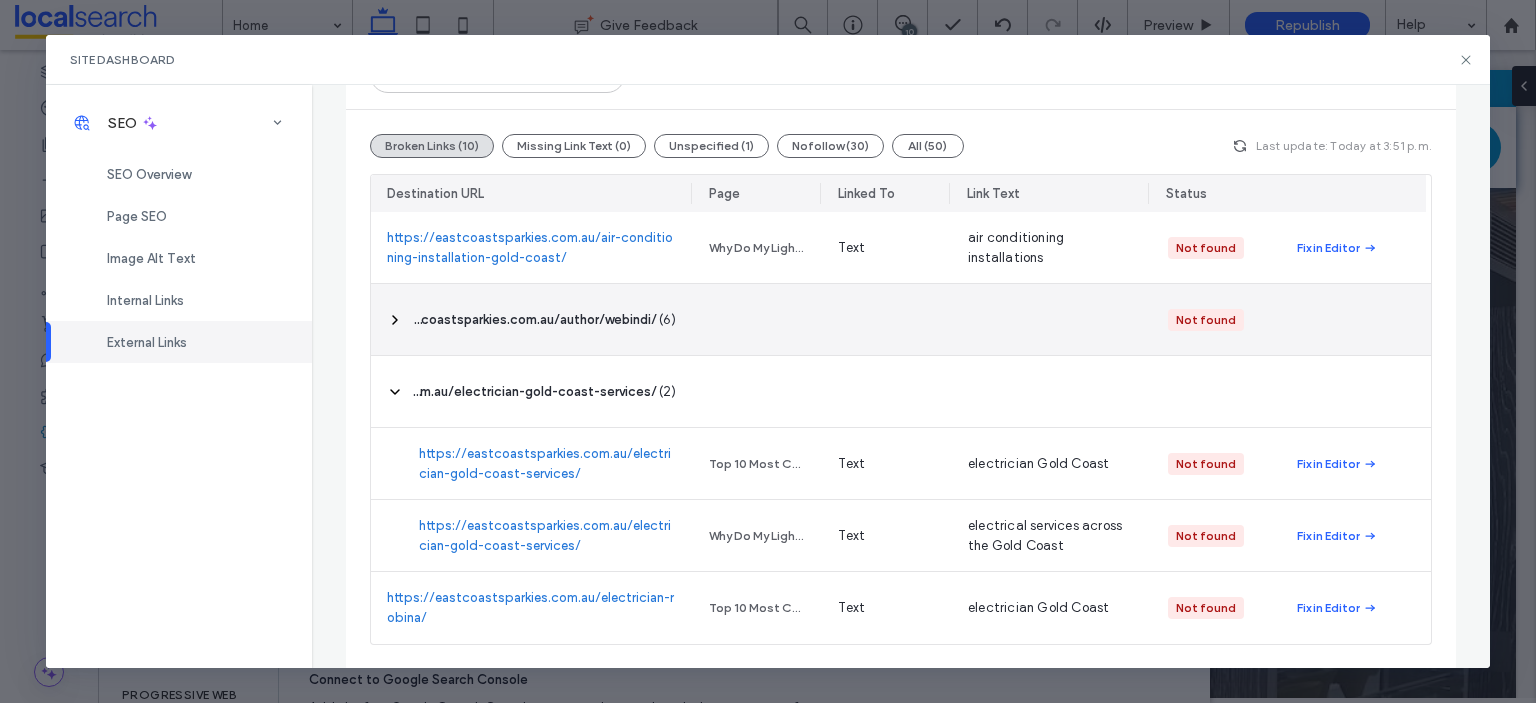 click on "‎ https://eastcoastsparkies.com.au/author/webindi/ ‎ ( 6 )" at bounding box center [532, 319] 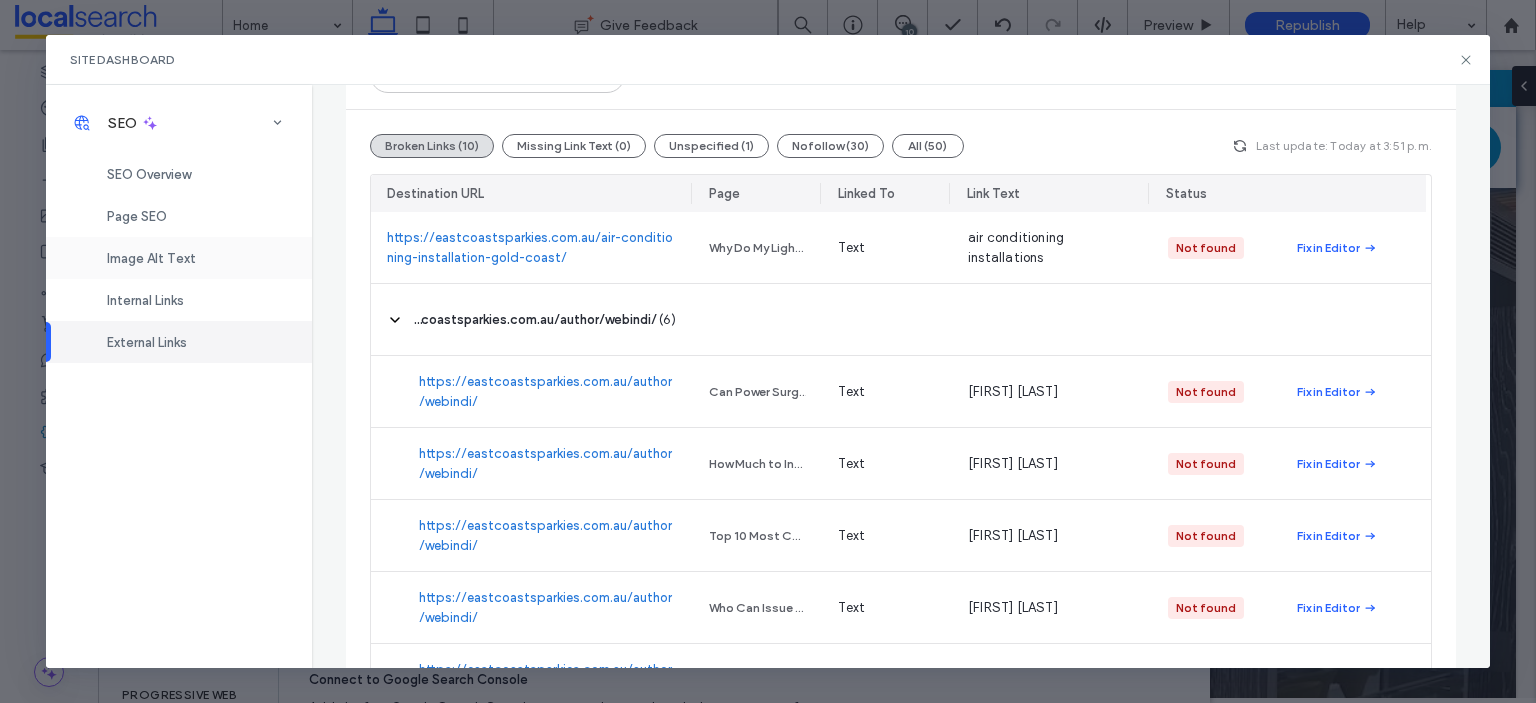 click on "Image Alt Text" at bounding box center (151, 258) 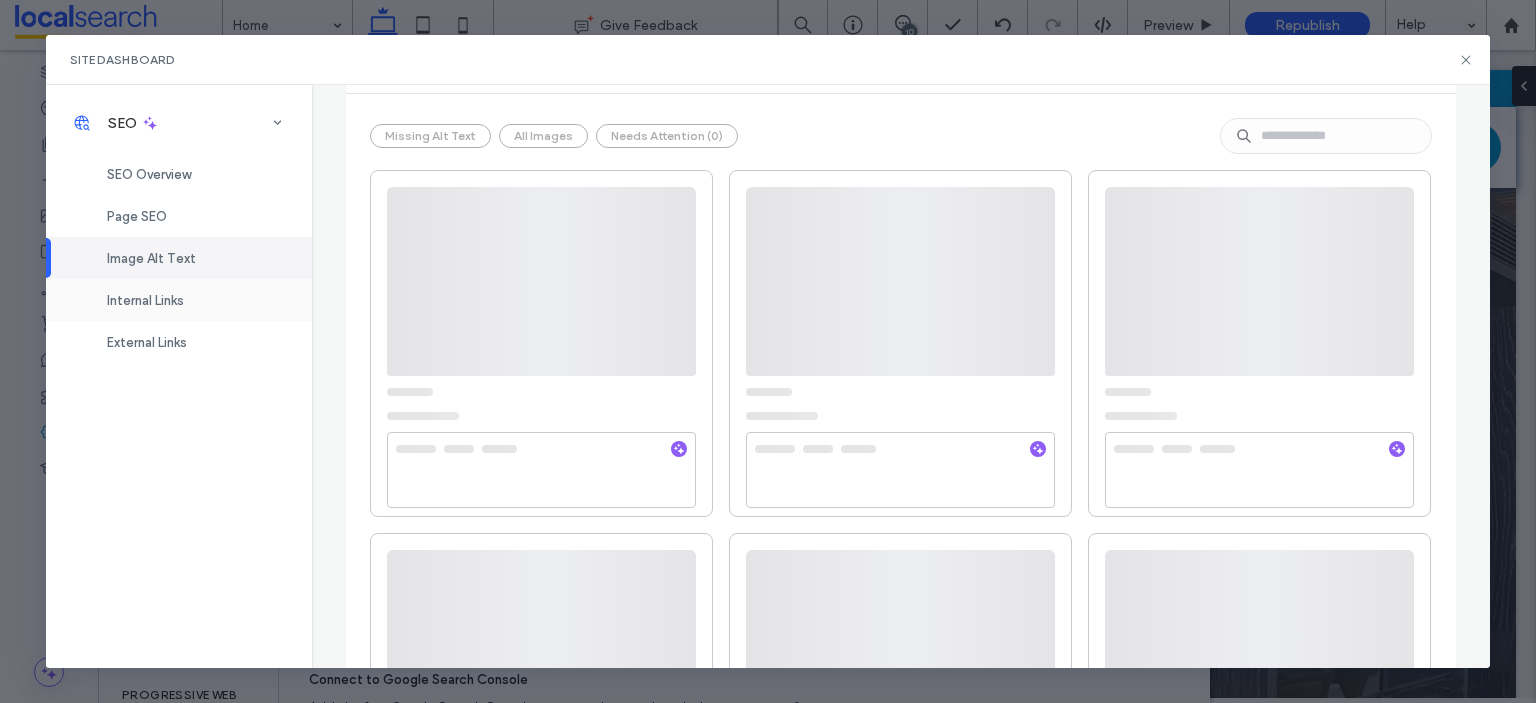 scroll, scrollTop: 0, scrollLeft: 0, axis: both 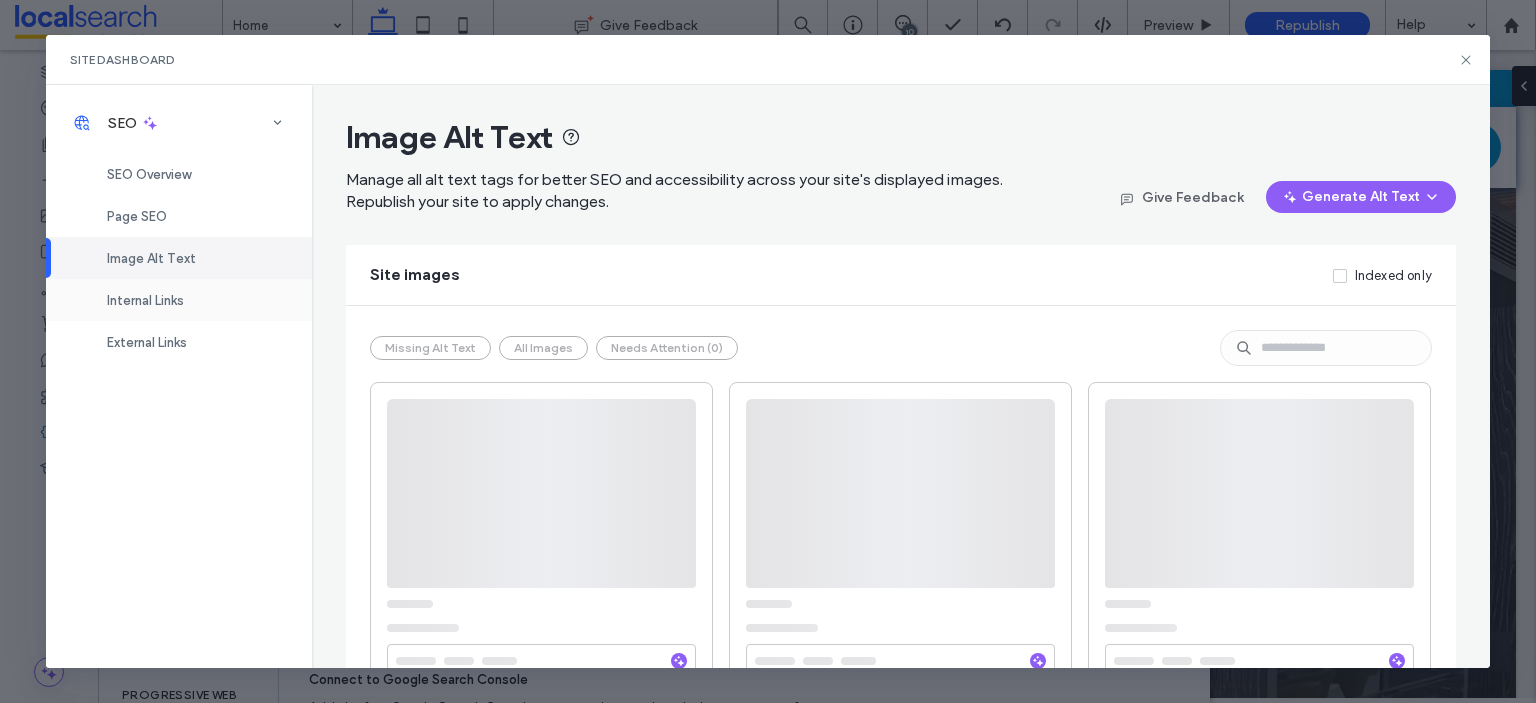 click on "Internal Links" at bounding box center [179, 300] 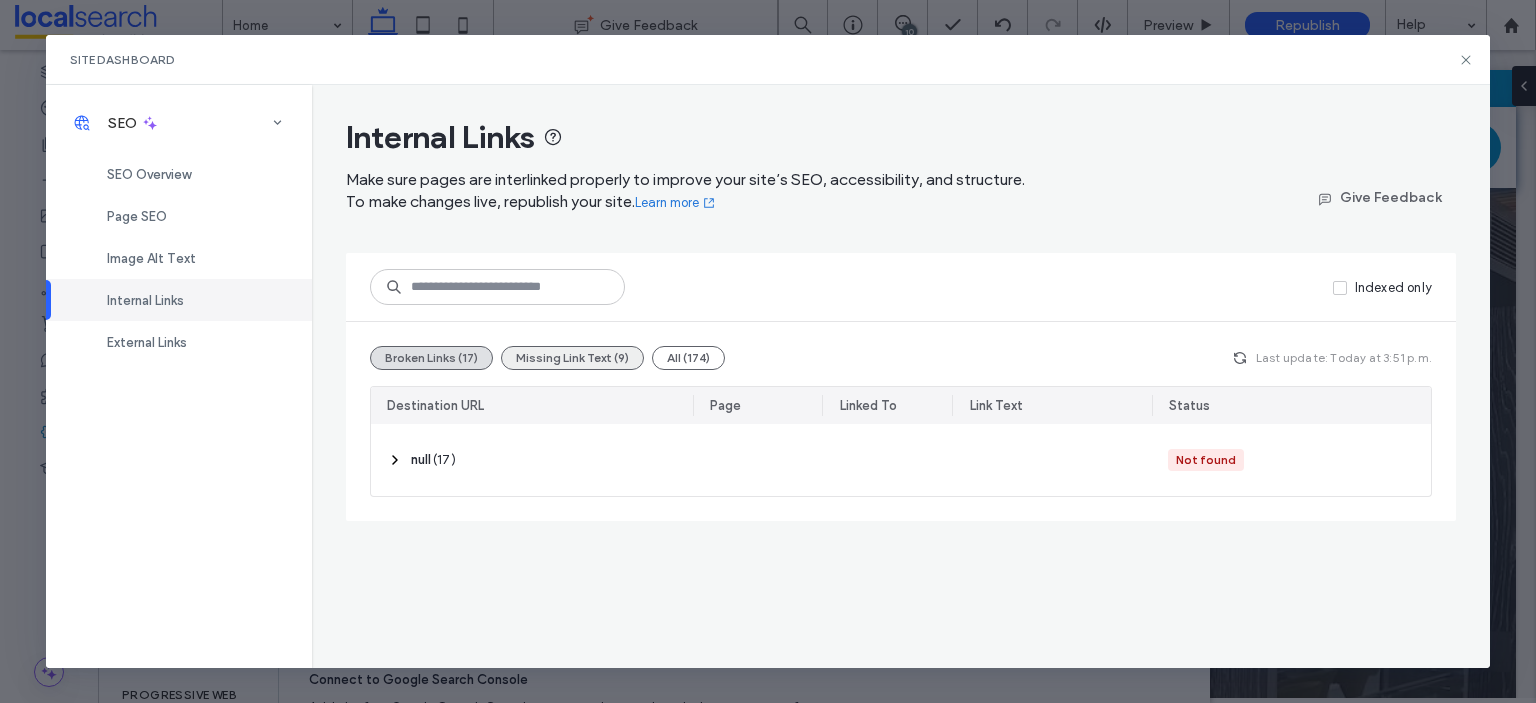 click on "Missing Link Text (9)" at bounding box center [572, 358] 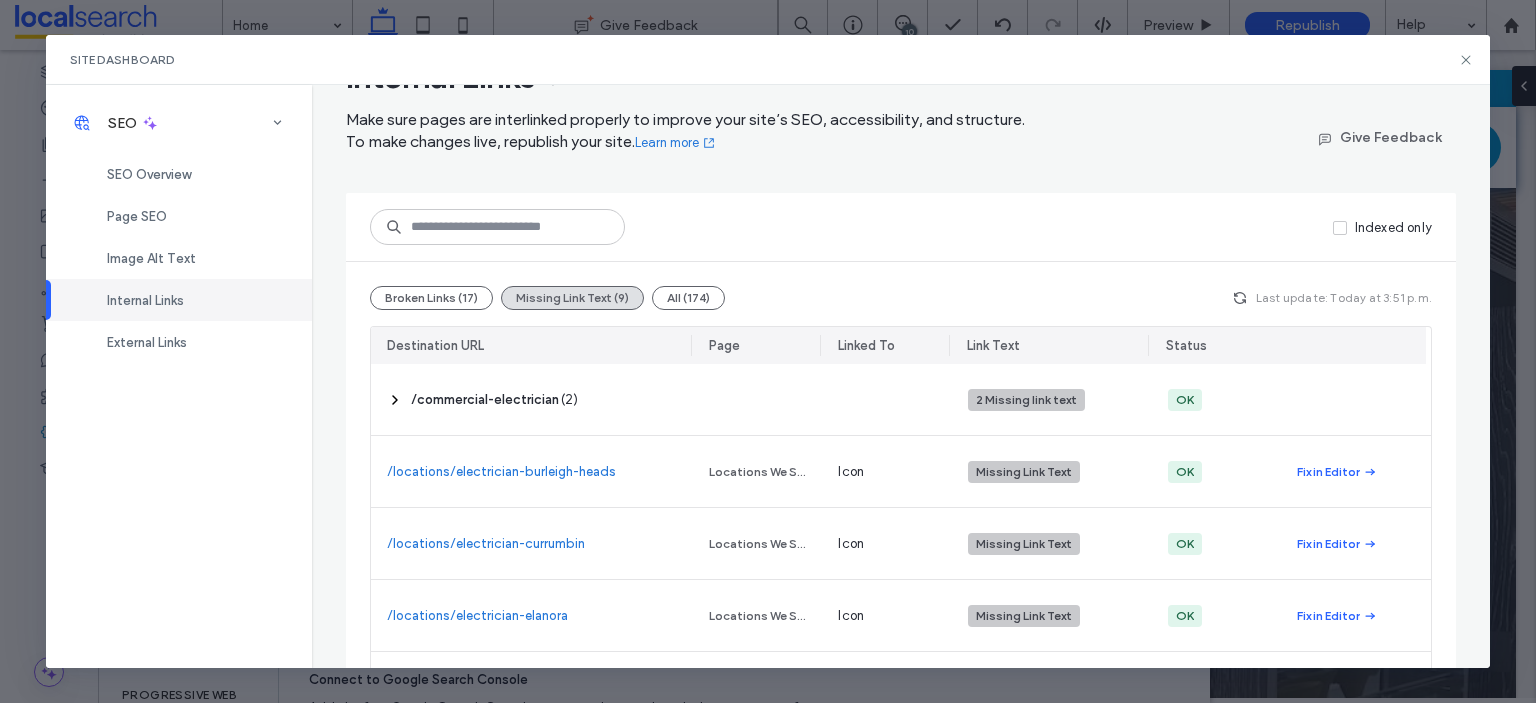 scroll, scrollTop: 56, scrollLeft: 0, axis: vertical 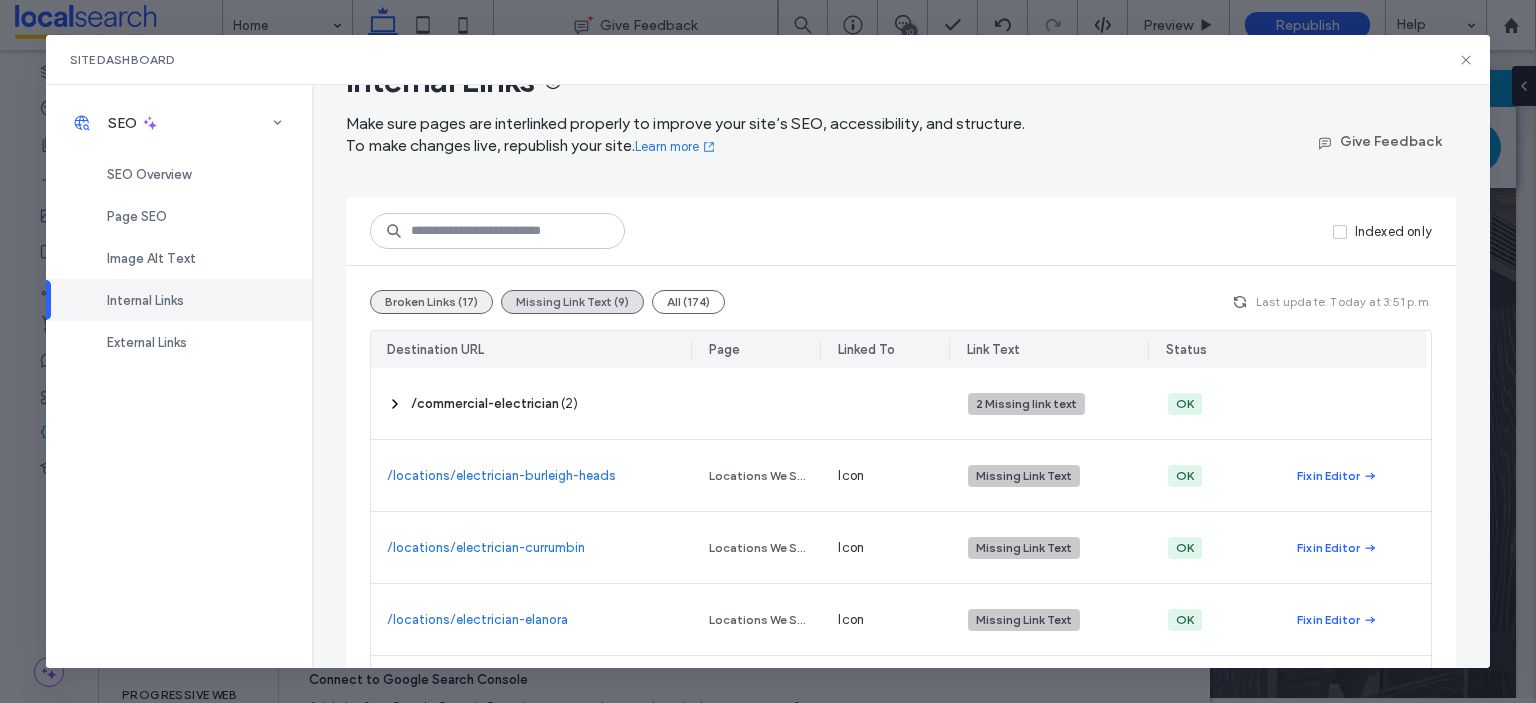click on "Broken Links (17)" at bounding box center (431, 302) 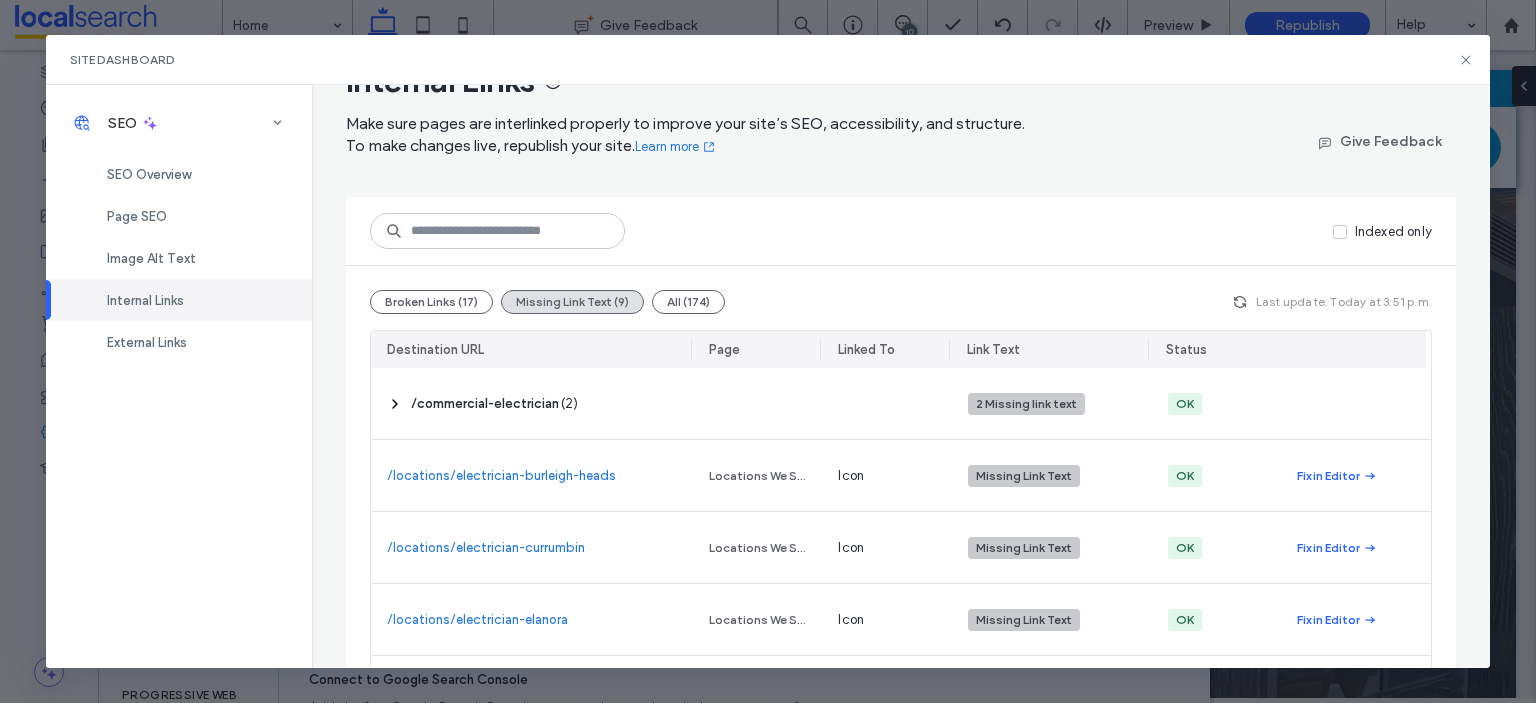 scroll, scrollTop: 0, scrollLeft: 0, axis: both 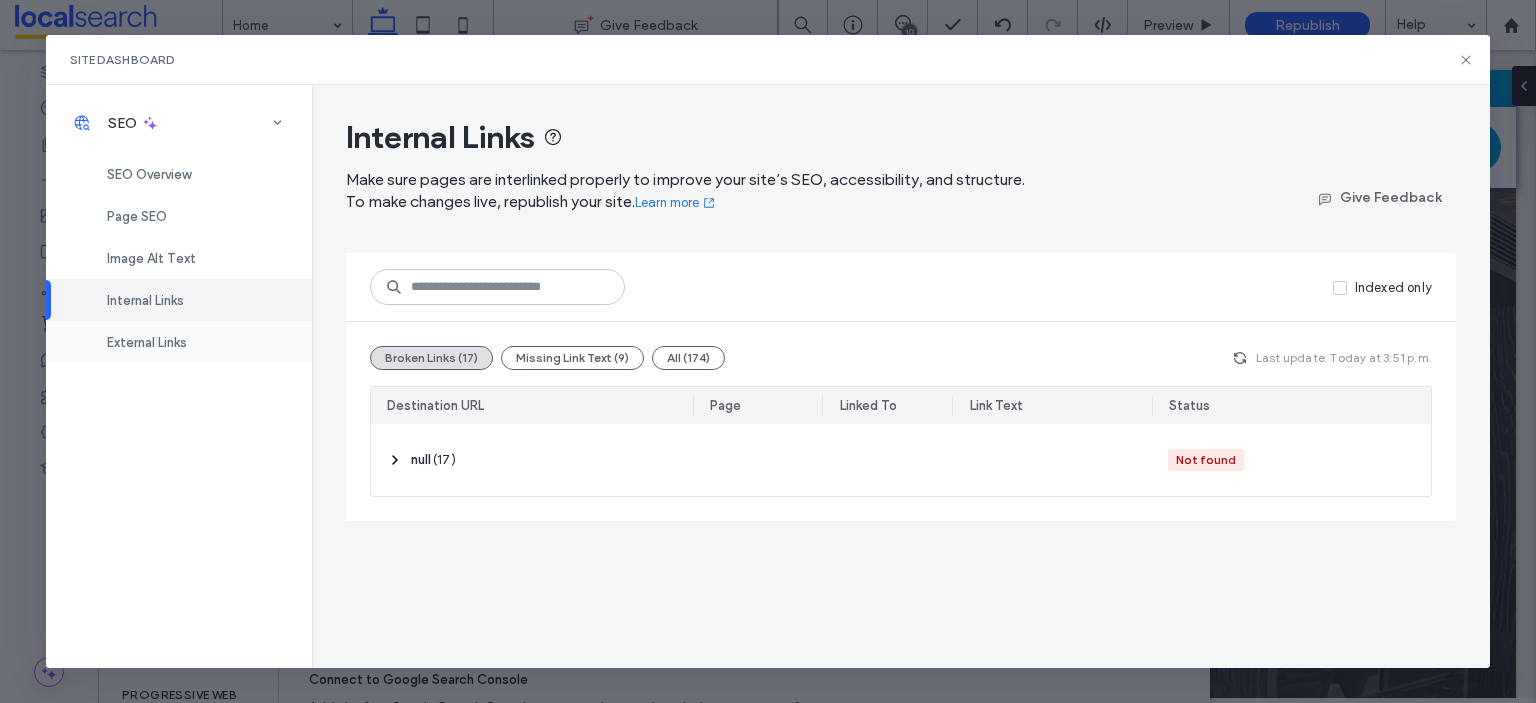 click on "External Links" at bounding box center (147, 342) 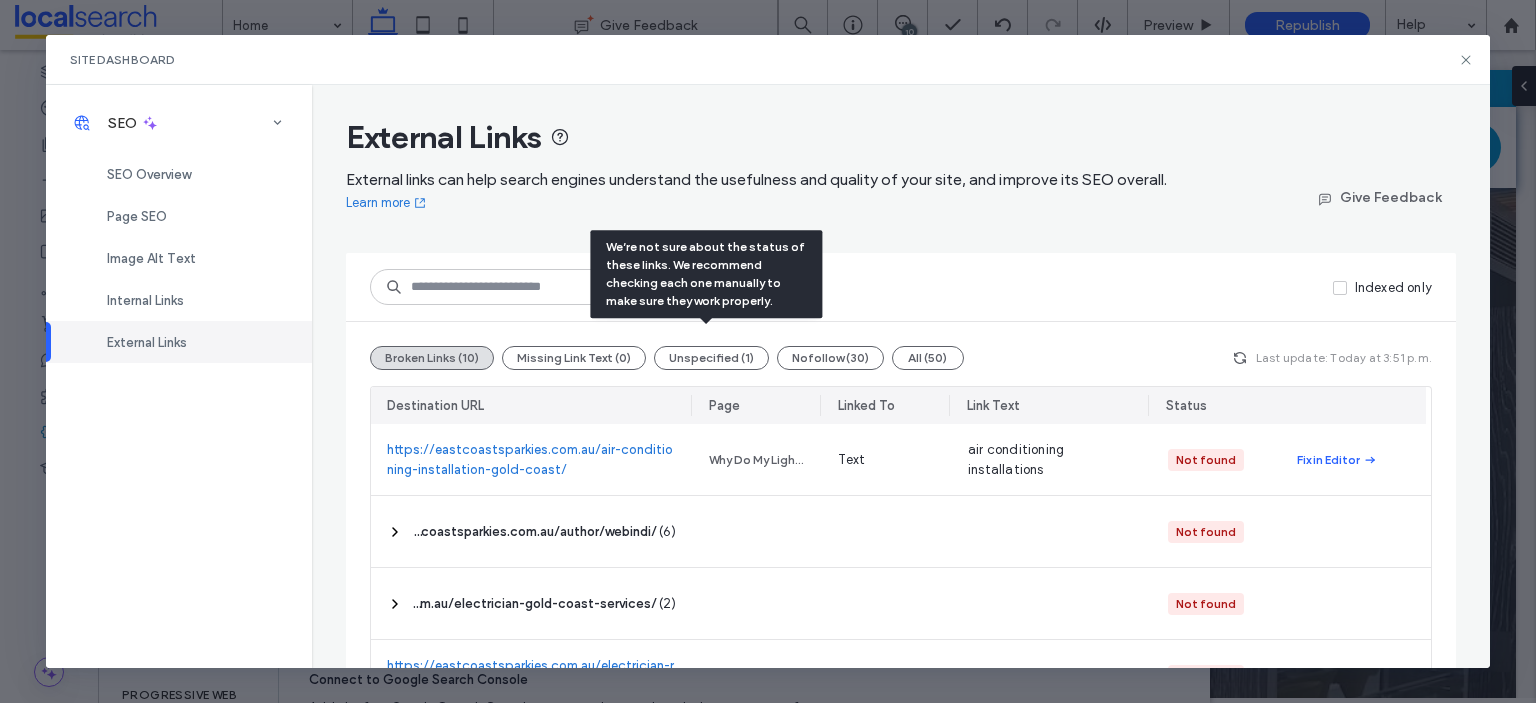 scroll, scrollTop: 68, scrollLeft: 0, axis: vertical 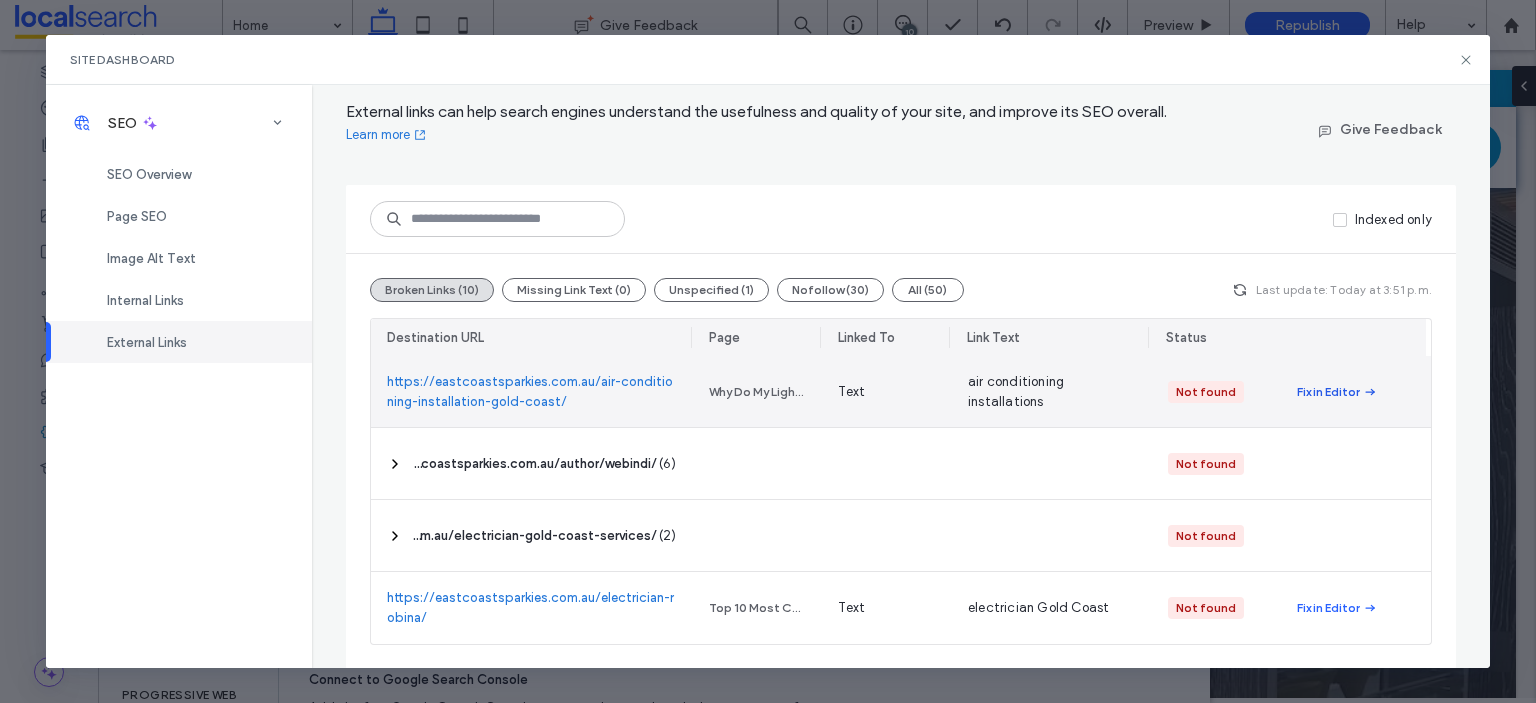 click on "Fix in Editor" at bounding box center [1328, 392] 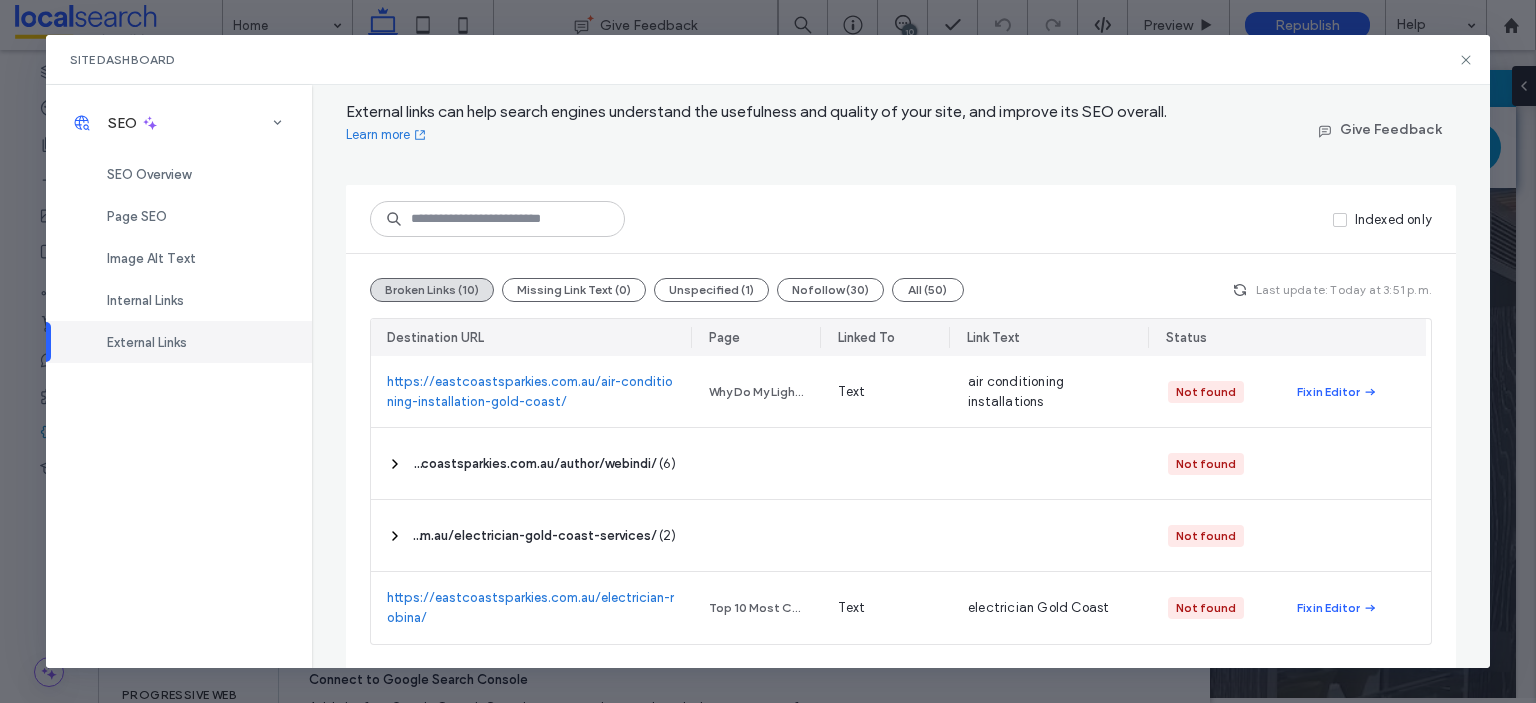 type 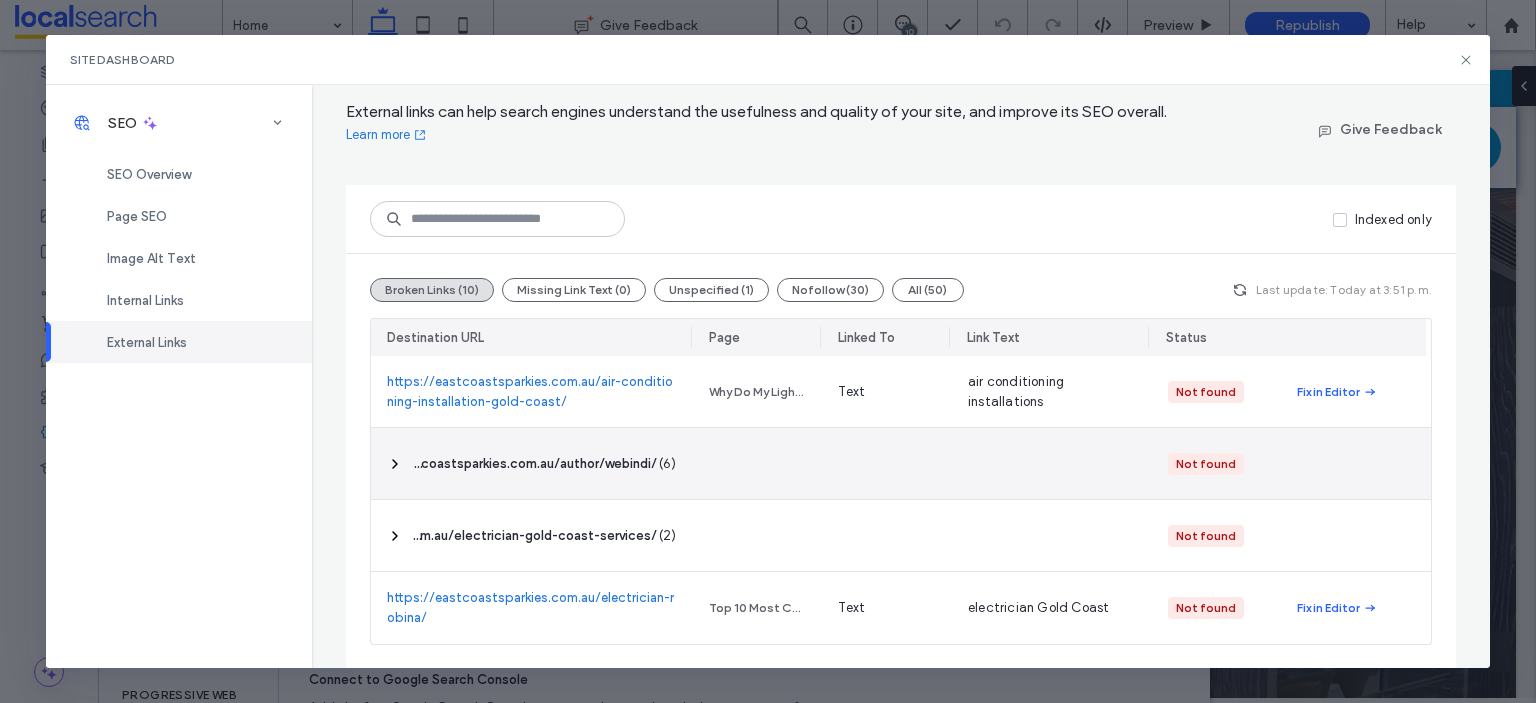 click on "‎ https://eastcoastsparkies.com.au/author/webindi/ ‎" at bounding box center (534, 464) 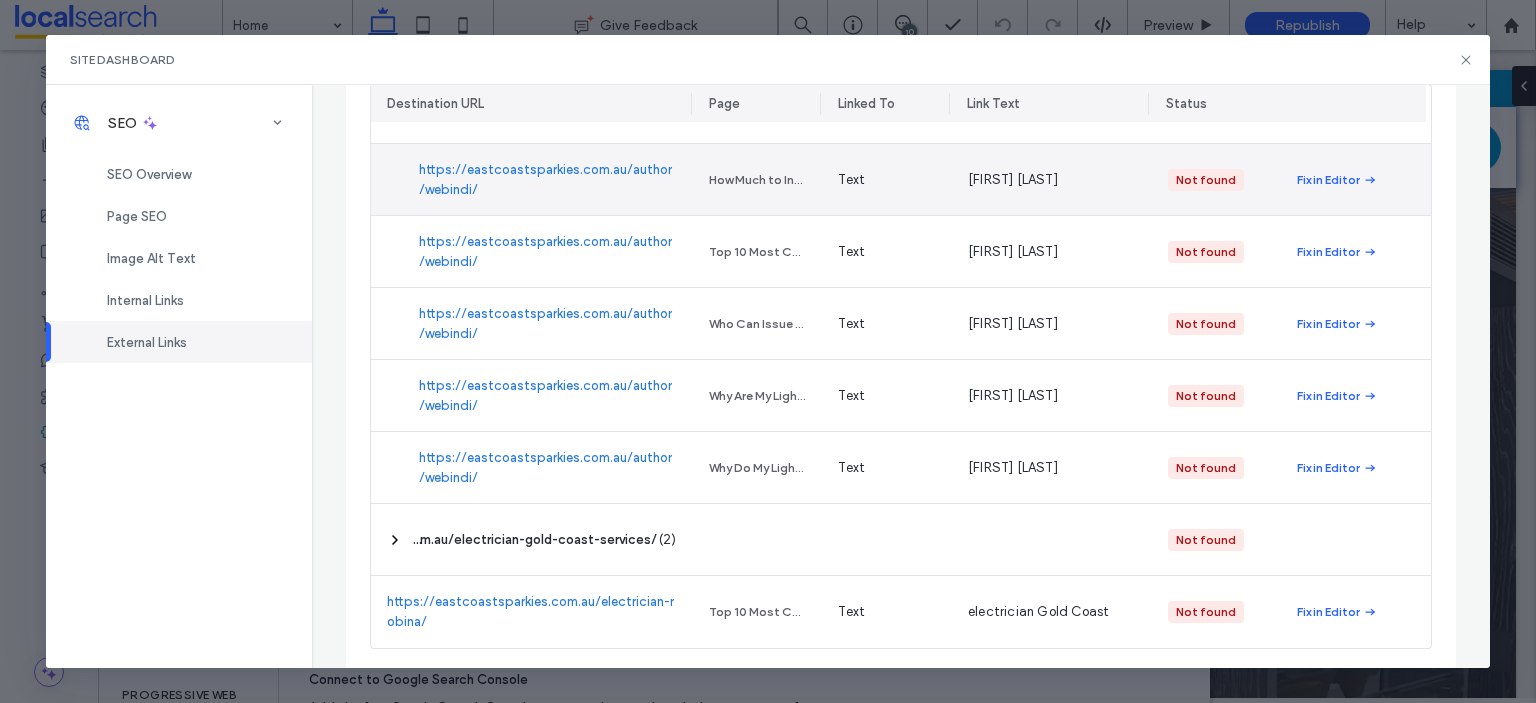 scroll, scrollTop: 500, scrollLeft: 0, axis: vertical 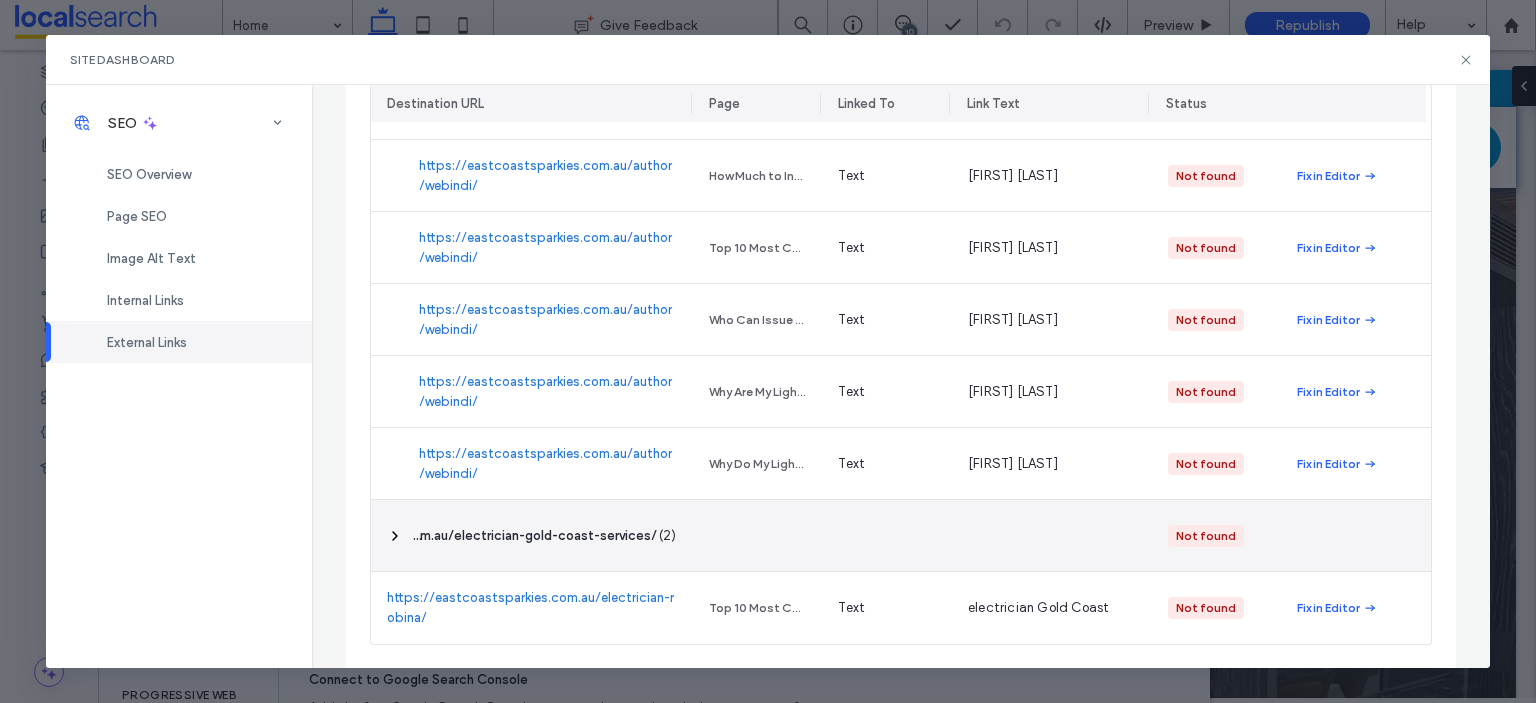 click on "‎ https://eastcoastsparkies.com.au/electrician-gold-coast-services/ ‎" at bounding box center (534, 536) 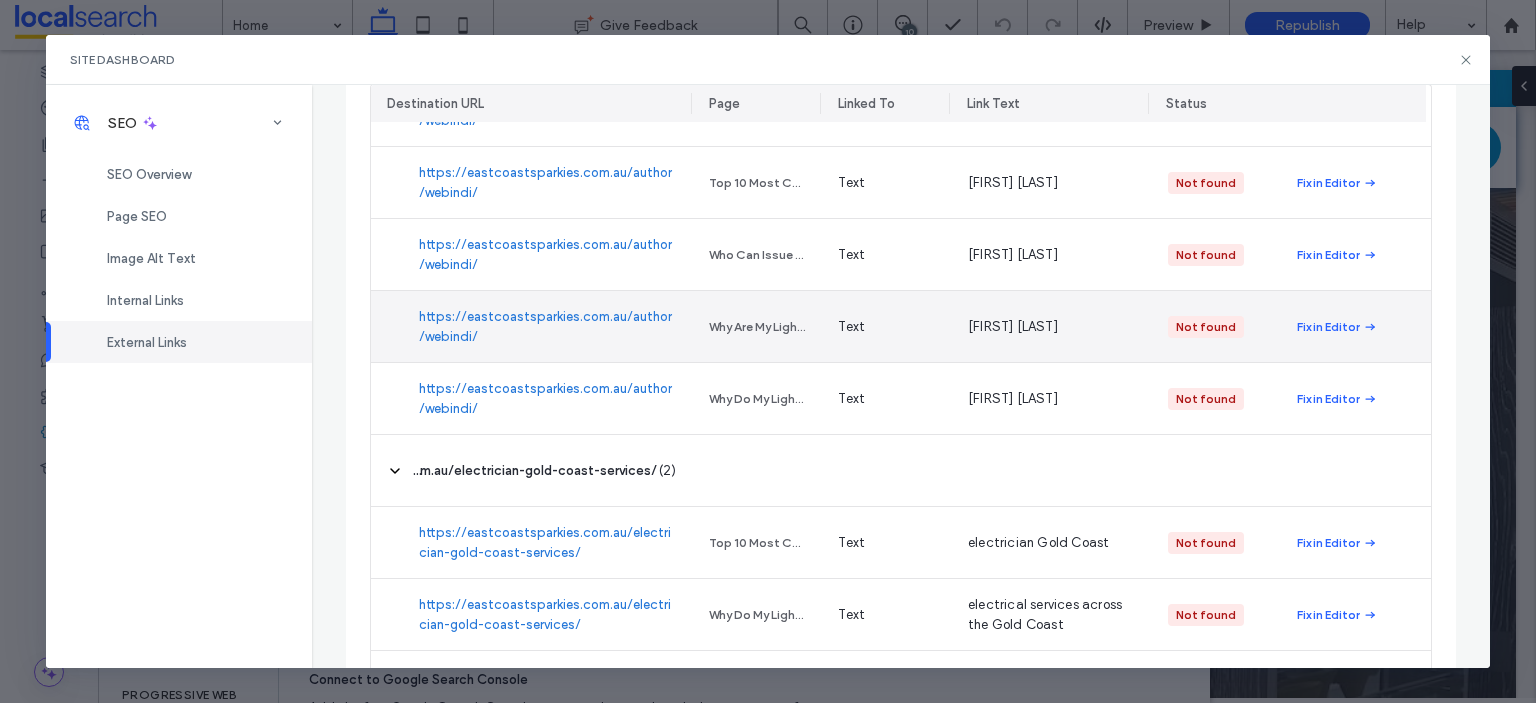 scroll, scrollTop: 644, scrollLeft: 0, axis: vertical 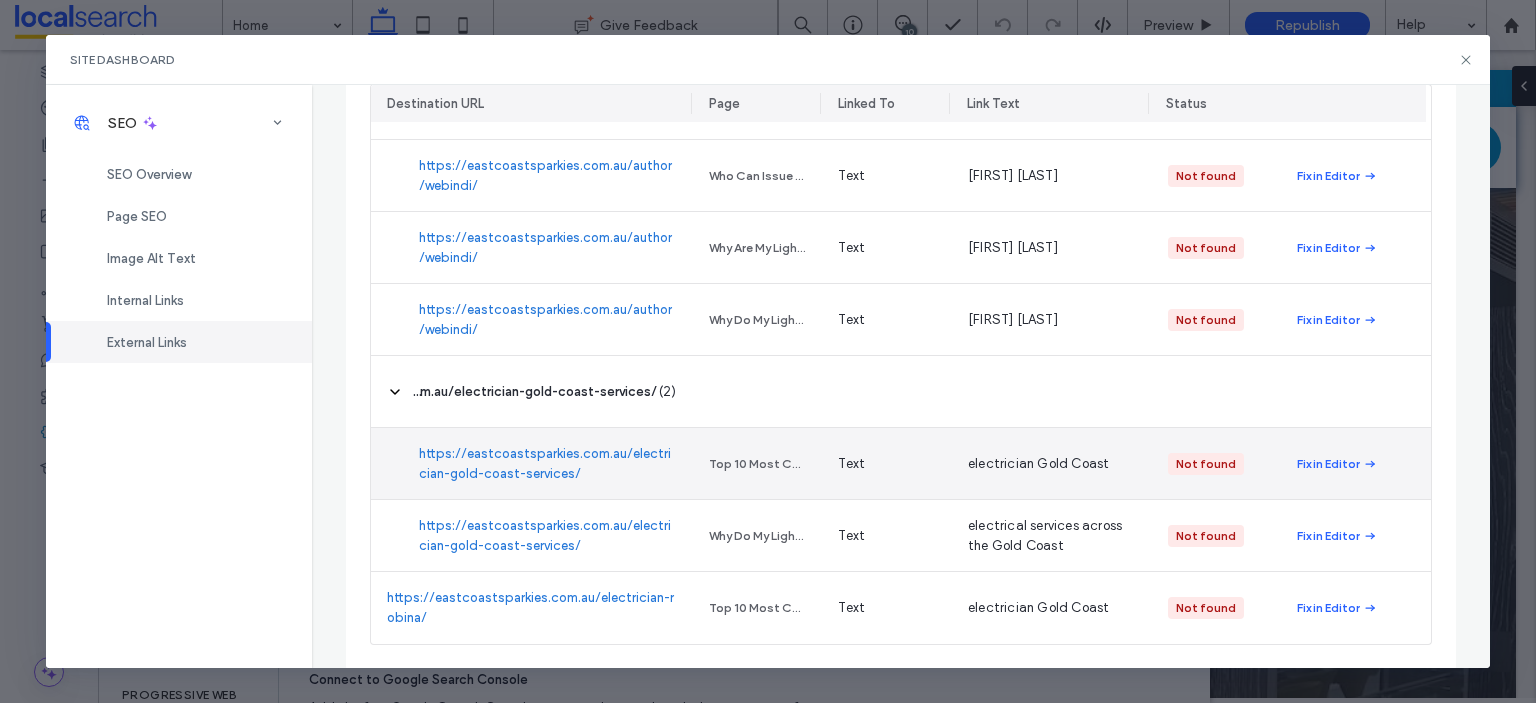 click on "https://eastcoastsparkies.com.au/electrician-gold-coast-services/" at bounding box center [548, 464] 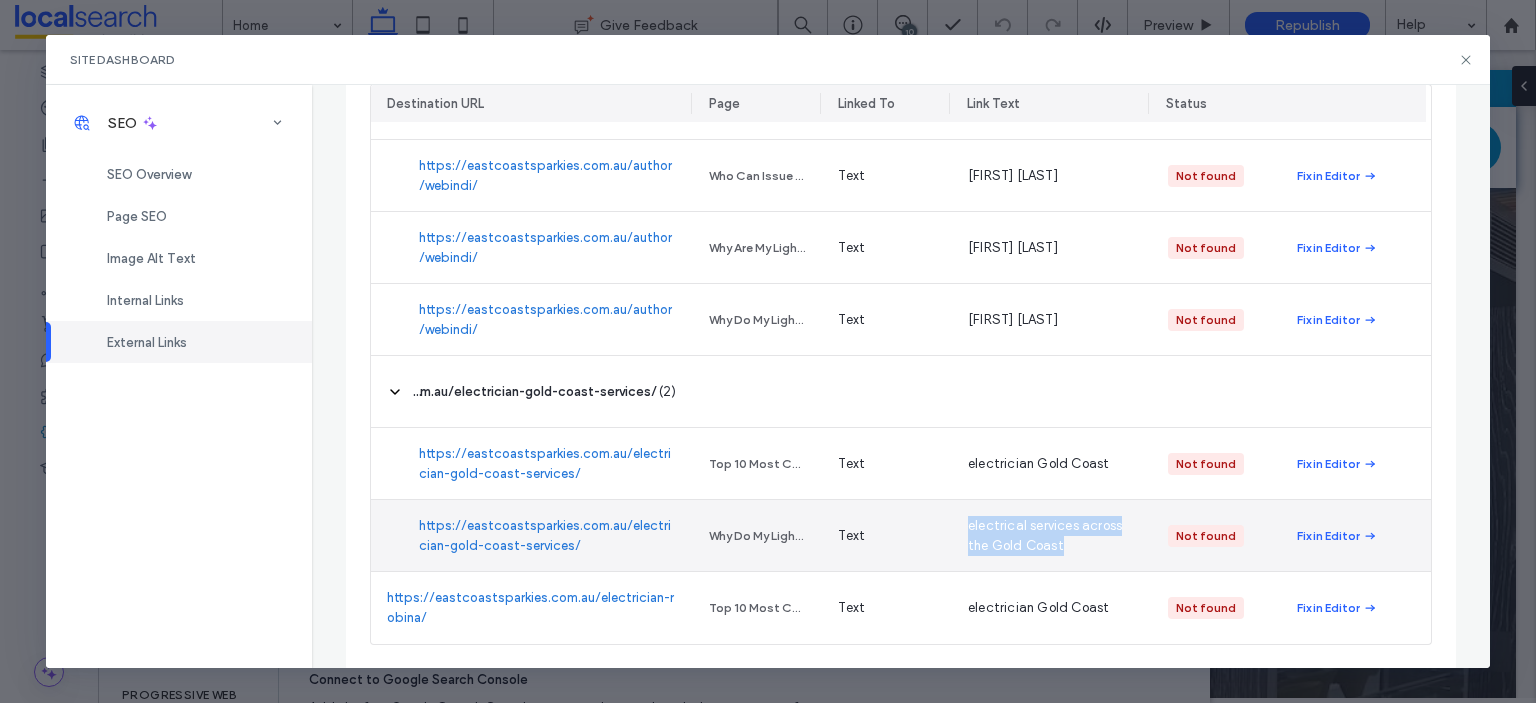 drag, startPoint x: 1082, startPoint y: 558, endPoint x: 950, endPoint y: 517, distance: 138.22084 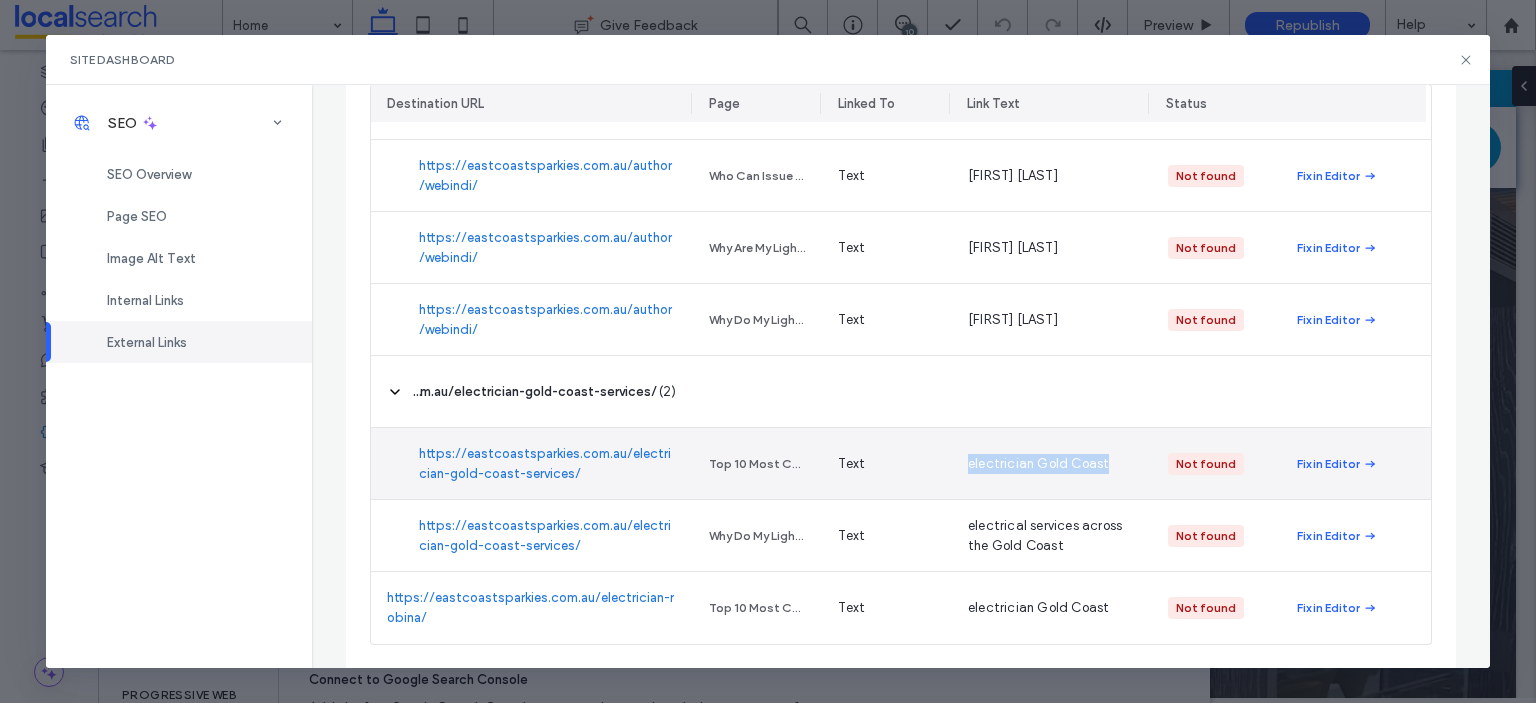 drag, startPoint x: 955, startPoint y: 482, endPoint x: 1103, endPoint y: 480, distance: 148.01352 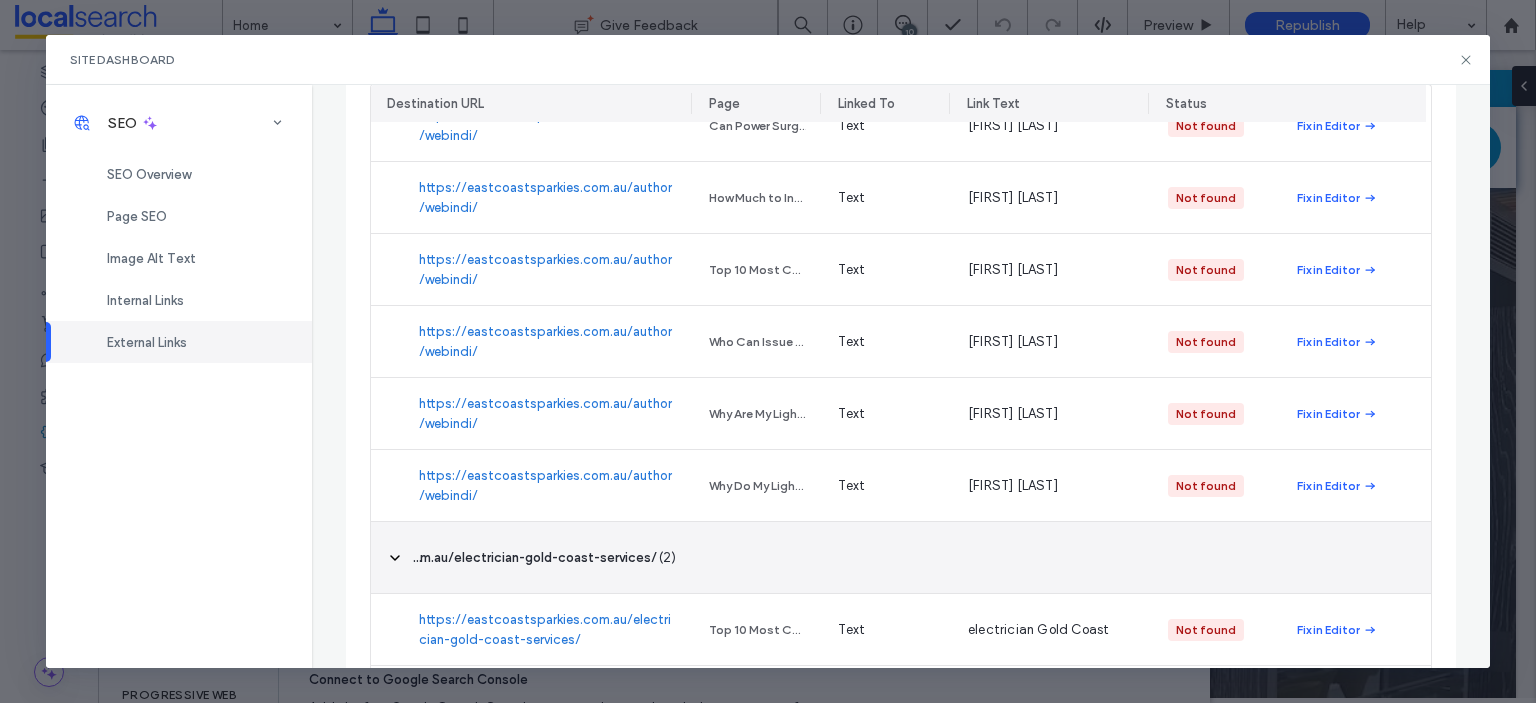 scroll, scrollTop: 444, scrollLeft: 0, axis: vertical 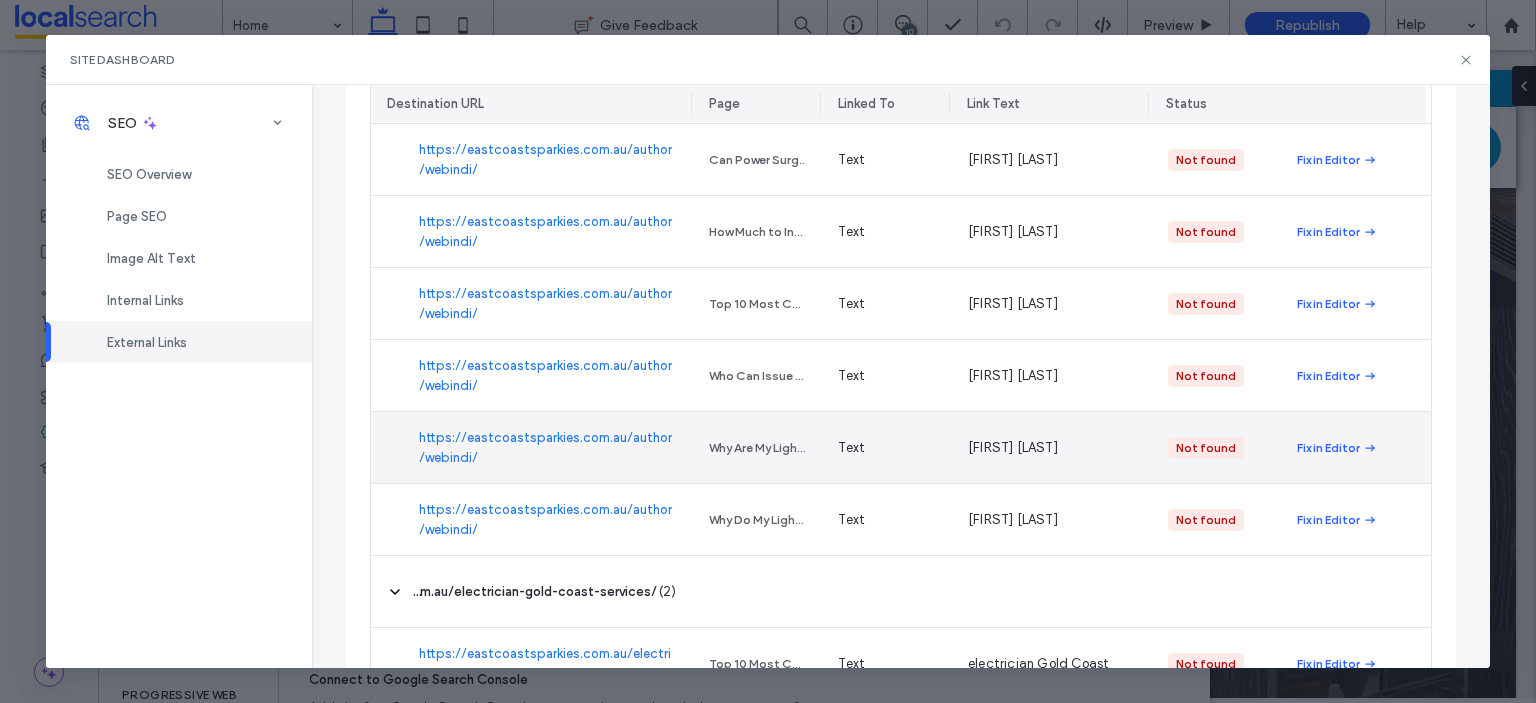drag, startPoint x: 800, startPoint y: 455, endPoint x: 712, endPoint y: 433, distance: 90.70832 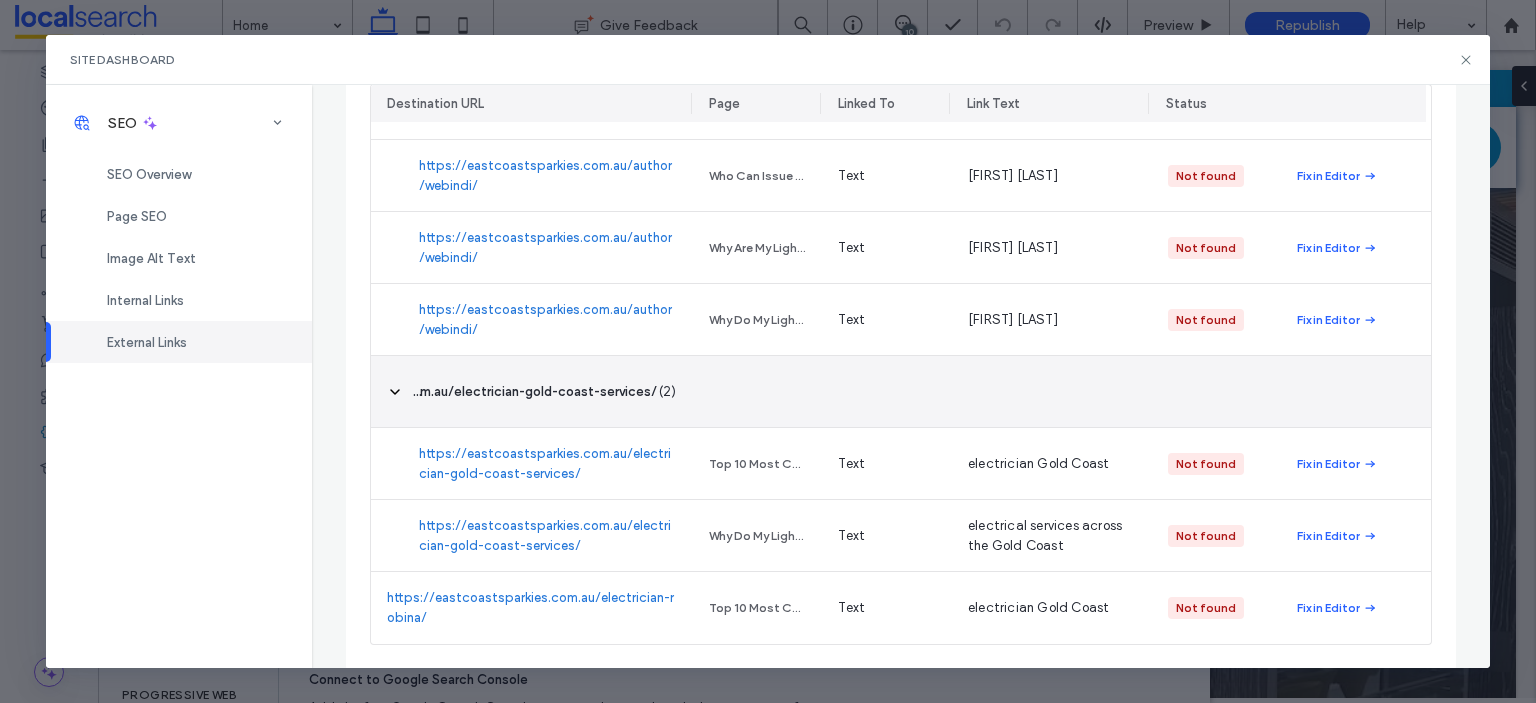 click on "‎ https://eastcoastsparkies.com.au/electrician-gold-coast-services/ ‎ ( 2 )" at bounding box center (532, 391) 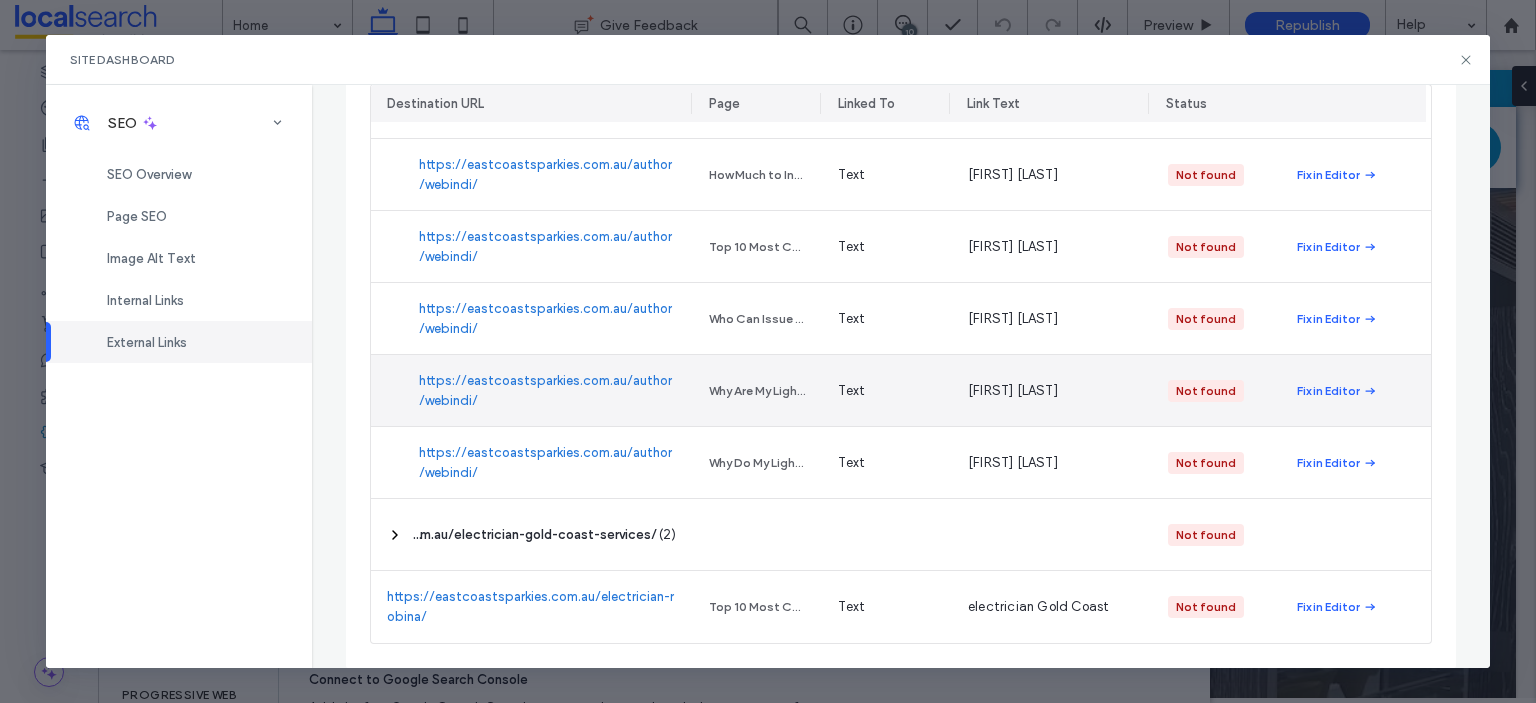 scroll, scrollTop: 500, scrollLeft: 0, axis: vertical 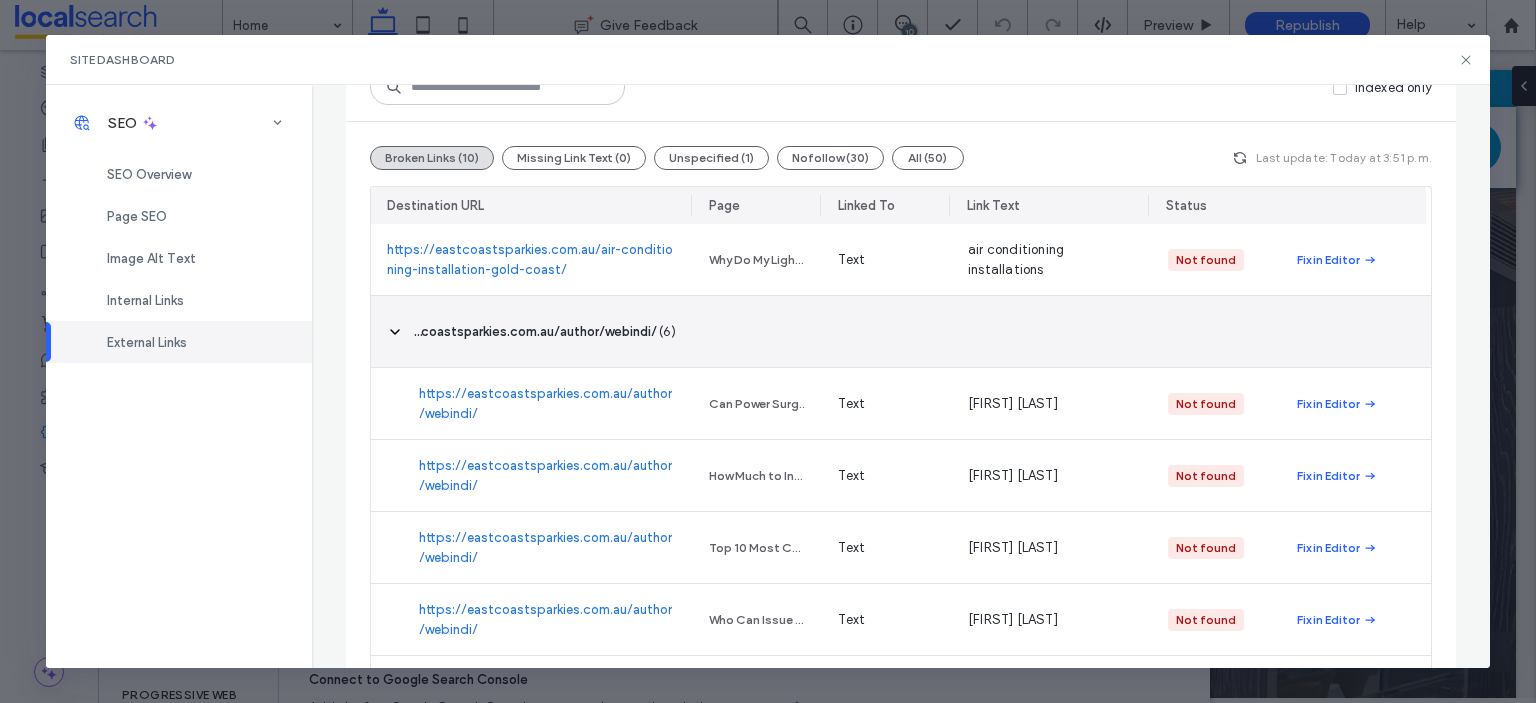 click 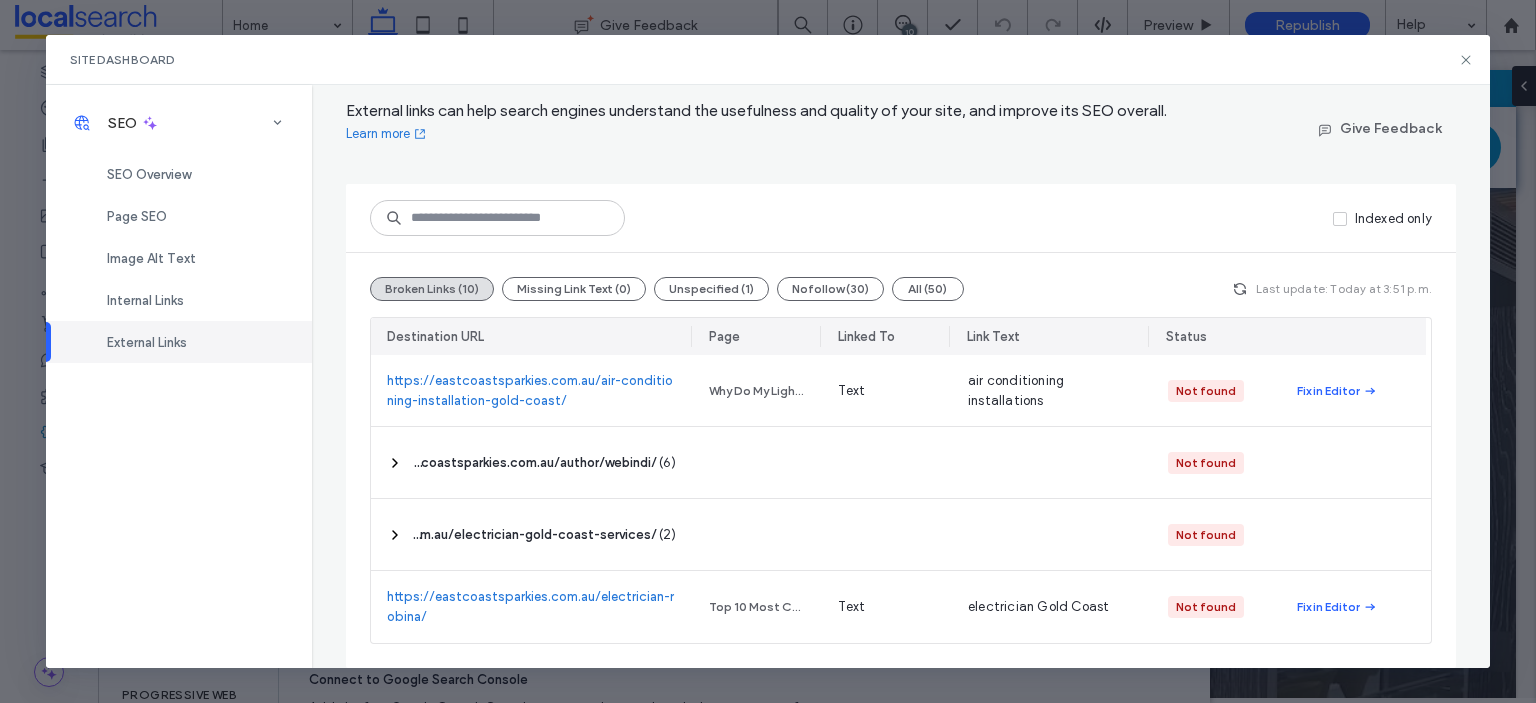 scroll, scrollTop: 68, scrollLeft: 0, axis: vertical 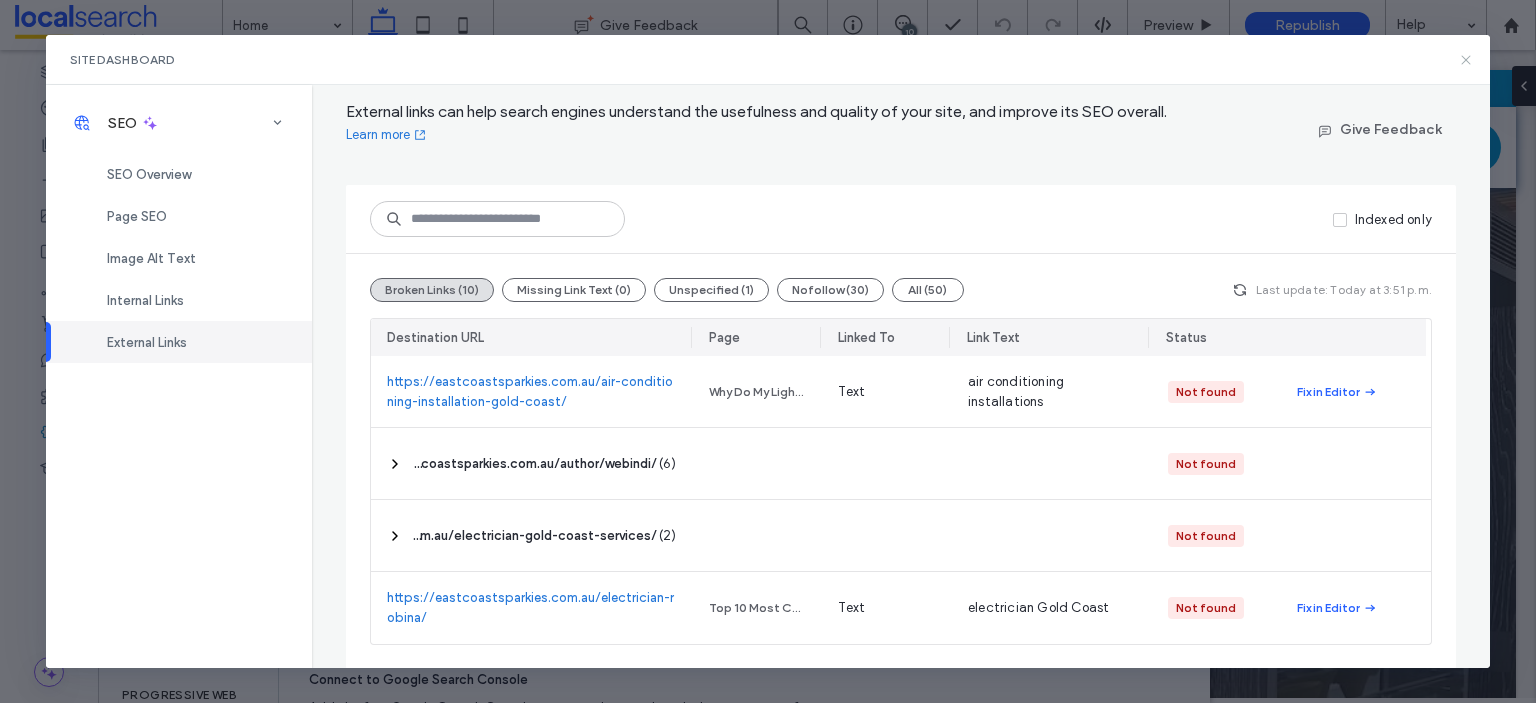 click 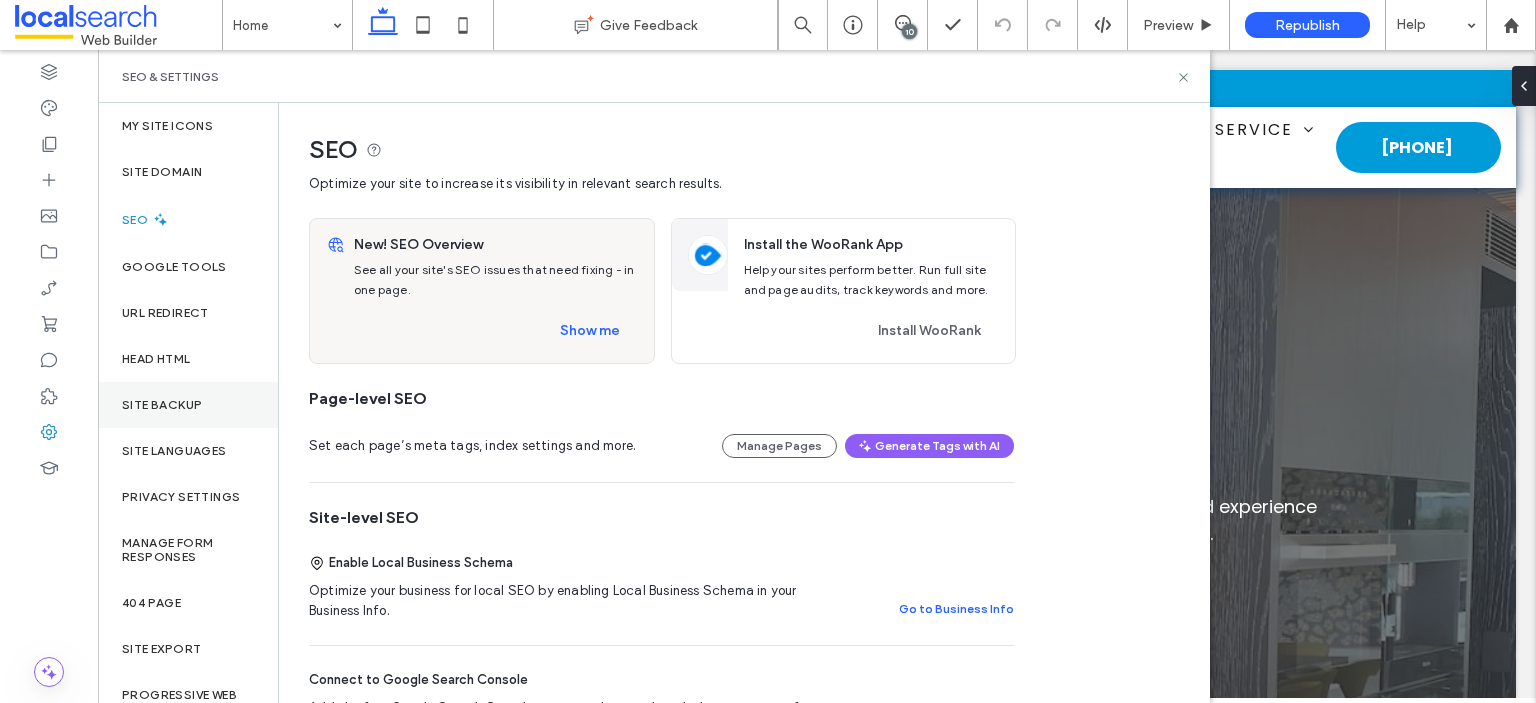 click on "Site Backup" at bounding box center [162, 405] 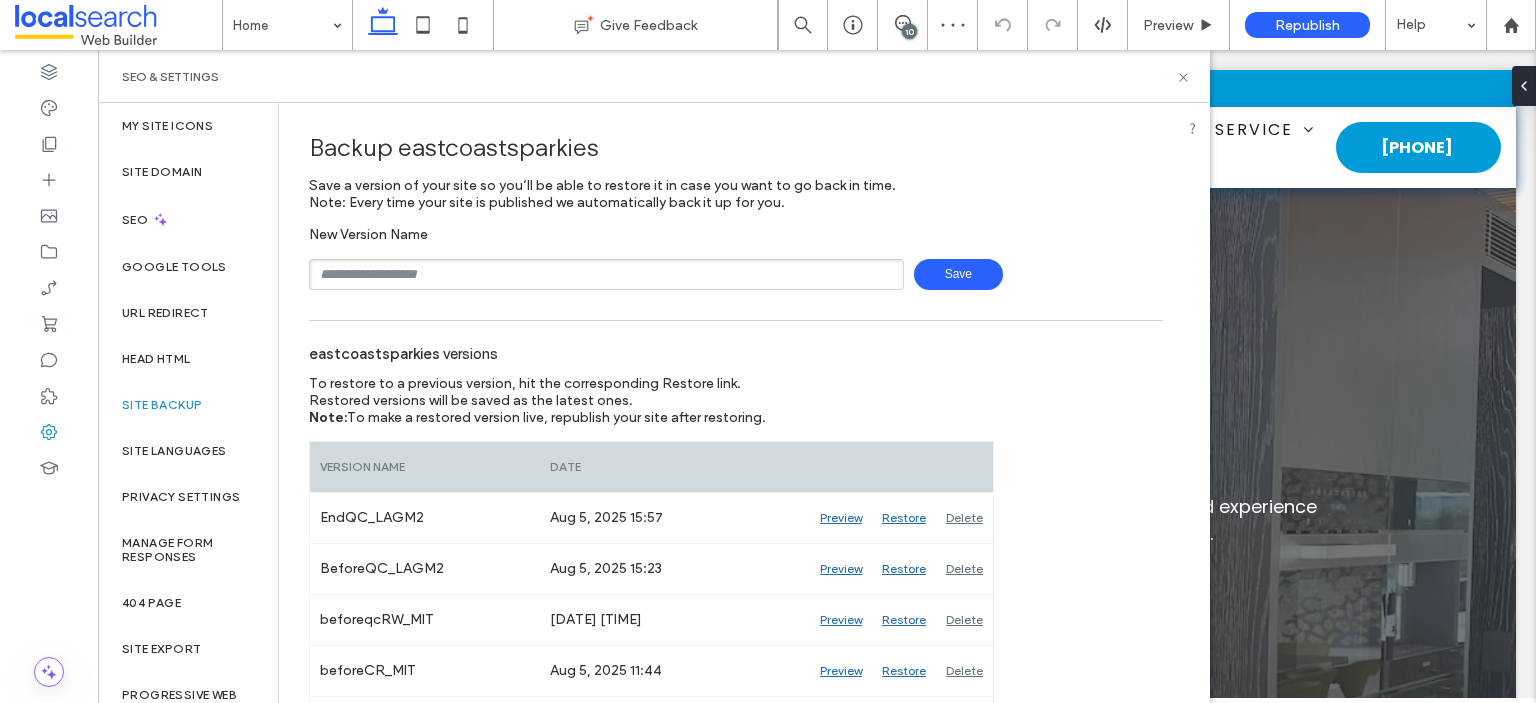 click at bounding box center (606, 274) 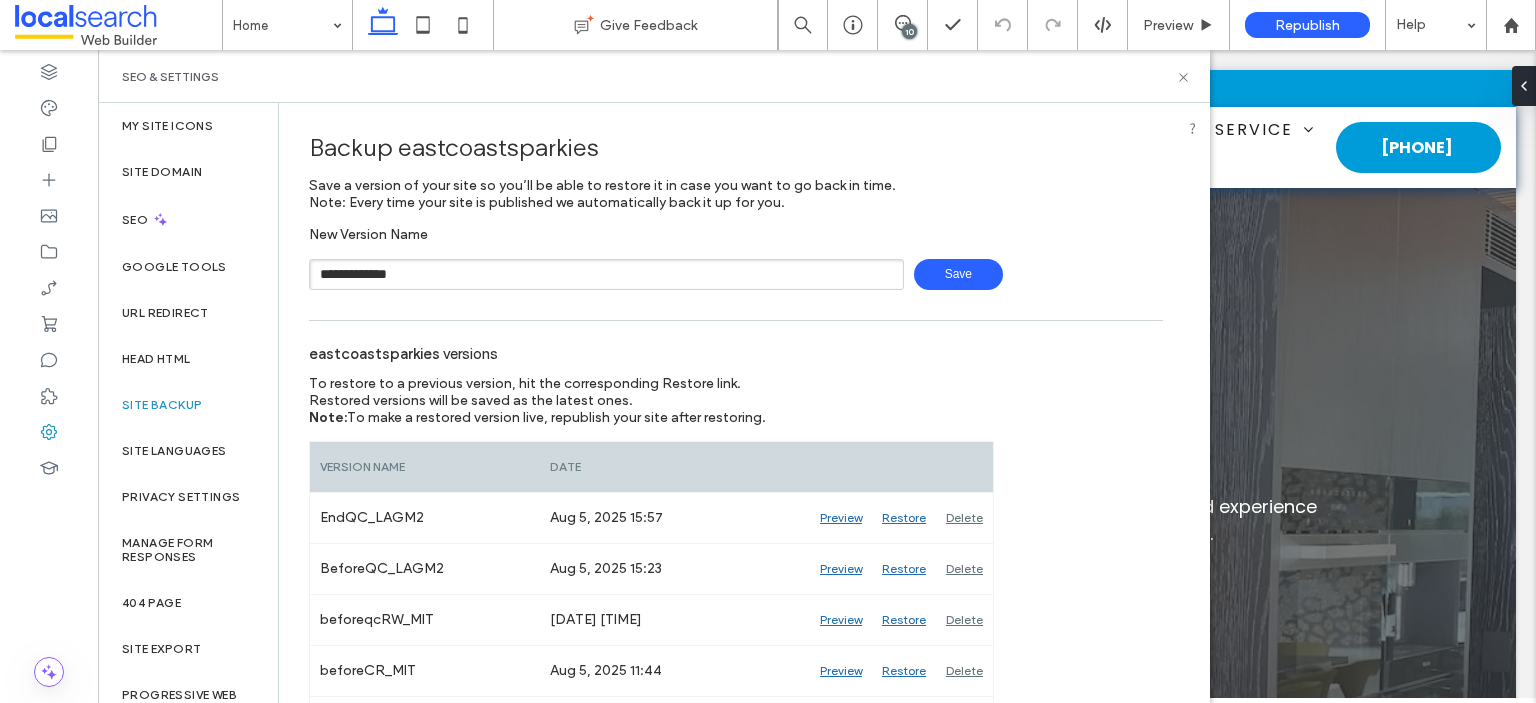 type on "**********" 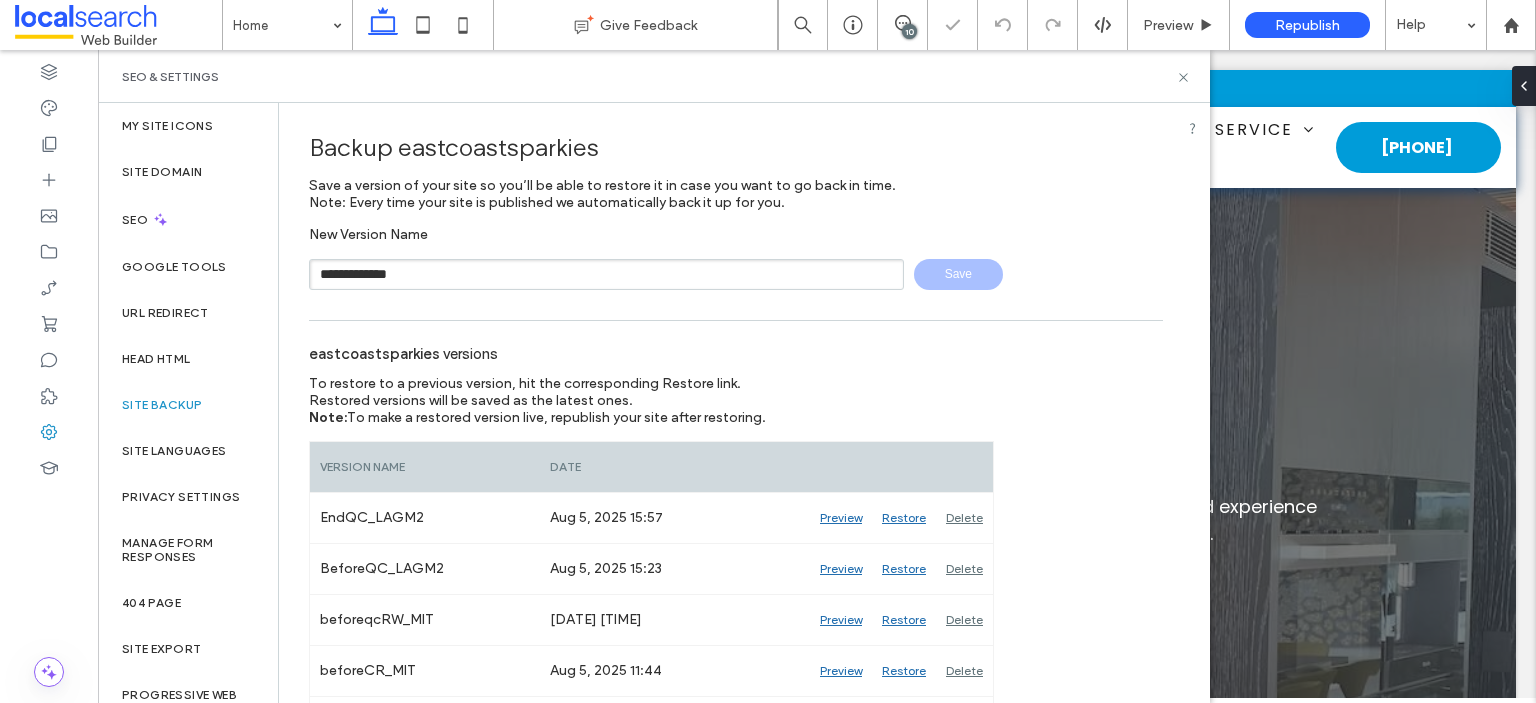 type 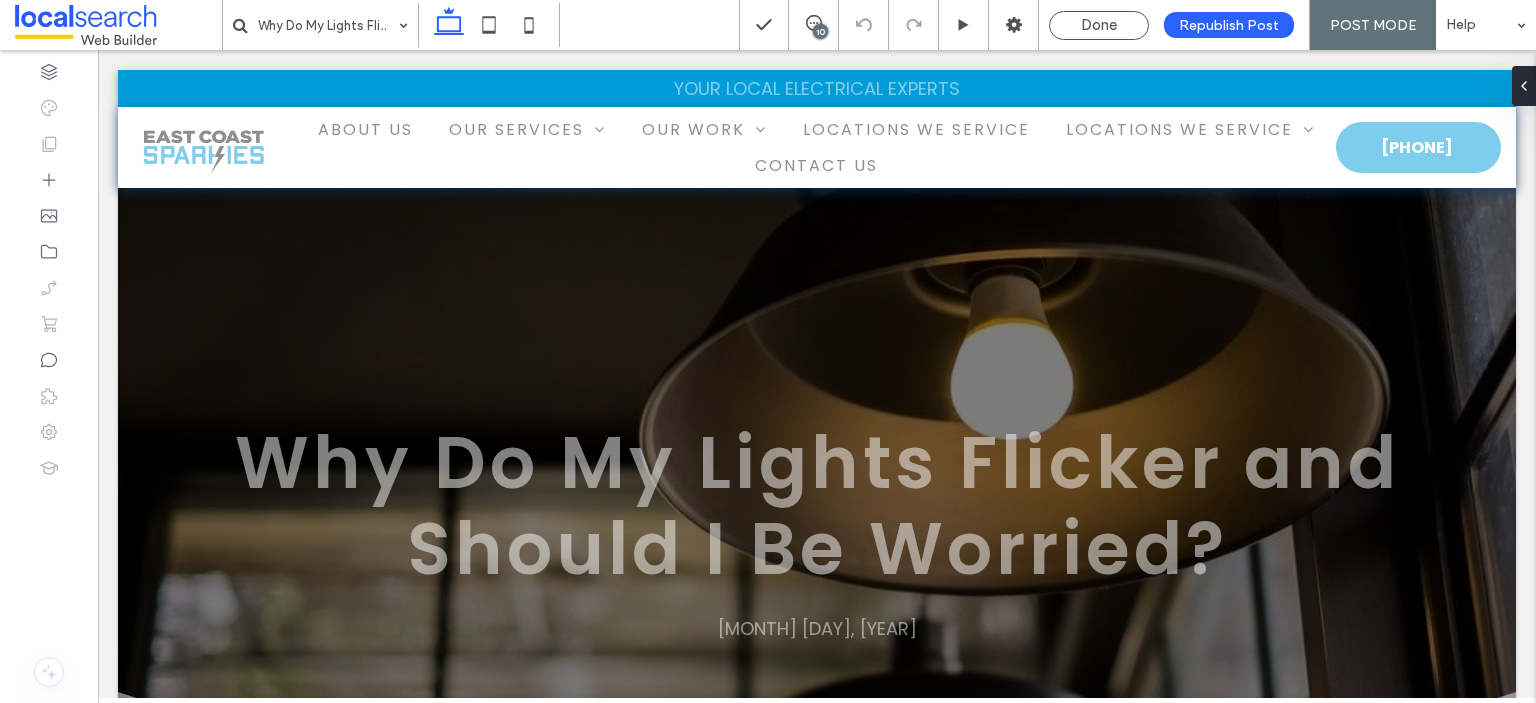 scroll, scrollTop: 1995, scrollLeft: 0, axis: vertical 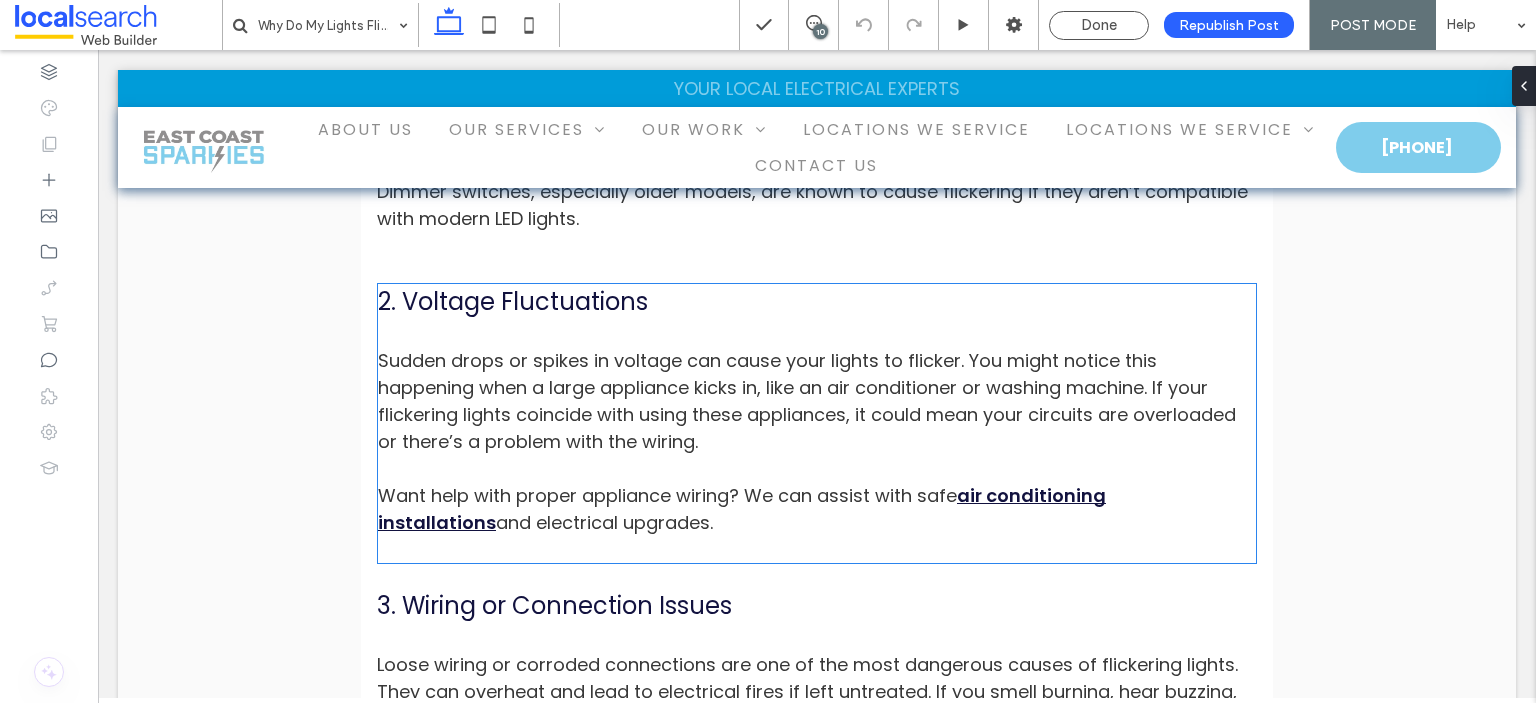 click on "air conditioning installations" at bounding box center [742, 509] 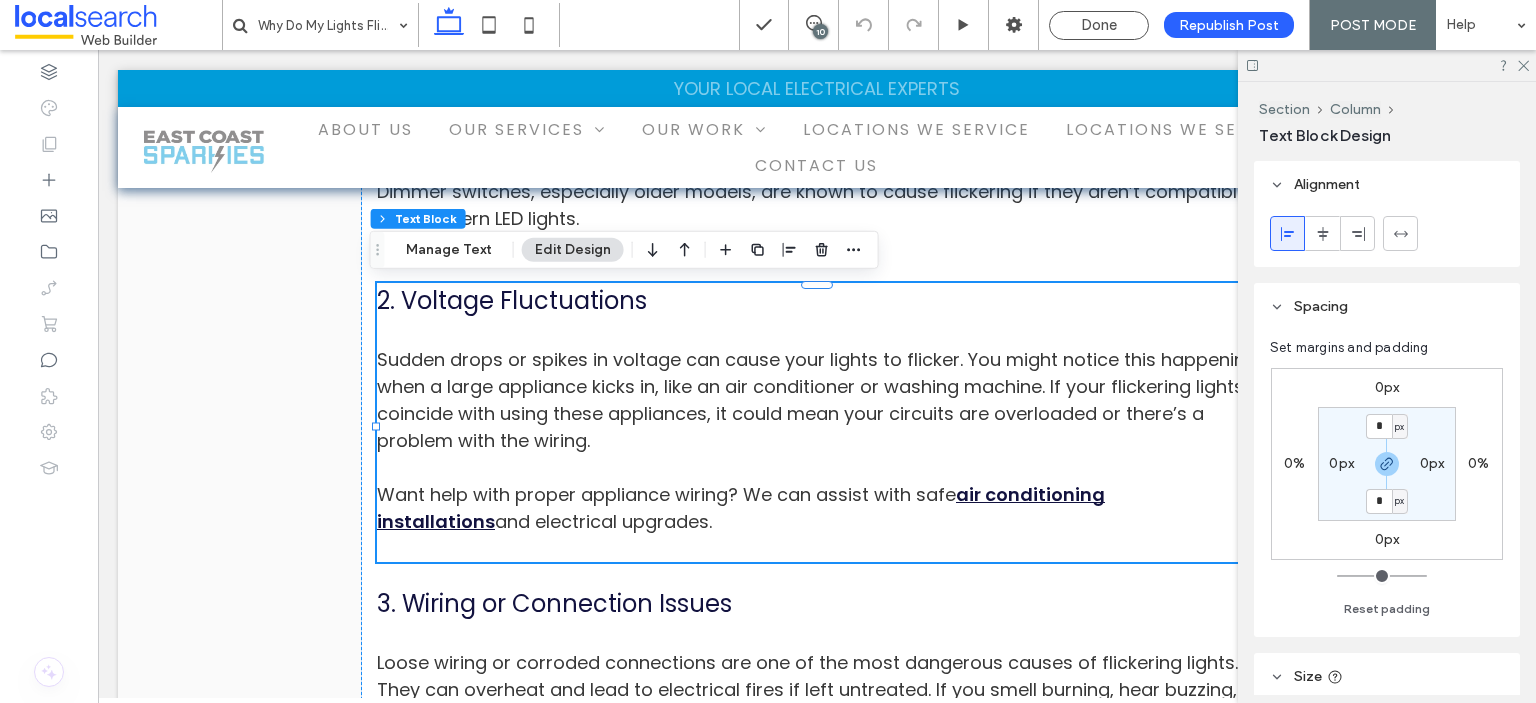 click on "air conditioning installations" at bounding box center (741, 508) 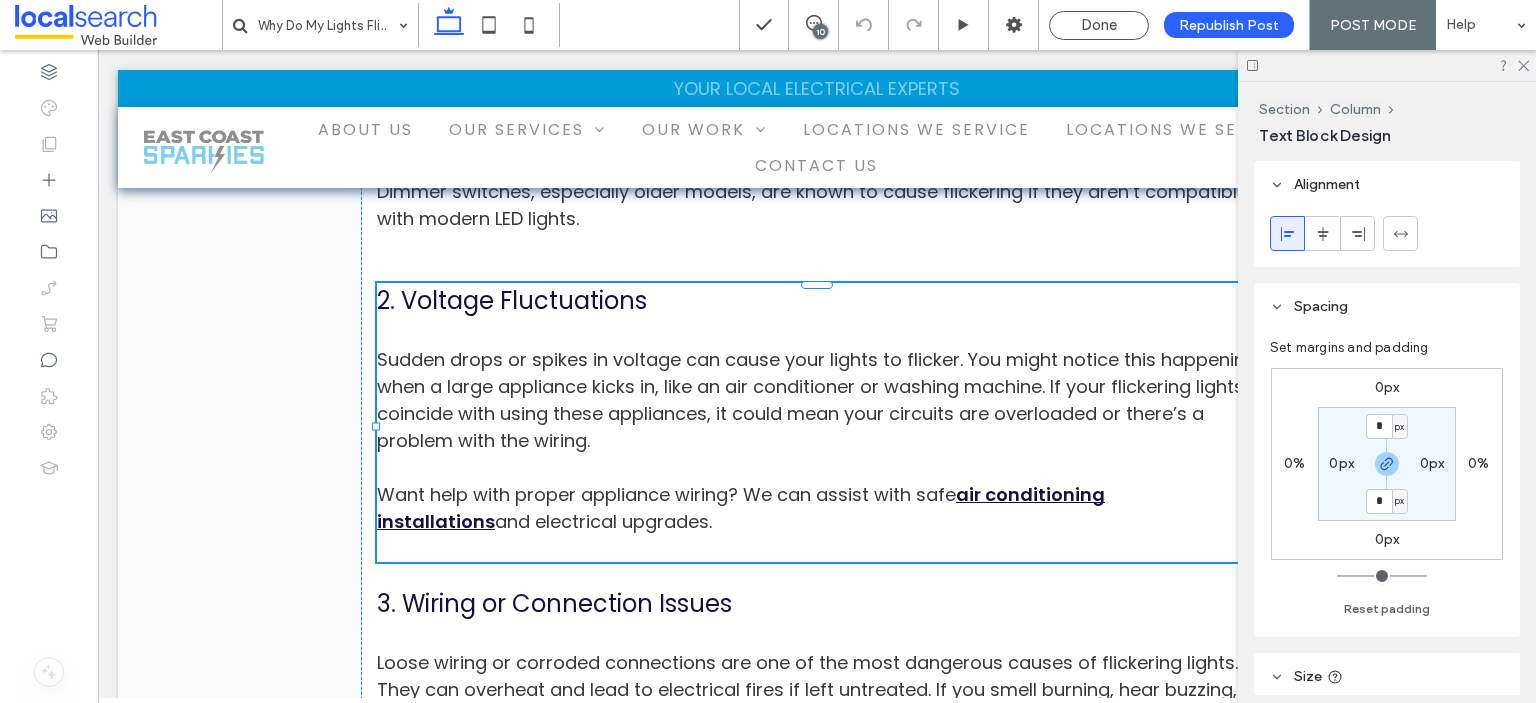 type on "*******" 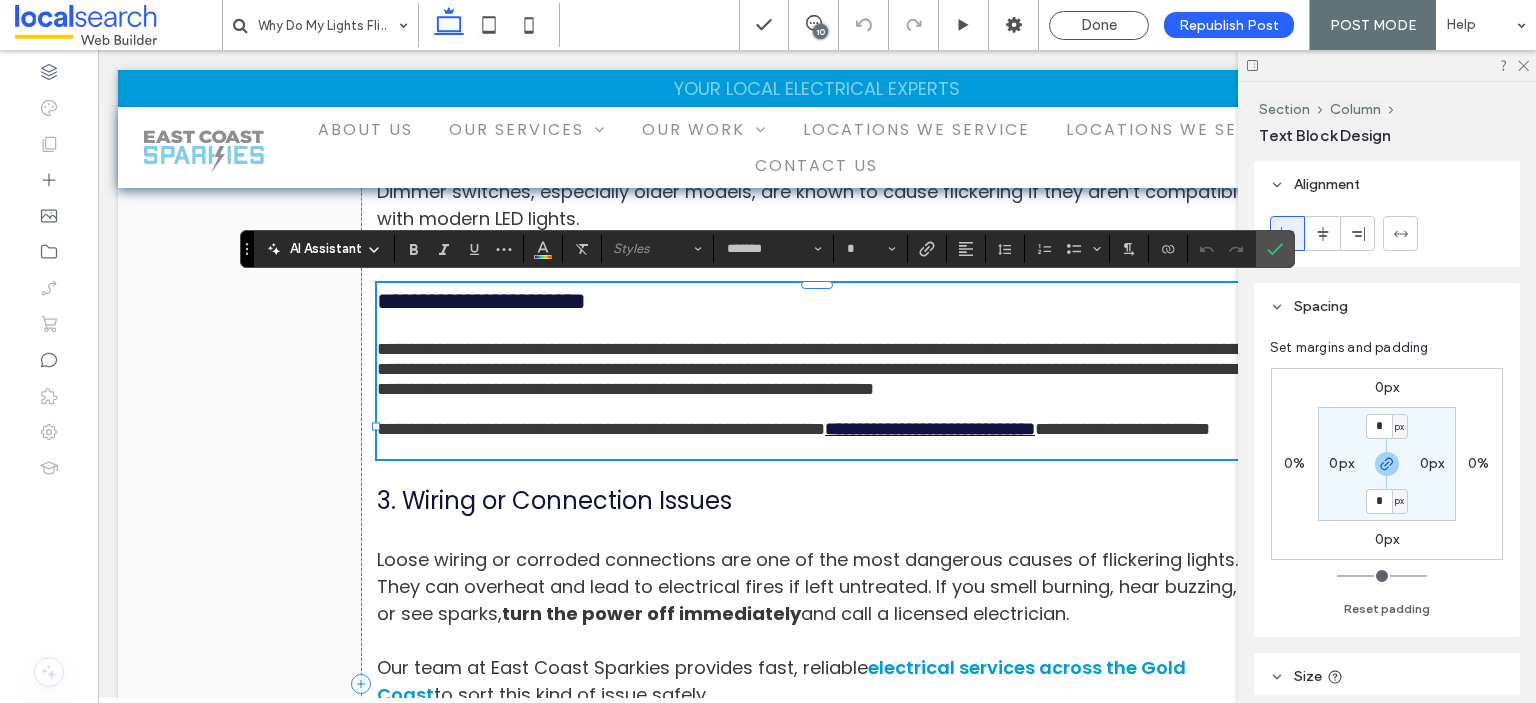 click on "**********" at bounding box center [930, 429] 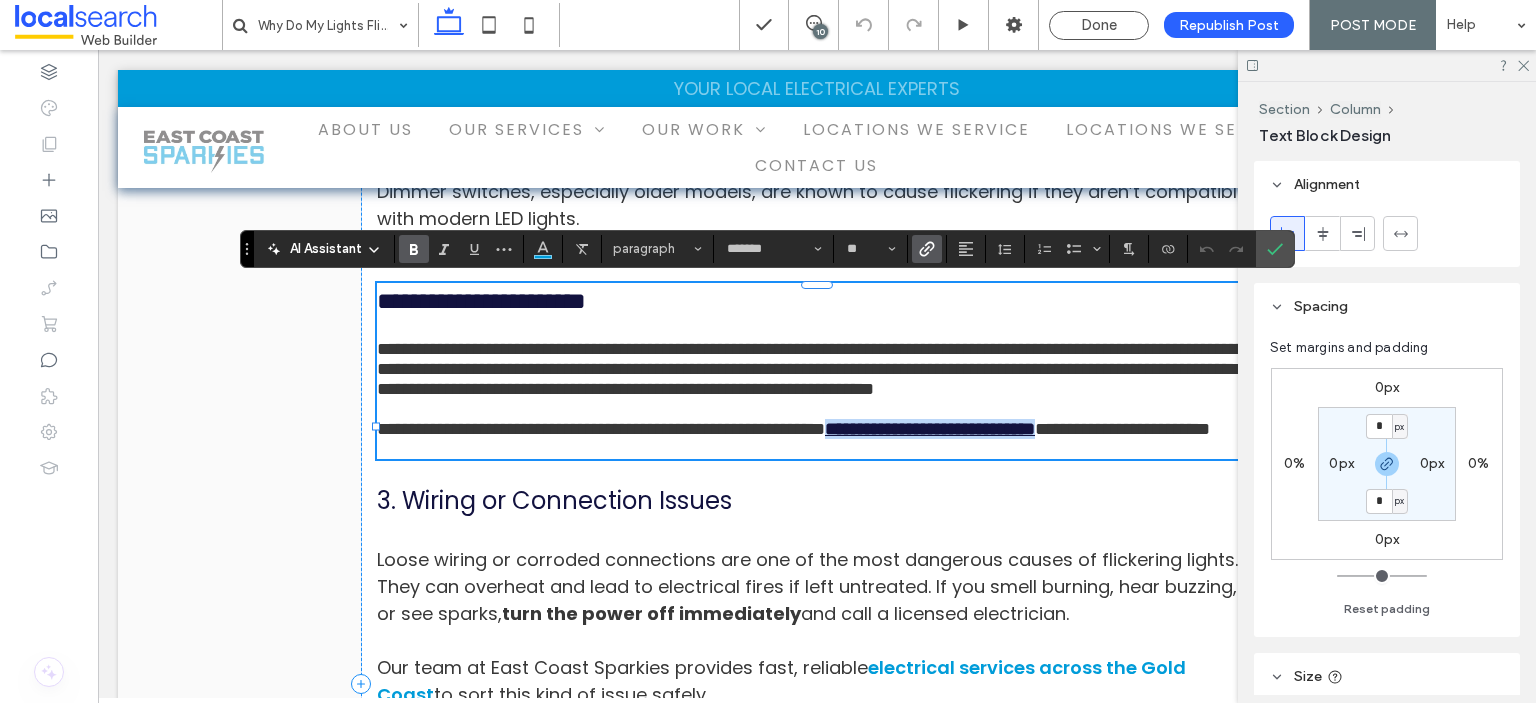 drag, startPoint x: 954, startPoint y: 499, endPoint x: 480, endPoint y: 533, distance: 475.21783 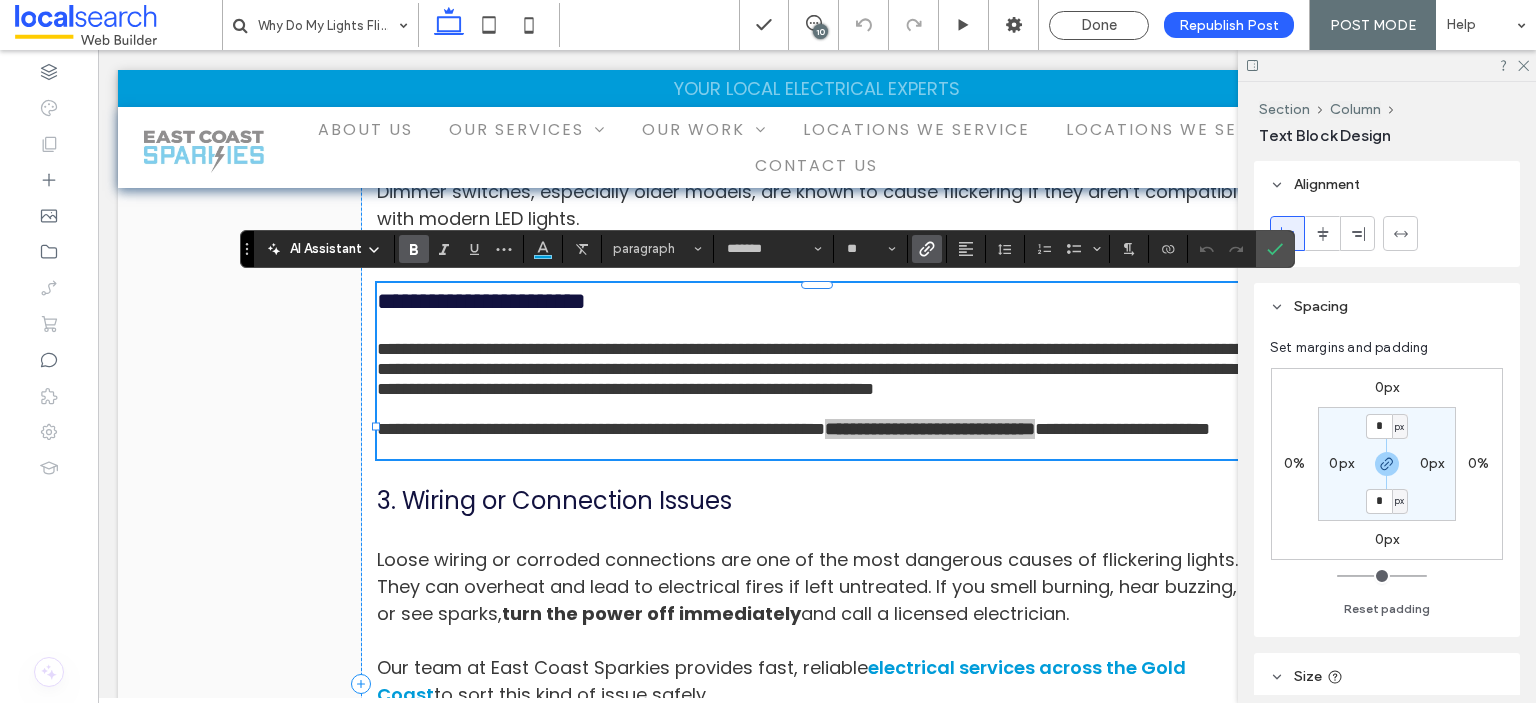 click 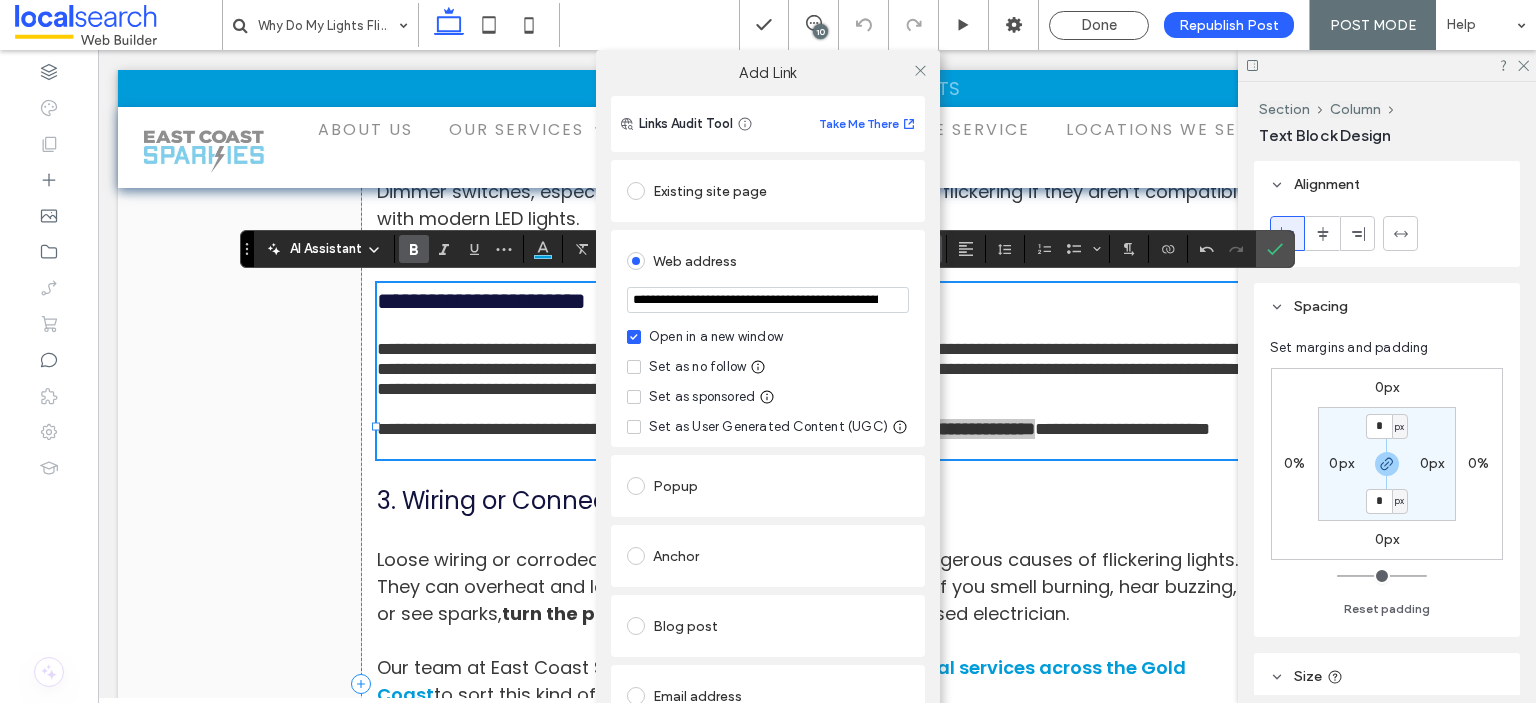 click on "**********" at bounding box center (768, 300) 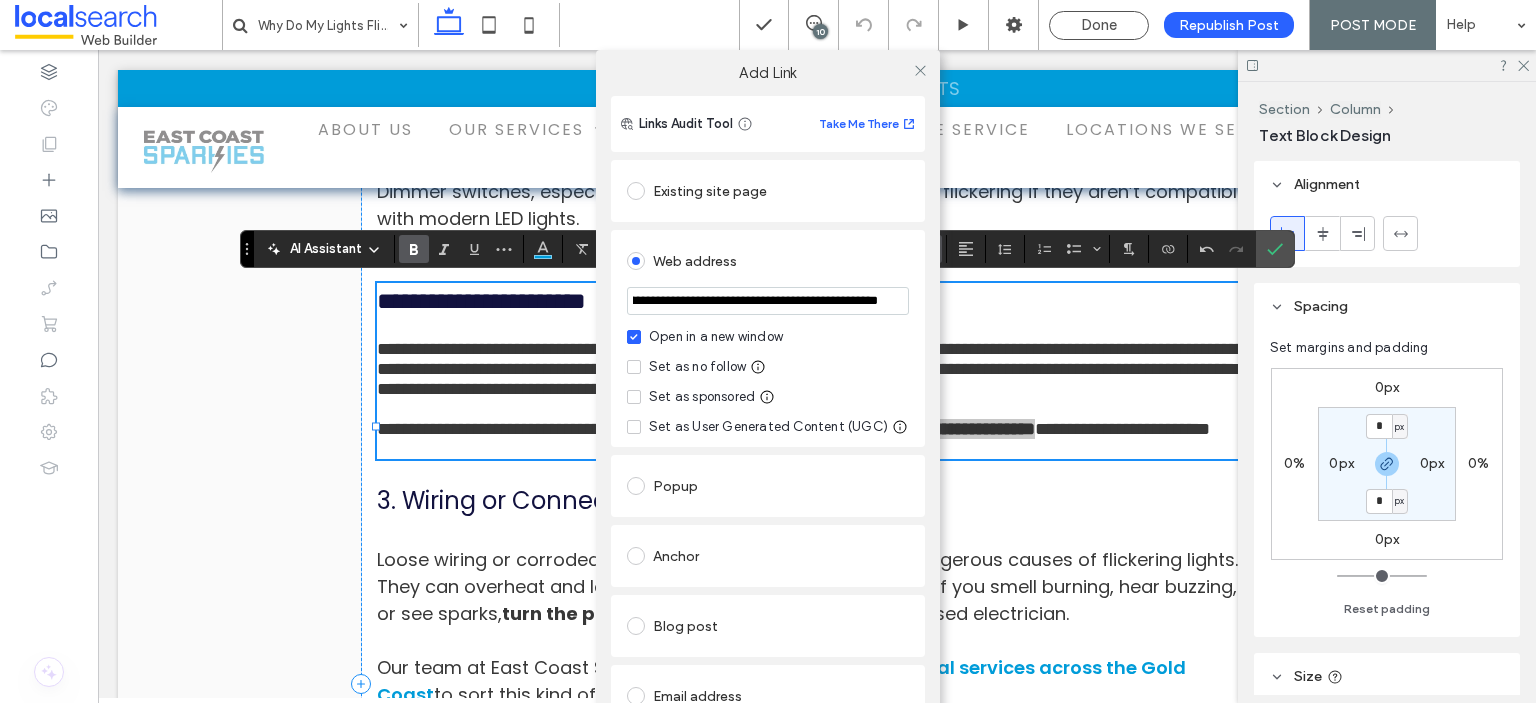 scroll, scrollTop: 0, scrollLeft: 0, axis: both 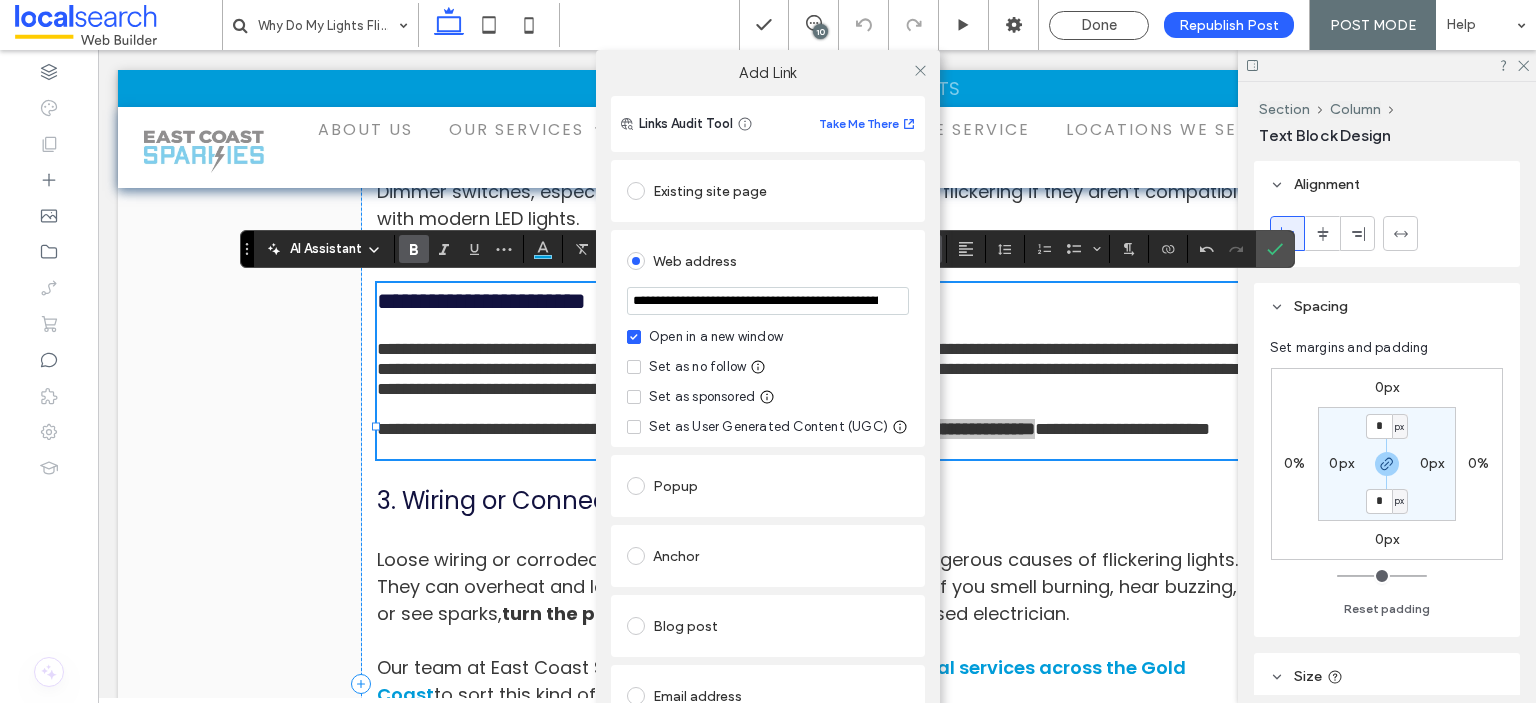 drag, startPoint x: 852, startPoint y: 303, endPoint x: 561, endPoint y: 303, distance: 291 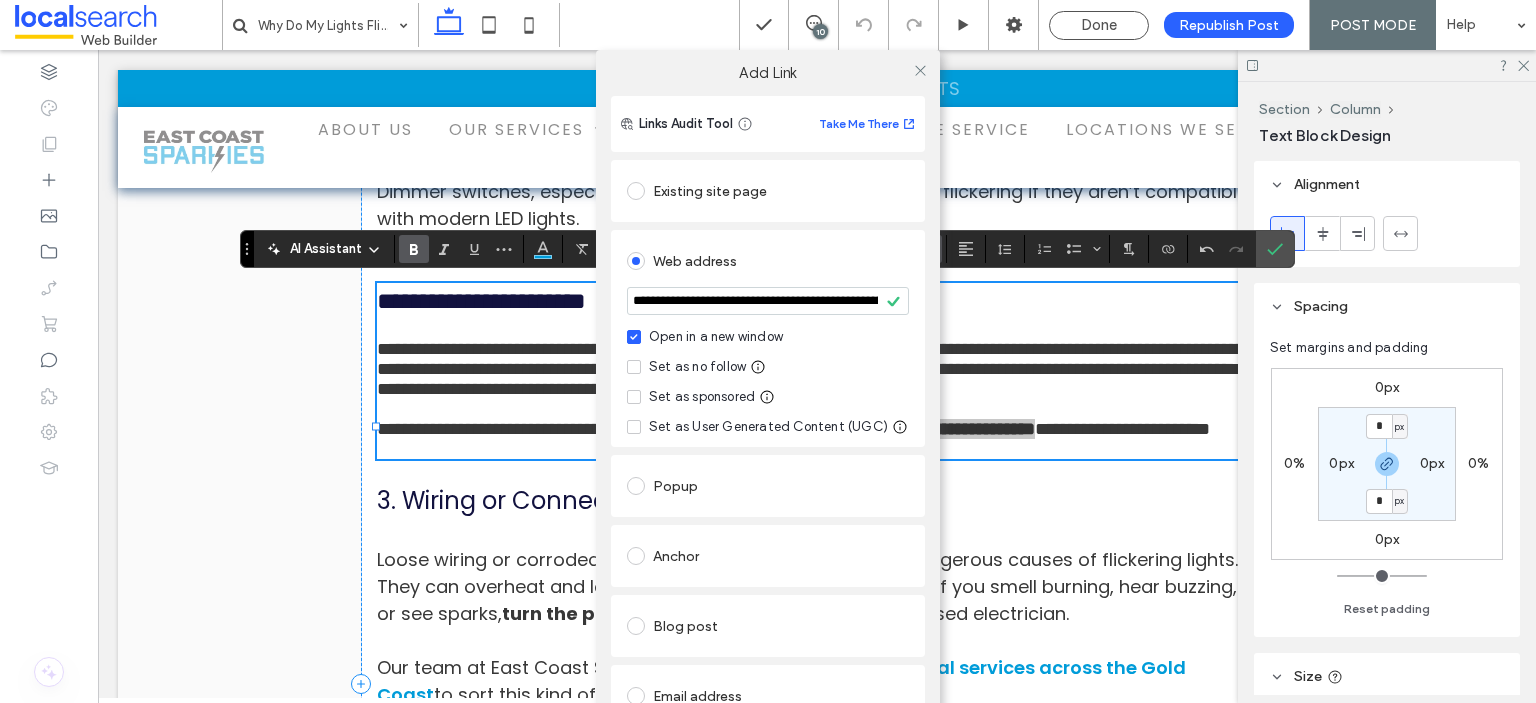 click 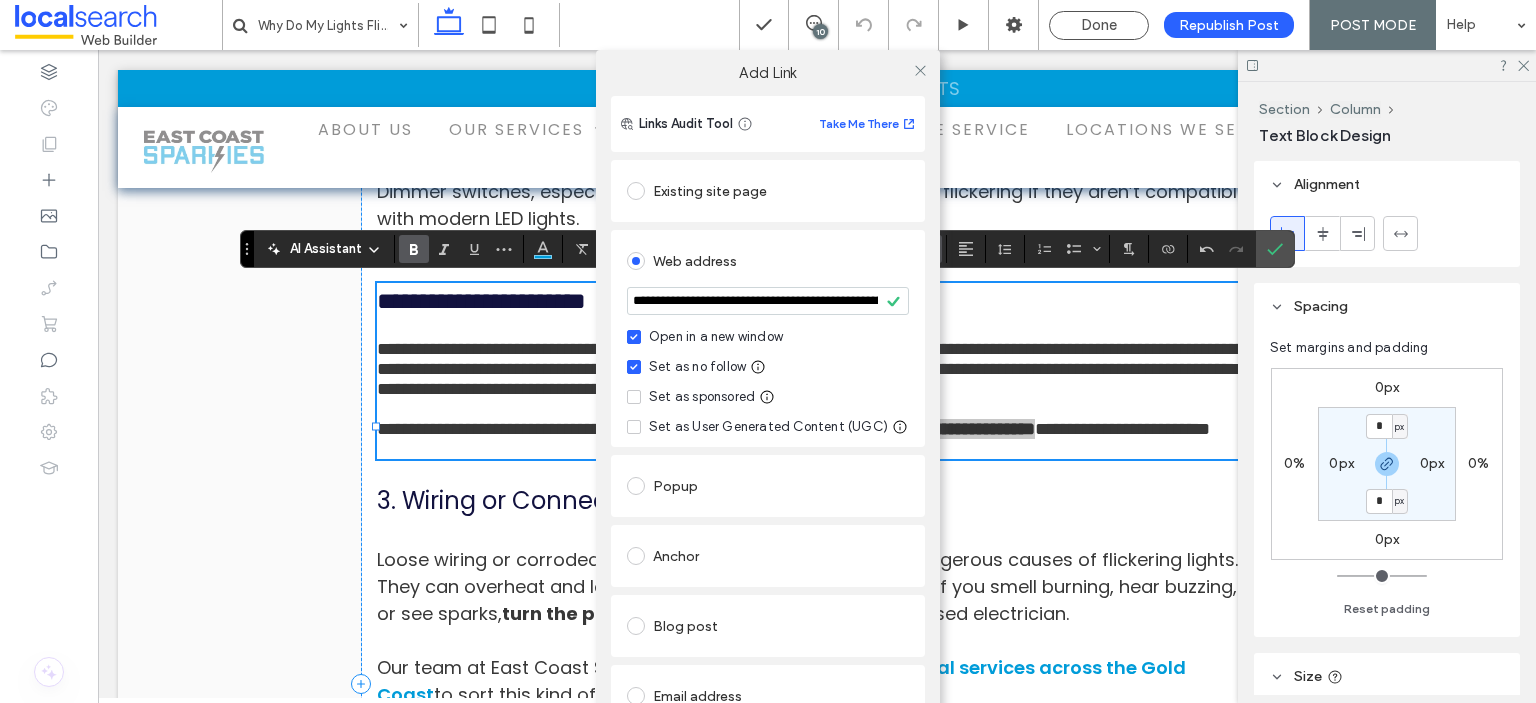 click on "**********" at bounding box center (768, 401) 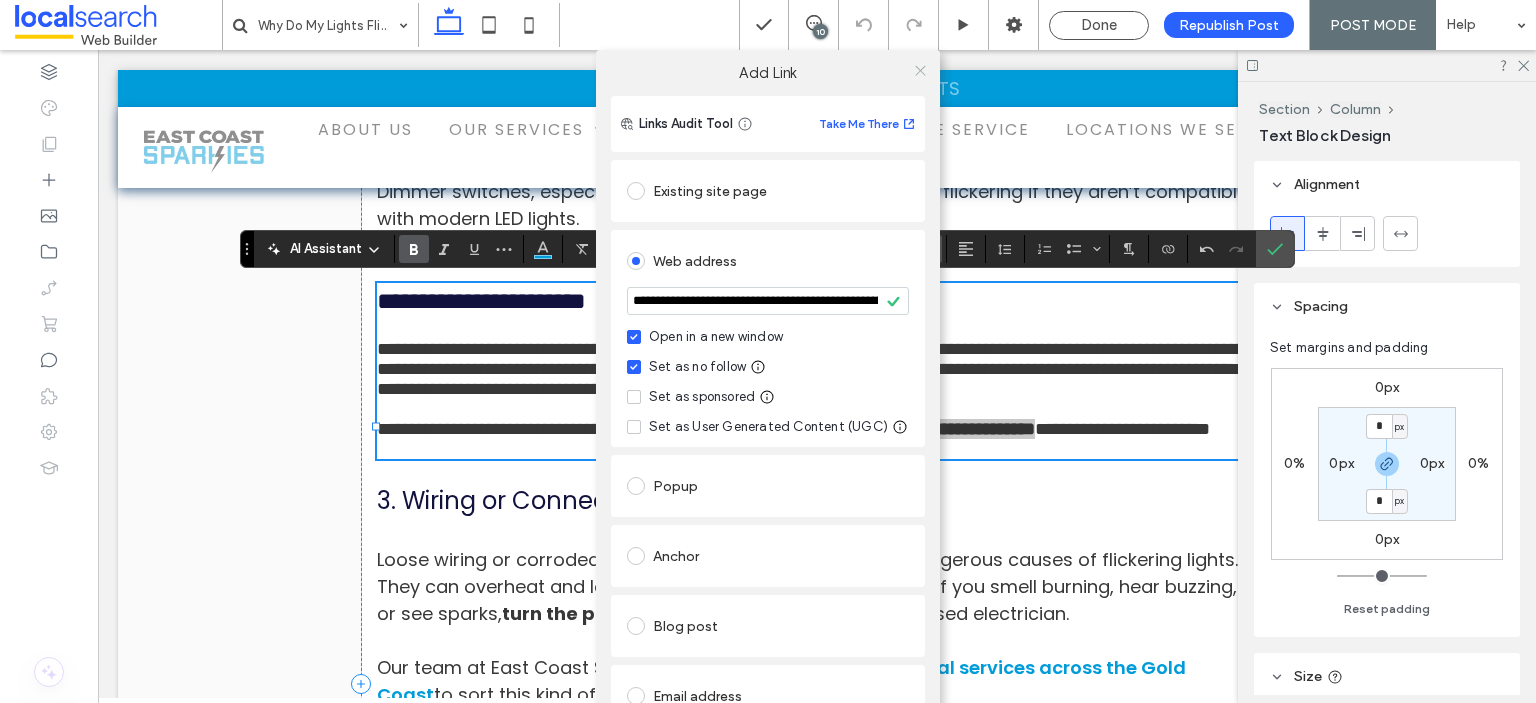 click 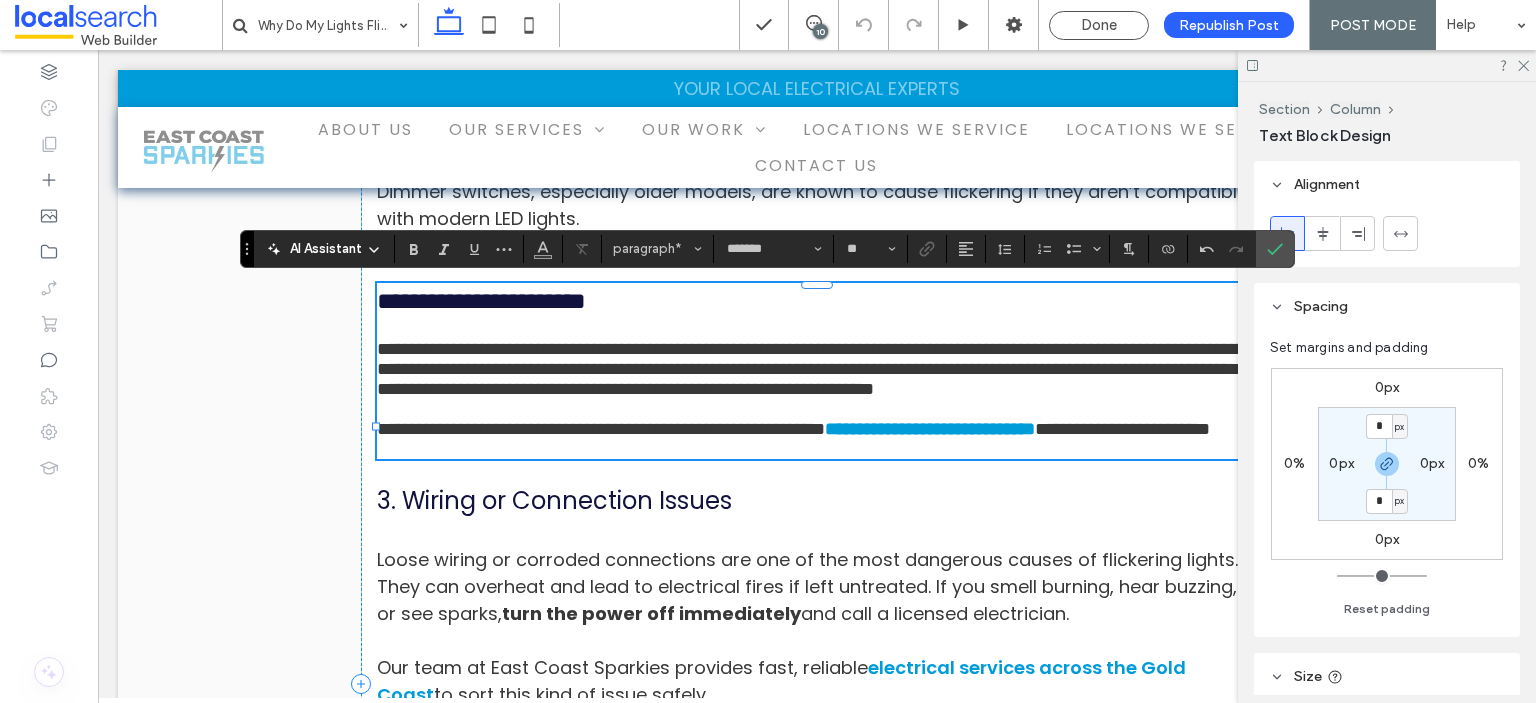click on "**********" at bounding box center (601, 429) 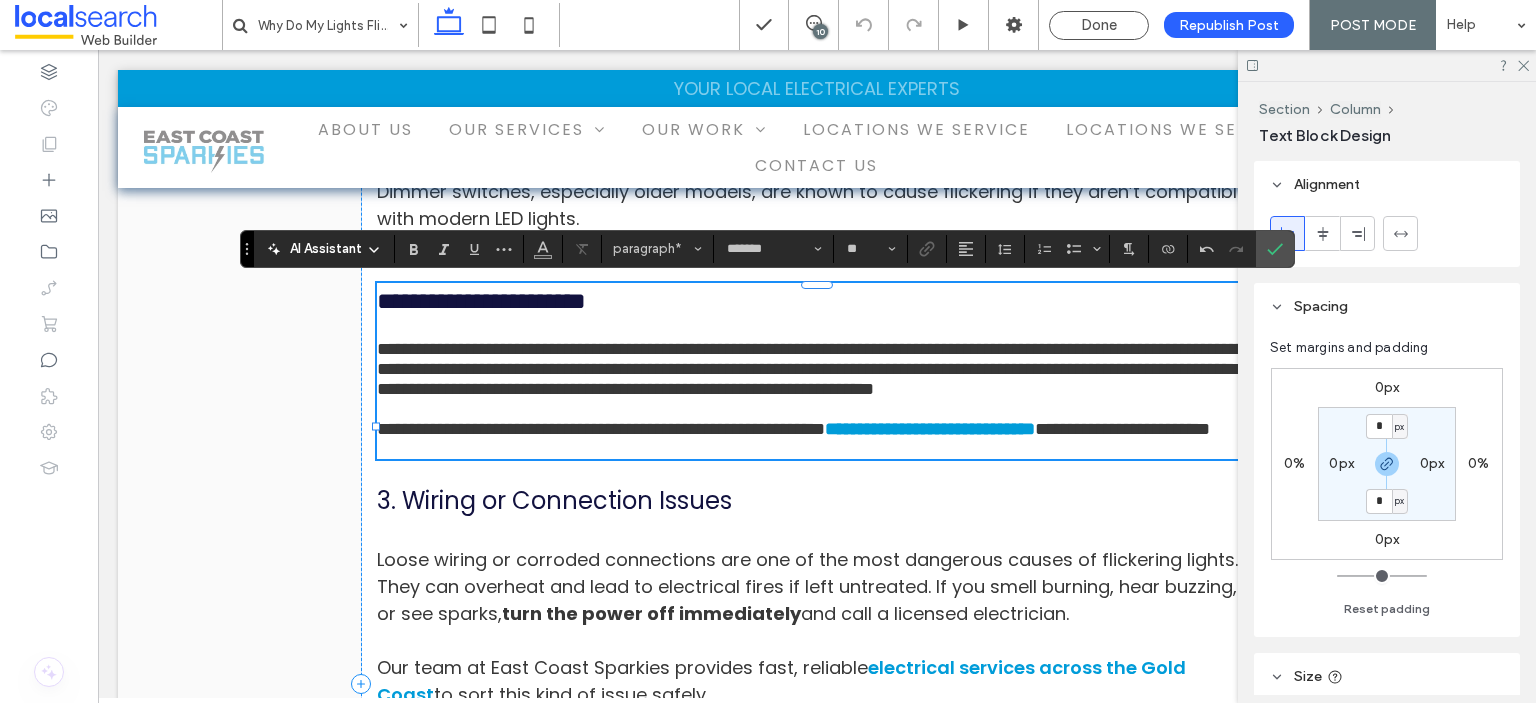 click on "**********" at bounding box center (814, 369) 